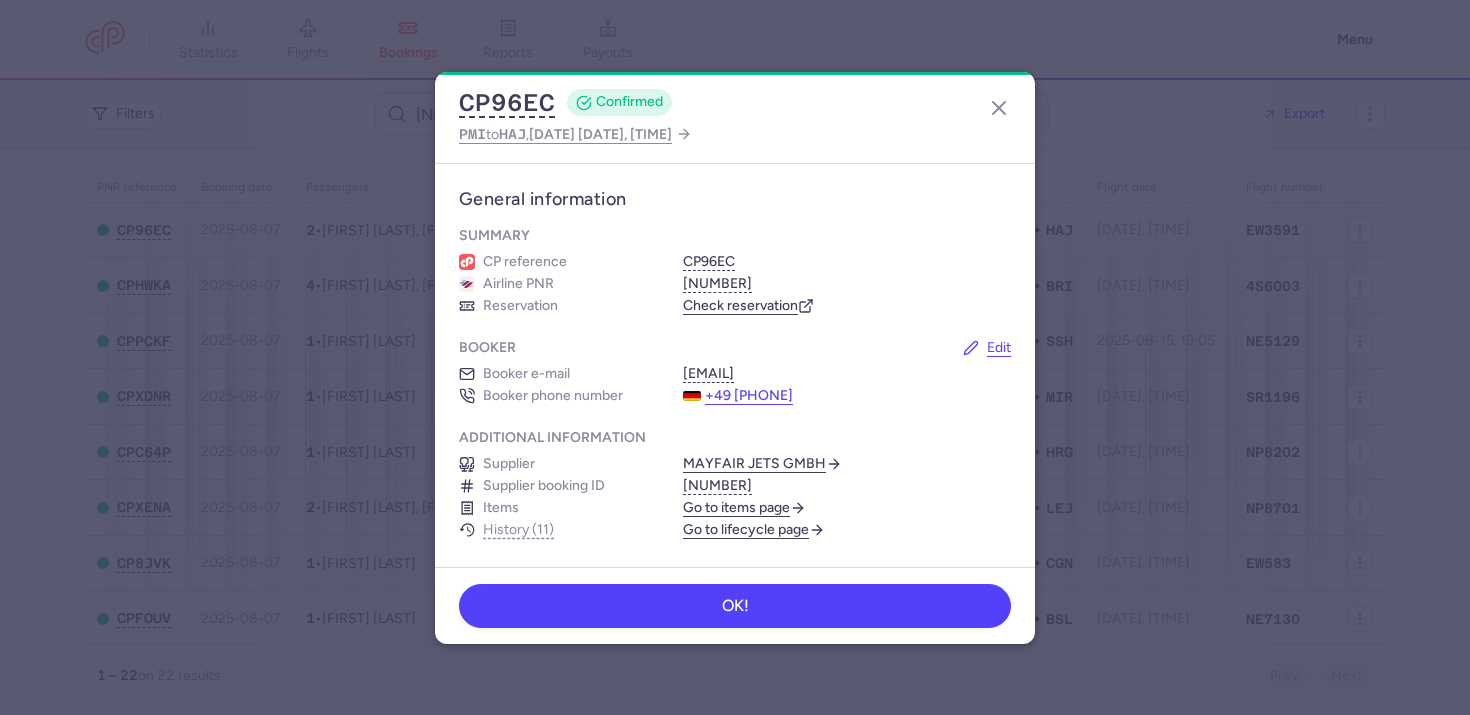 scroll, scrollTop: 0, scrollLeft: 0, axis: both 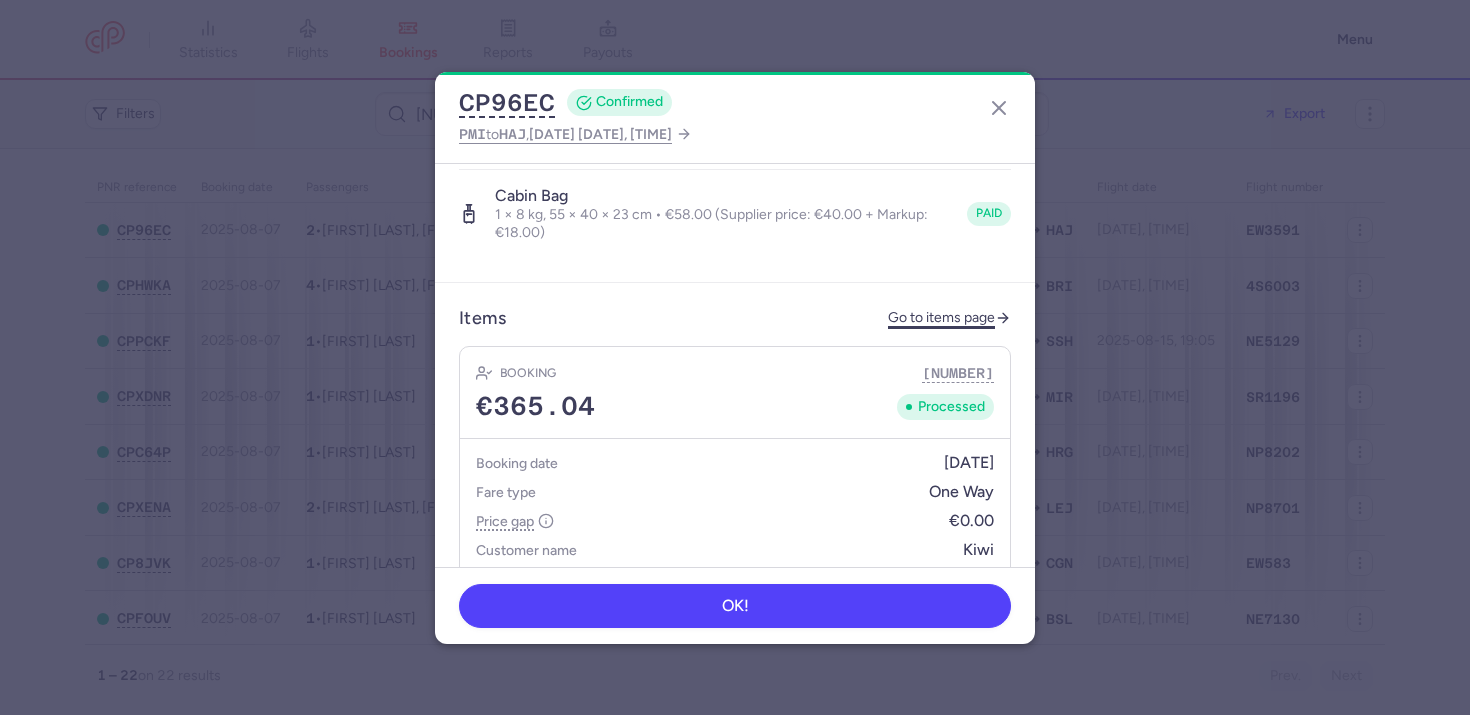 click on "Go to items page" 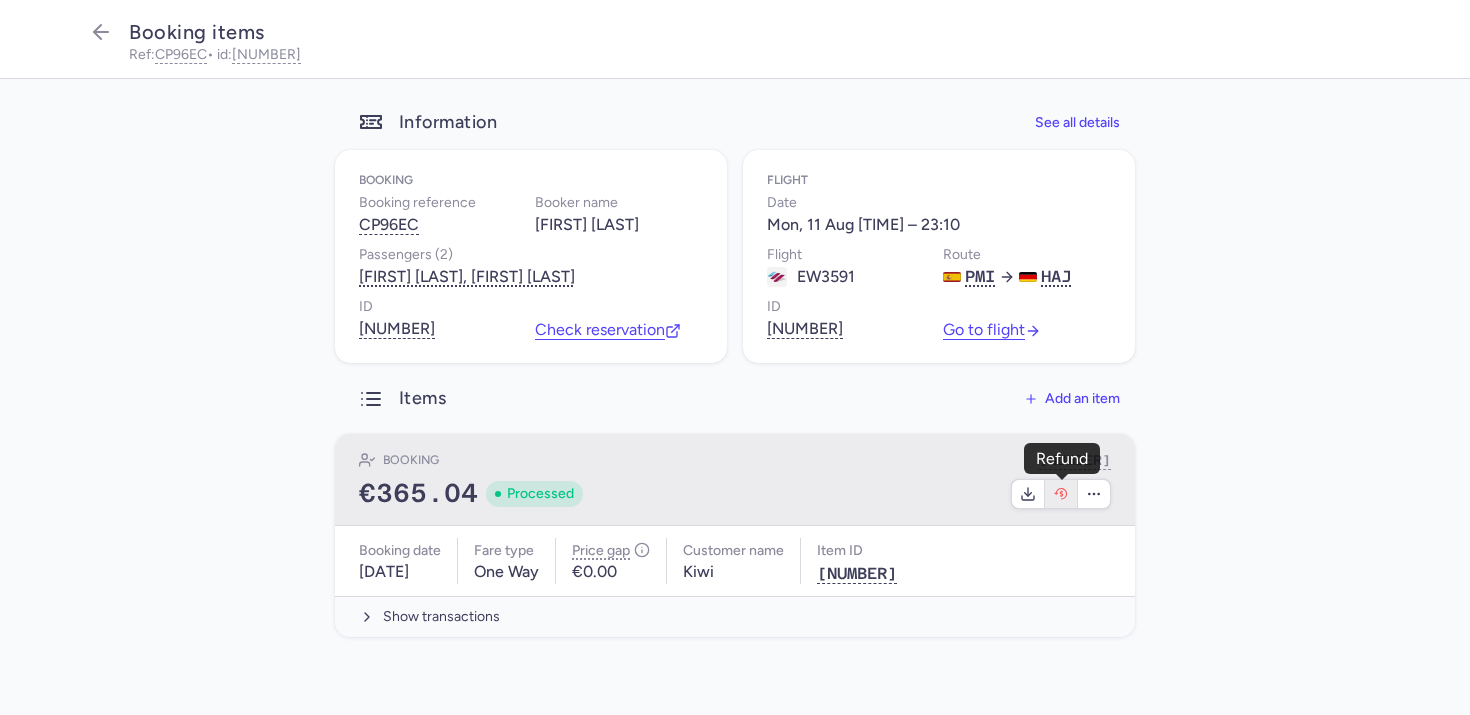click 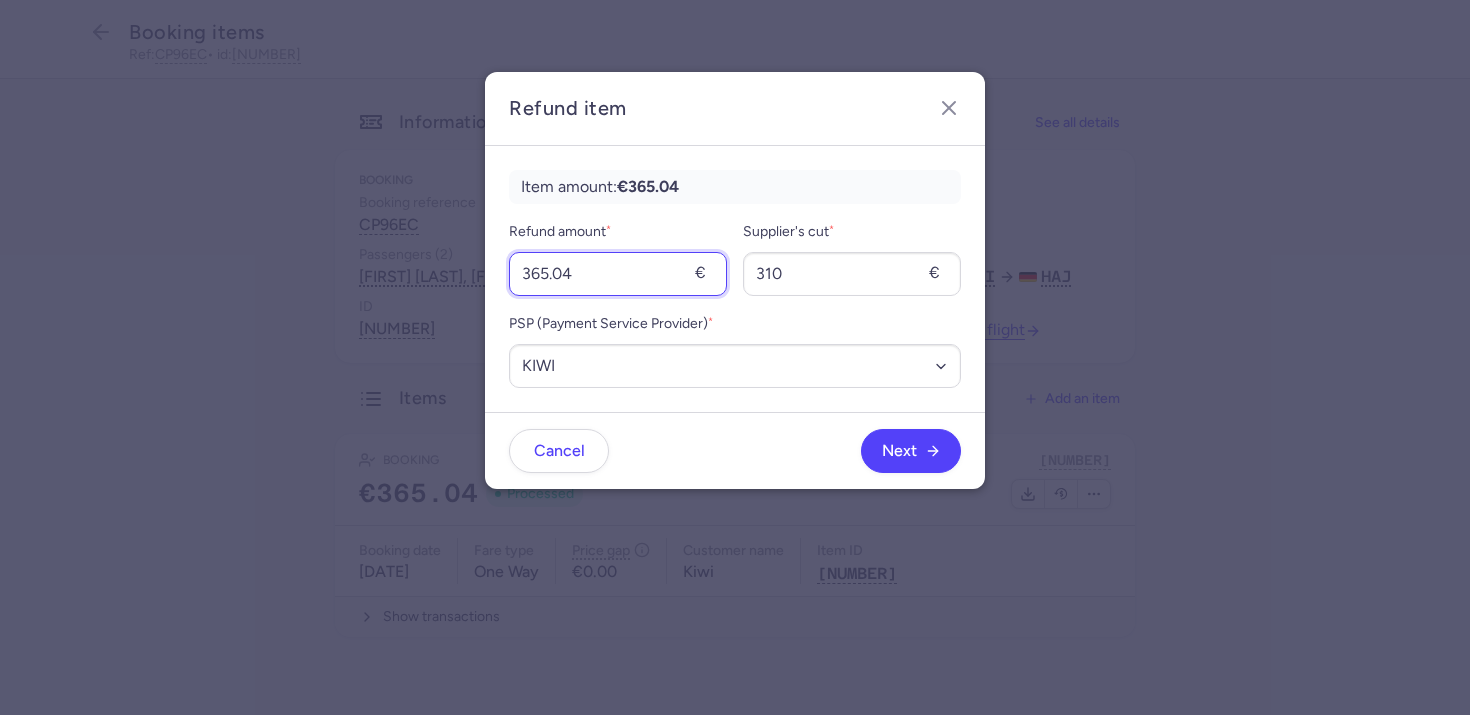 click on "365.04" at bounding box center [618, 274] 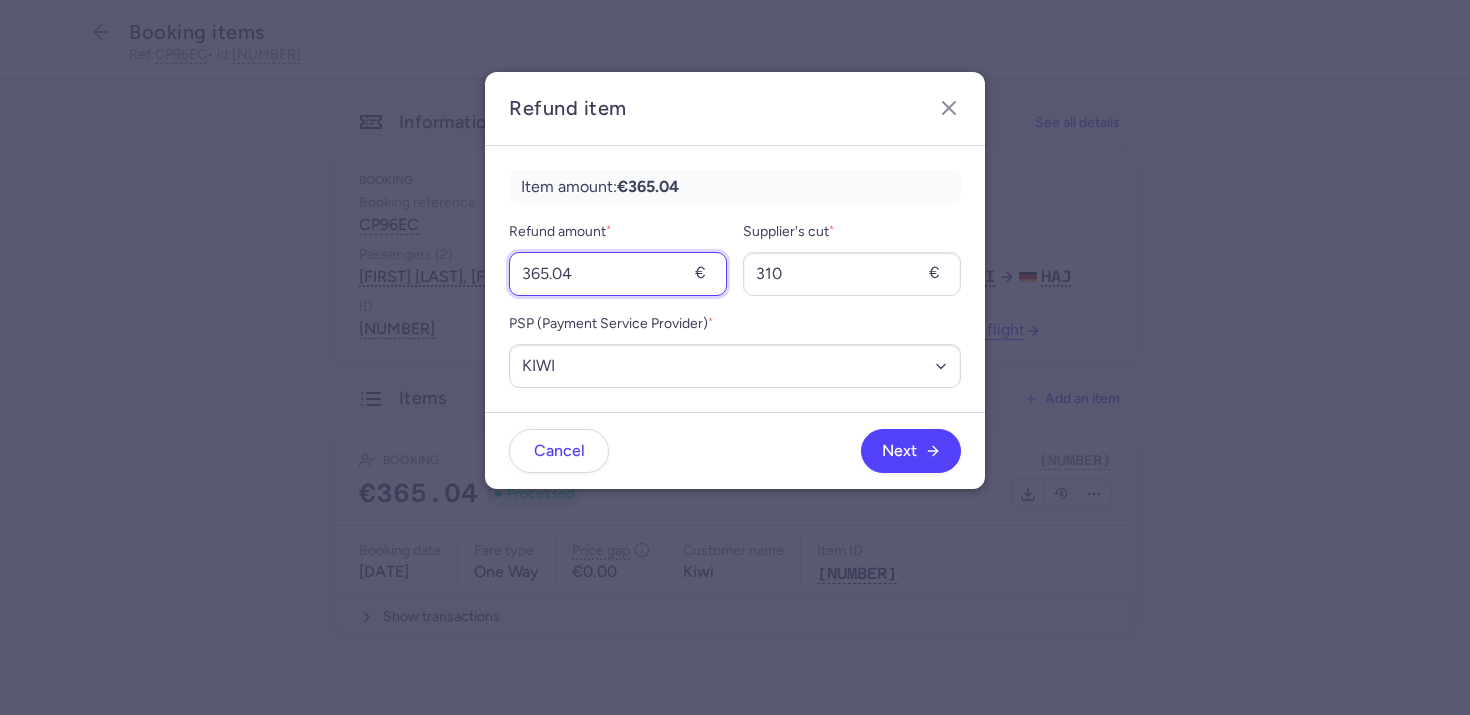 click on "365.04" at bounding box center (618, 274) 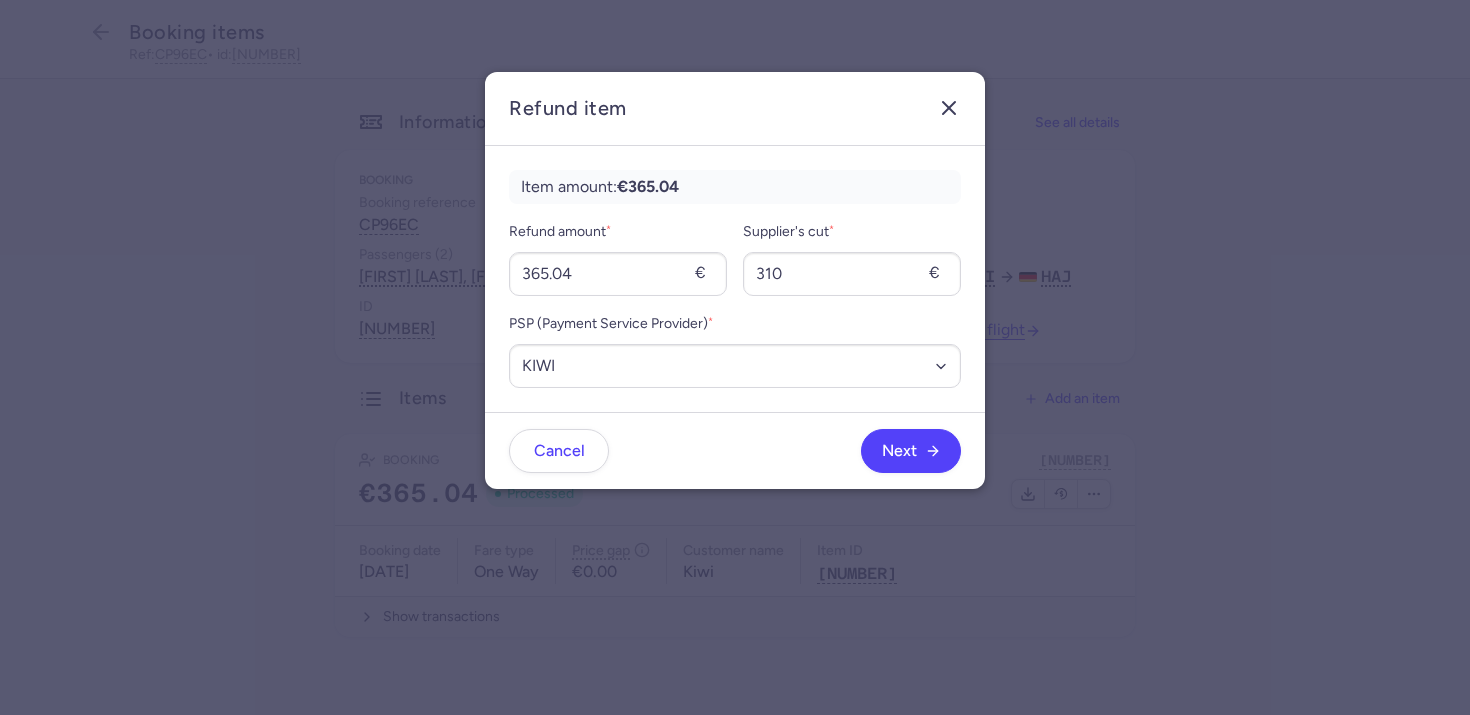 click 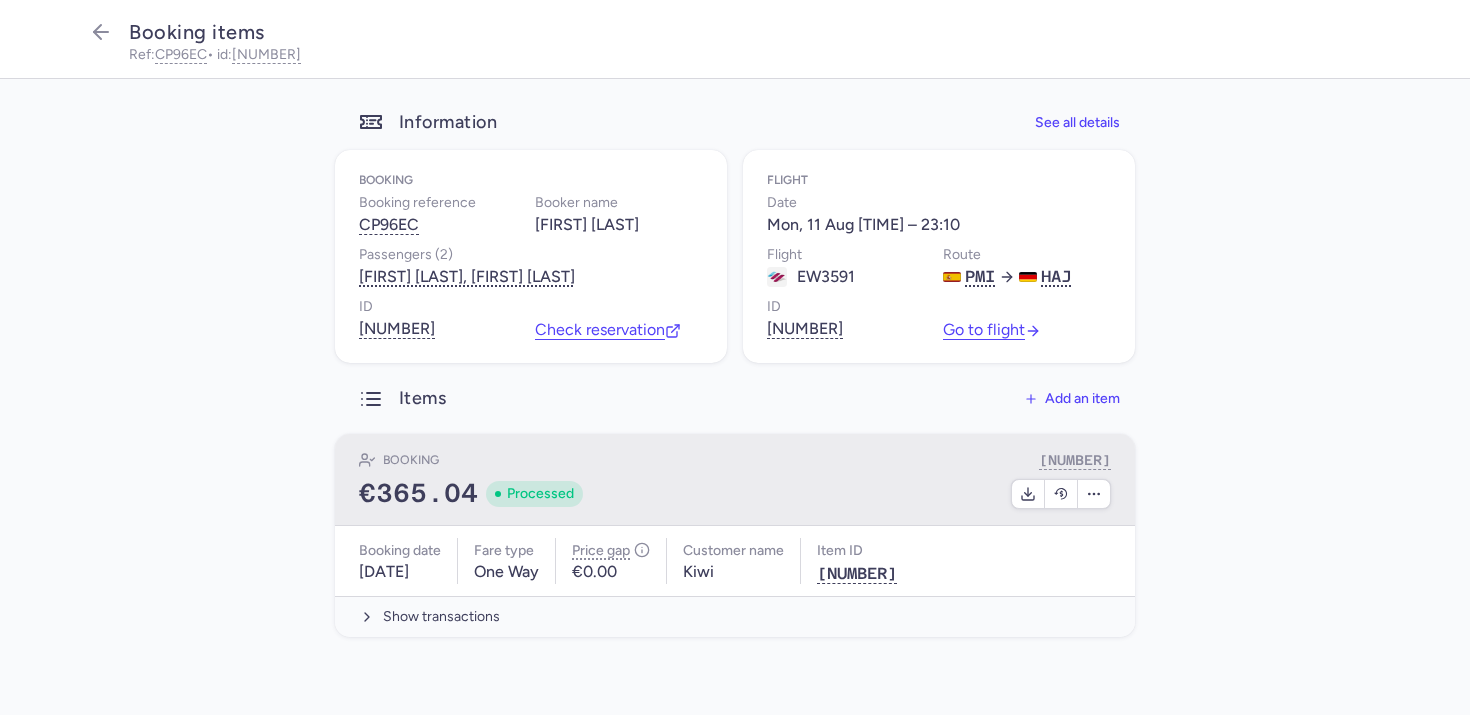 click at bounding box center [853, 494] 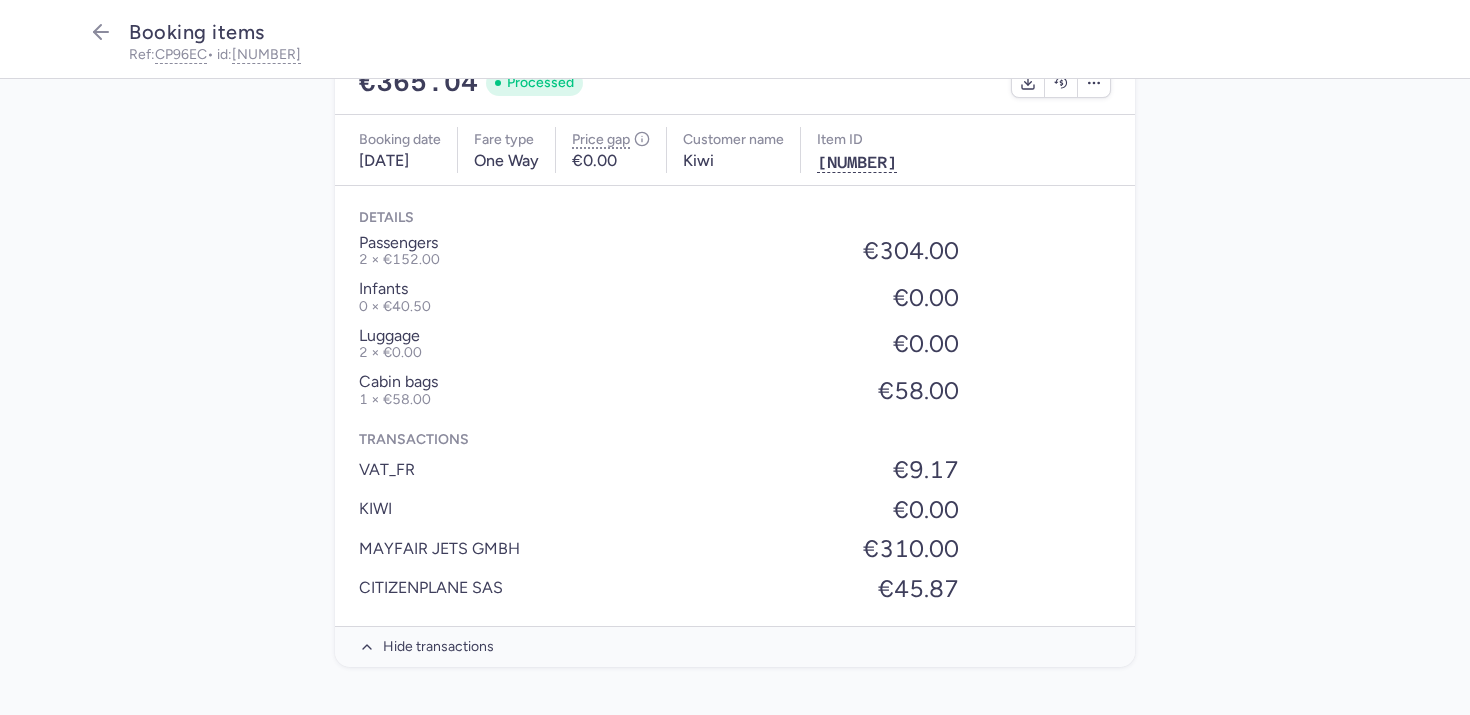 scroll, scrollTop: 136, scrollLeft: 0, axis: vertical 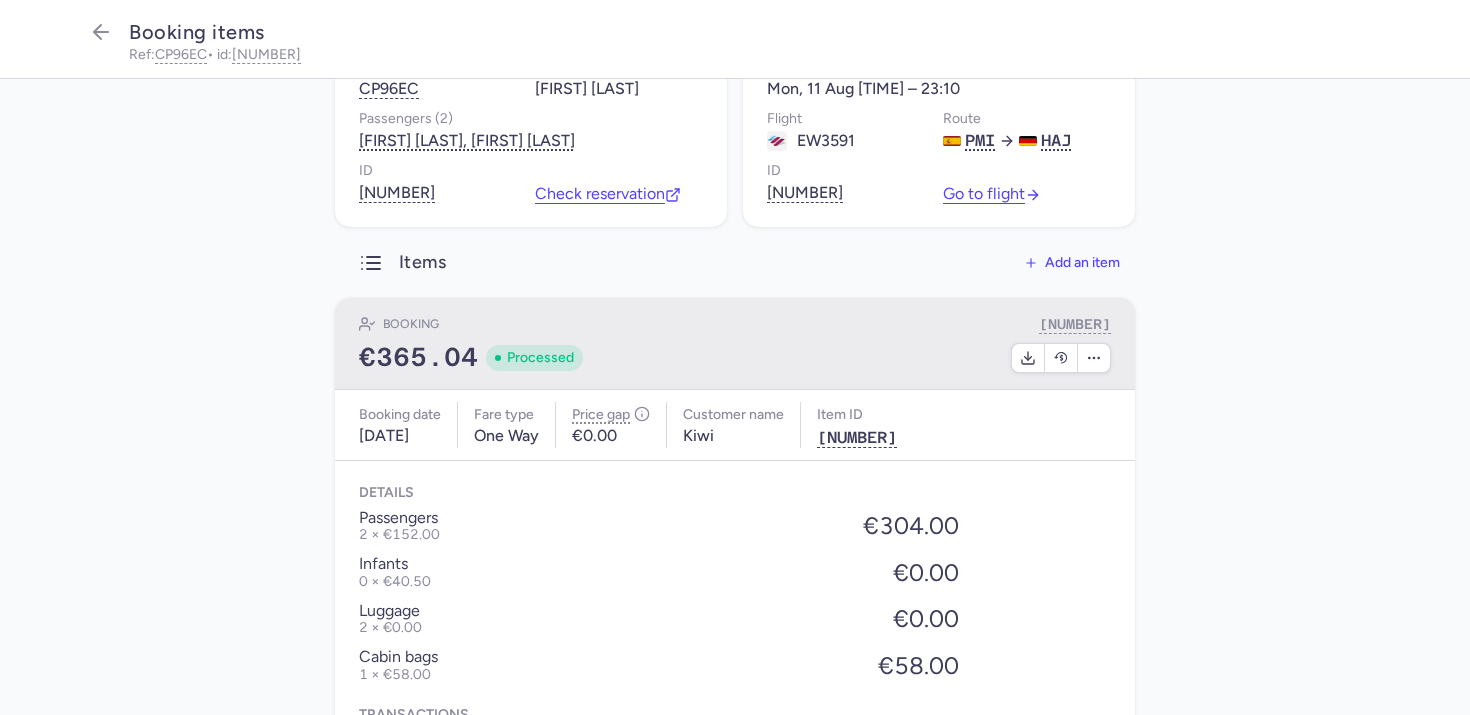 click at bounding box center [853, 358] 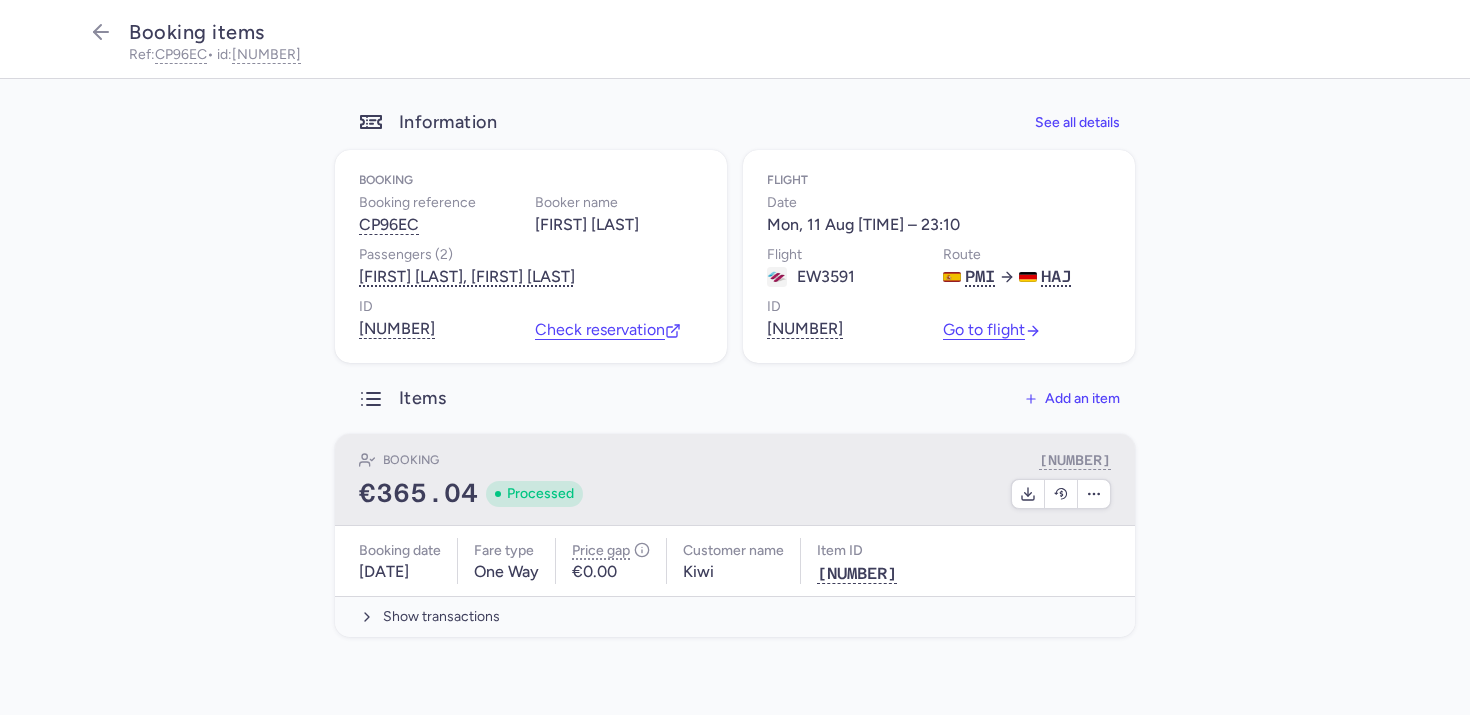 scroll, scrollTop: 0, scrollLeft: 0, axis: both 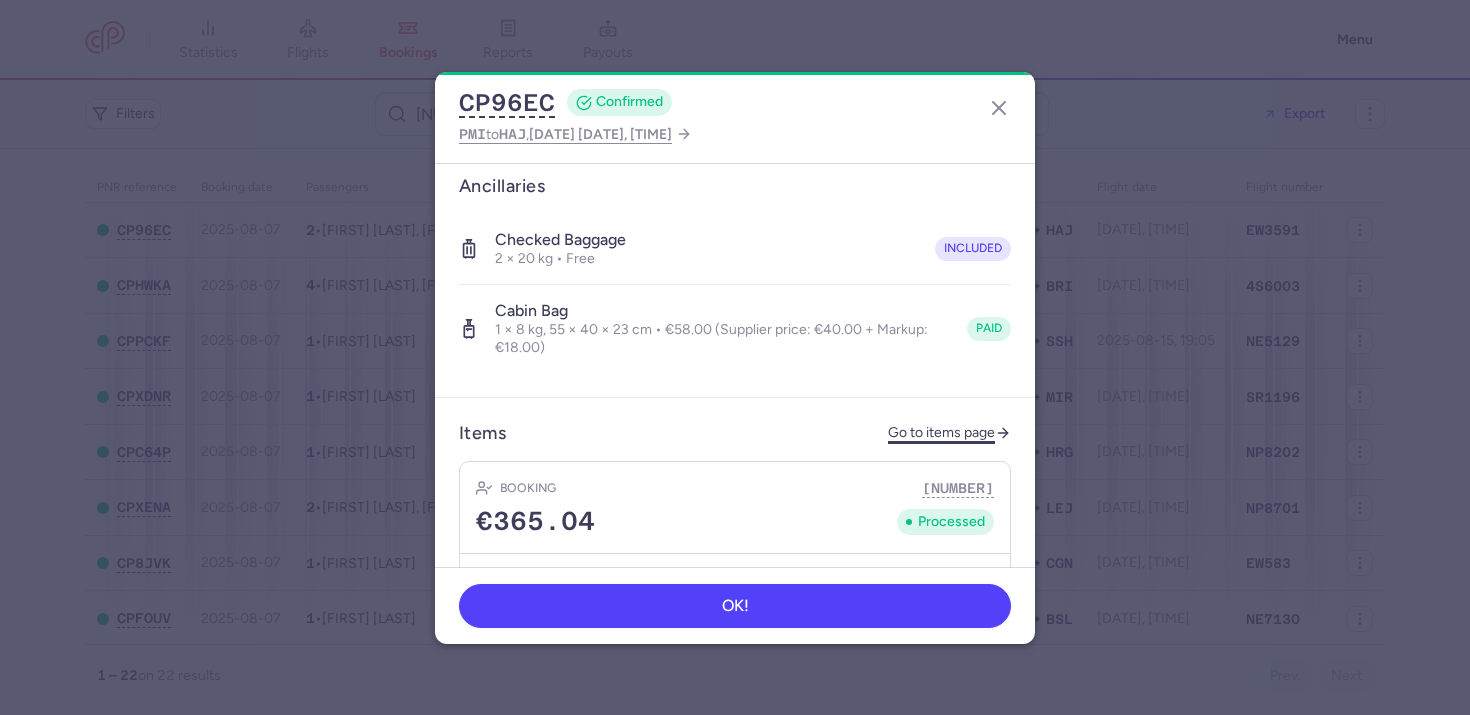 click on "Go to items page" 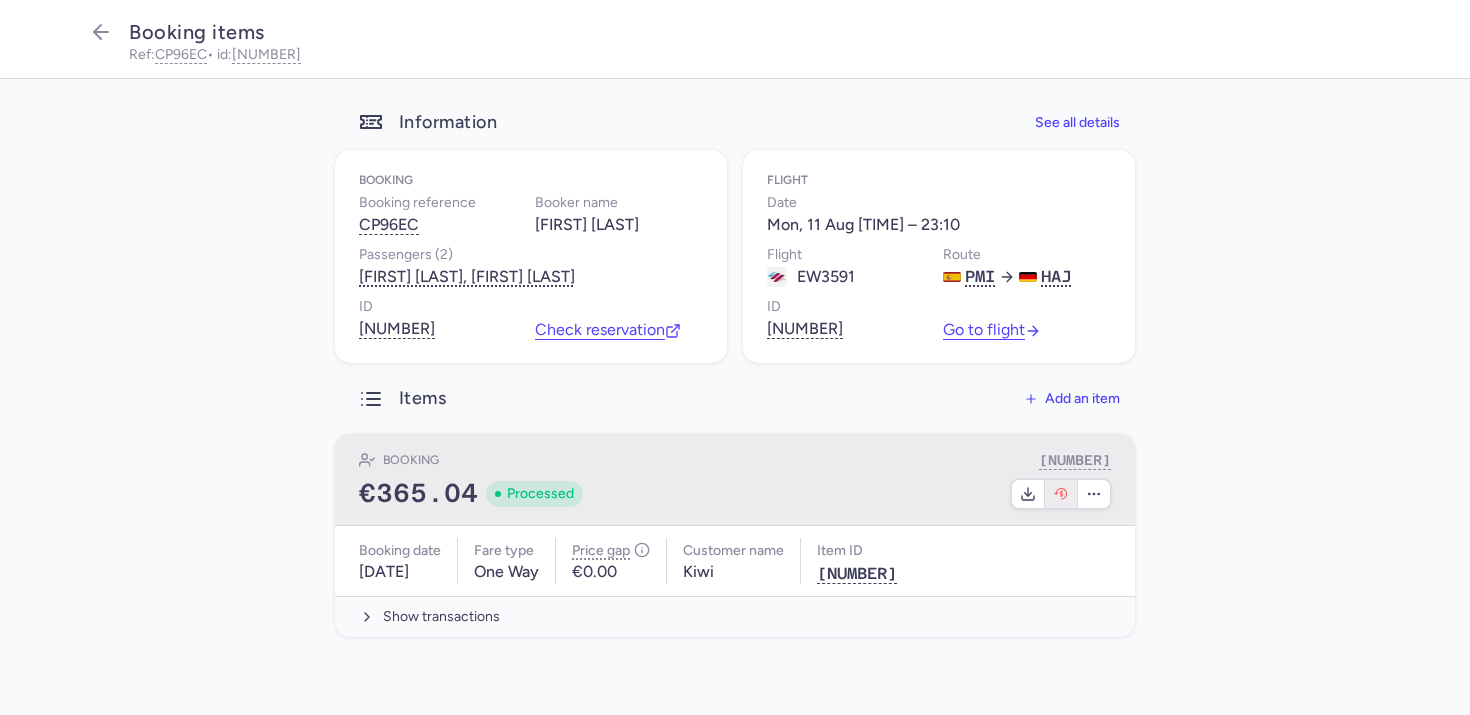 click 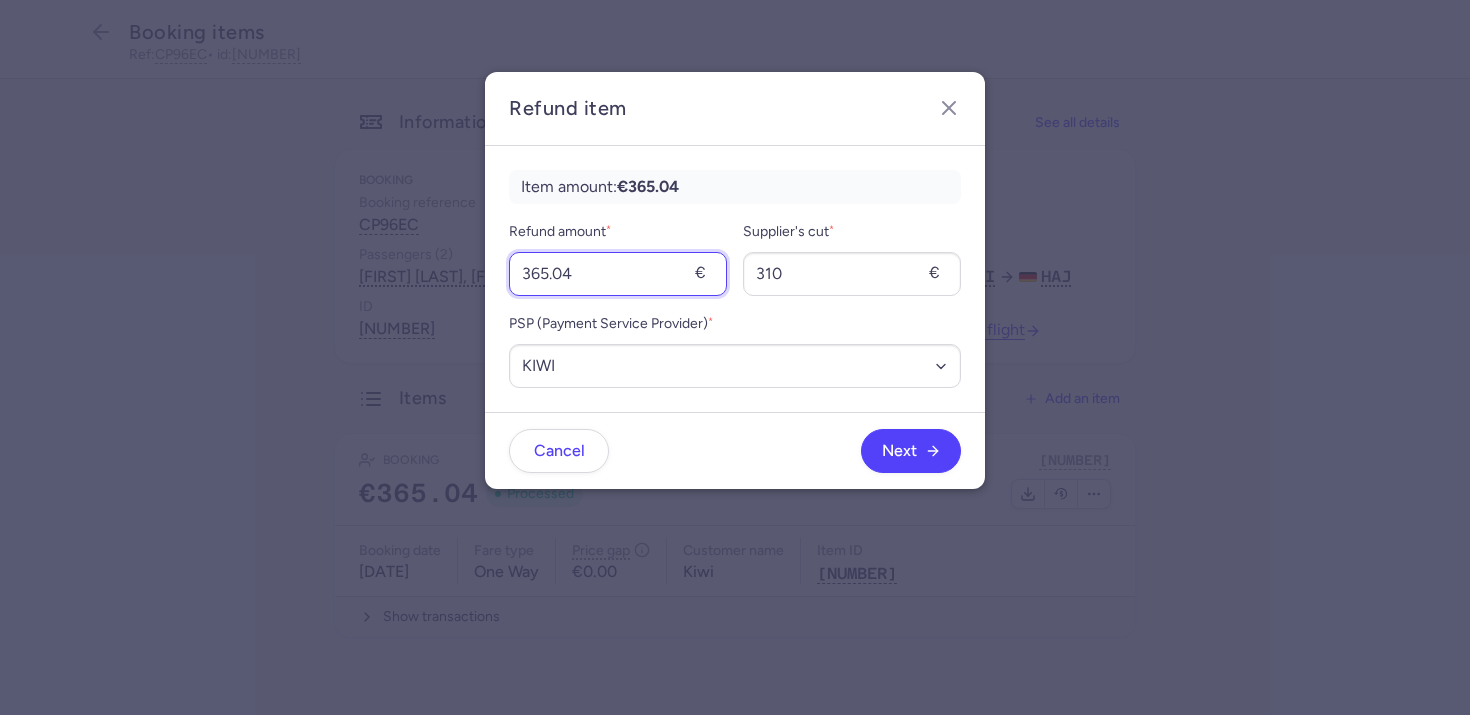 click on "365.04" at bounding box center [618, 274] 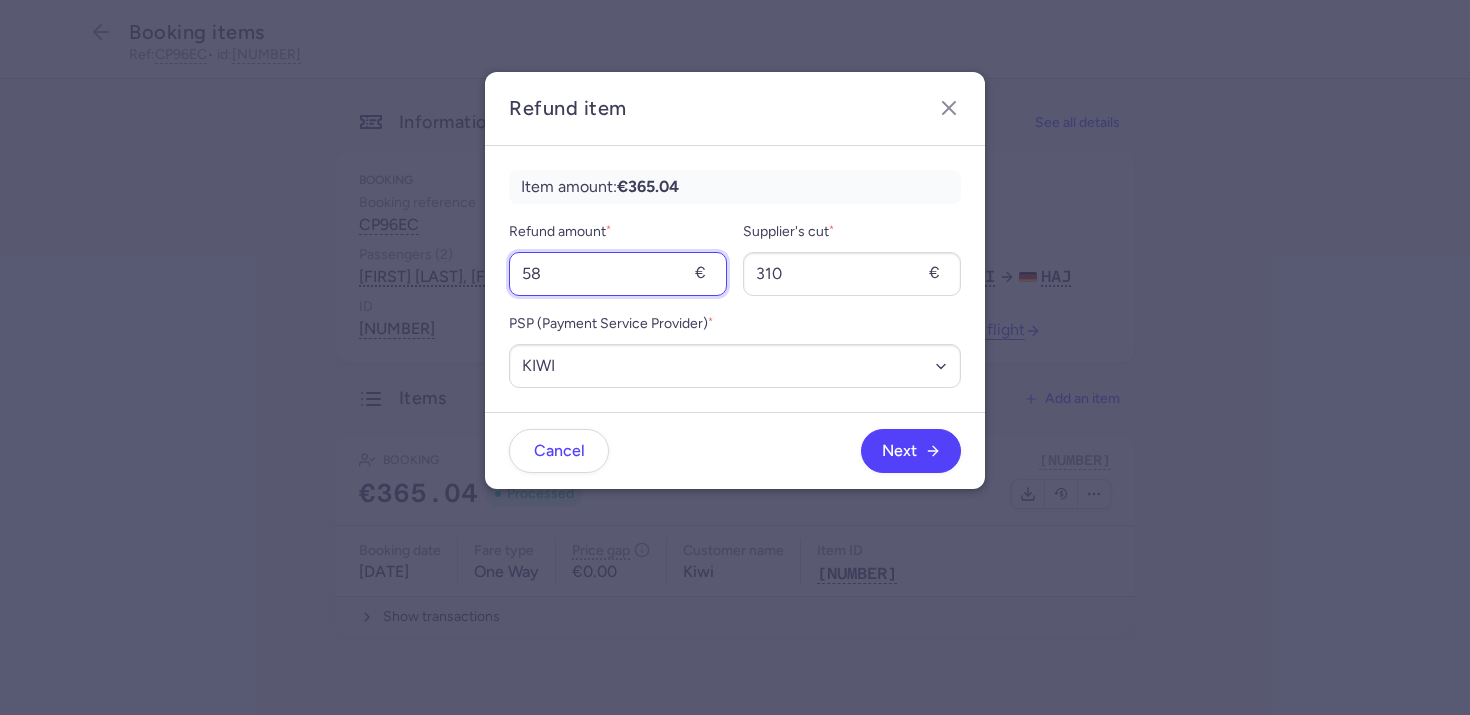 type on "58" 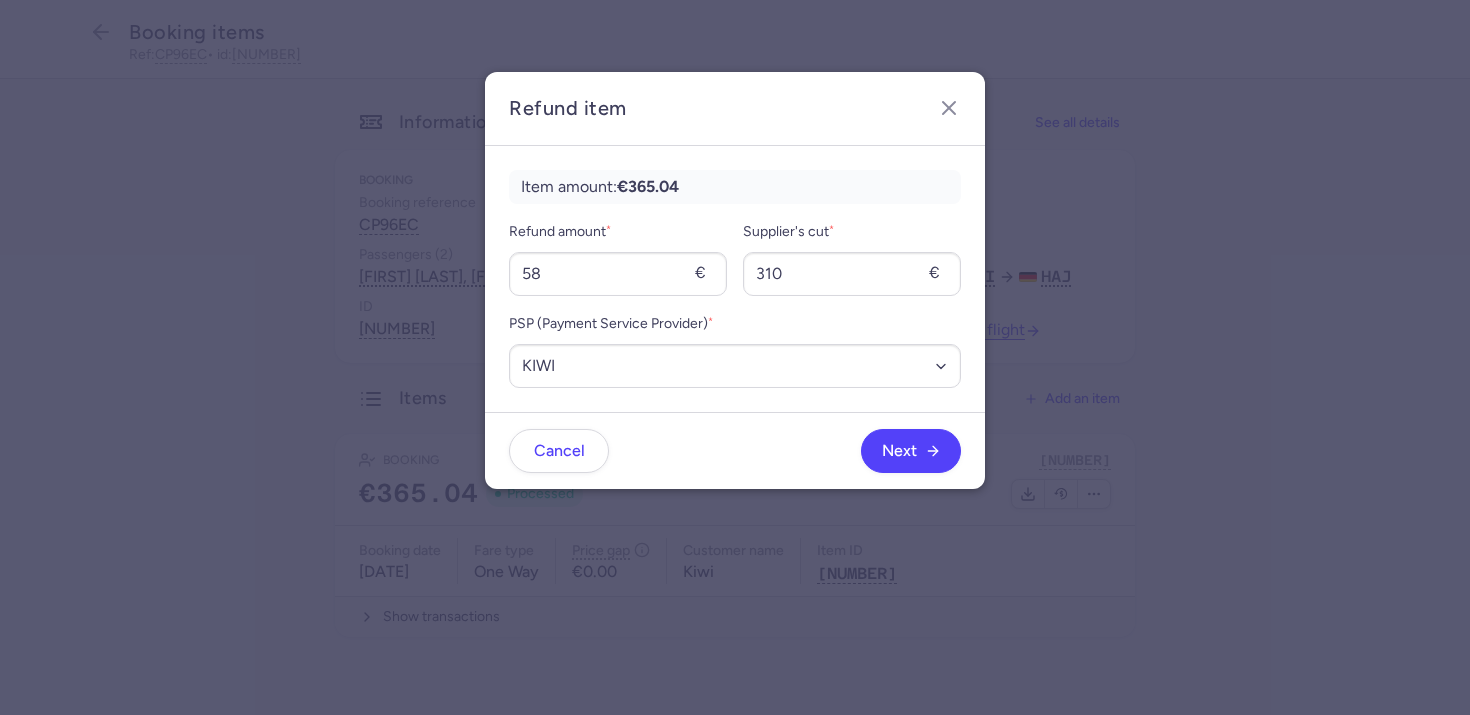 click on "Refund amount  * 58 € Supplier's cut  * 310 € PSP (Payment Service Provider)  * Select an option BANK_FR KIWI" at bounding box center [735, 304] 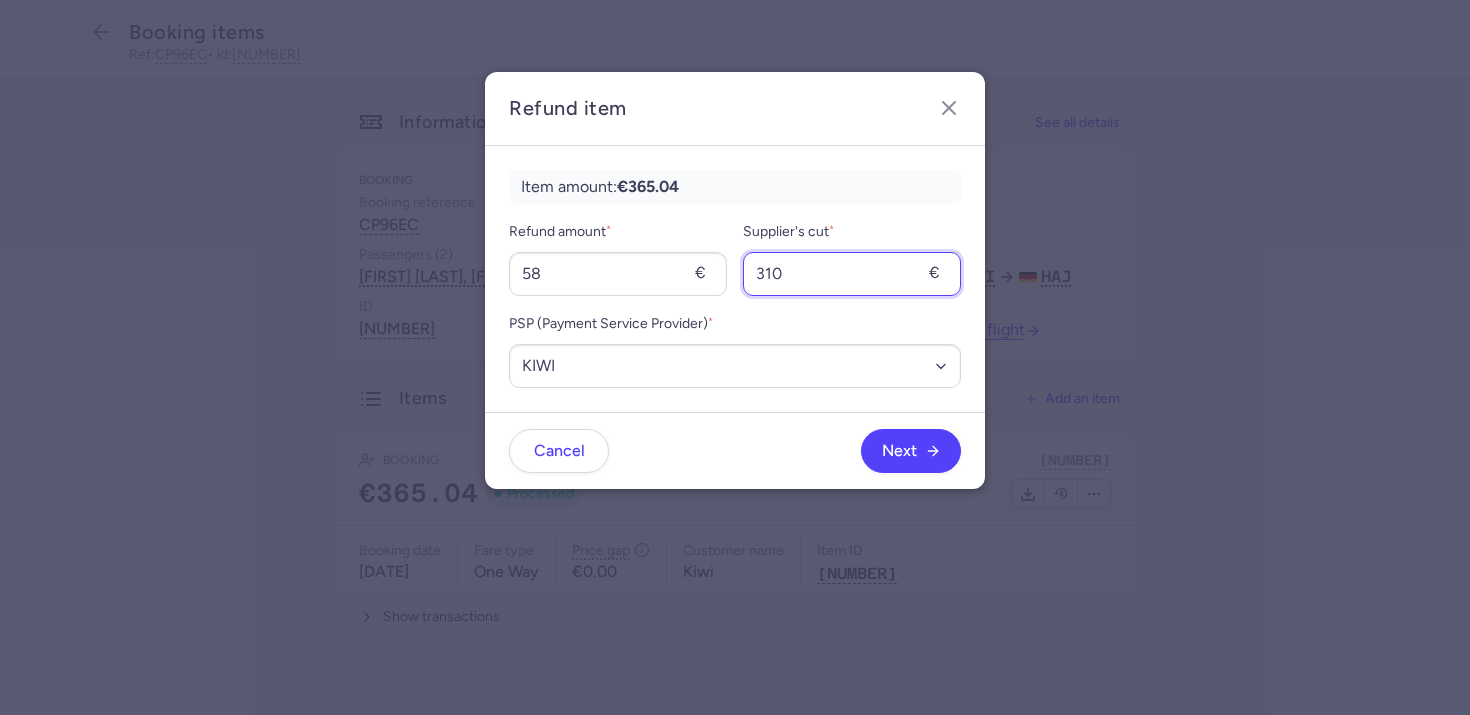 click on "310" at bounding box center [852, 274] 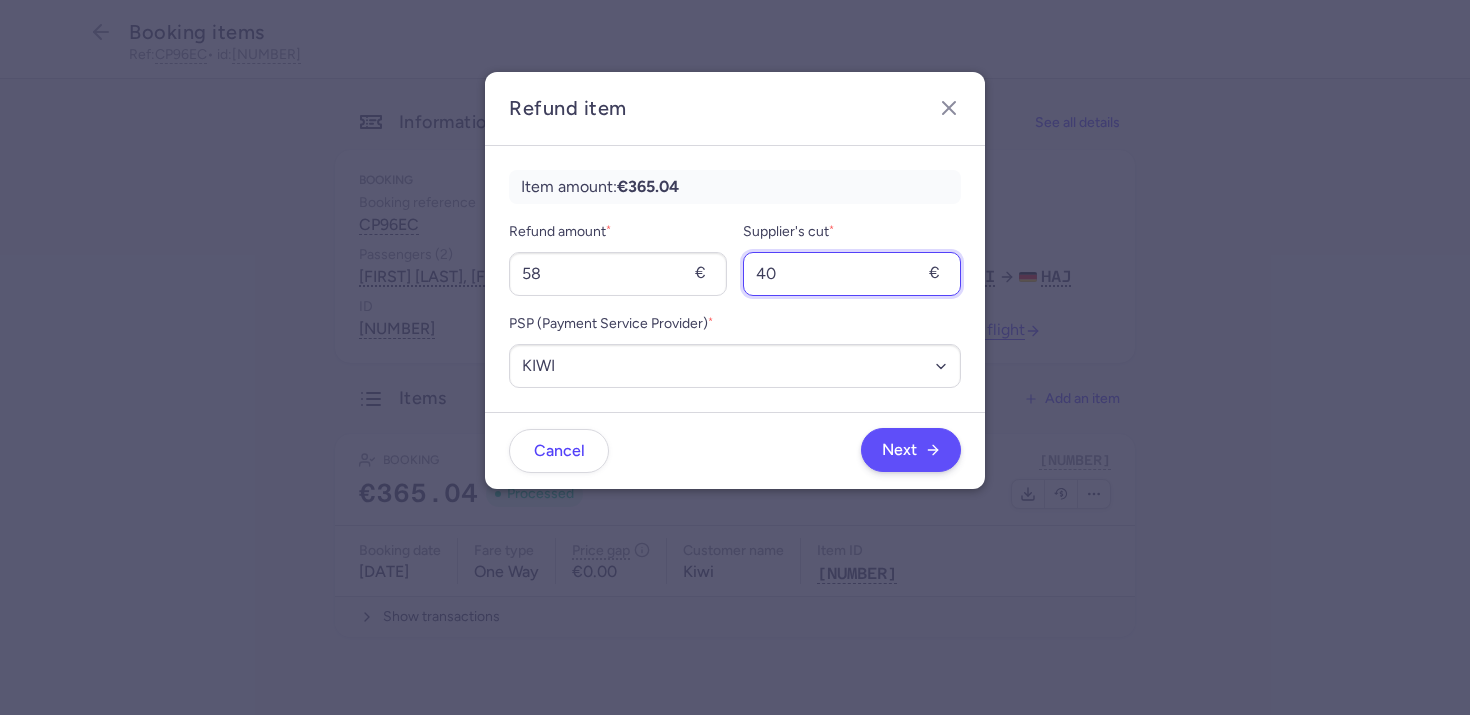 type on "40" 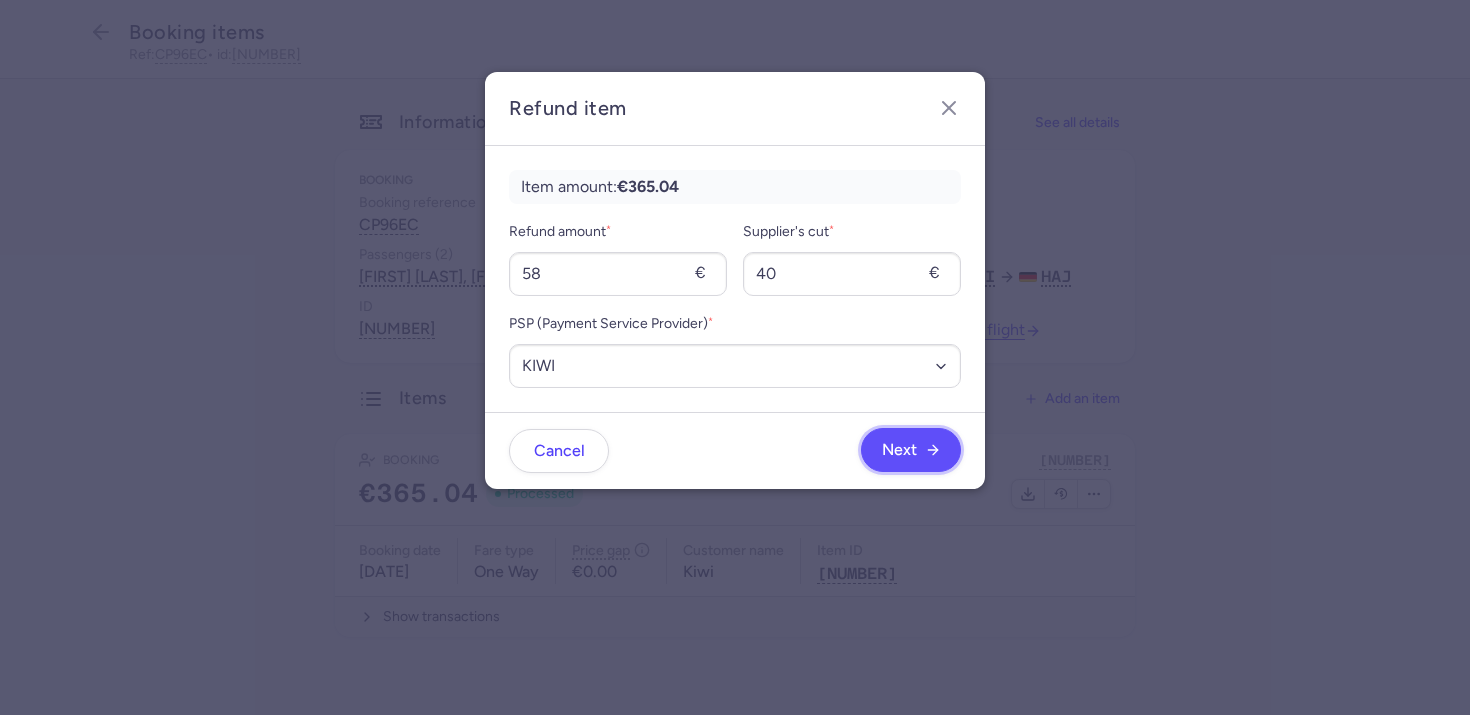 click on "Next" at bounding box center (911, 450) 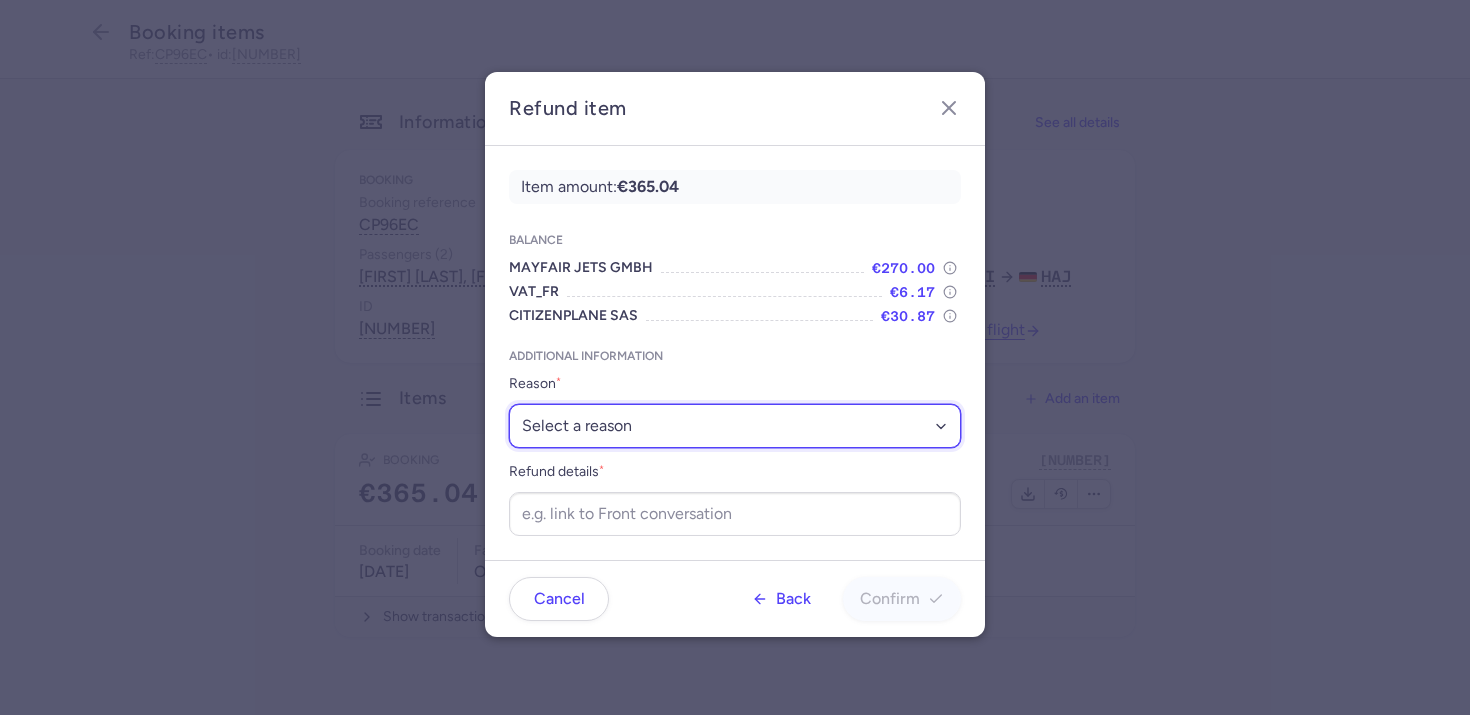 click on "Select a reason ✈️ Airline ceasing ops 💼 Ancillary issue 📄 APIS missing ⚙️ CitizenPlane error ⛔️ Denied boarding 🔁 Duplicate ❌ Flight canceled 🕵🏼‍♂️ Fraud 🎁 Goodwill 🎫 Goodwill allowance 🙃 Other 💺 Overbooking 💸 Refund with penalty 🙅 Schedule change not accepted 🤕 Supplier error 💵 Tax refund ❓ Unconfirmed booking" at bounding box center [735, 426] 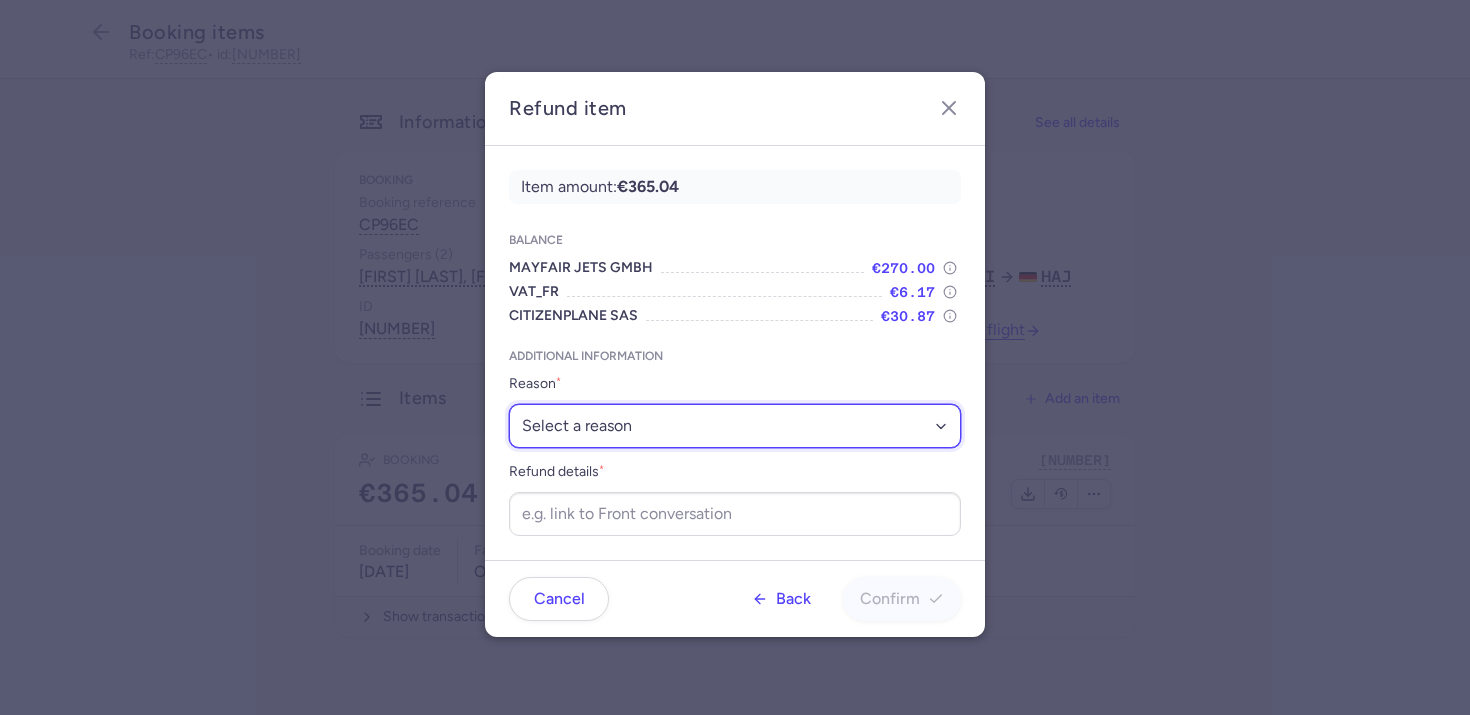 select on "ANCILLARY_ISSUE" 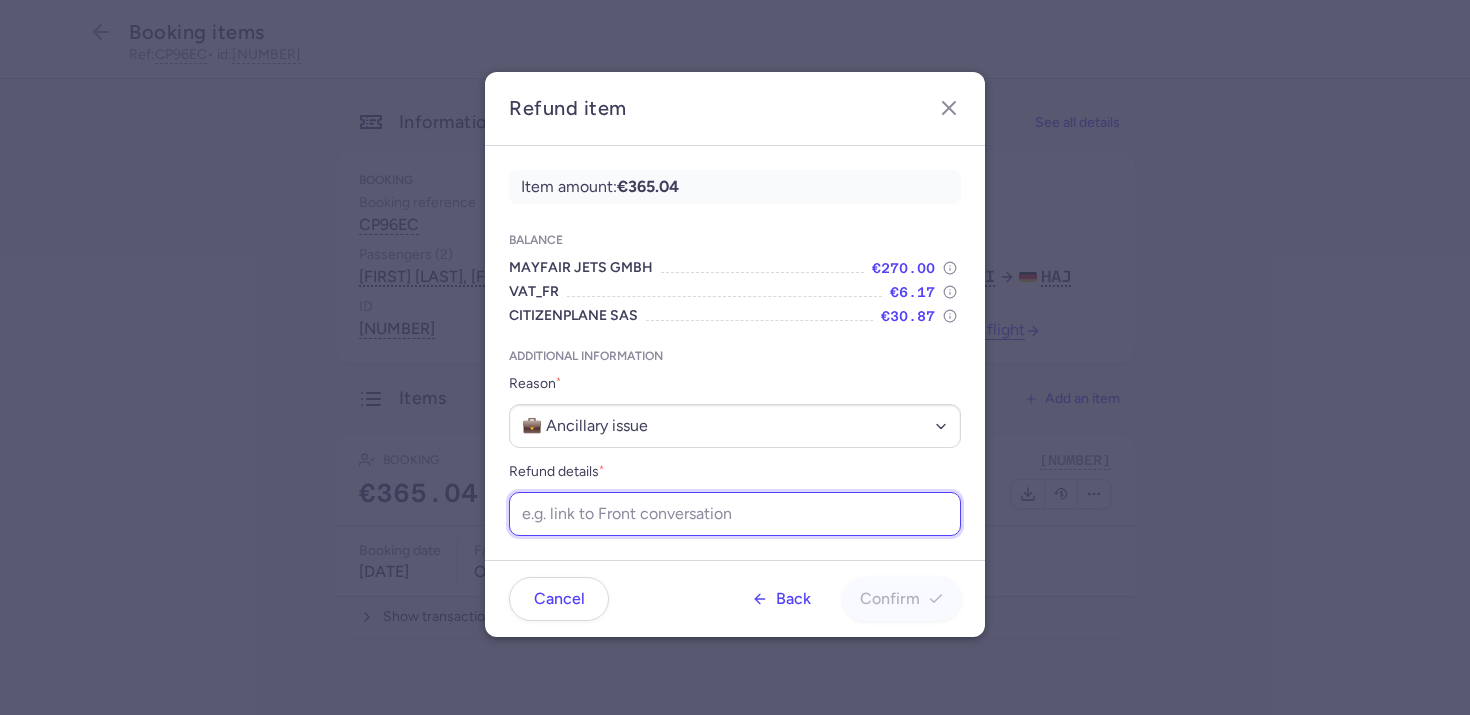 click on "Refund details  *" at bounding box center (735, 514) 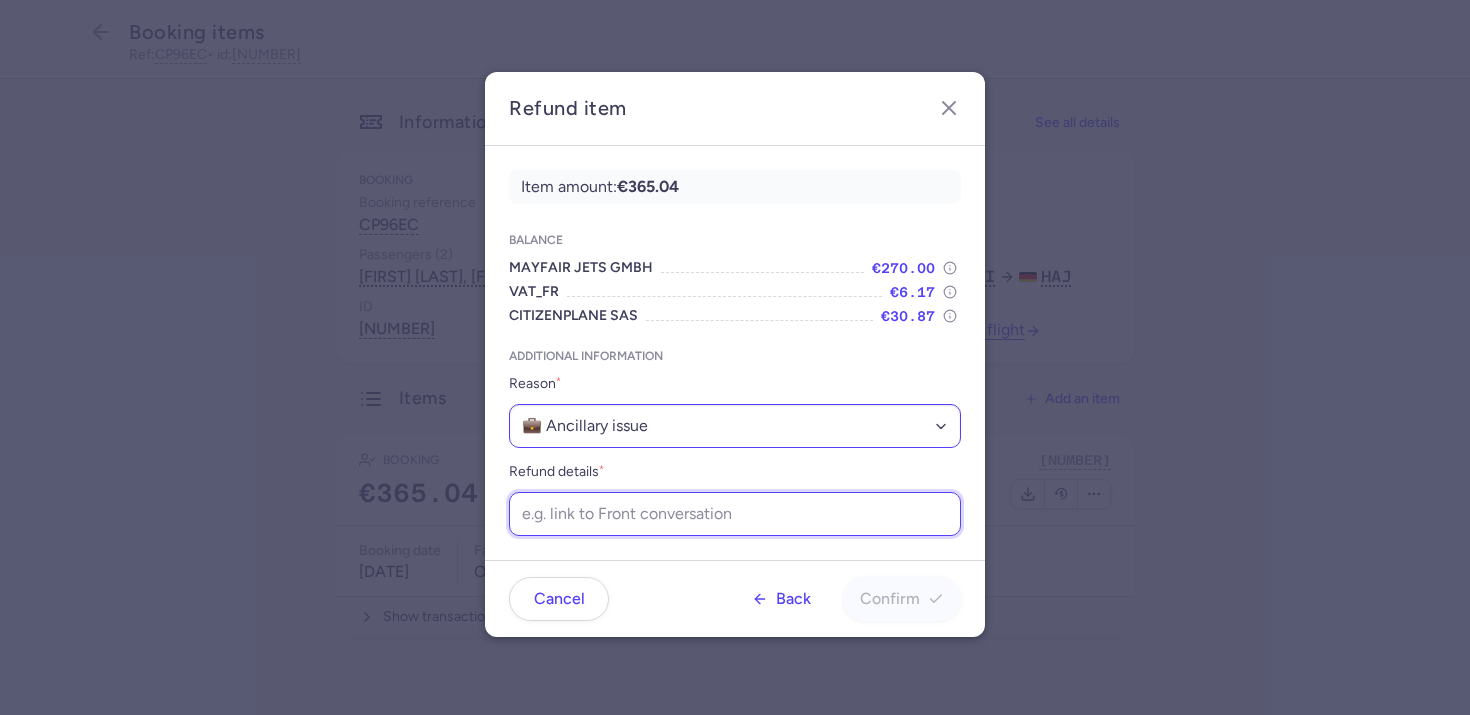 paste on "https://app.frontapp.com/open/cnv_f1t1k3m?key=3tOBkGQHmVsurt1SCe6h_b7rXflaxyY0" 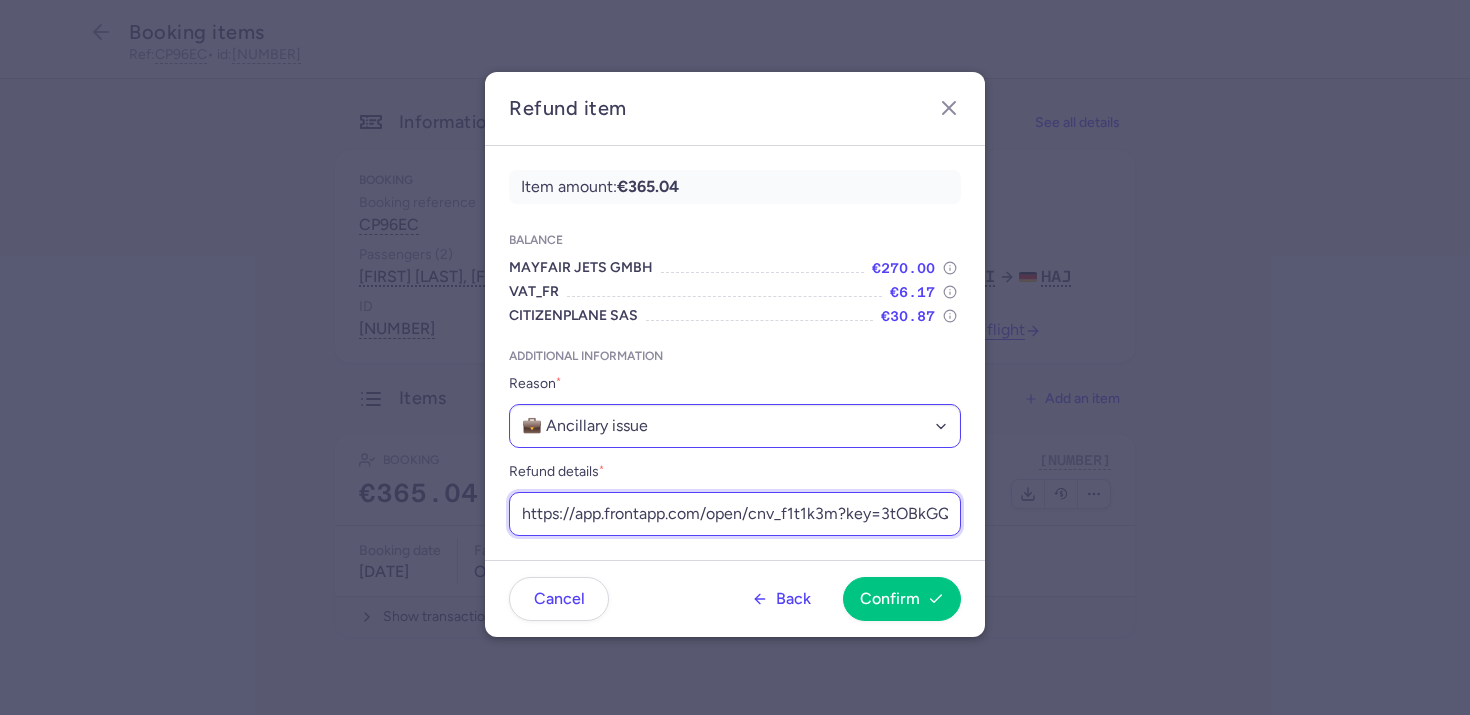 scroll, scrollTop: 0, scrollLeft: 217, axis: horizontal 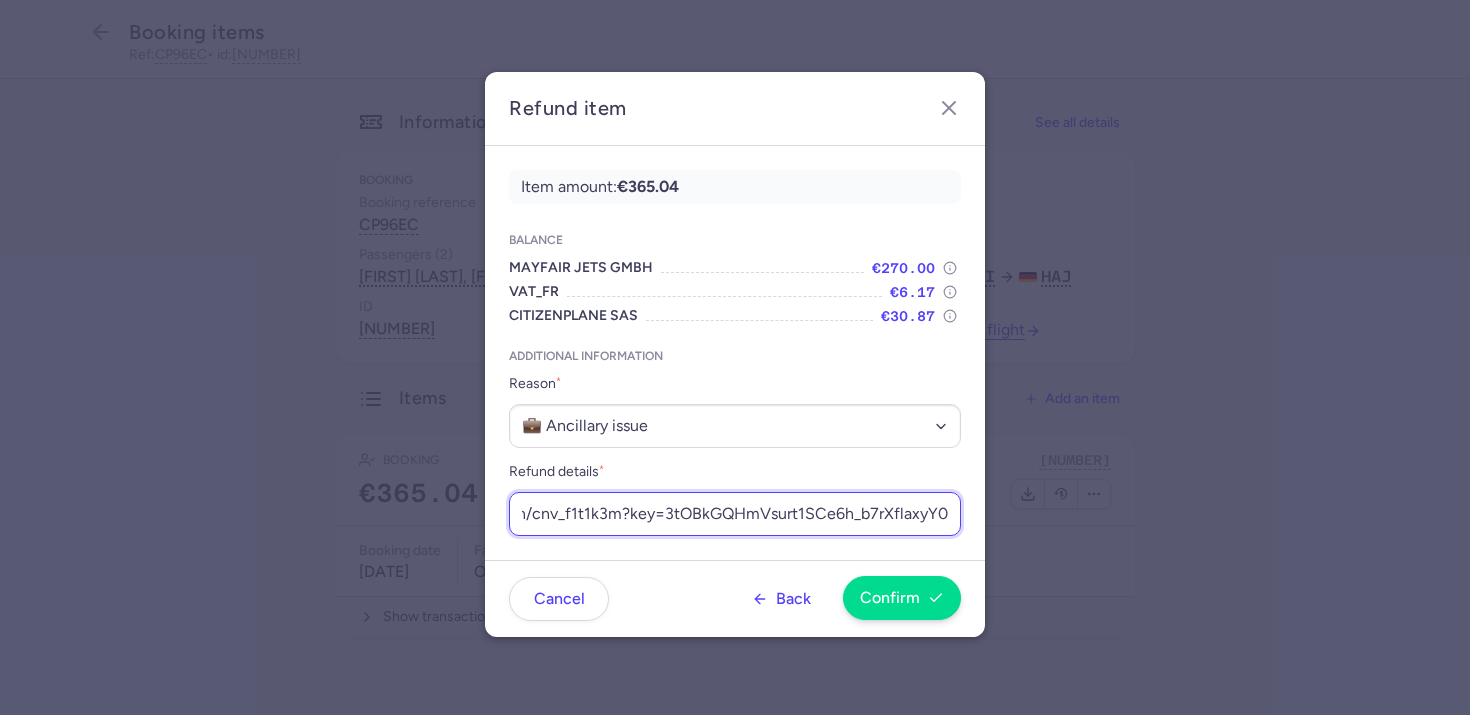 type on "https://app.frontapp.com/open/cnv_f1t1k3m?key=3tOBkGQHmVsurt1SCe6h_b7rXflaxyY0" 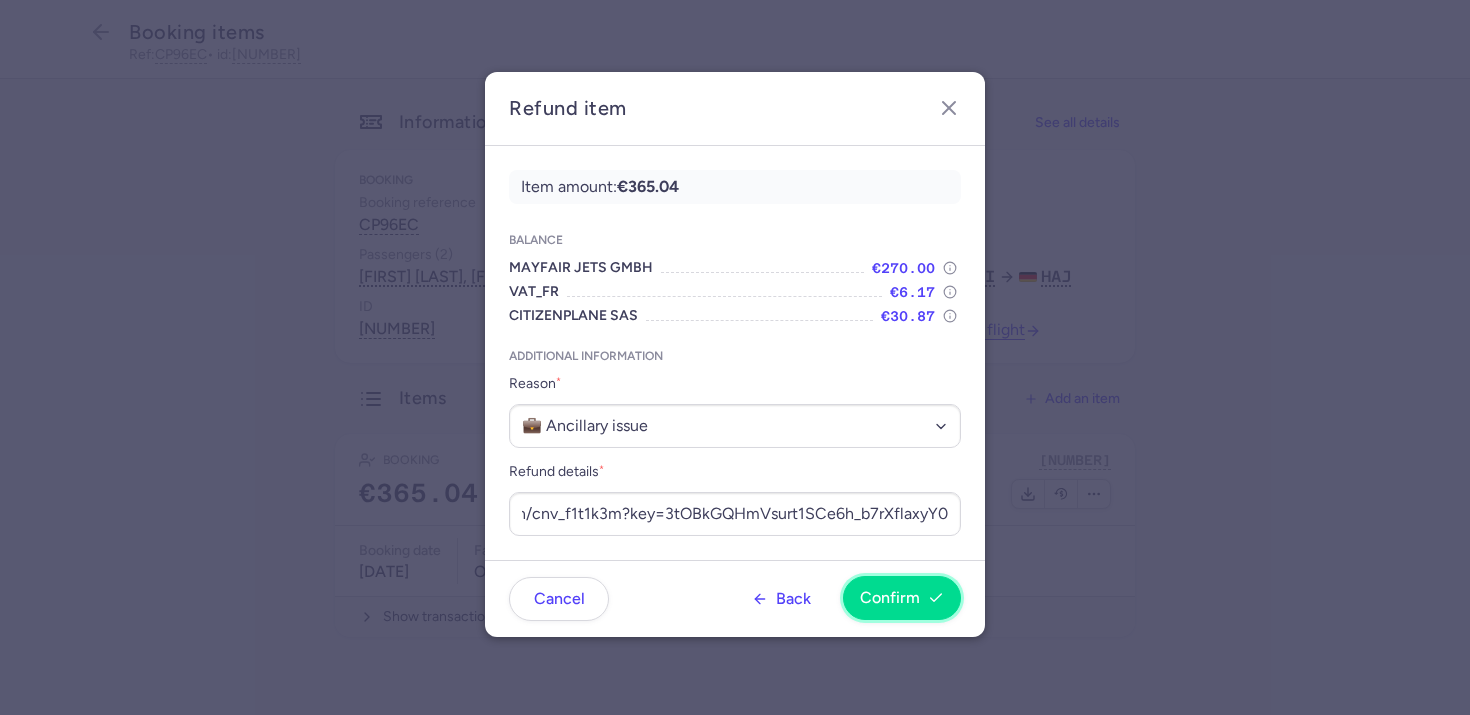 click on "Confirm" at bounding box center [890, 598] 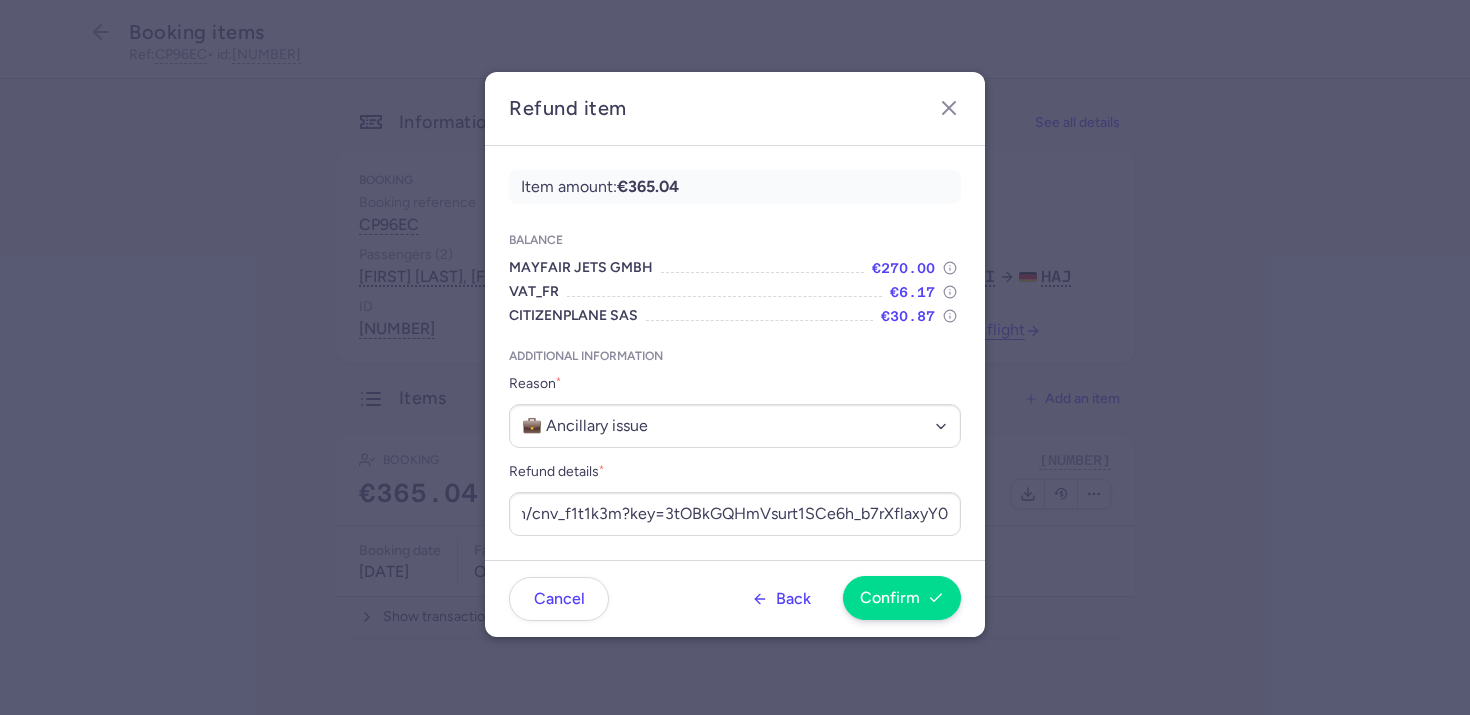 scroll, scrollTop: 0, scrollLeft: 0, axis: both 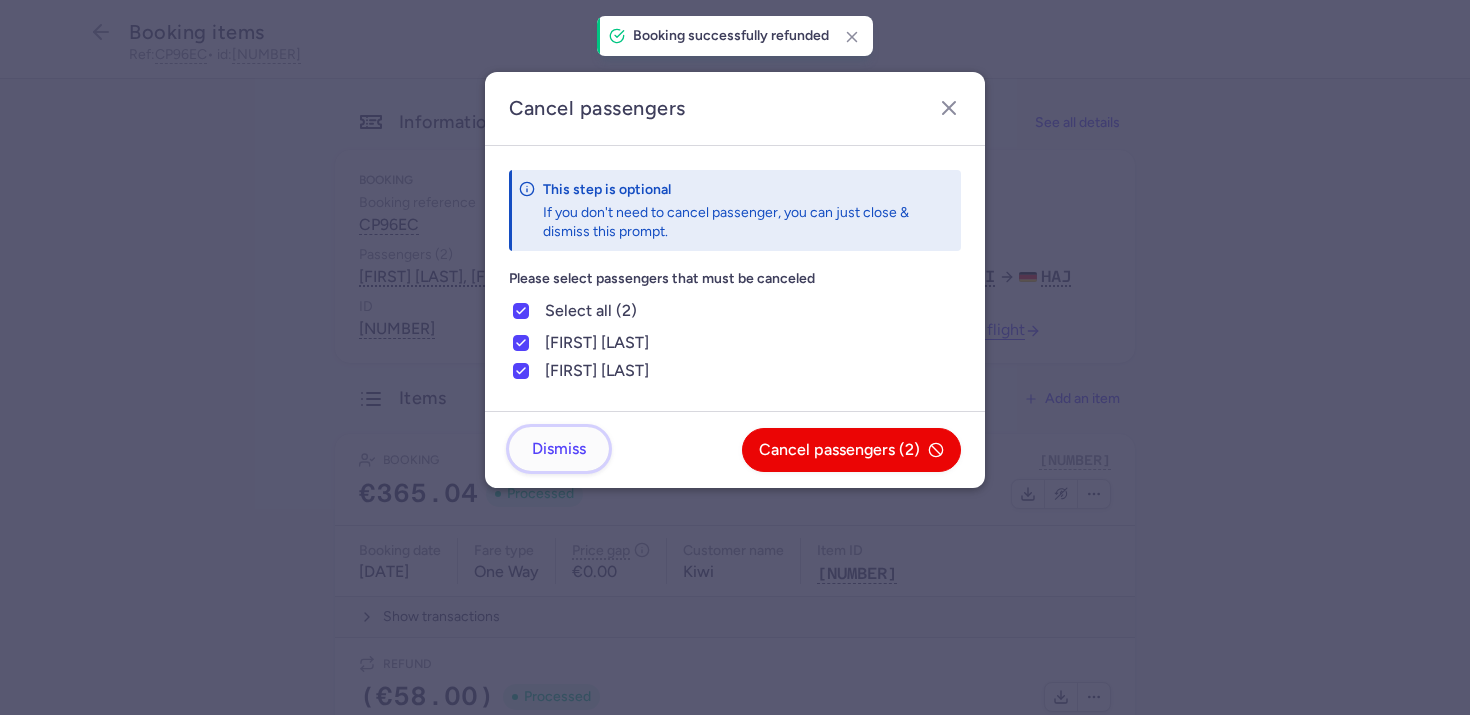 click on "Dismiss" 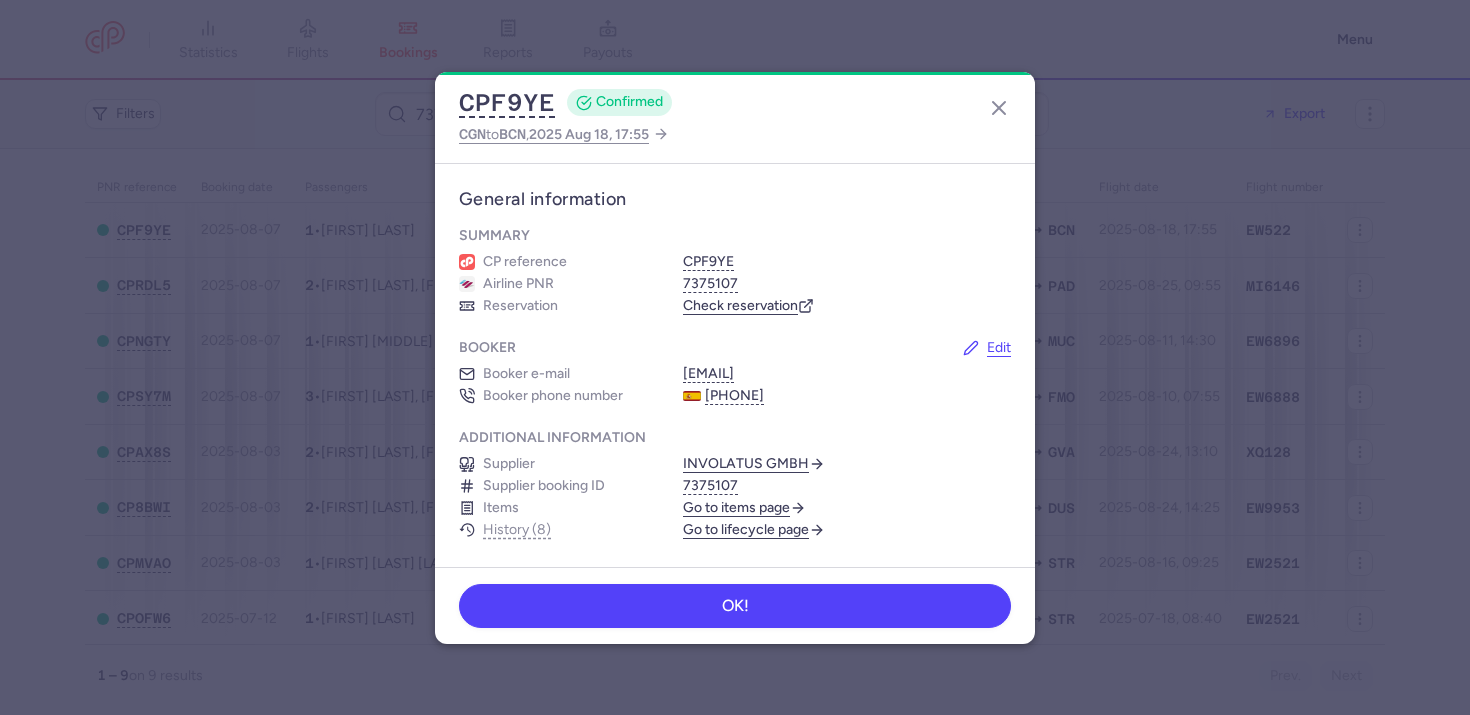 scroll, scrollTop: 0, scrollLeft: 0, axis: both 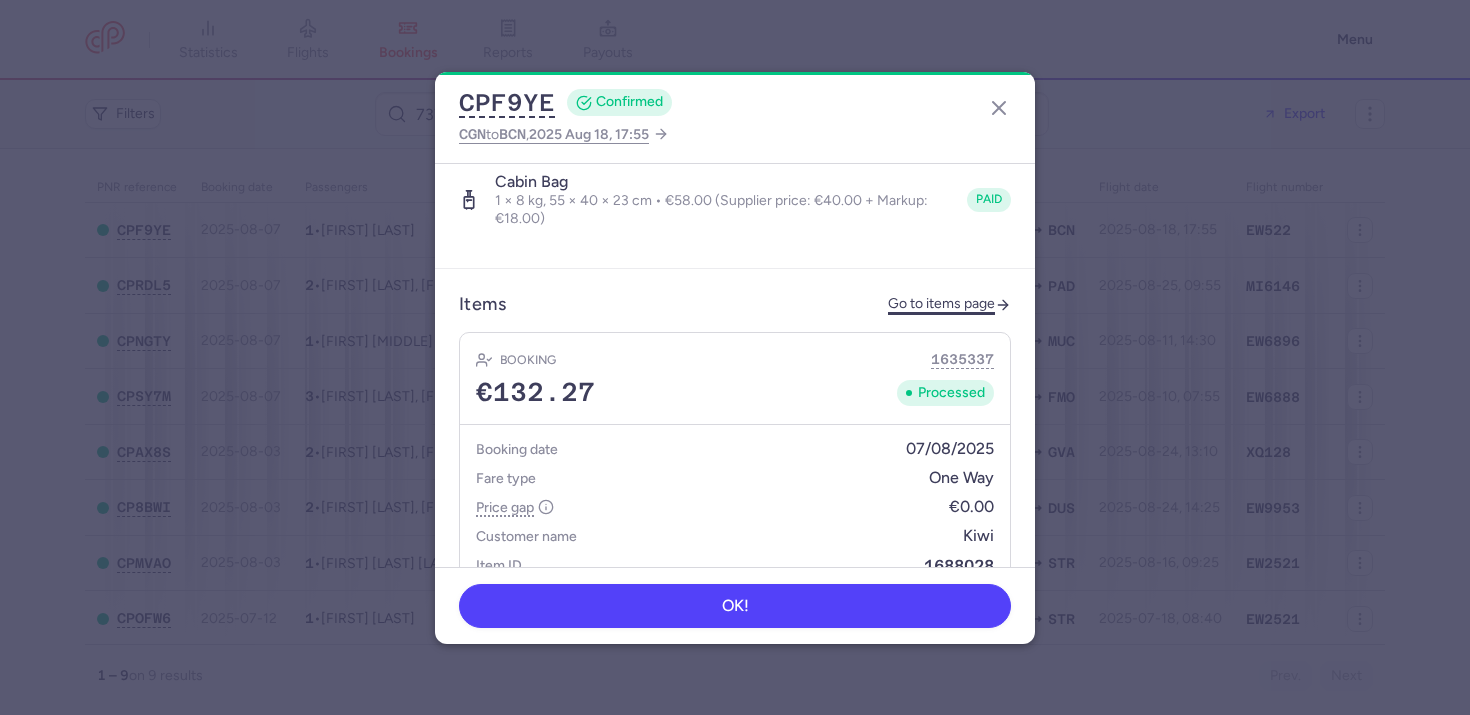 click on "Go to items page" 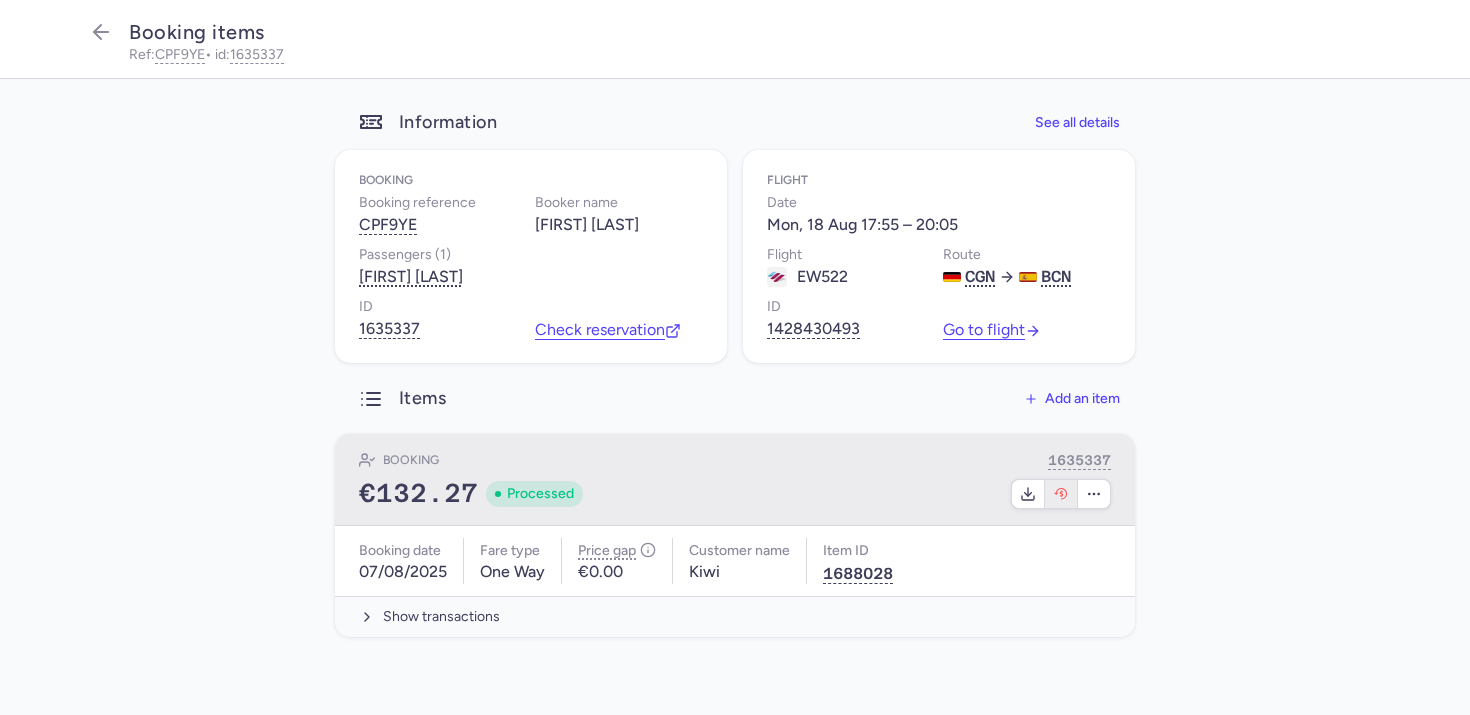click 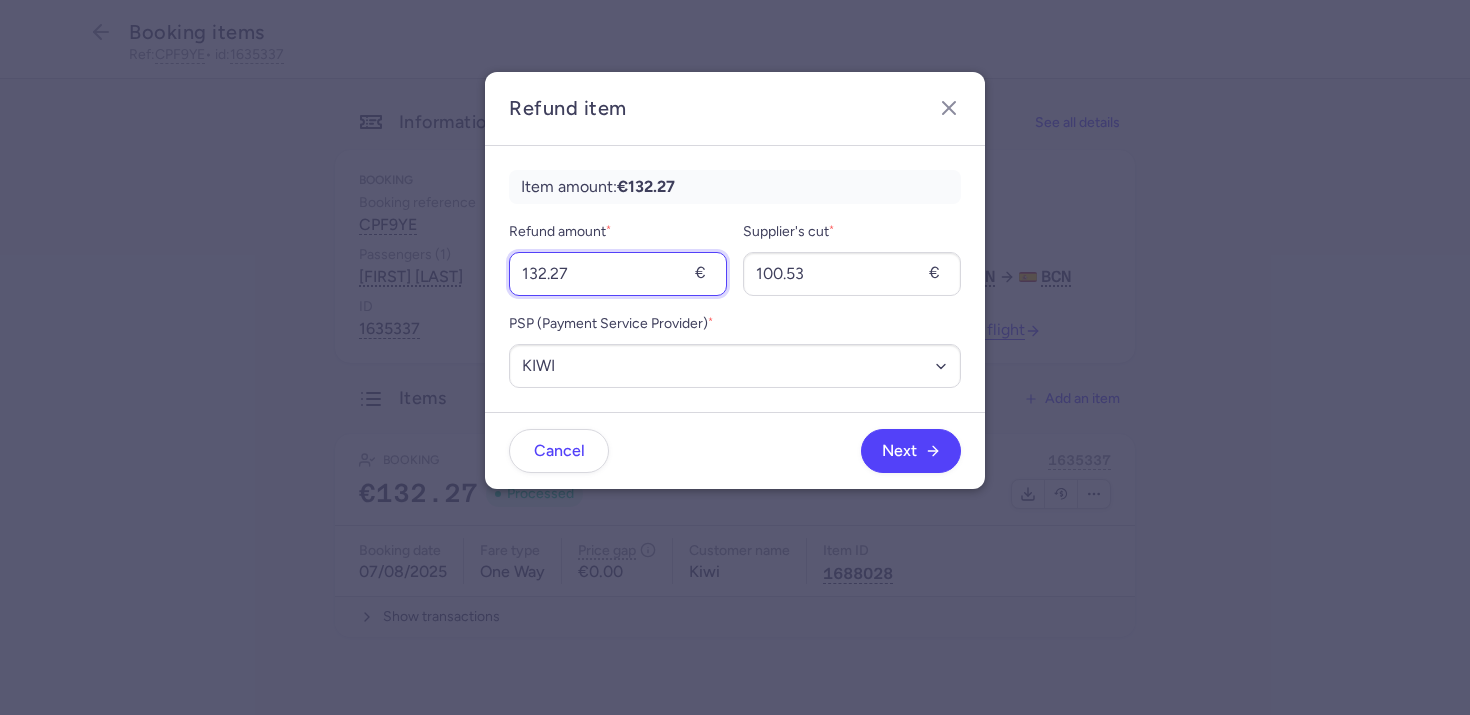 click on "132.27" at bounding box center (618, 274) 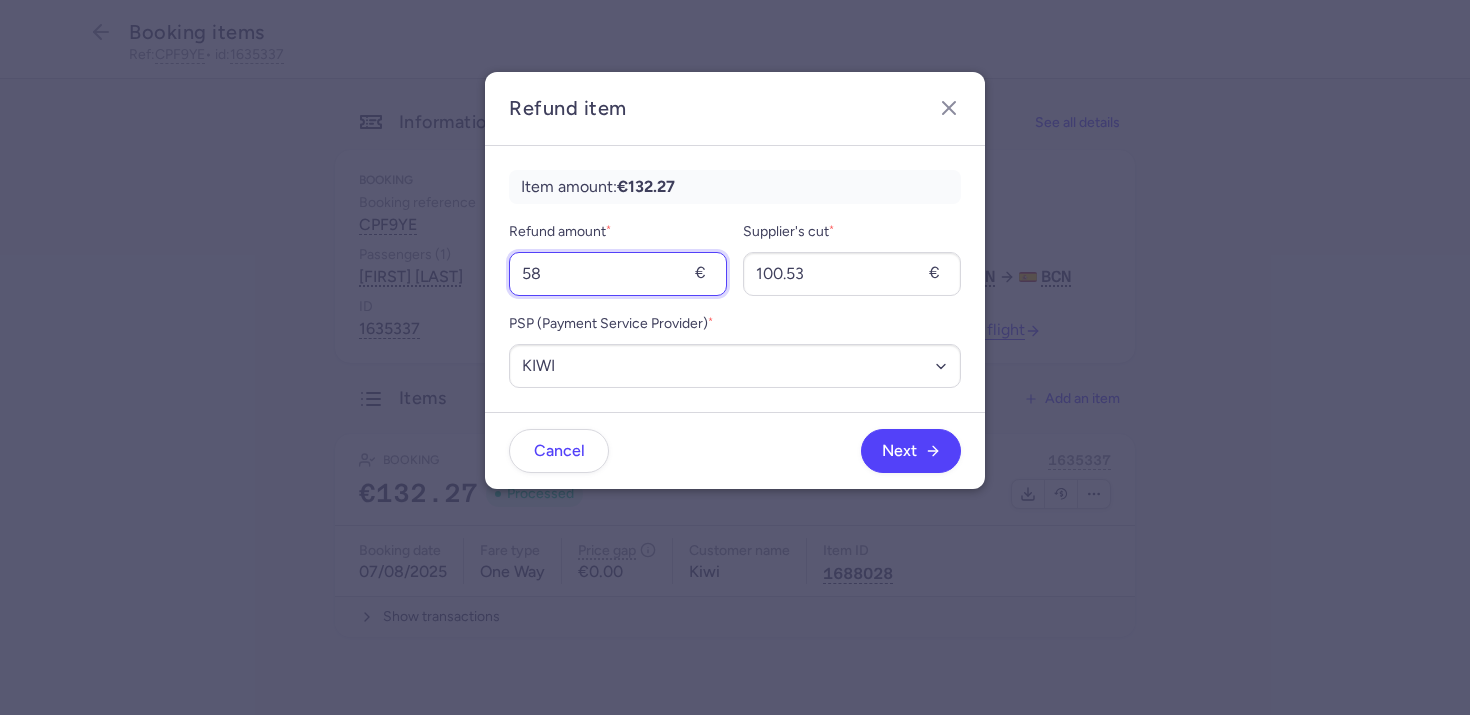 type on "58" 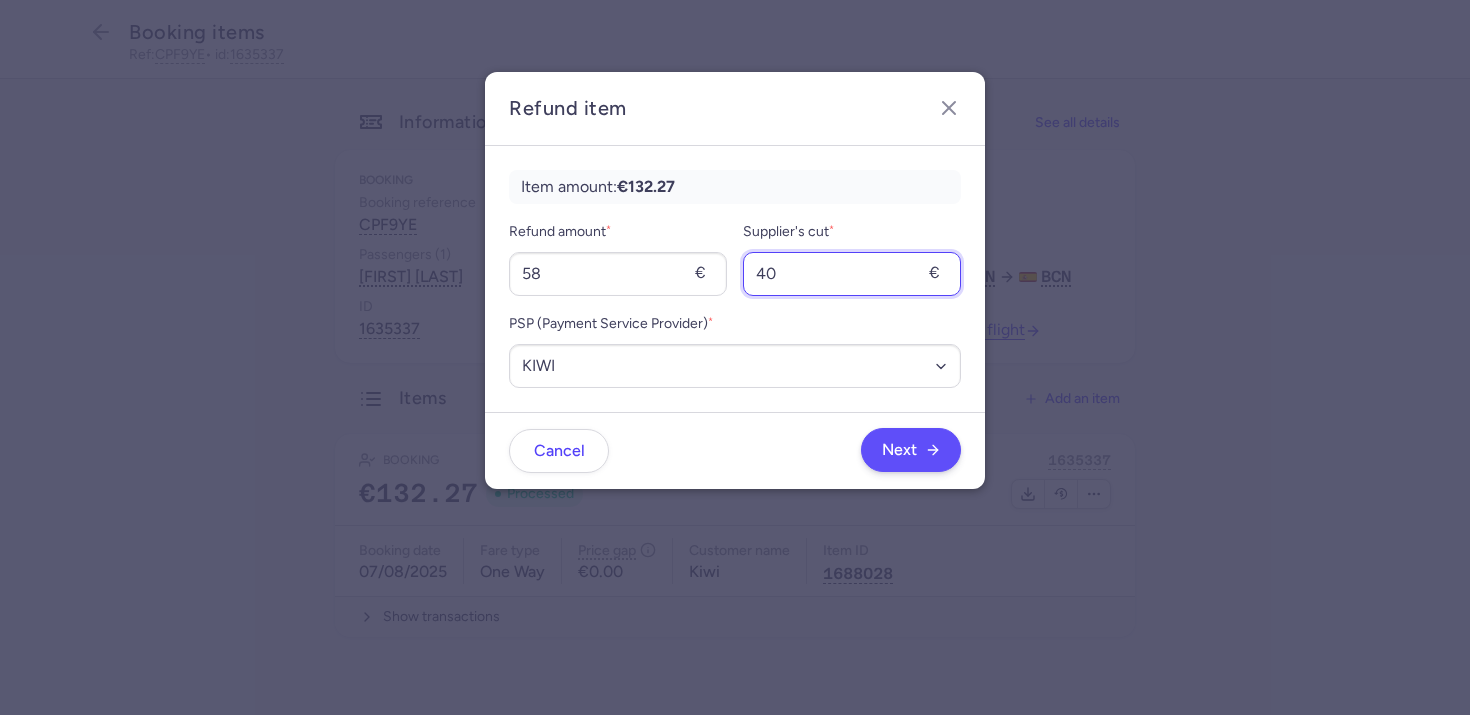 type on "40" 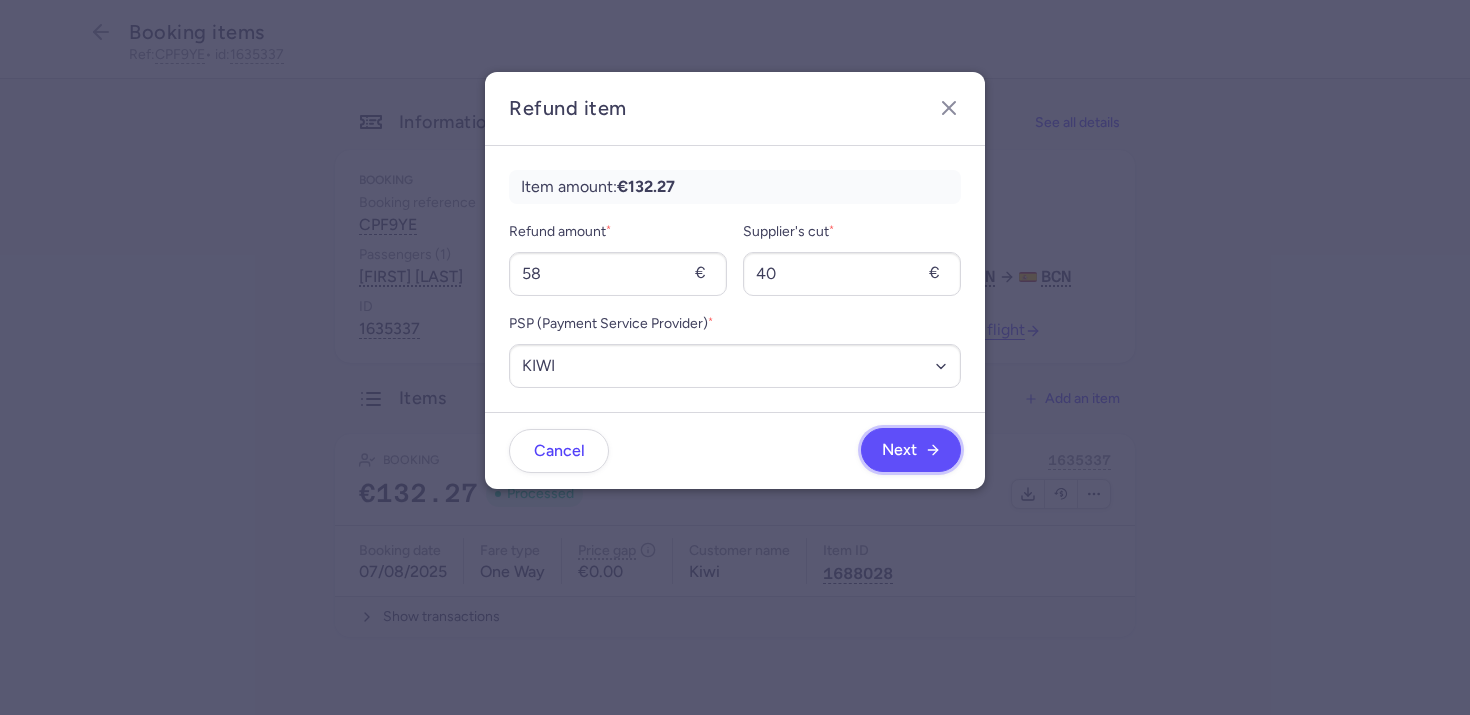 click on "Next" at bounding box center [899, 450] 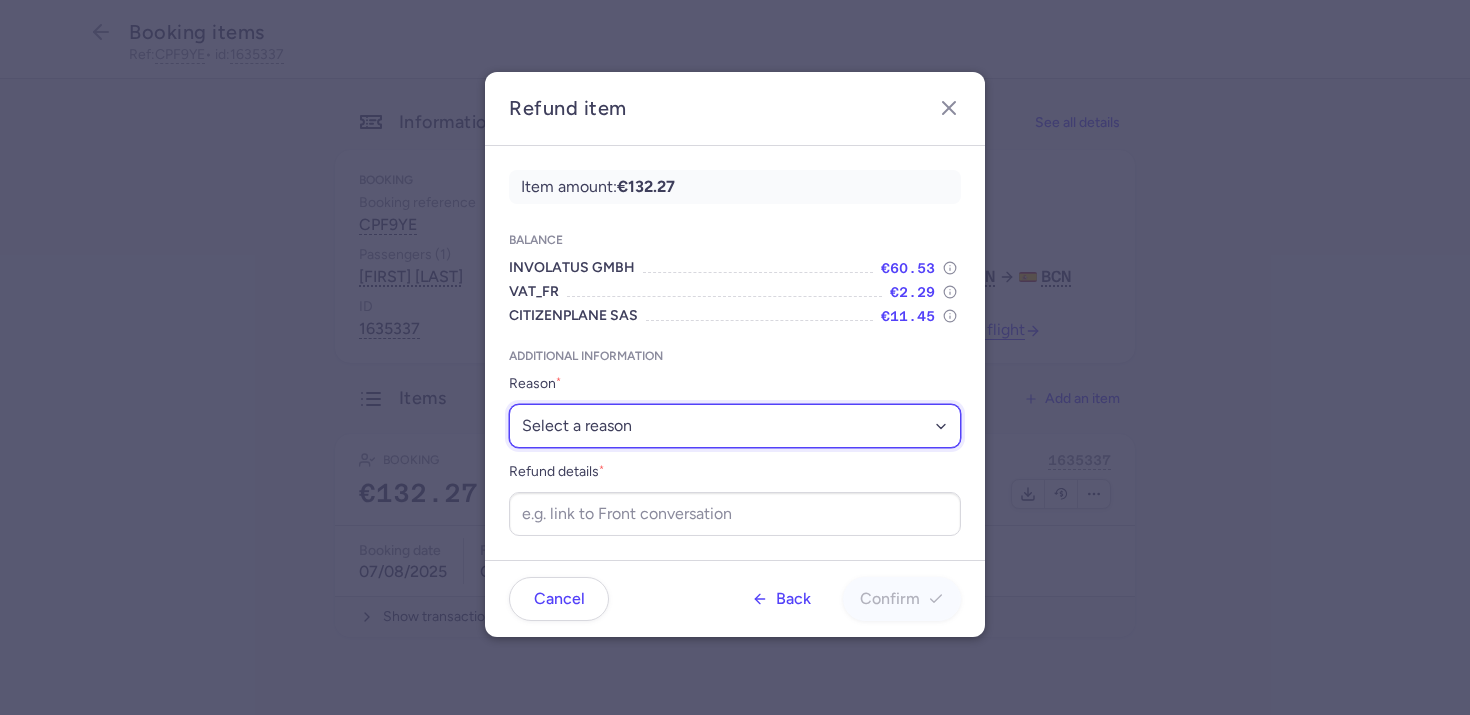 click on "Select a reason ✈️ Airline ceasing ops 💼 Ancillary issue 📄 APIS missing ⚙️ CitizenPlane error ⛔️ Denied boarding 🔁 Duplicate ❌ Flight canceled 🕵🏼‍♂️ Fraud 🎁 Goodwill 🎫 Goodwill allowance 🙃 Other 💺 Overbooking 💸 Refund with penalty 🙅 Schedule change not accepted 🤕 Supplier error 💵 Tax refund ❓ Unconfirmed booking" at bounding box center [735, 426] 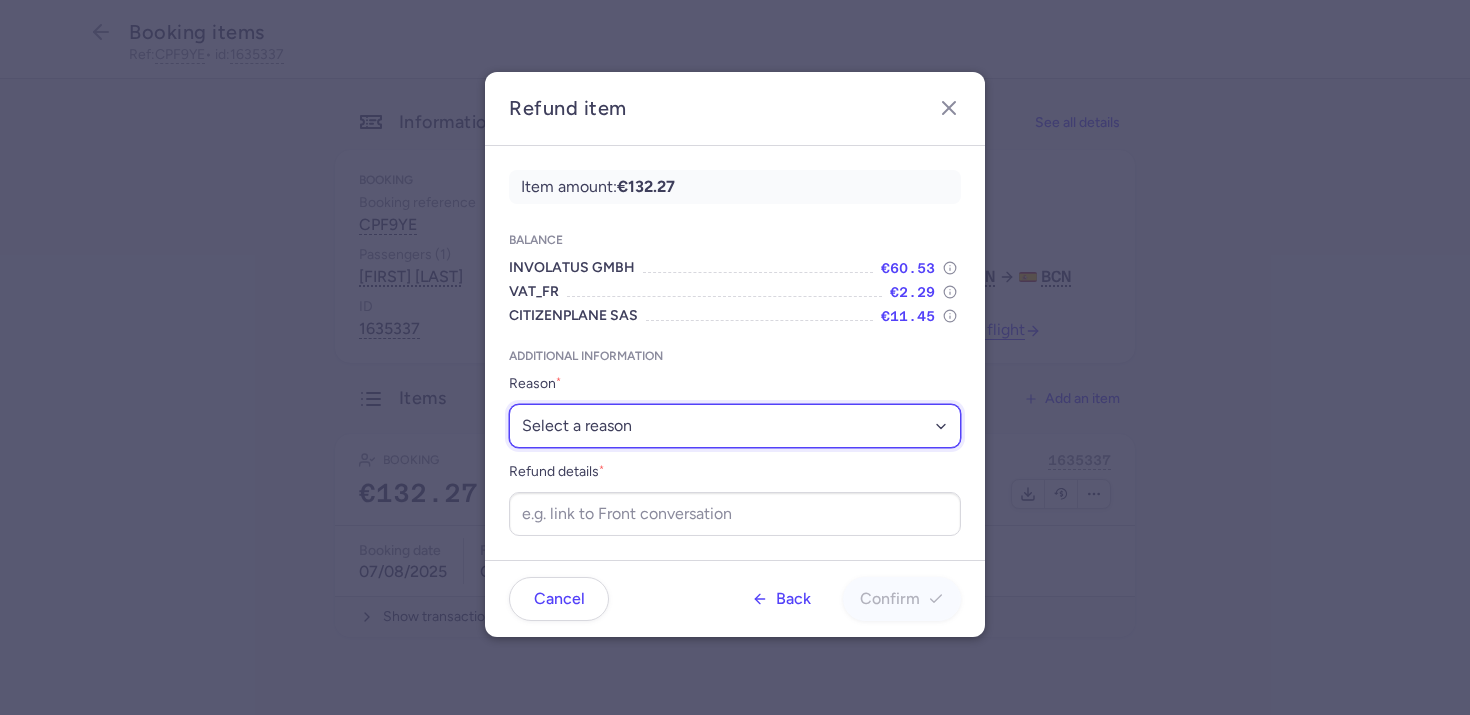select on "ANCILLARY_ISSUE" 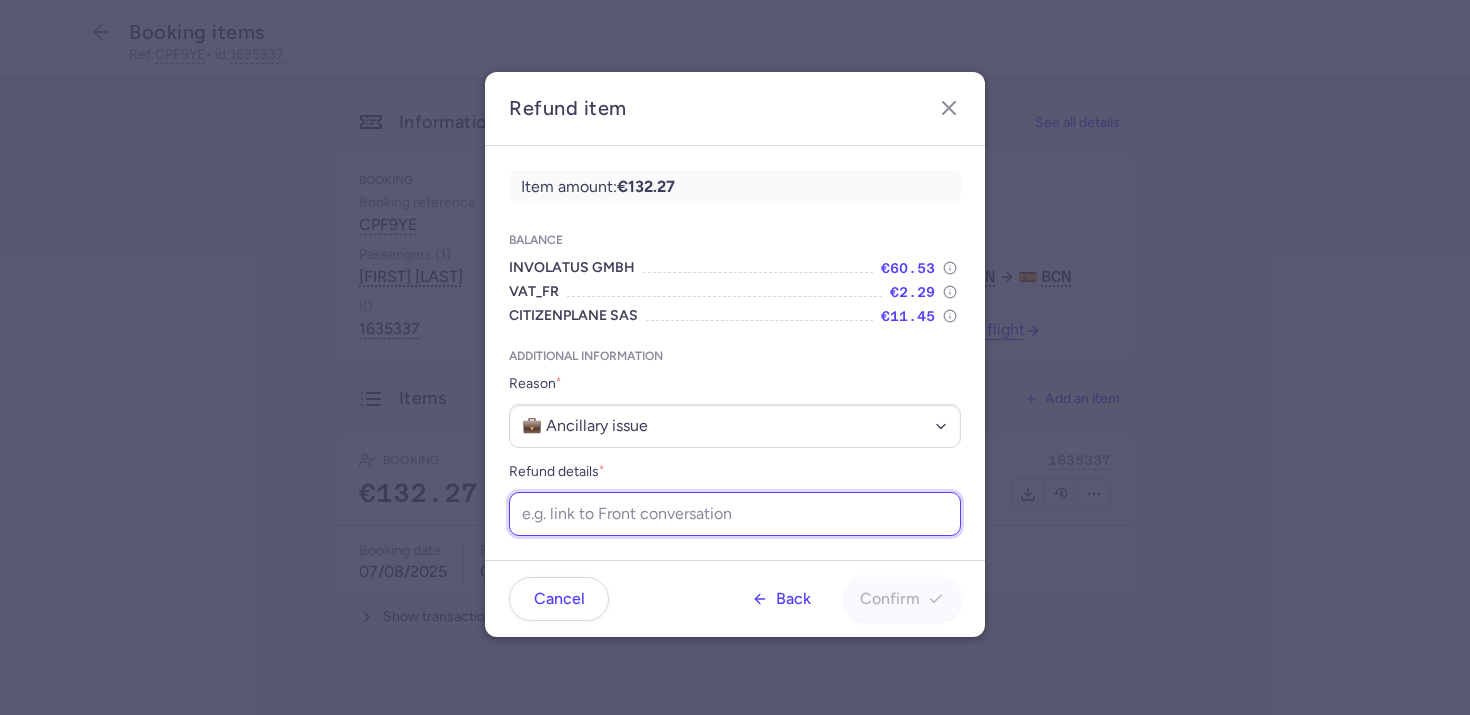 click on "Refund details  *" at bounding box center (735, 514) 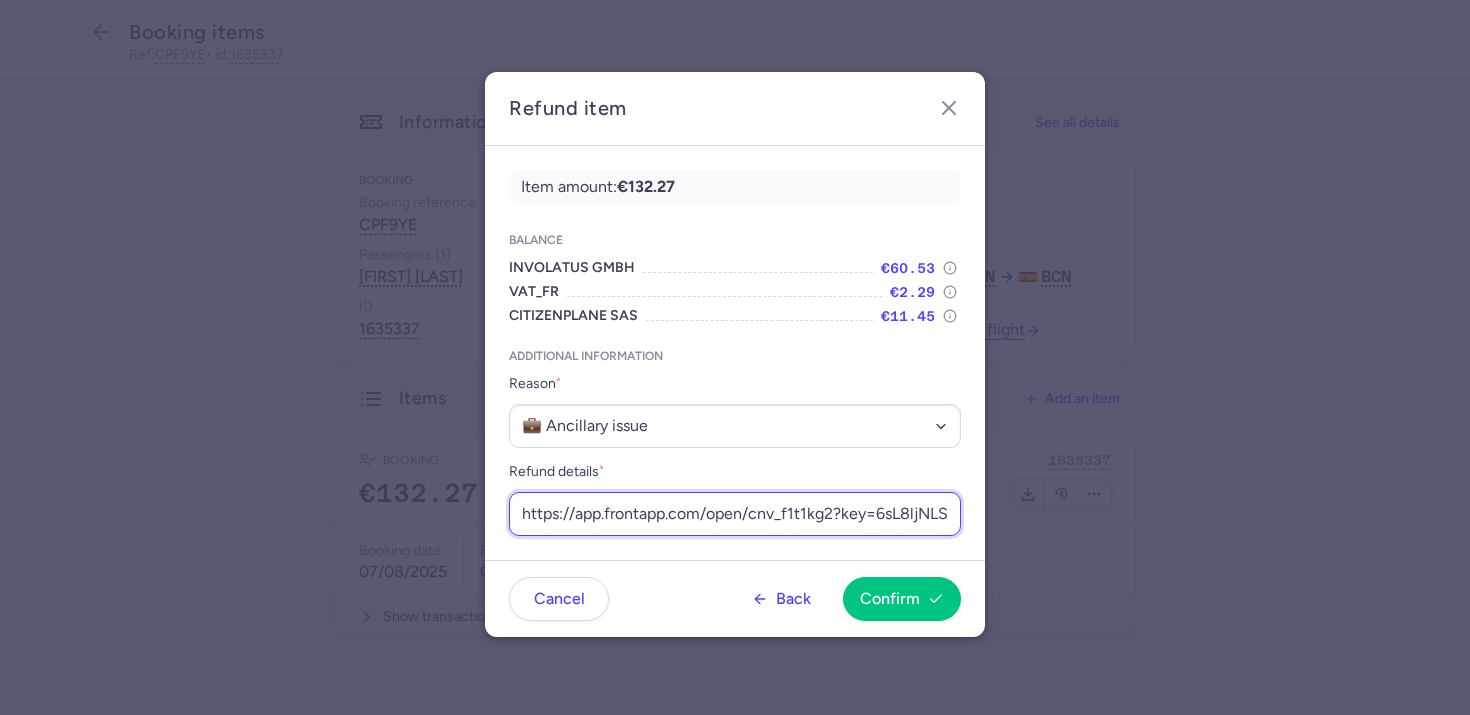 scroll, scrollTop: 0, scrollLeft: 230, axis: horizontal 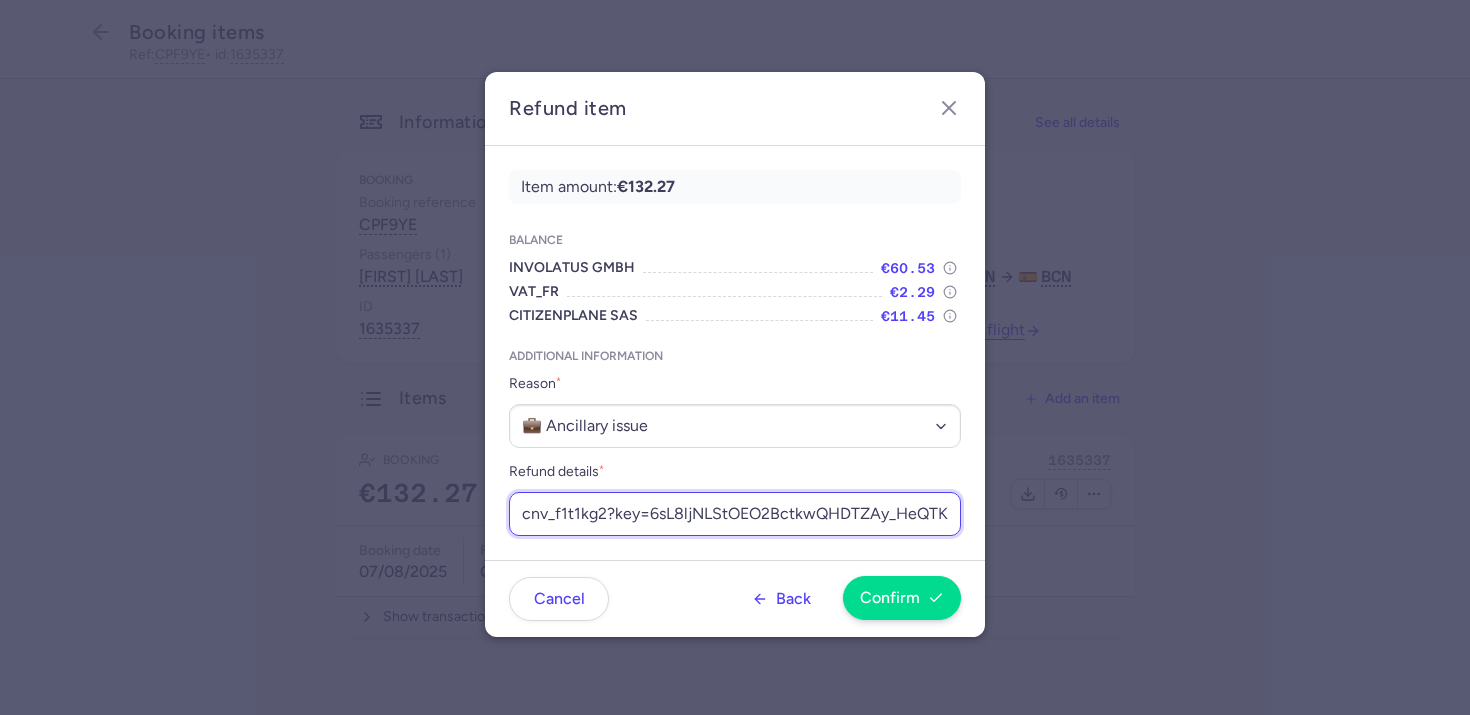 type on "https://app.frontapp.com/open/cnv_f1t1kg2?key=6sL8ljNLStOEO2BctkwQHDTZAy_HeQTK" 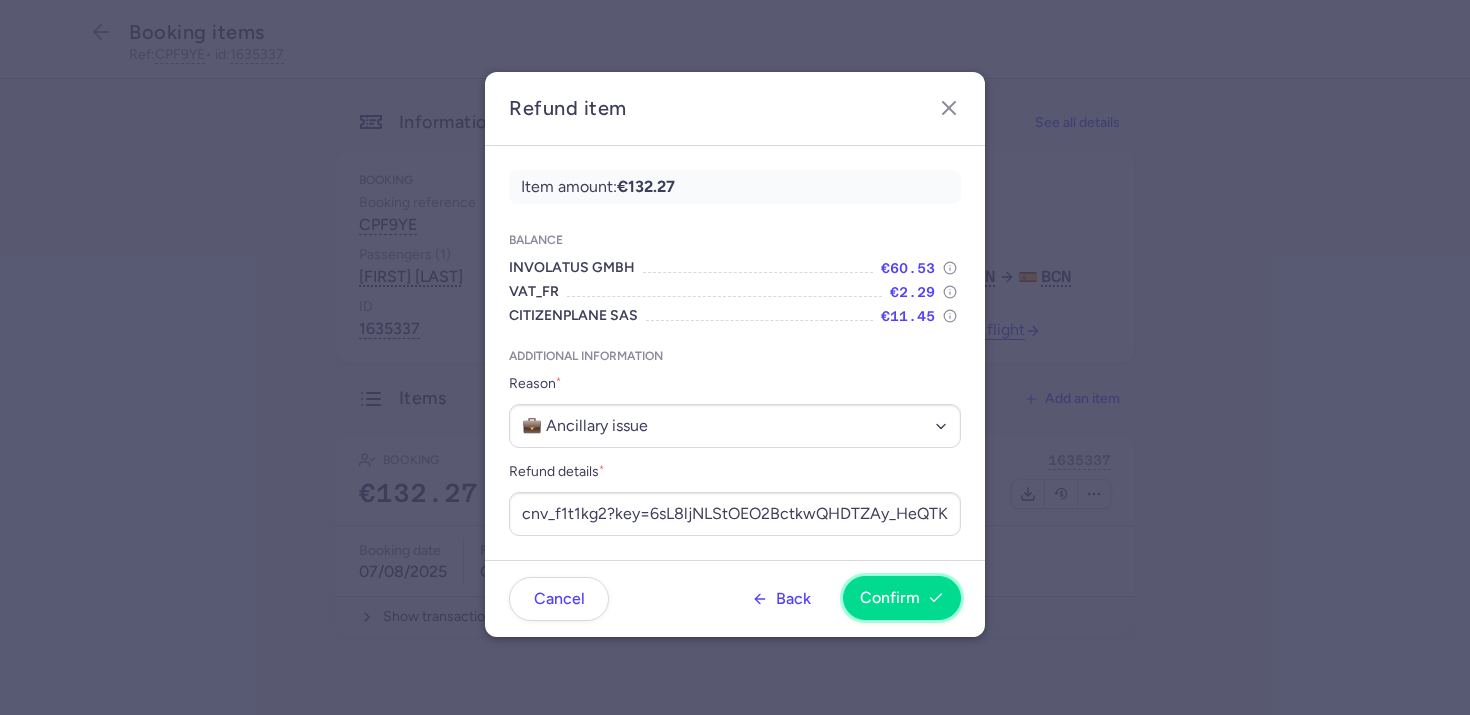 click on "Confirm" at bounding box center (890, 598) 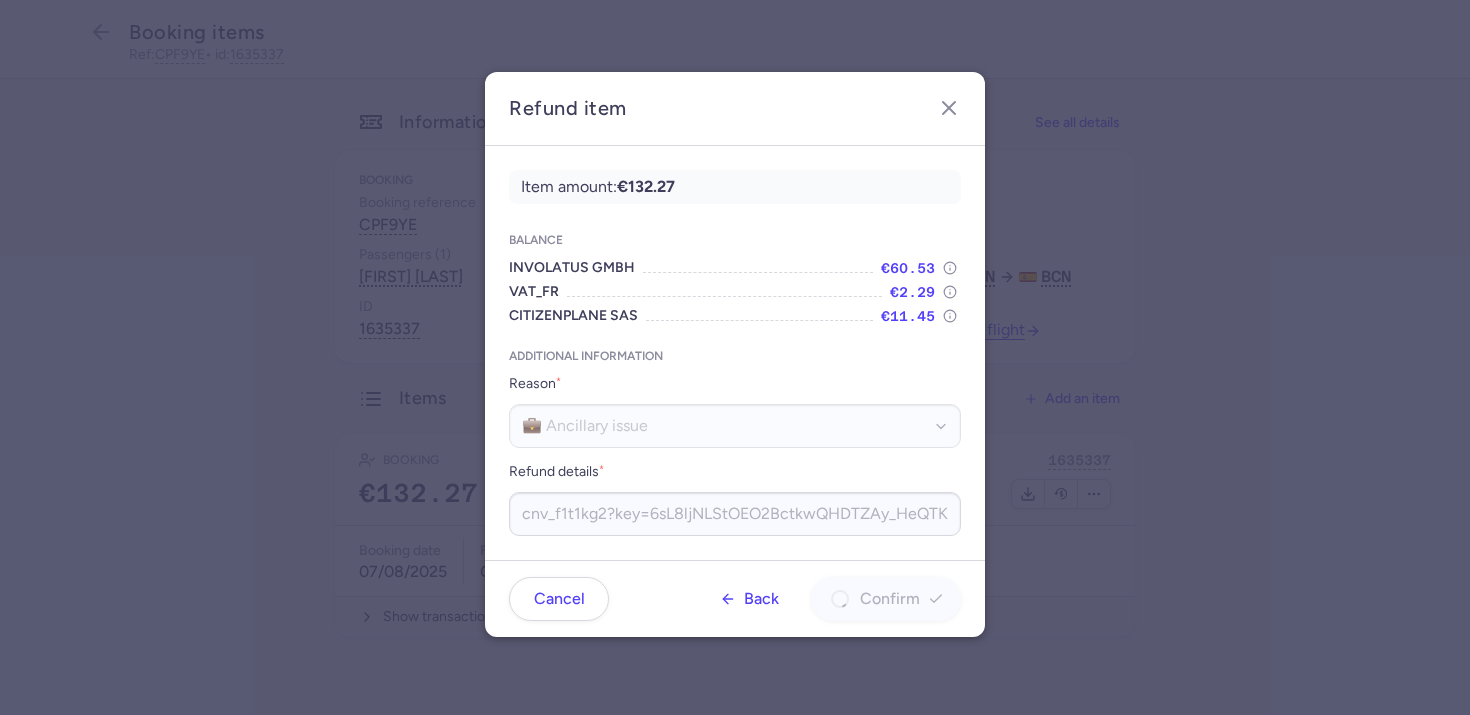 scroll, scrollTop: 0, scrollLeft: 0, axis: both 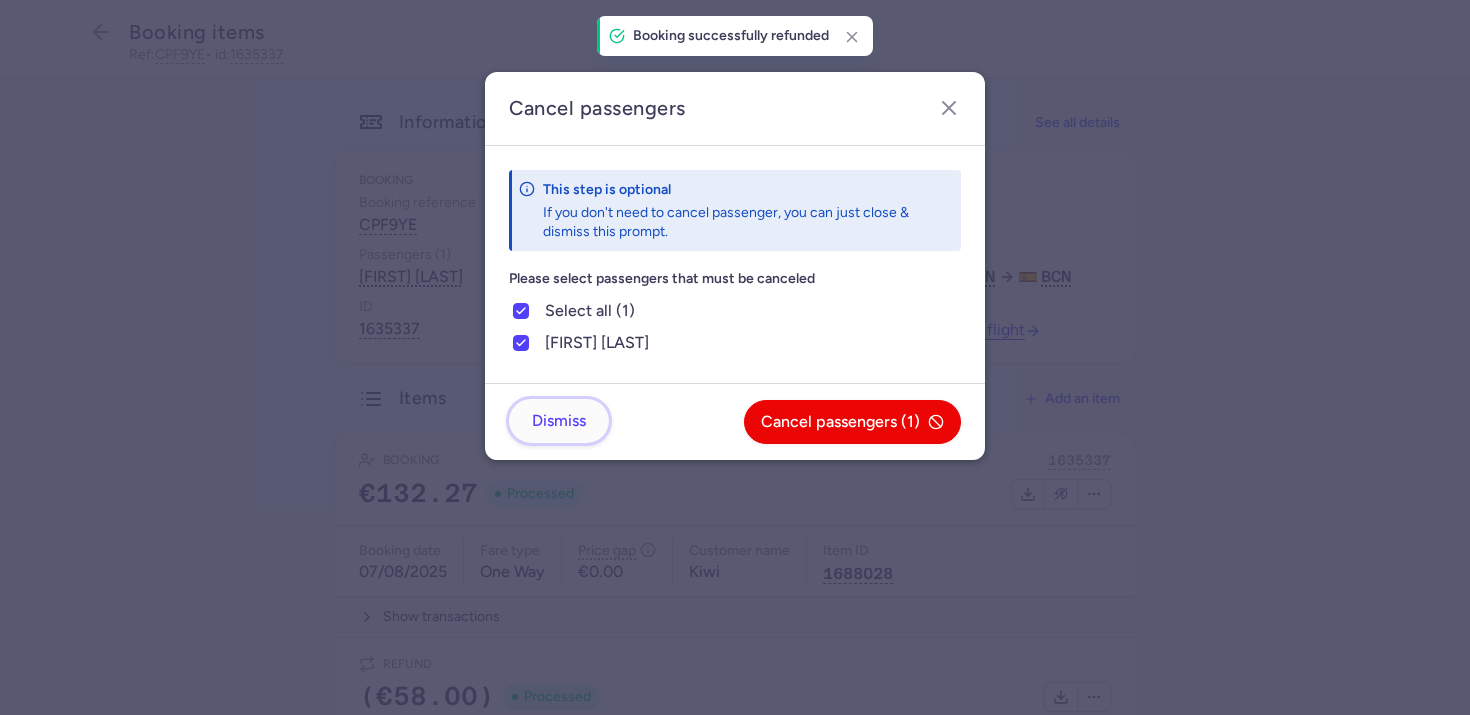 click on "Dismiss" 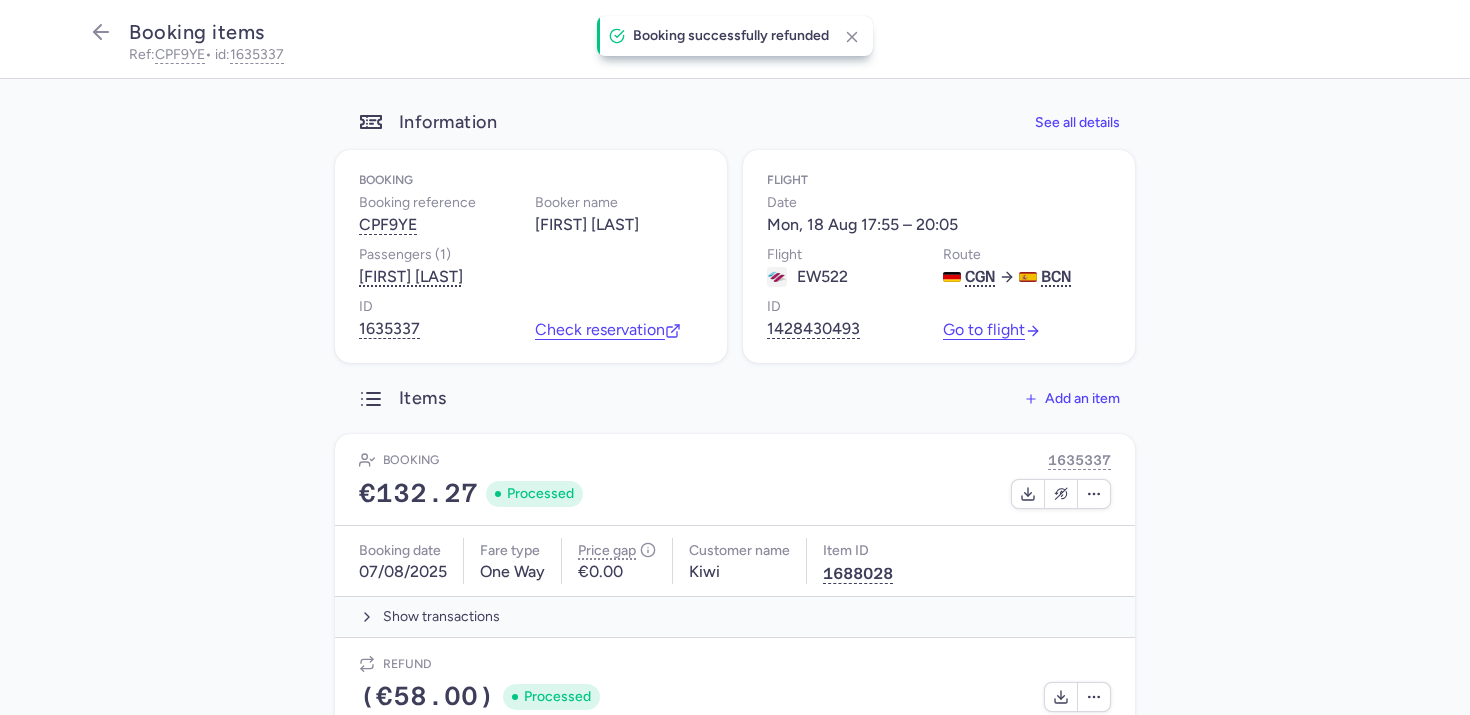 click on "Cancel passengers This step is optional  If you don't need to cancel passenger, you can just close & dismiss this prompt.  Please select passengers that must be canceled Select all (1) christian hernadez Dismiss Cancel passengers (1)" at bounding box center [735, 358] 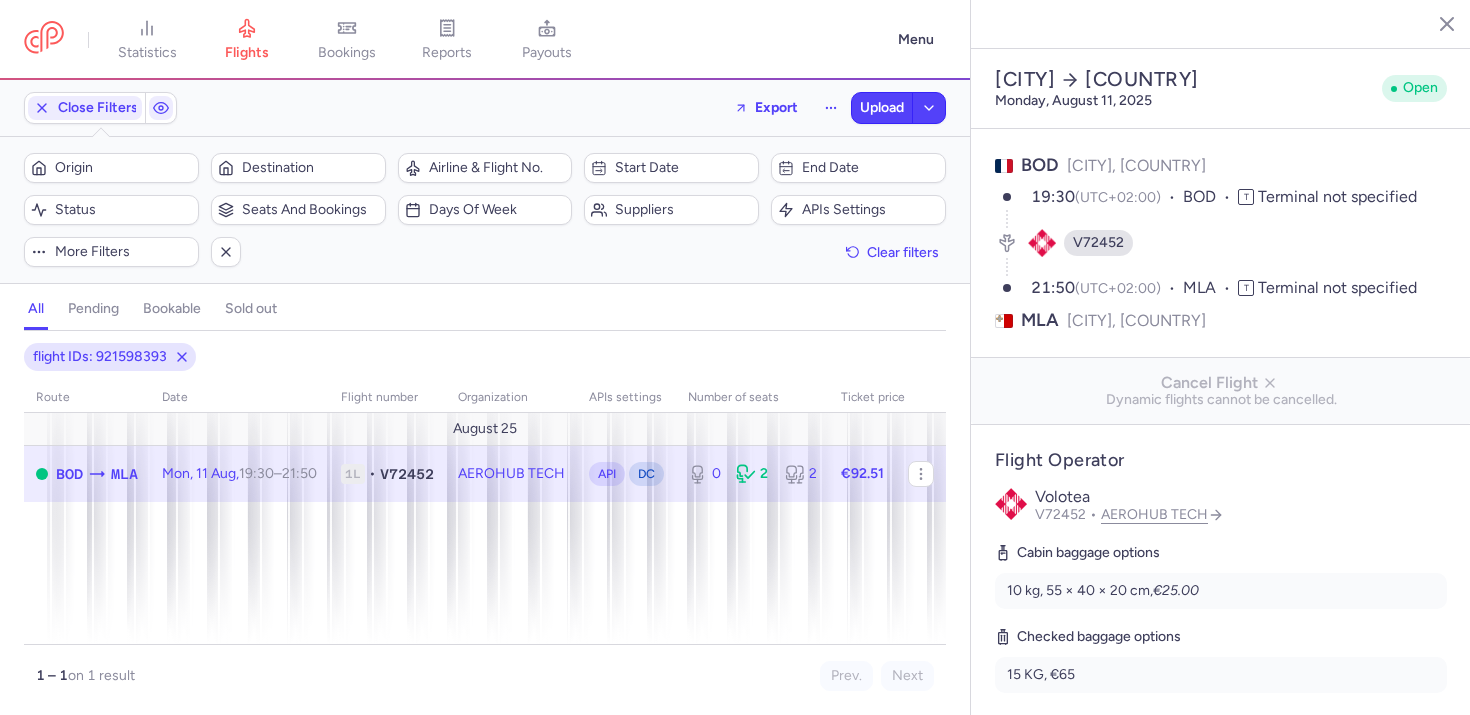 select on "days" 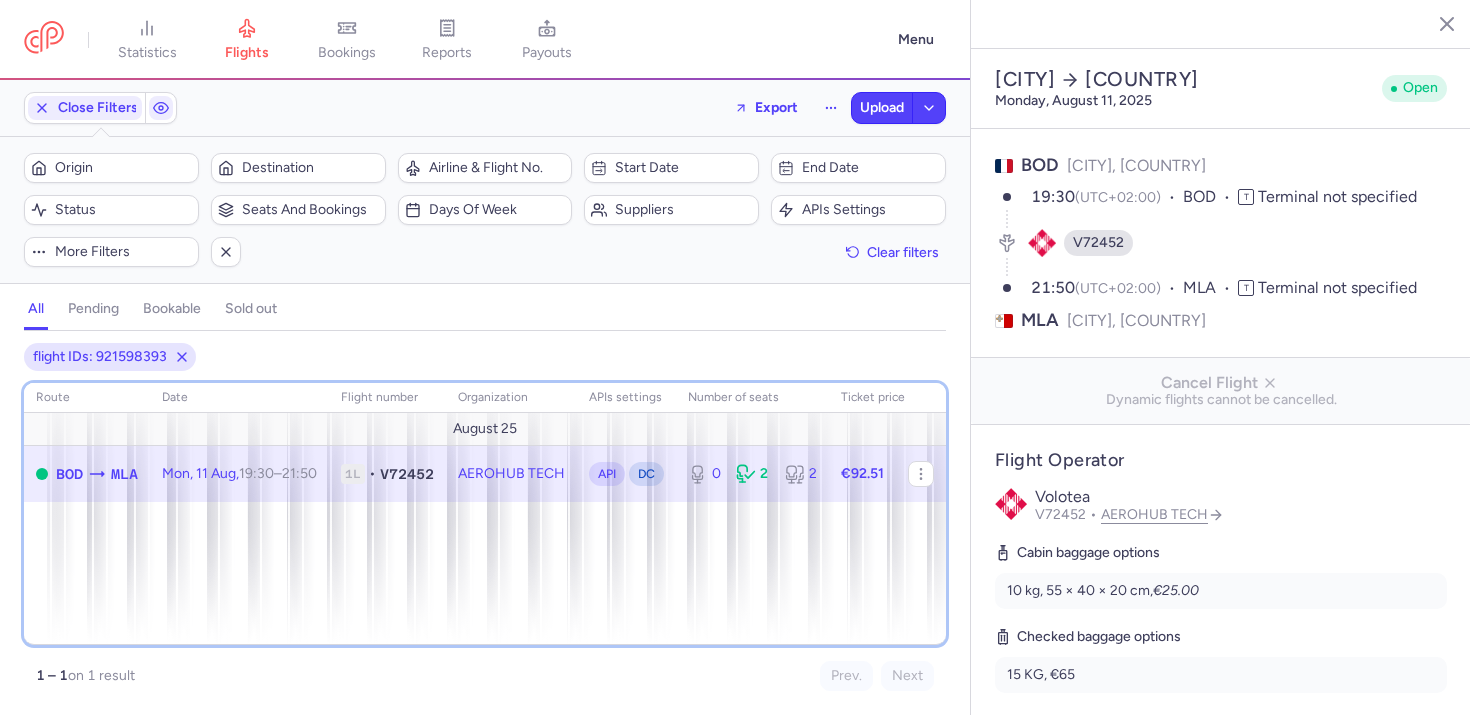 click on "route date Flight number organization APIs settings number of seats Ticket price August 25  BOD  MLA Mon, 11 Aug,  19:30  –  21:50  +0 1L • V72452 AEROHUB TECH API DC 0 2 2 €92.51" at bounding box center (485, 514) 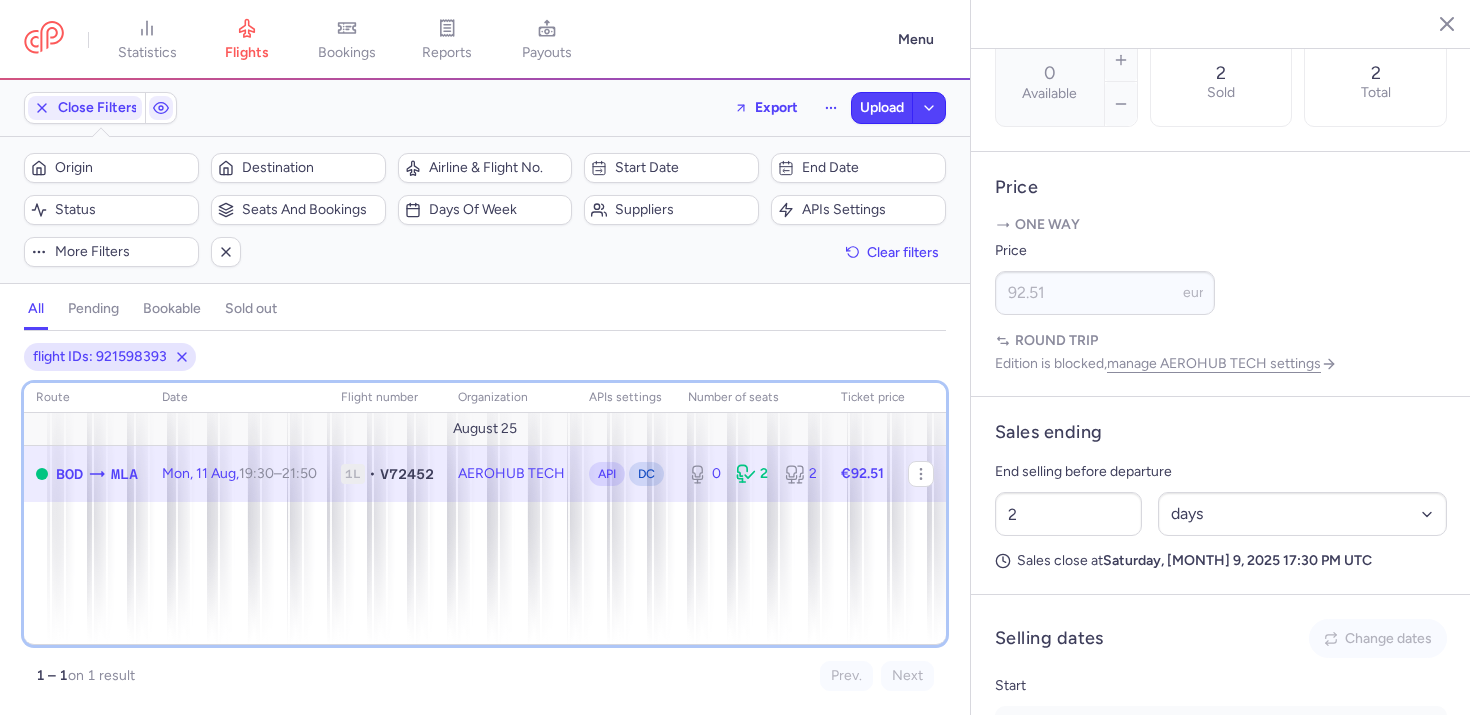 scroll, scrollTop: 1375, scrollLeft: 0, axis: vertical 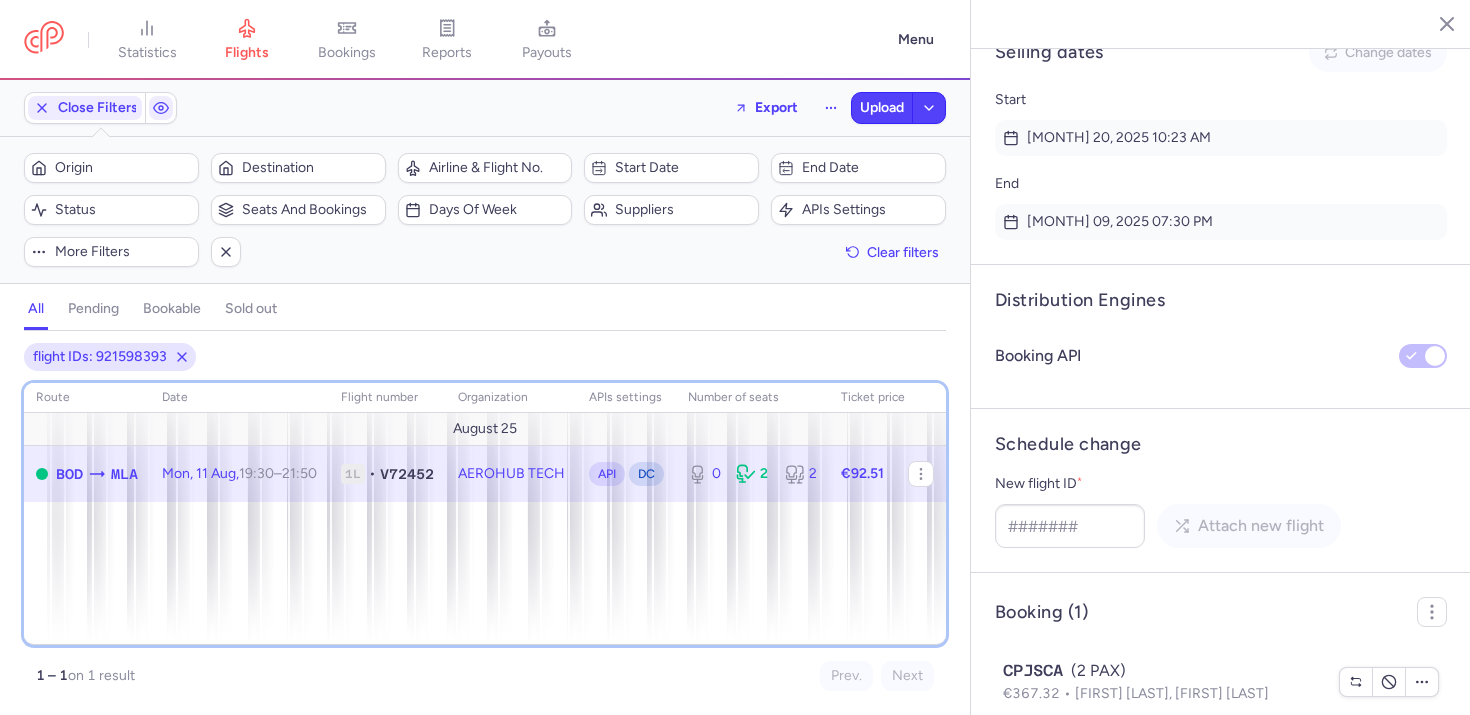 click on "route date Flight number organization APIs settings number of seats Ticket price August 25  BOD  MLA Mon, 11 Aug,  19:30  –  21:50  +0 1L • V72452 AEROHUB TECH API DC 0 2 2 €92.51" at bounding box center (485, 514) 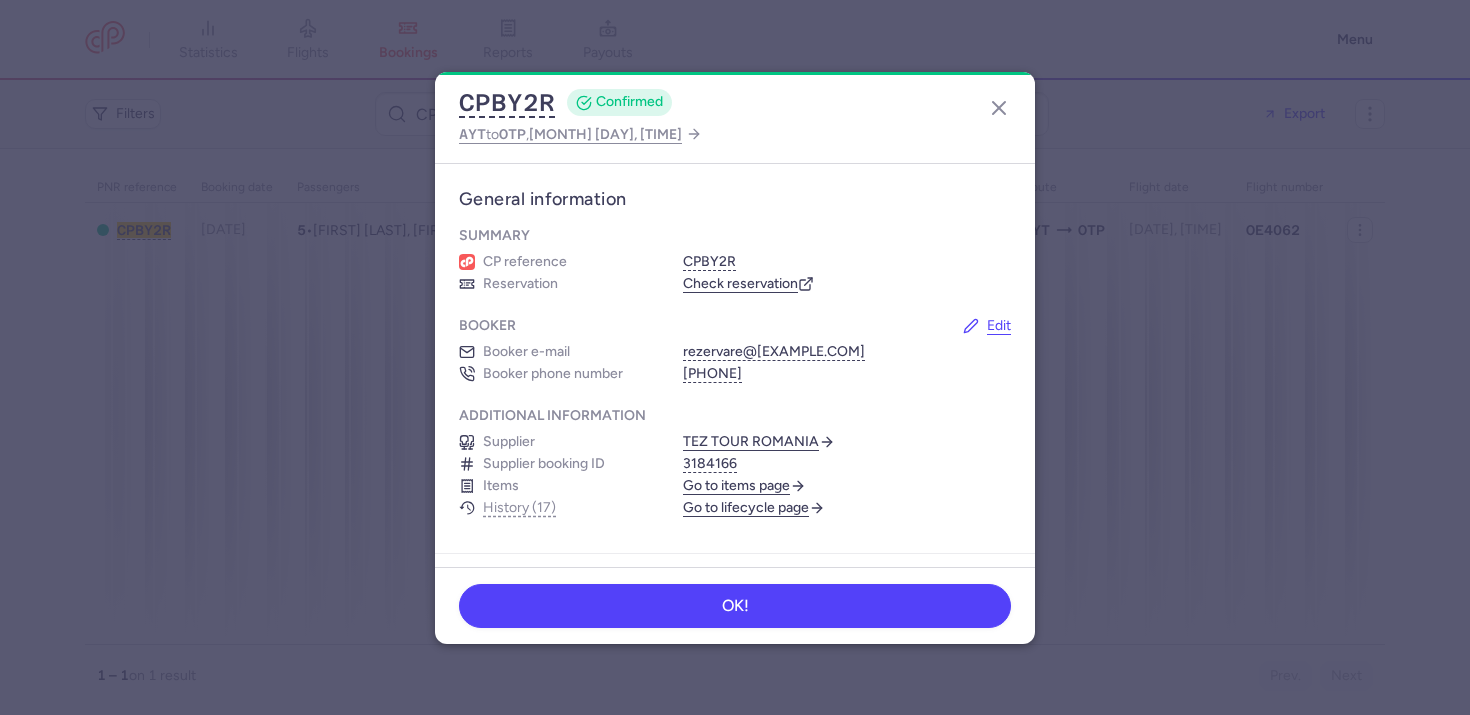 scroll, scrollTop: 0, scrollLeft: 0, axis: both 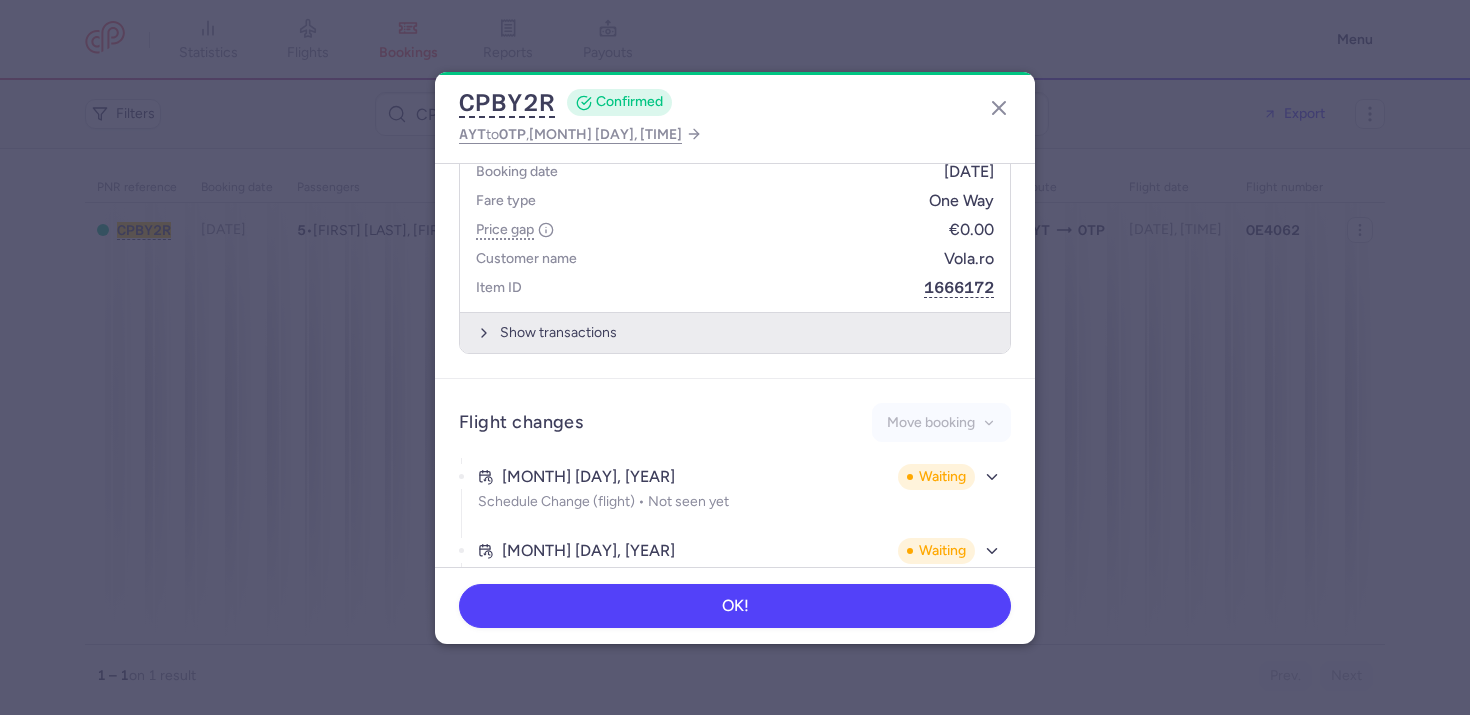 click on "Show transactions" at bounding box center [735, 332] 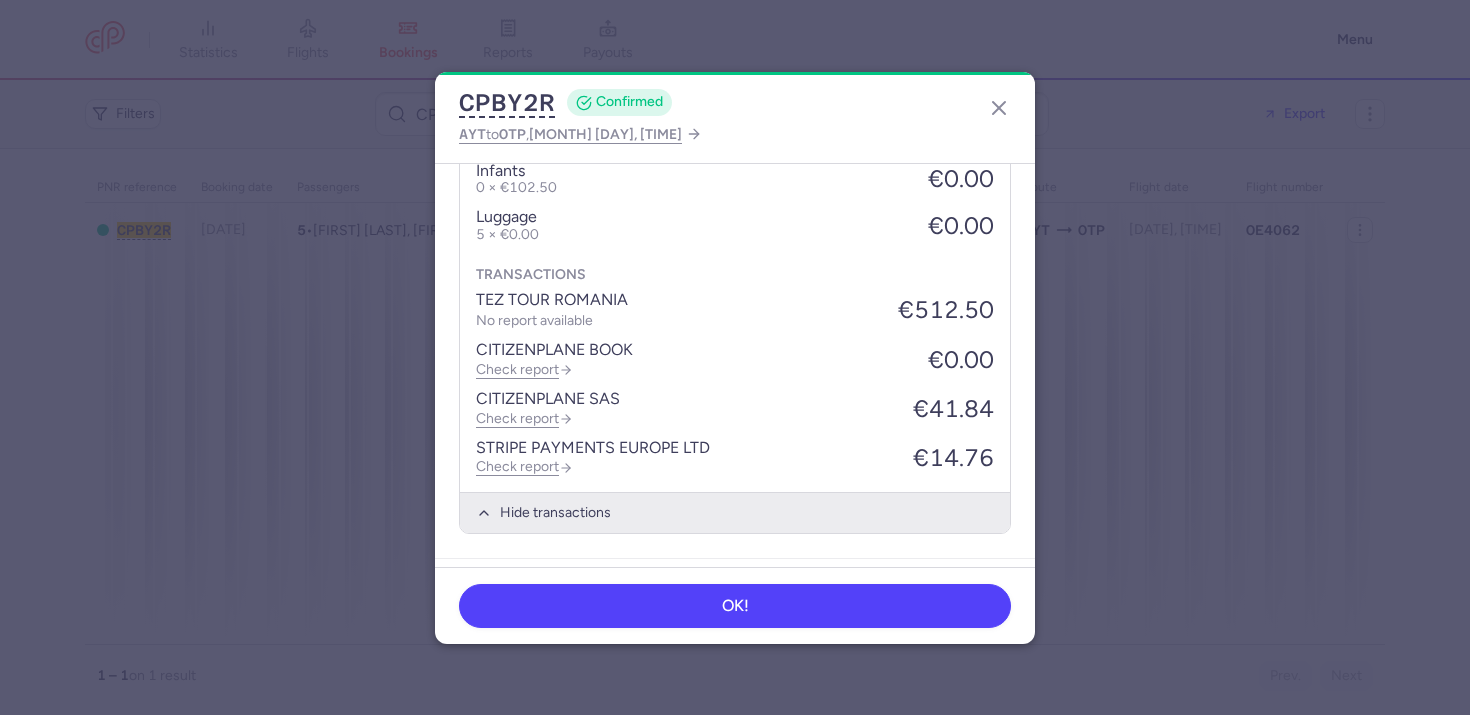 scroll, scrollTop: 1437, scrollLeft: 0, axis: vertical 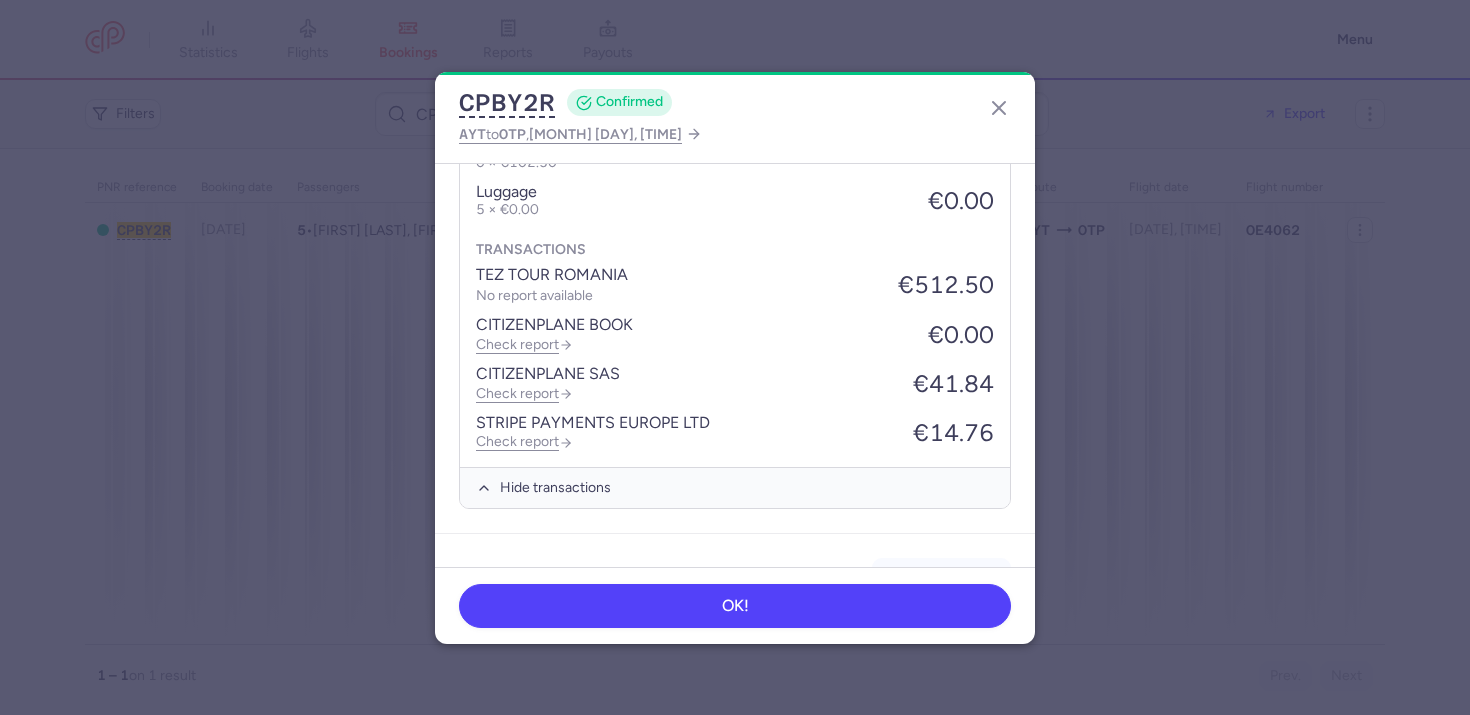 click on "TEZ TOUR ROMANIA No report available" at bounding box center [552, 285] 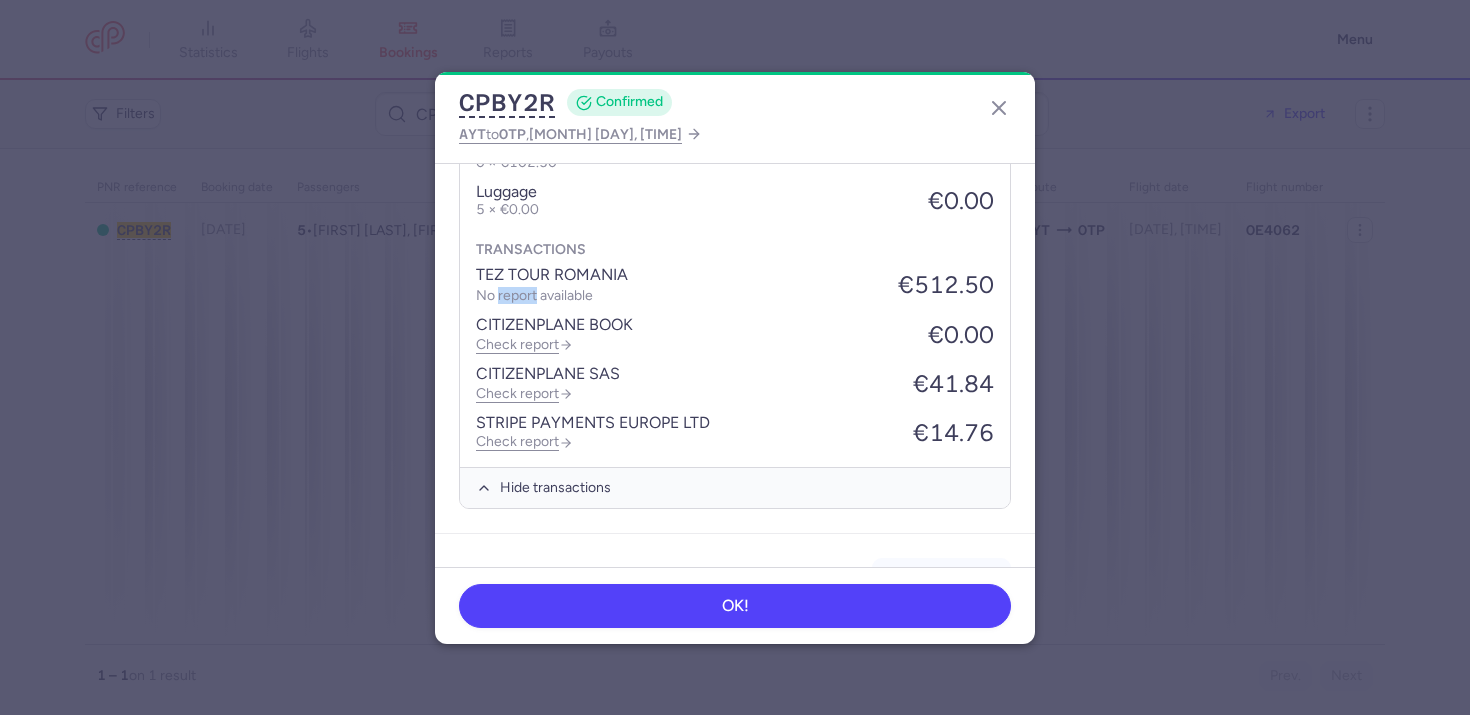 click on "No report available" 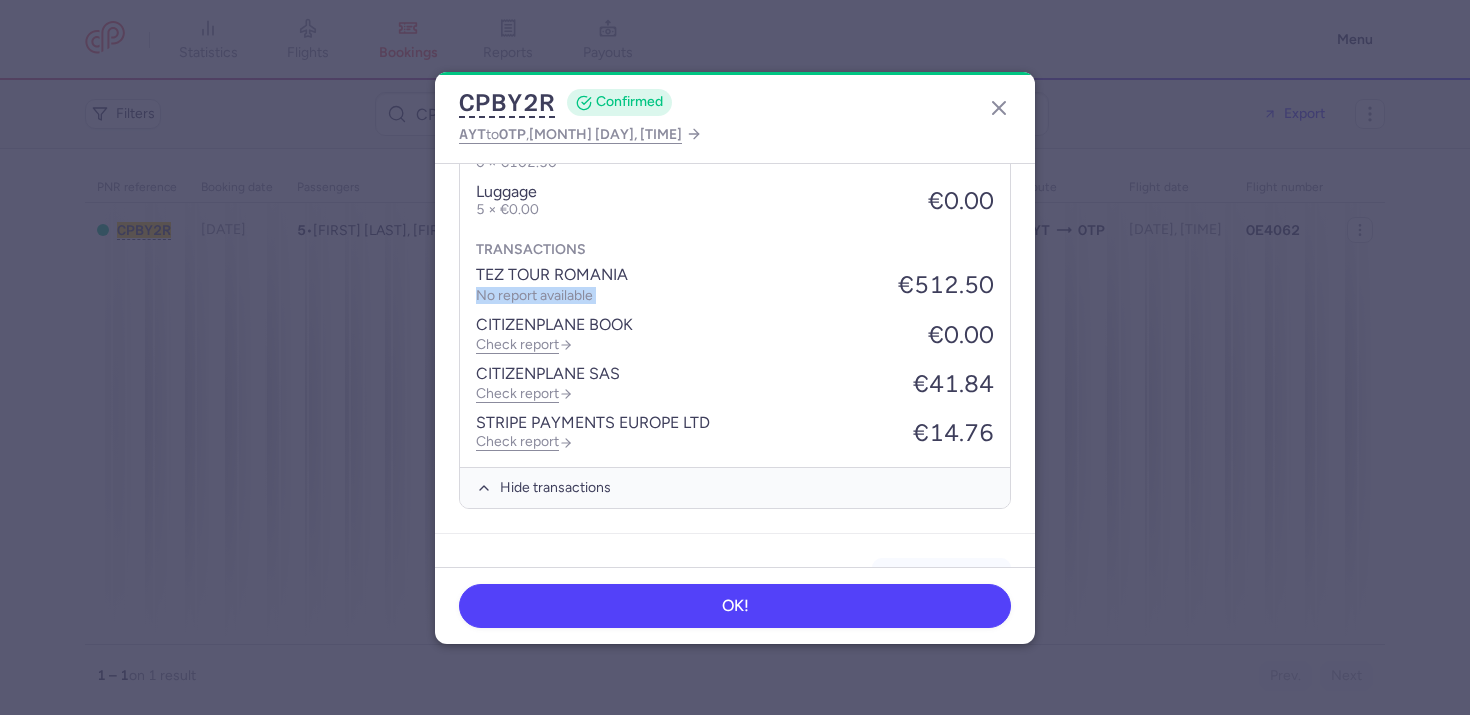 click on "No report available" 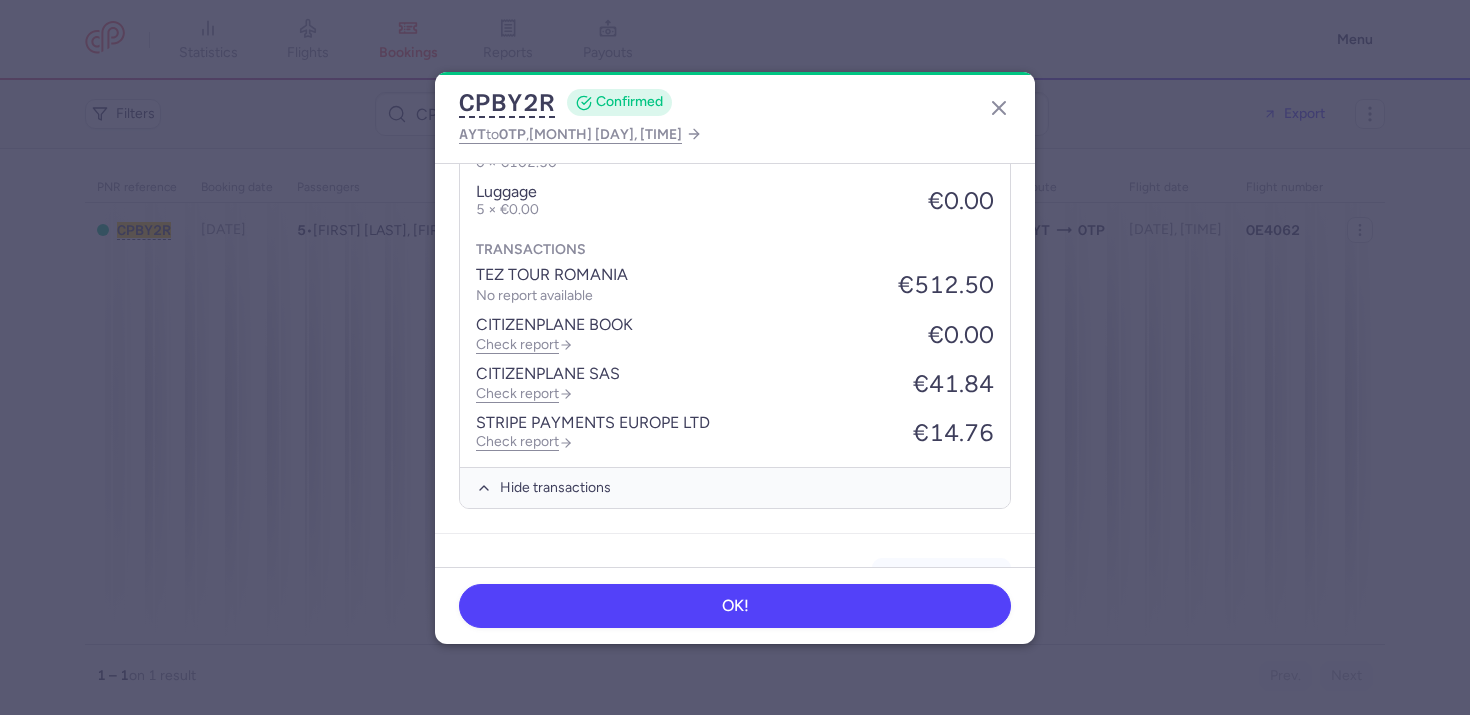 click on "TEZ TOUR ROMANIA" at bounding box center [552, 275] 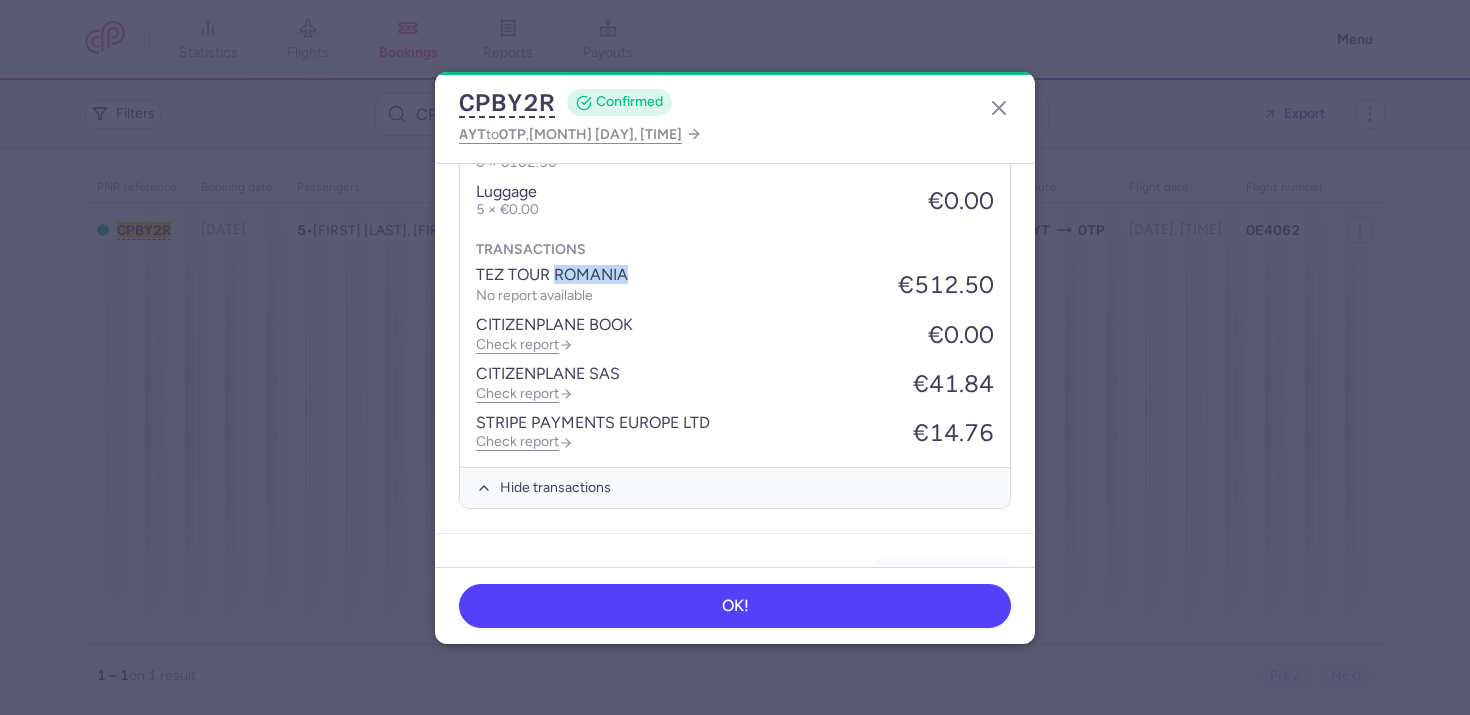 click on "TEZ TOUR ROMANIA" at bounding box center (552, 275) 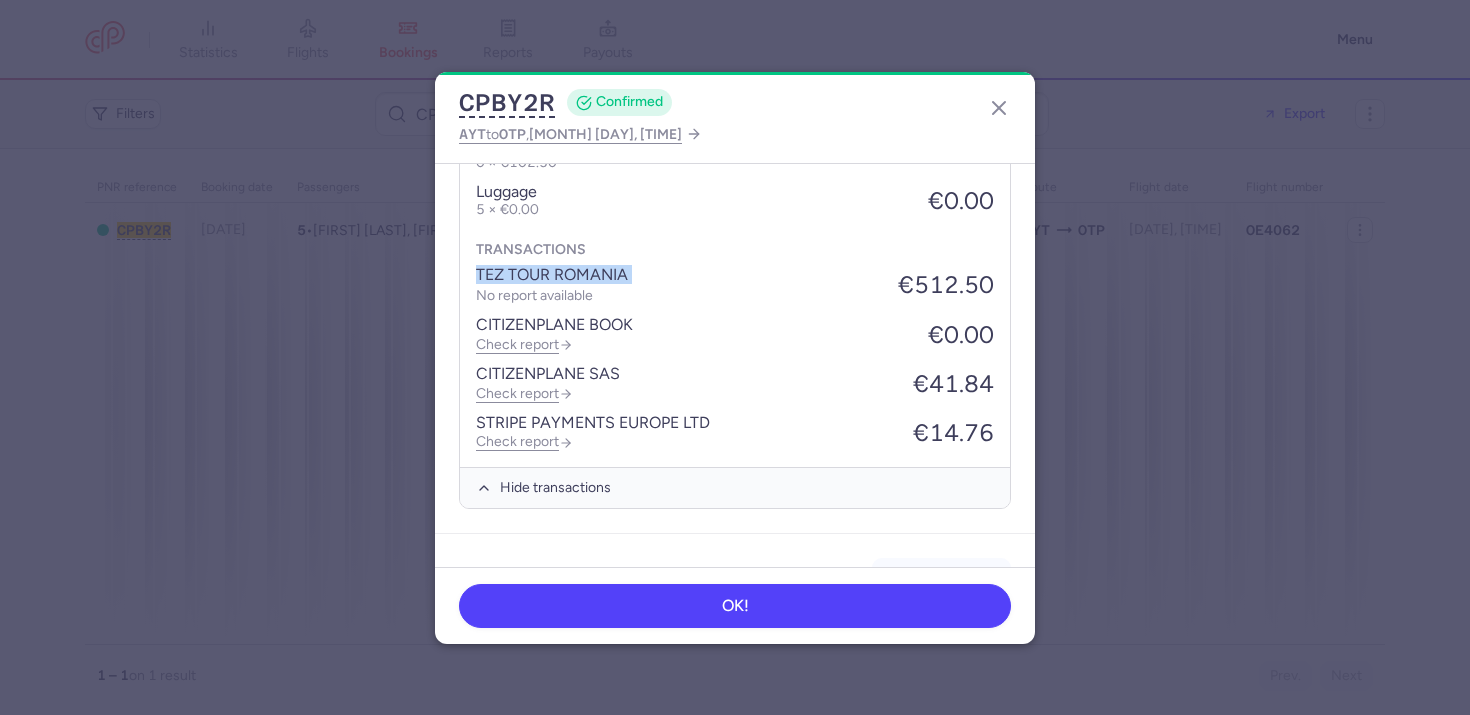 click on "TEZ TOUR ROMANIA" at bounding box center [552, 275] 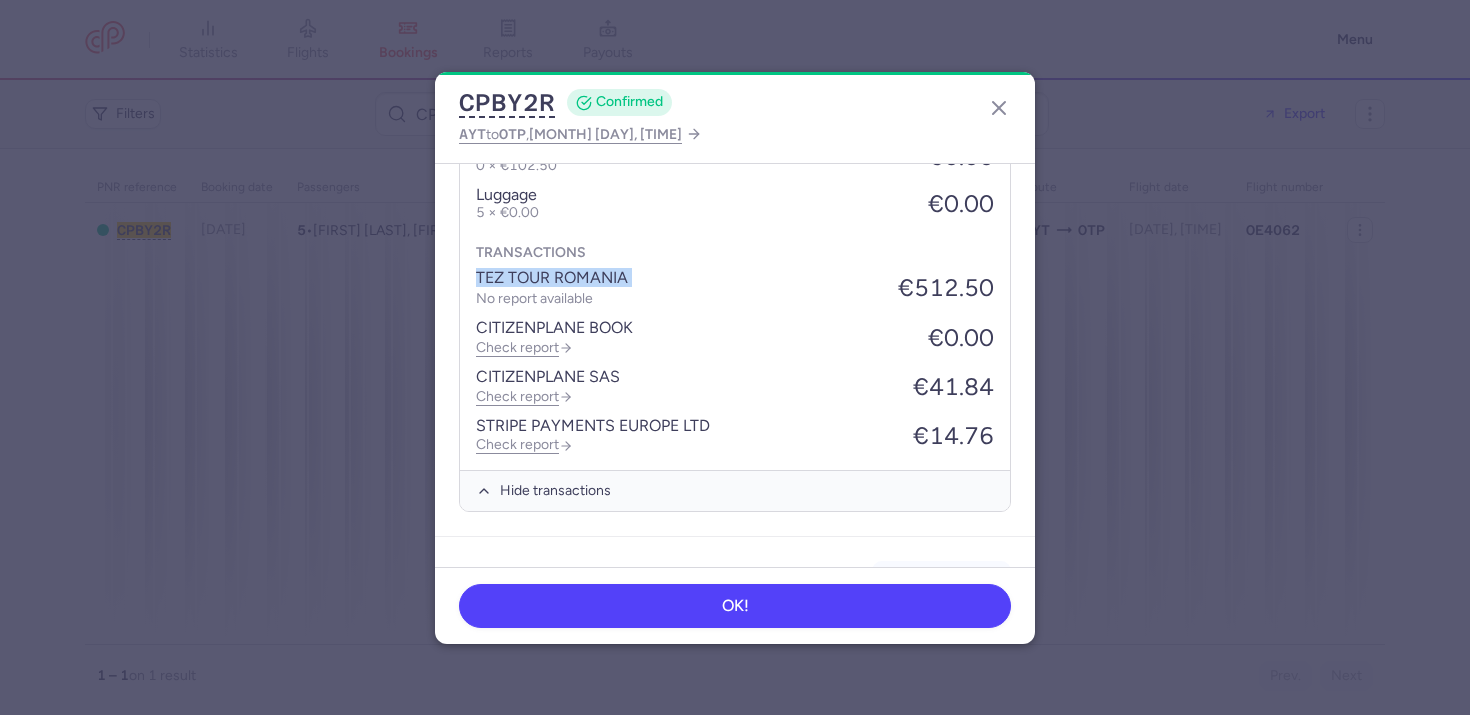 scroll, scrollTop: 1433, scrollLeft: 0, axis: vertical 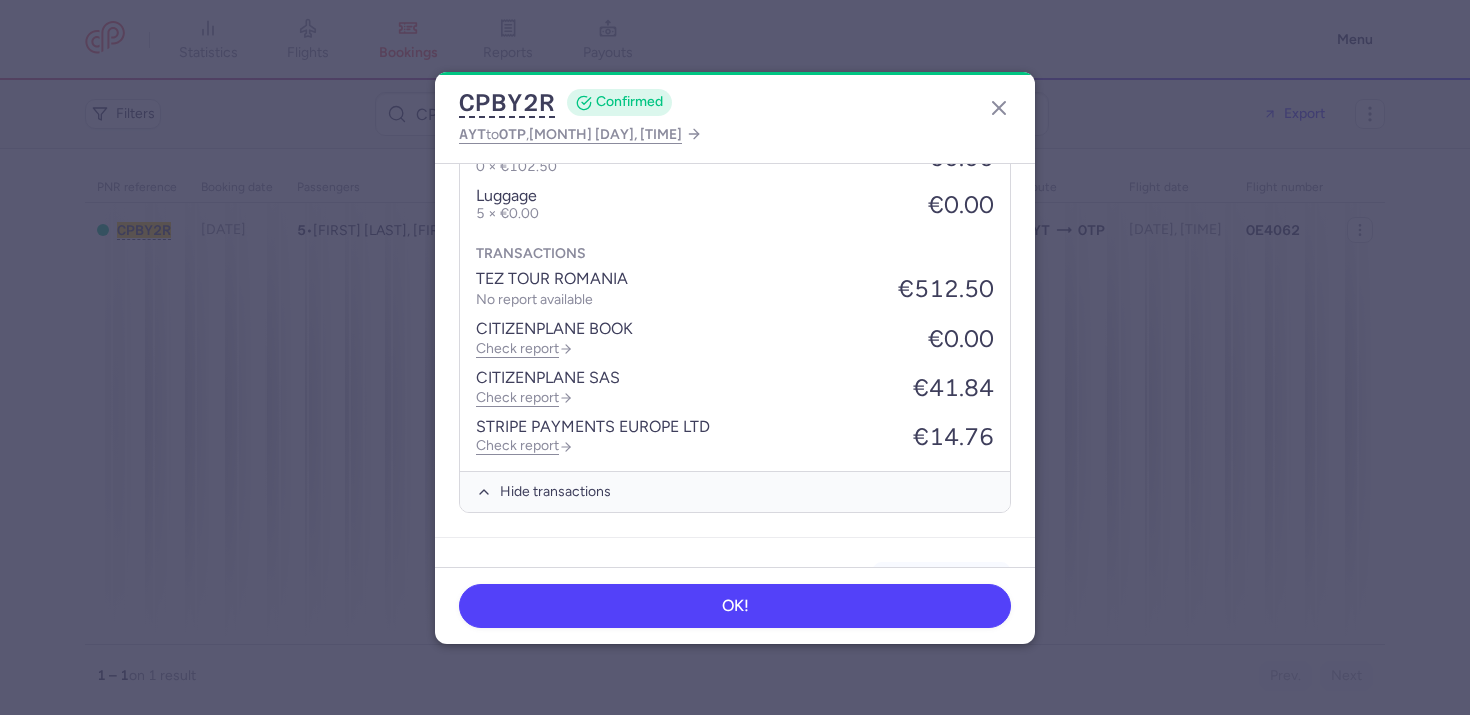 click on "CPBY2R  CONFIRMED AYT  to  OTP ,  2025 Aug 7, 23:55 General information Summary CP reference CPBY2R Reservation  Check reservation  Booker  Edit  Booker e-mail rezervare@vola.ro Booker phone number  0765 722 889 Additional information Supplier TEZ TOUR ROMANIA  Supplier booking ID 3184166 Items  Go to items page   History (17)   Go to lifecycle page  Passengers laura MEIROSU  Female • Born 01/07/1977 stefania PITICAS  Female • Born 24/01/2004 eugen clemen BRINZOI  Male • Born 03/08/1973 david mihai BRINZOI  Male • Born 08/06/2011 ilinca PITICAS  Female • Born 01/03/2011 Ancillaries Checked baggage 5 × 20 kg • Free included Items  Go to items page  Booking 1613996 €569.10 Processed Booking date  29/07/2025 Fare type  One Way Price gap  €0.00 Customer name  Vola.ro Item ID  1666172 Details passengers 5 × €110.50 €552.50 infants 0 × €102.50 €0.00 luggage 5 × €0.00 €0.00 Transactions TEZ TOUR ROMANIA No report available €512.50 CITIZENPLANE BOOK  Check report  €0.00 €41.84" at bounding box center [735, 358] 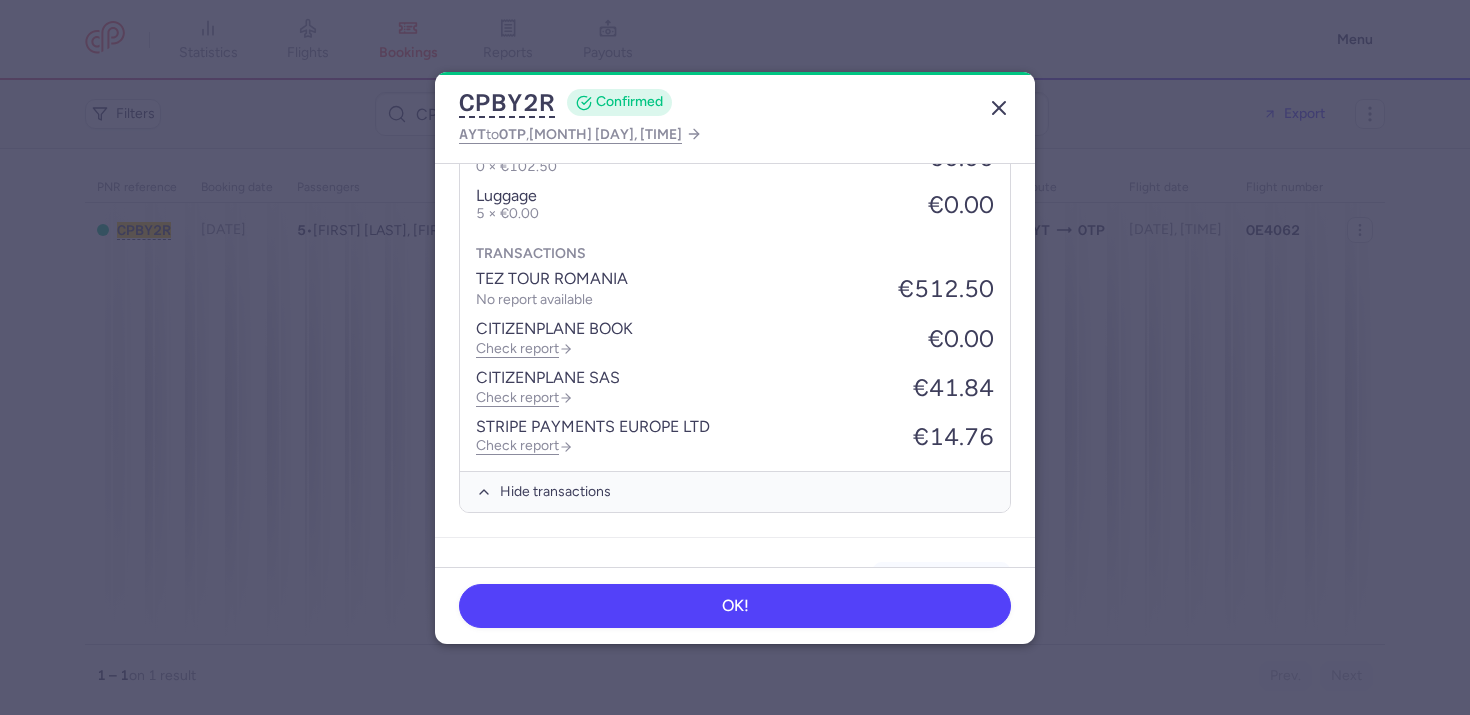 click 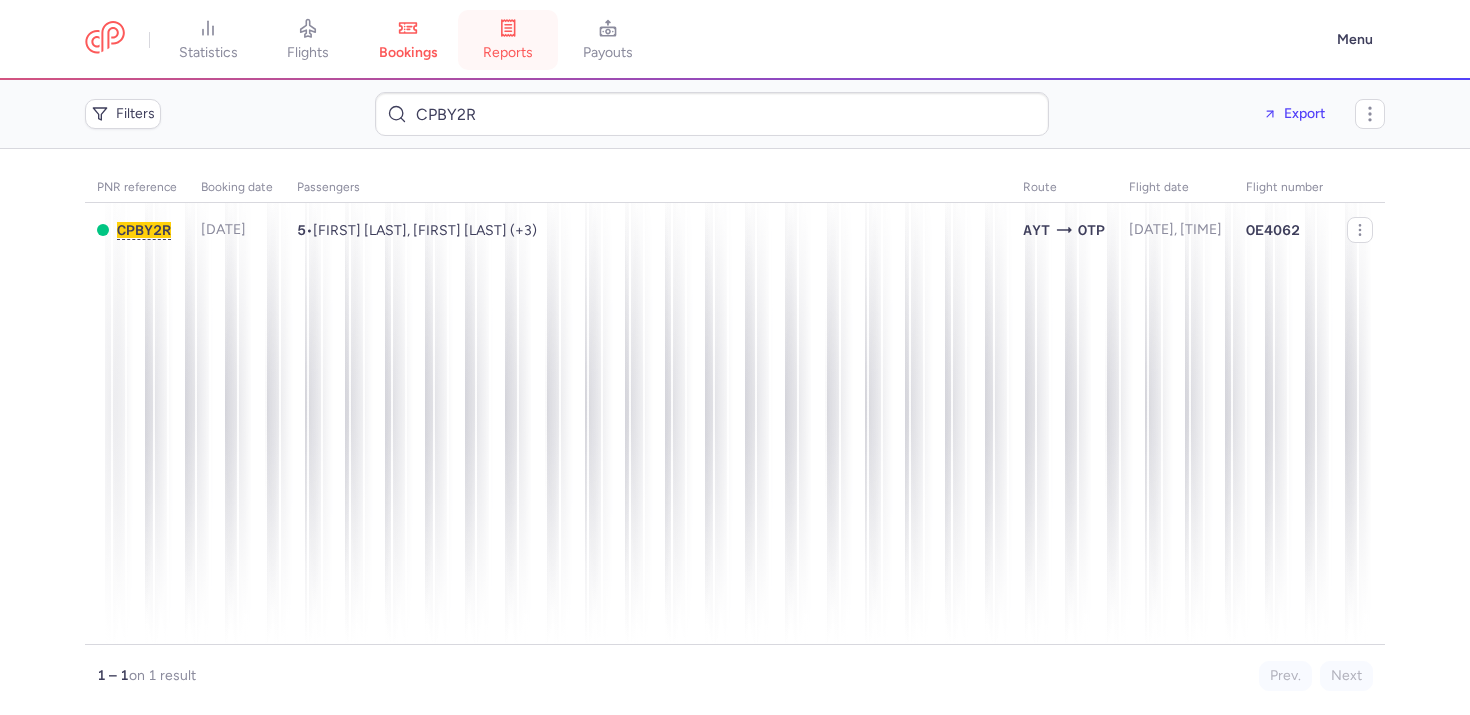 click on "reports" at bounding box center [508, 53] 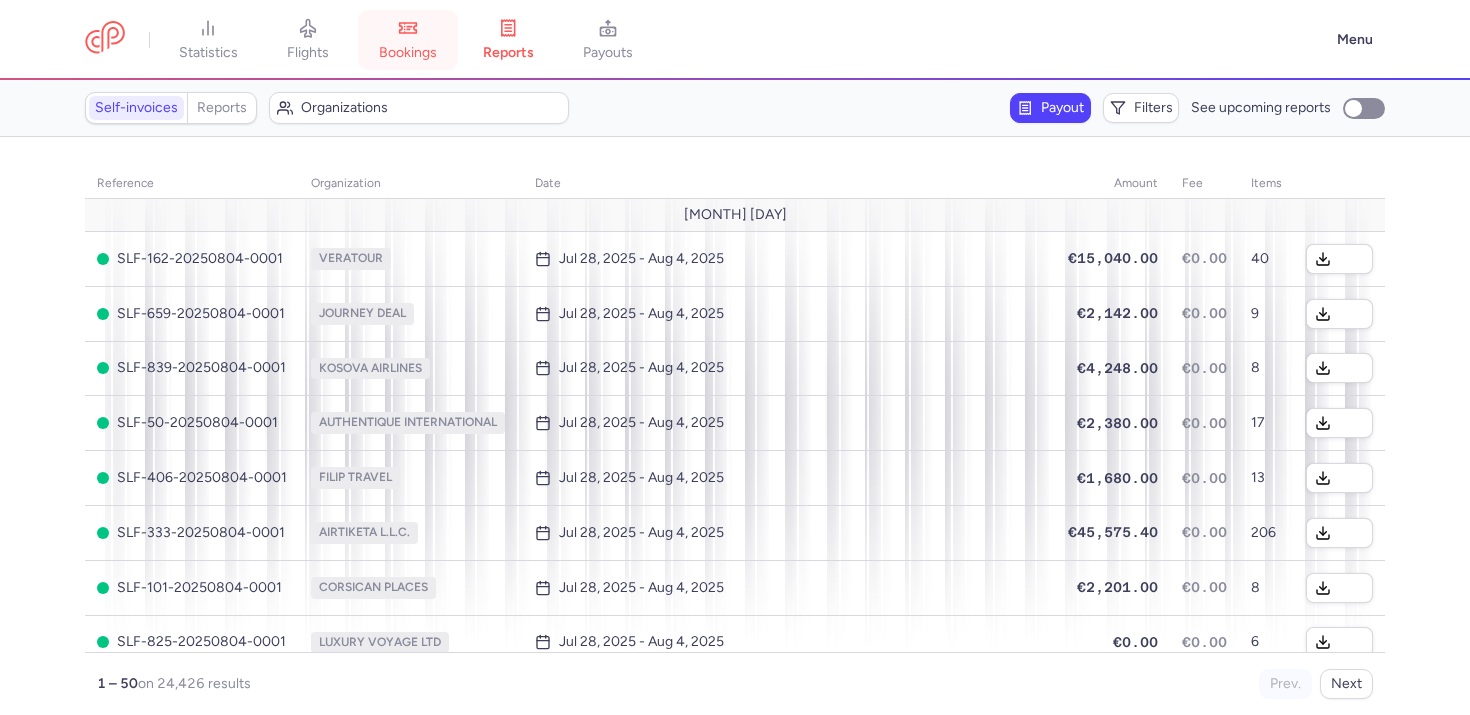click 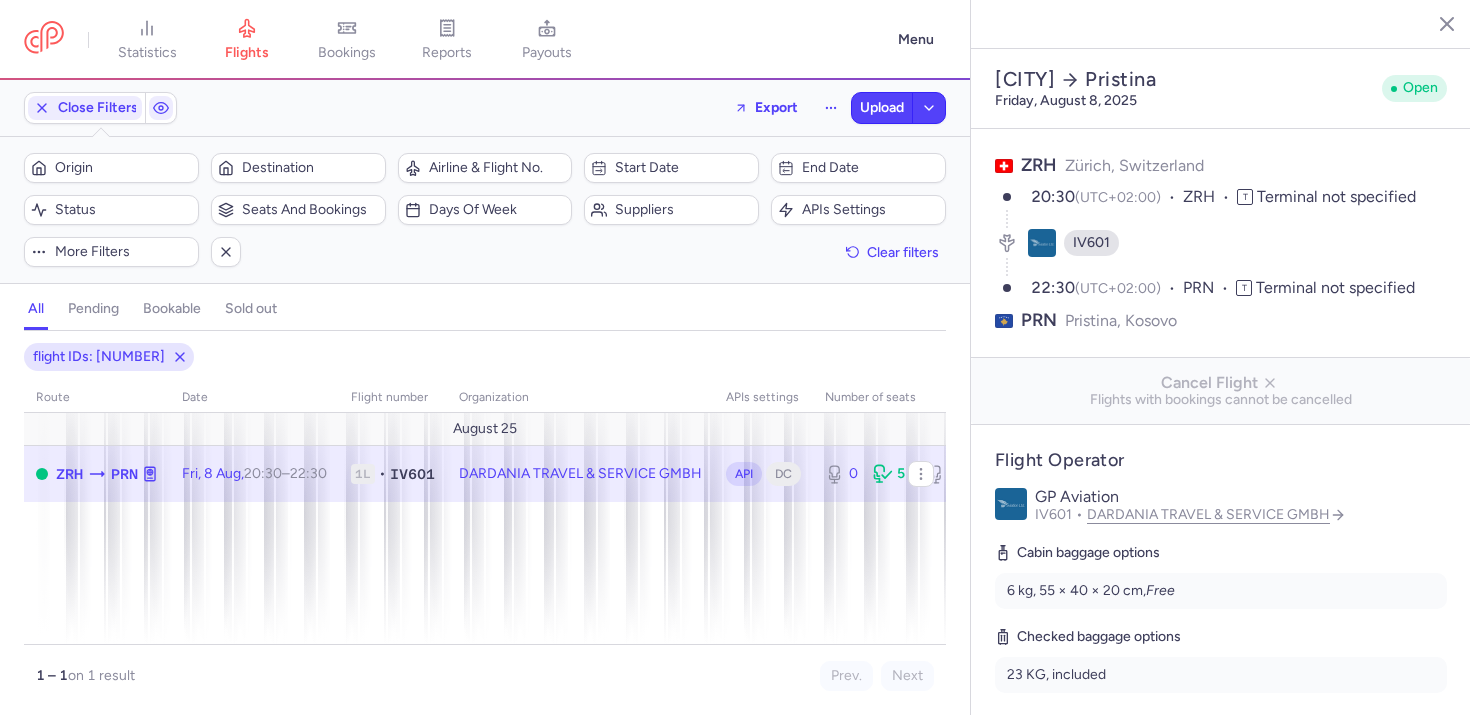 select on "hours" 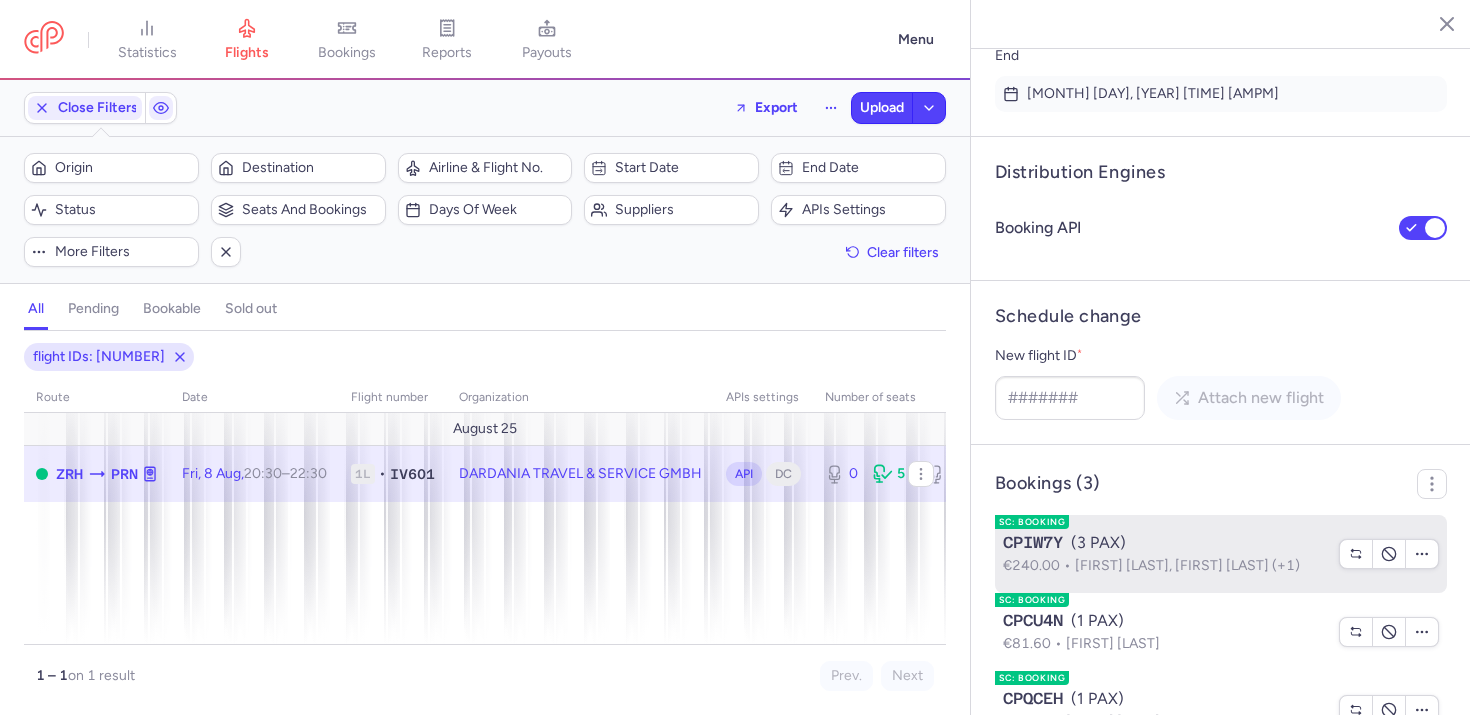 scroll, scrollTop: 1549, scrollLeft: 0, axis: vertical 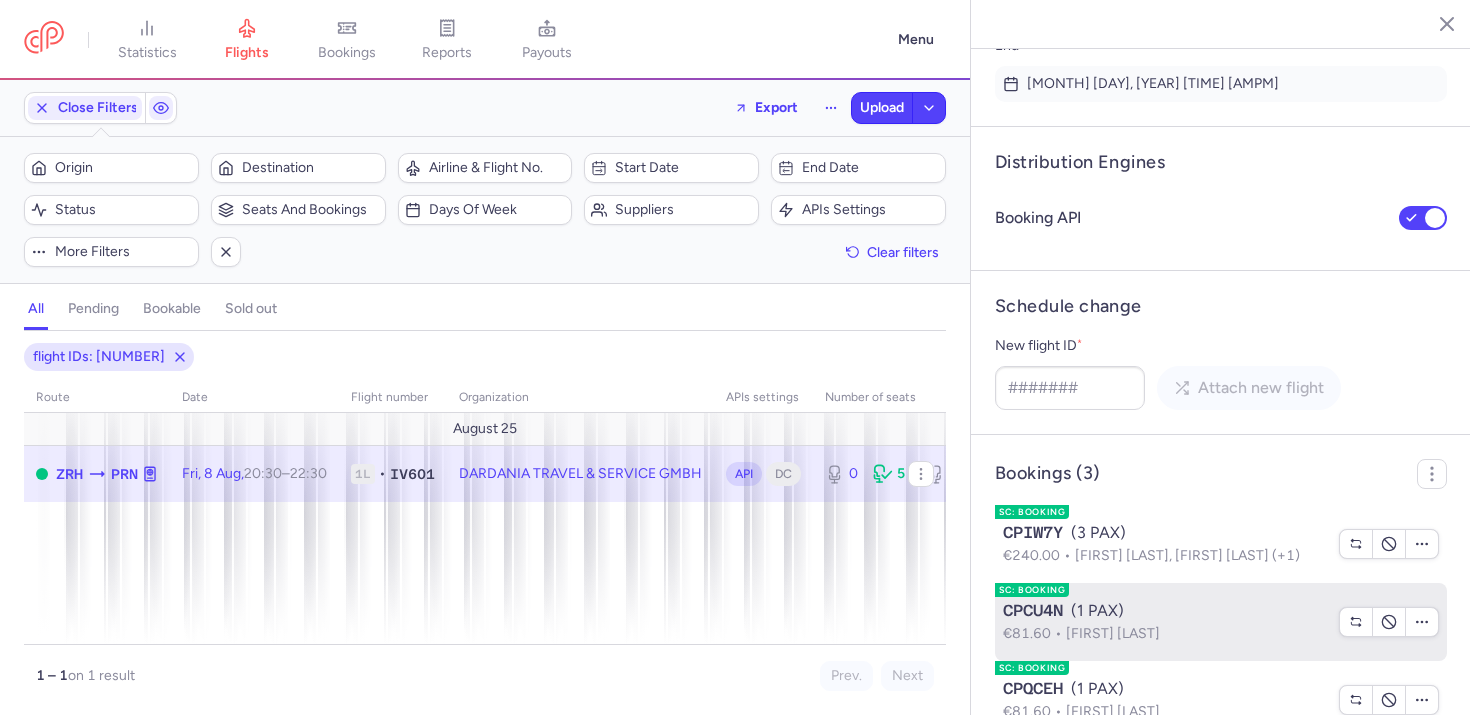 click on "[PRICE]  [FIRST] [LAST]" at bounding box center [1165, 634] 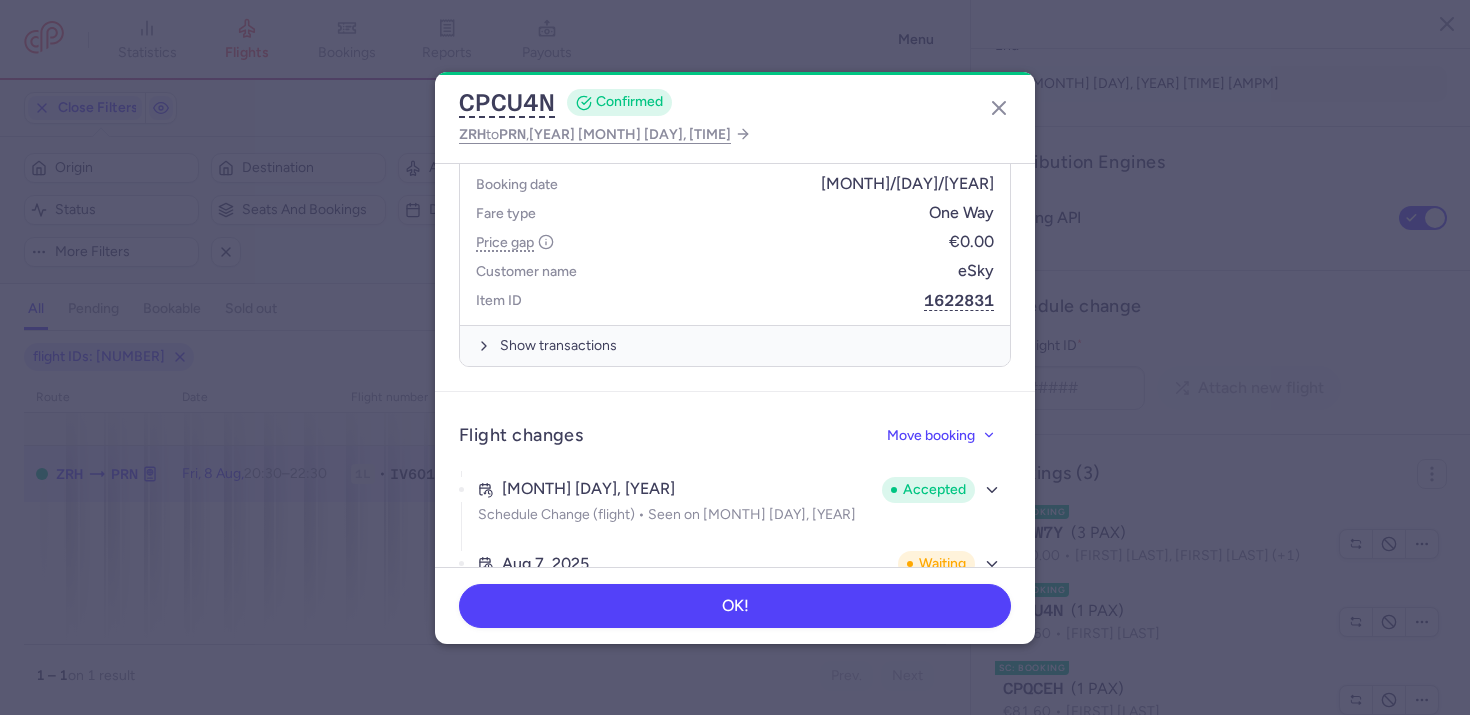 scroll, scrollTop: 1323, scrollLeft: 0, axis: vertical 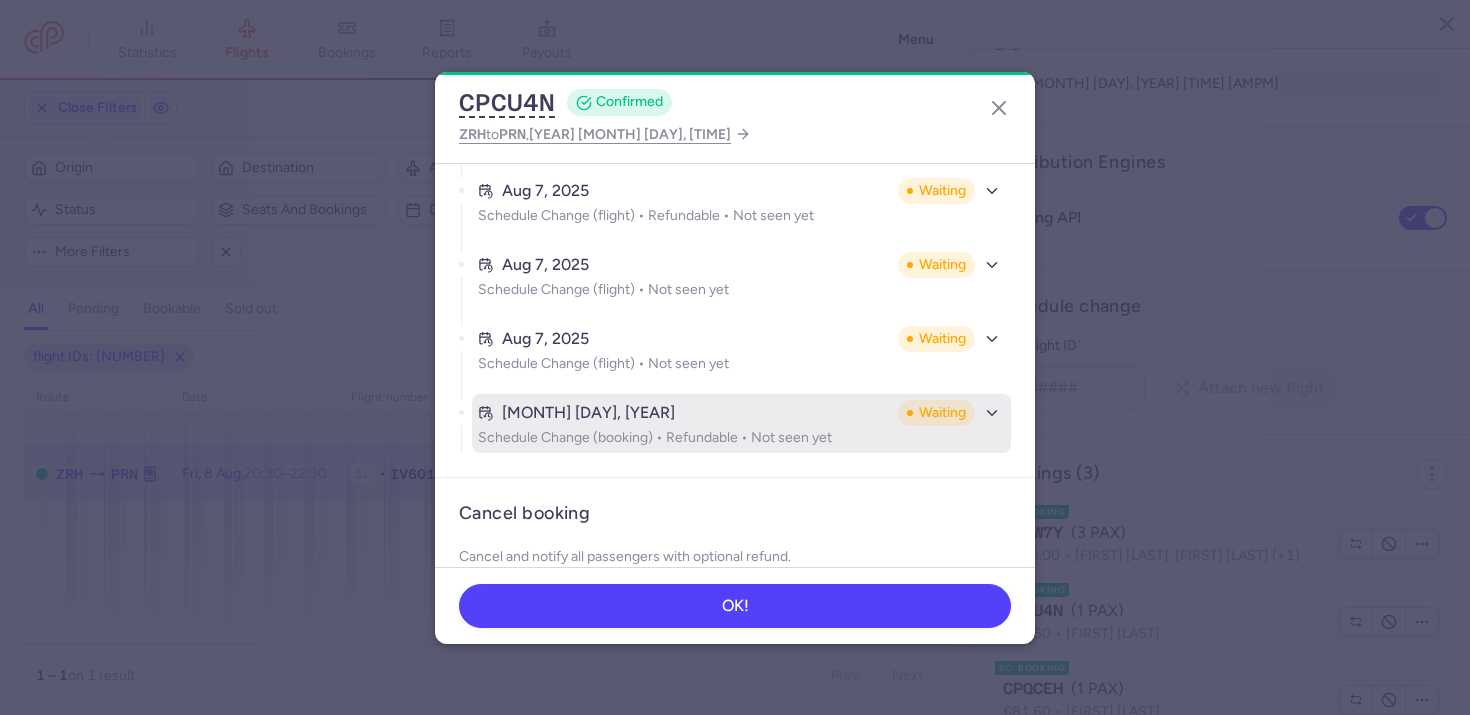 click on "Schedule Change (booking) • Refundable • Not seen yet" at bounding box center [741, 438] 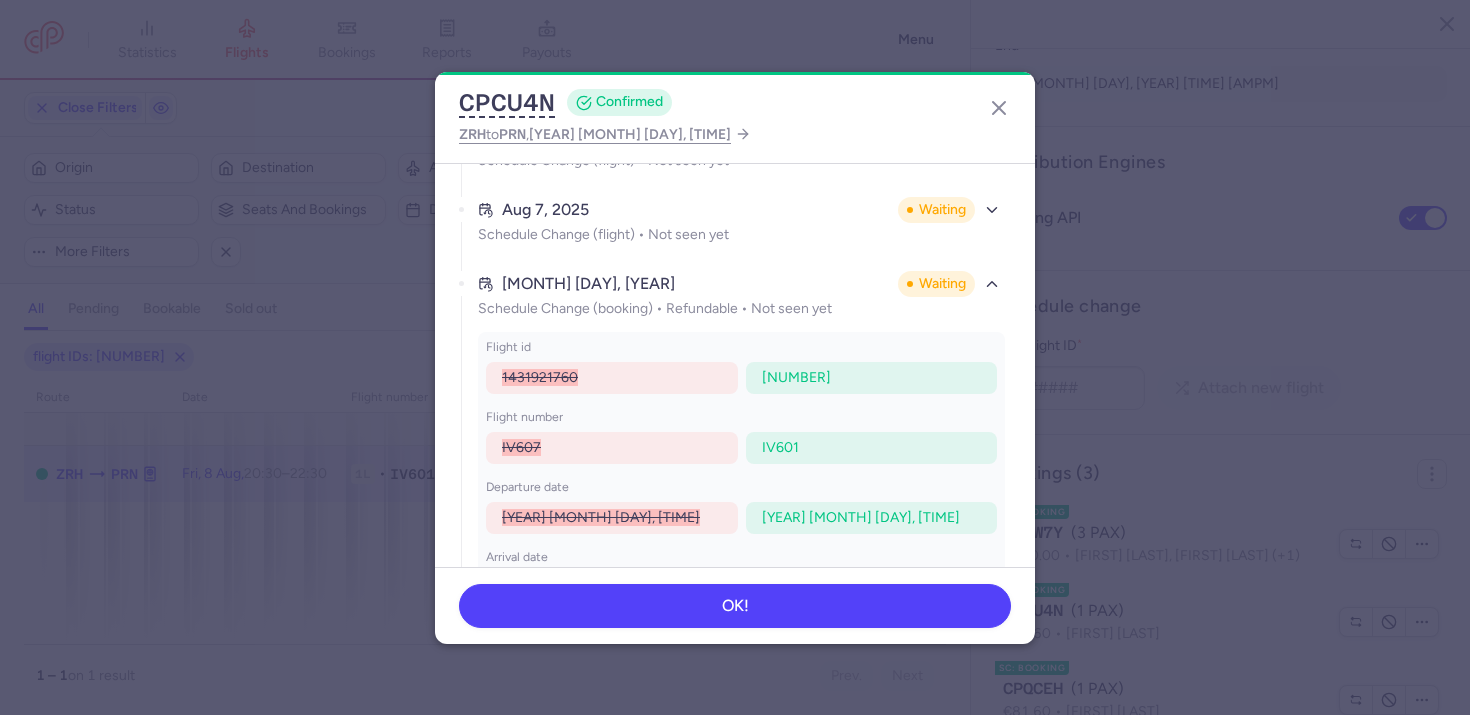 scroll, scrollTop: 1755, scrollLeft: 0, axis: vertical 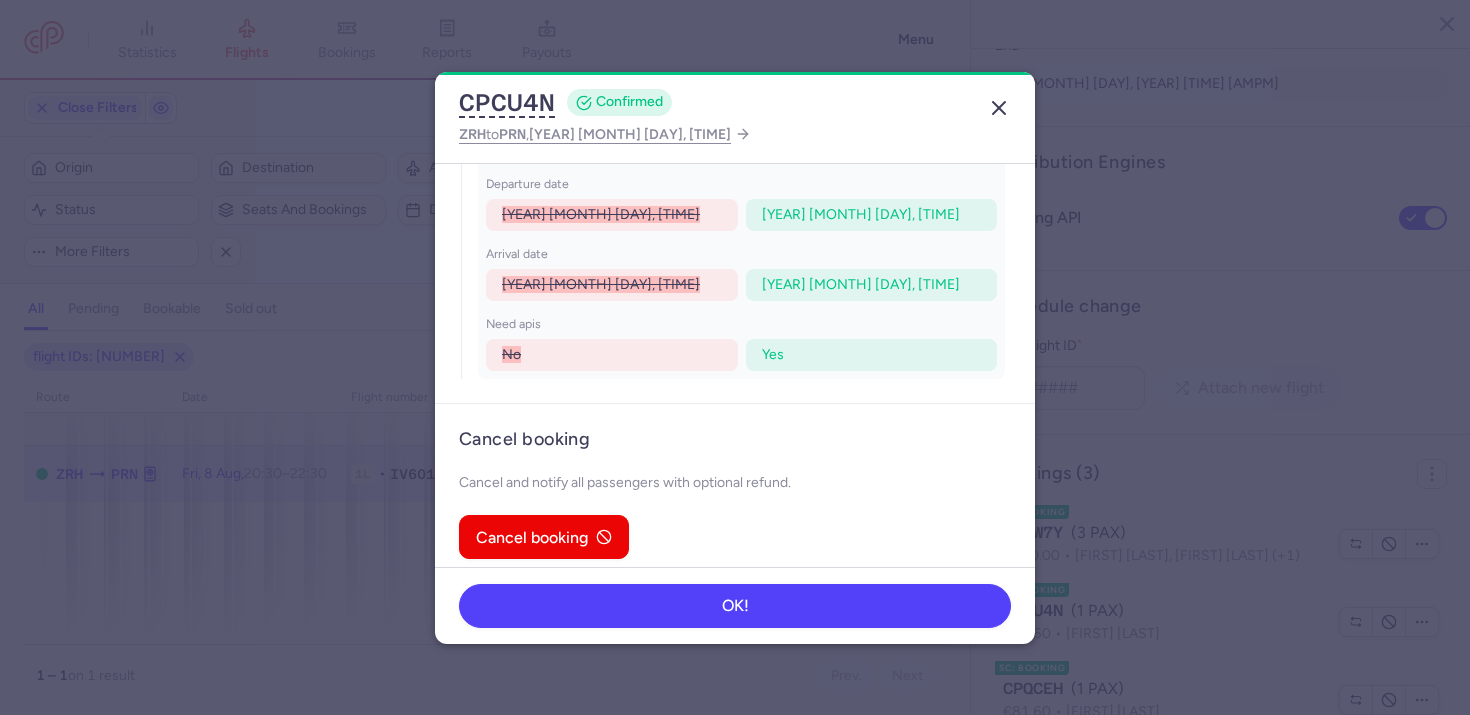 click 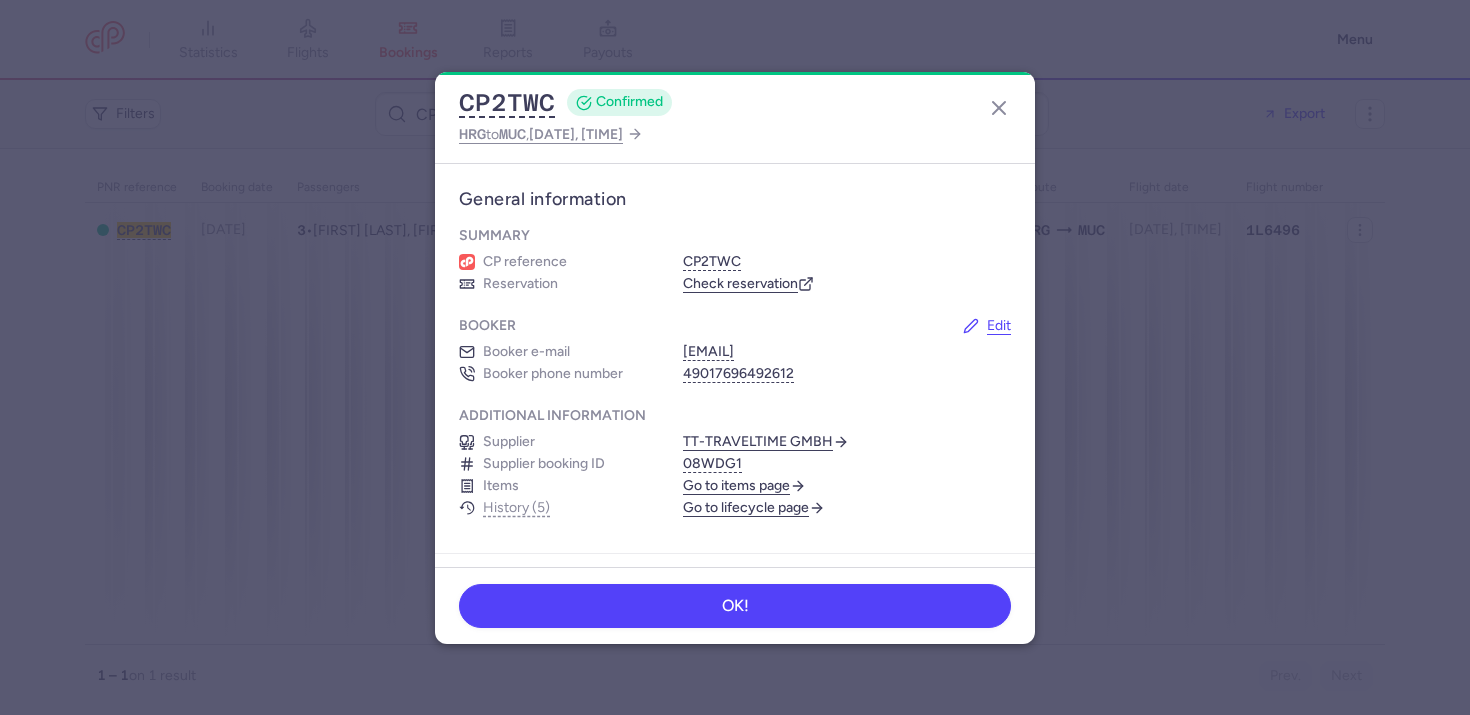 scroll, scrollTop: 0, scrollLeft: 0, axis: both 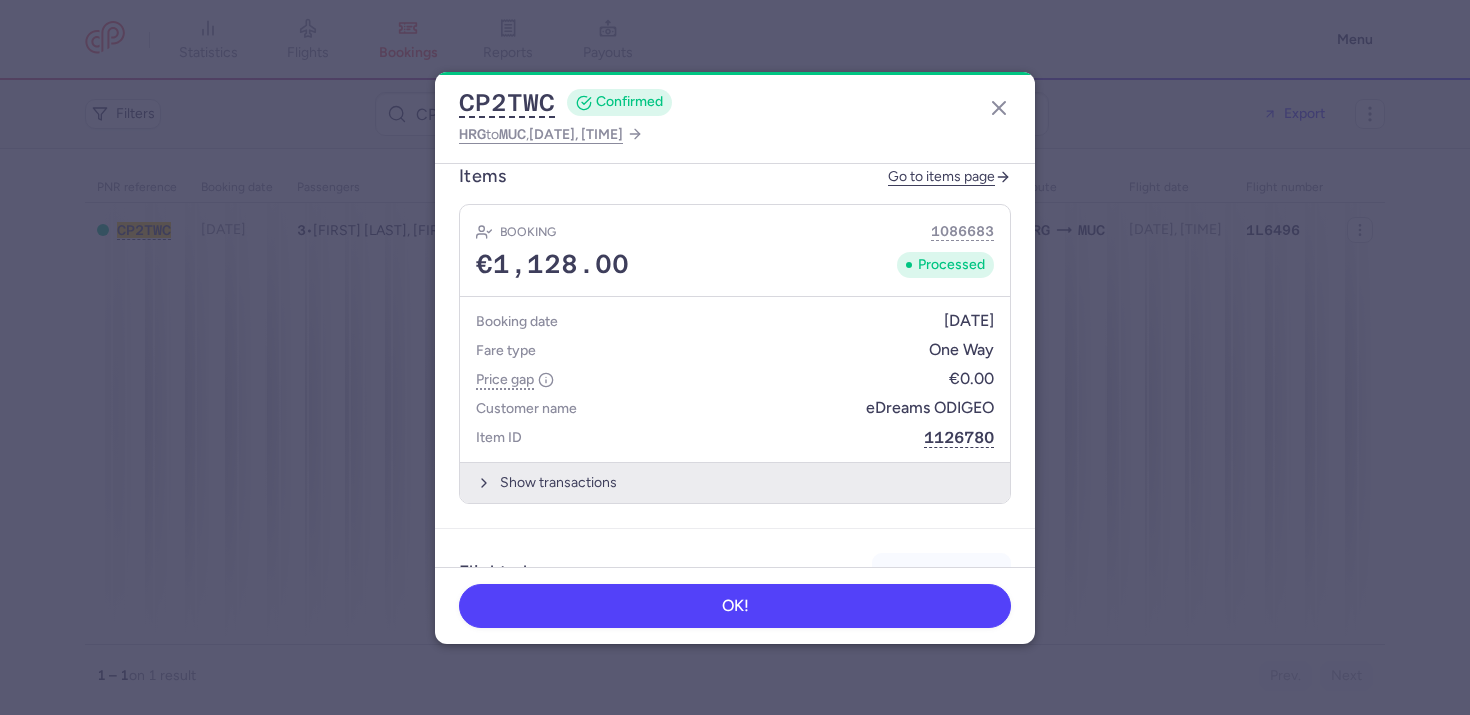 click on "Show transactions" at bounding box center (735, 482) 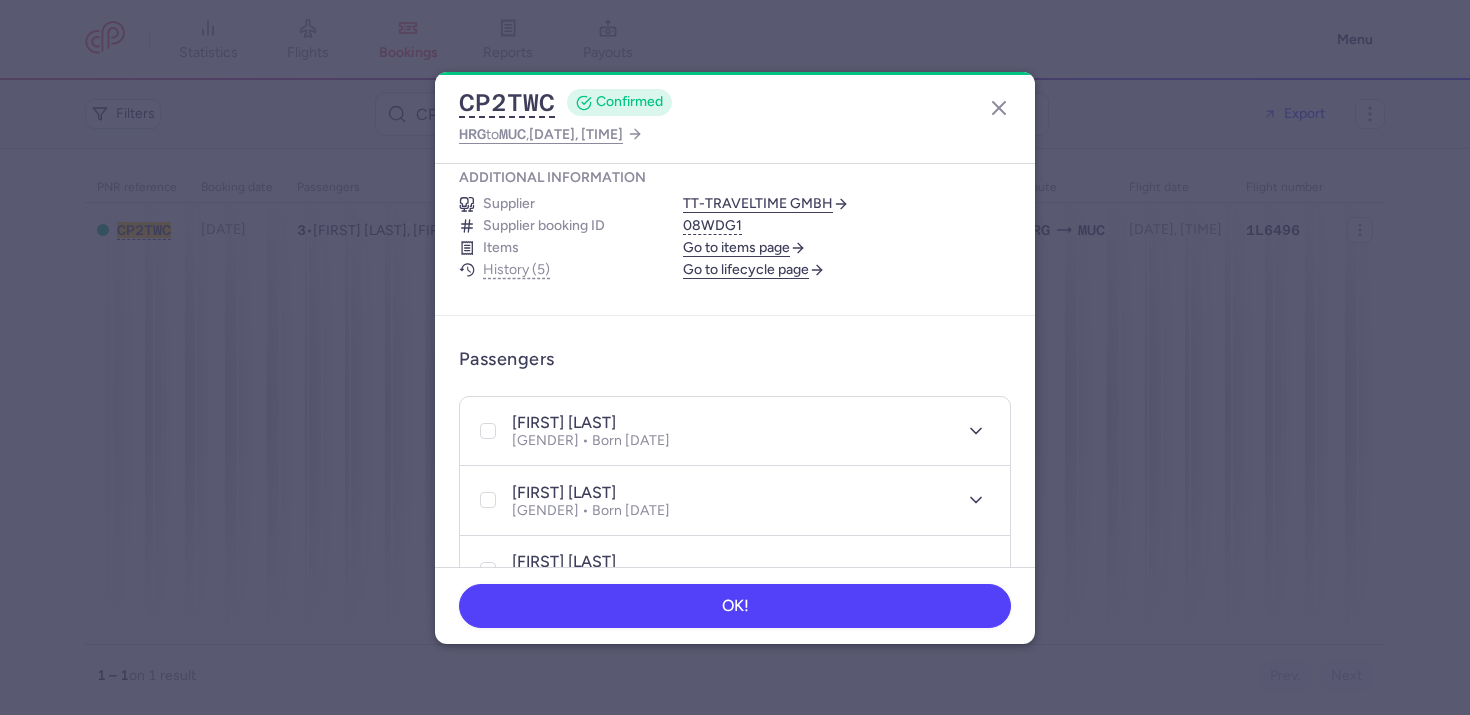 scroll, scrollTop: 0, scrollLeft: 0, axis: both 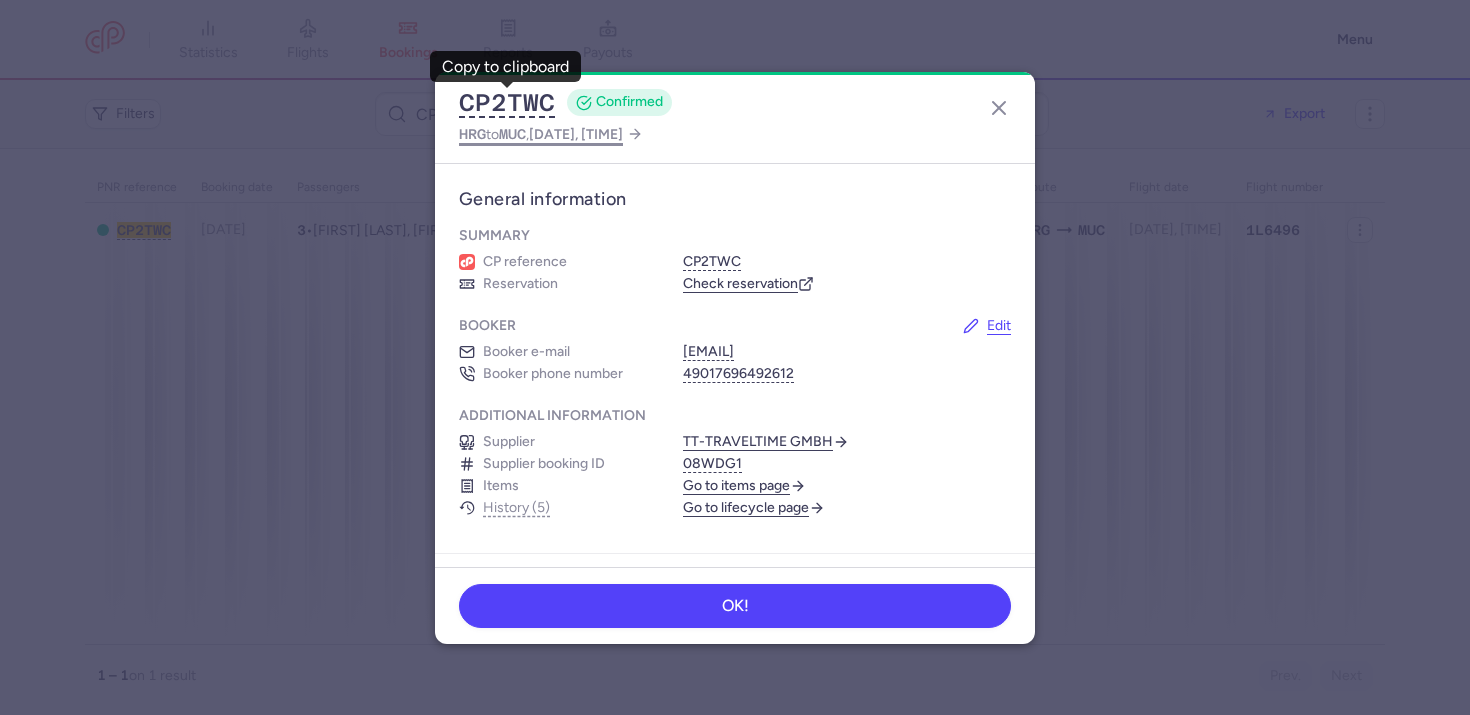 click on "MUC" at bounding box center [512, 134] 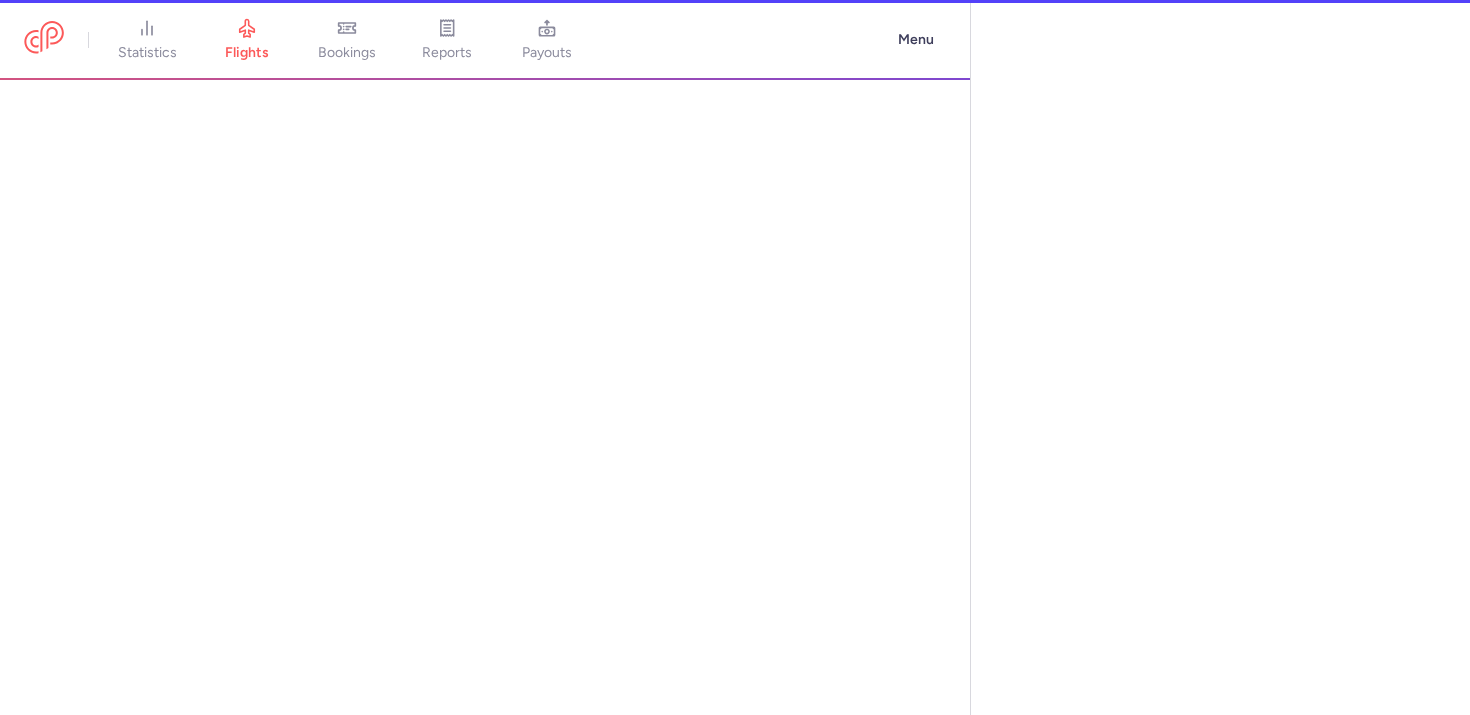 select on "days" 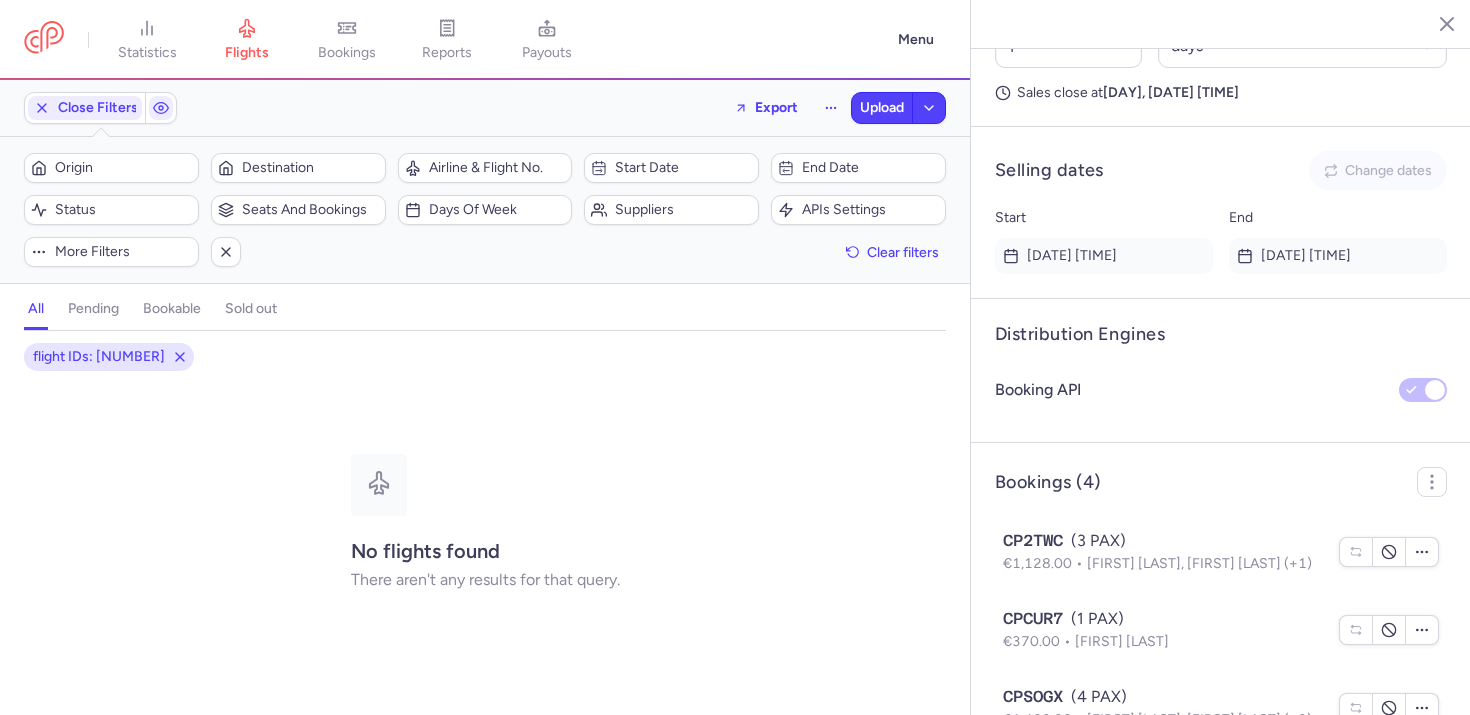 scroll, scrollTop: 1445, scrollLeft: 0, axis: vertical 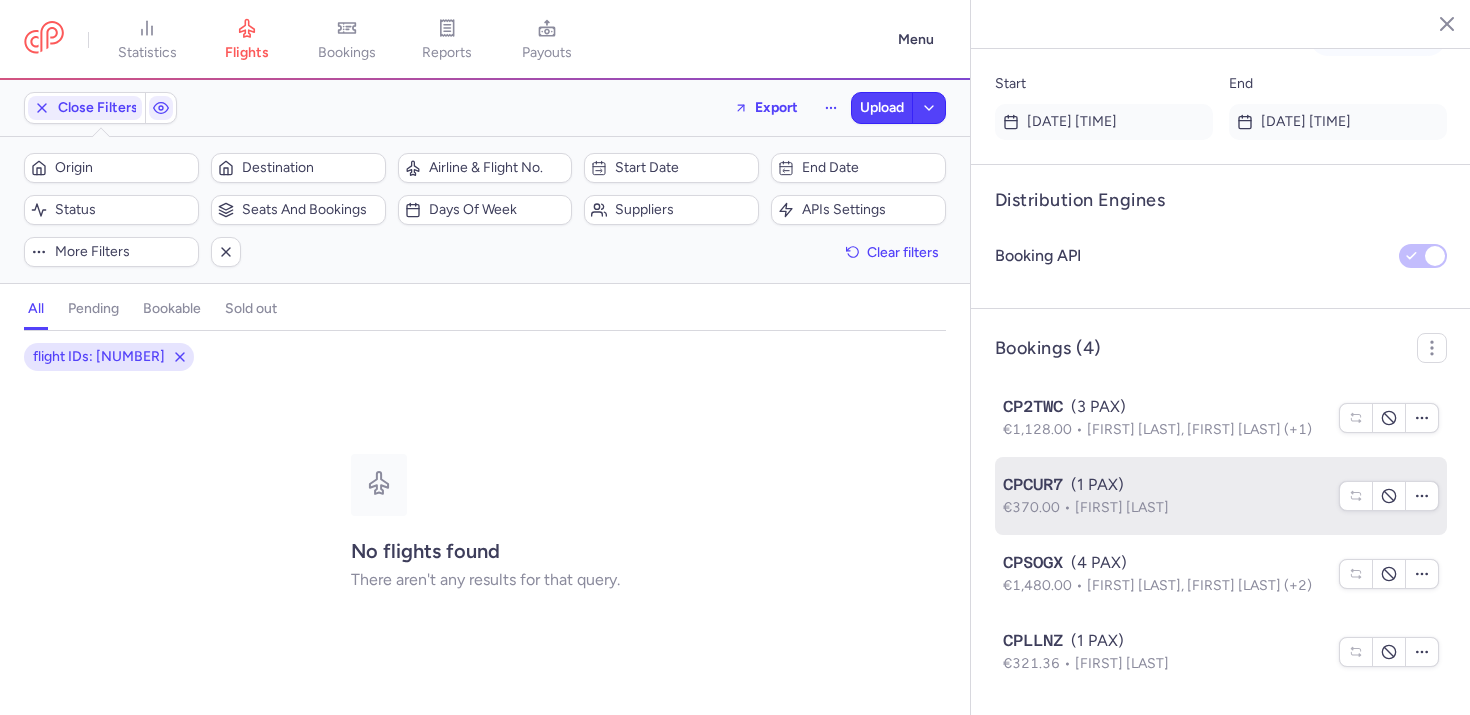 click on "Thomas Josef EDERER" at bounding box center [1122, 507] 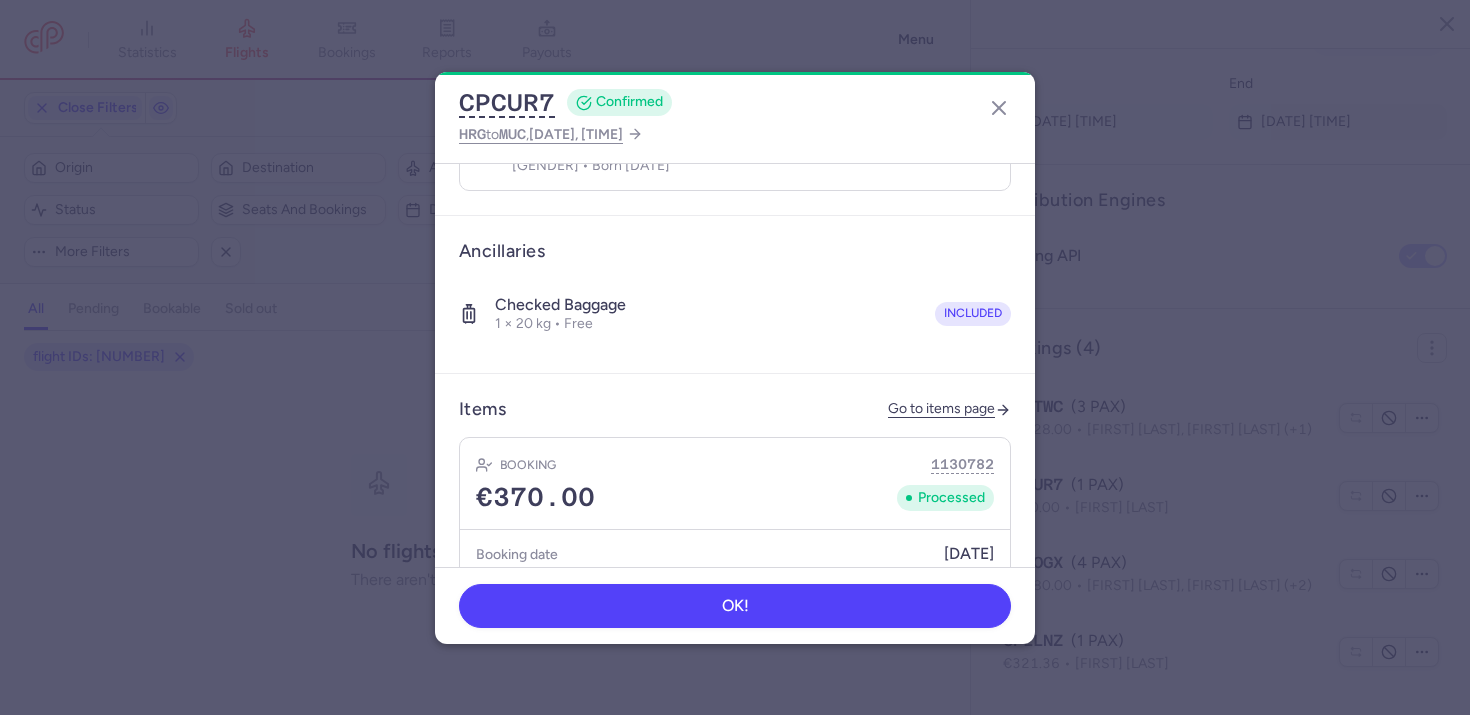 scroll, scrollTop: 268, scrollLeft: 0, axis: vertical 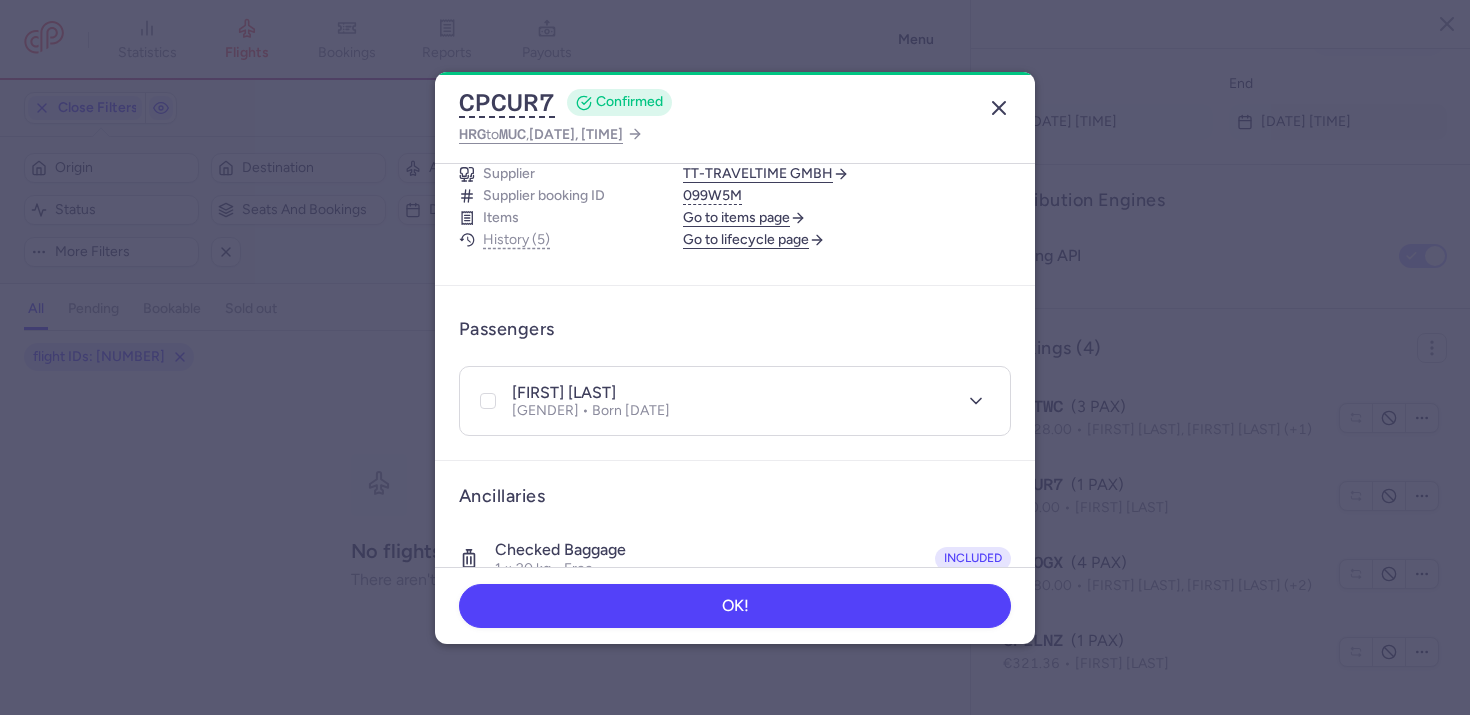 click 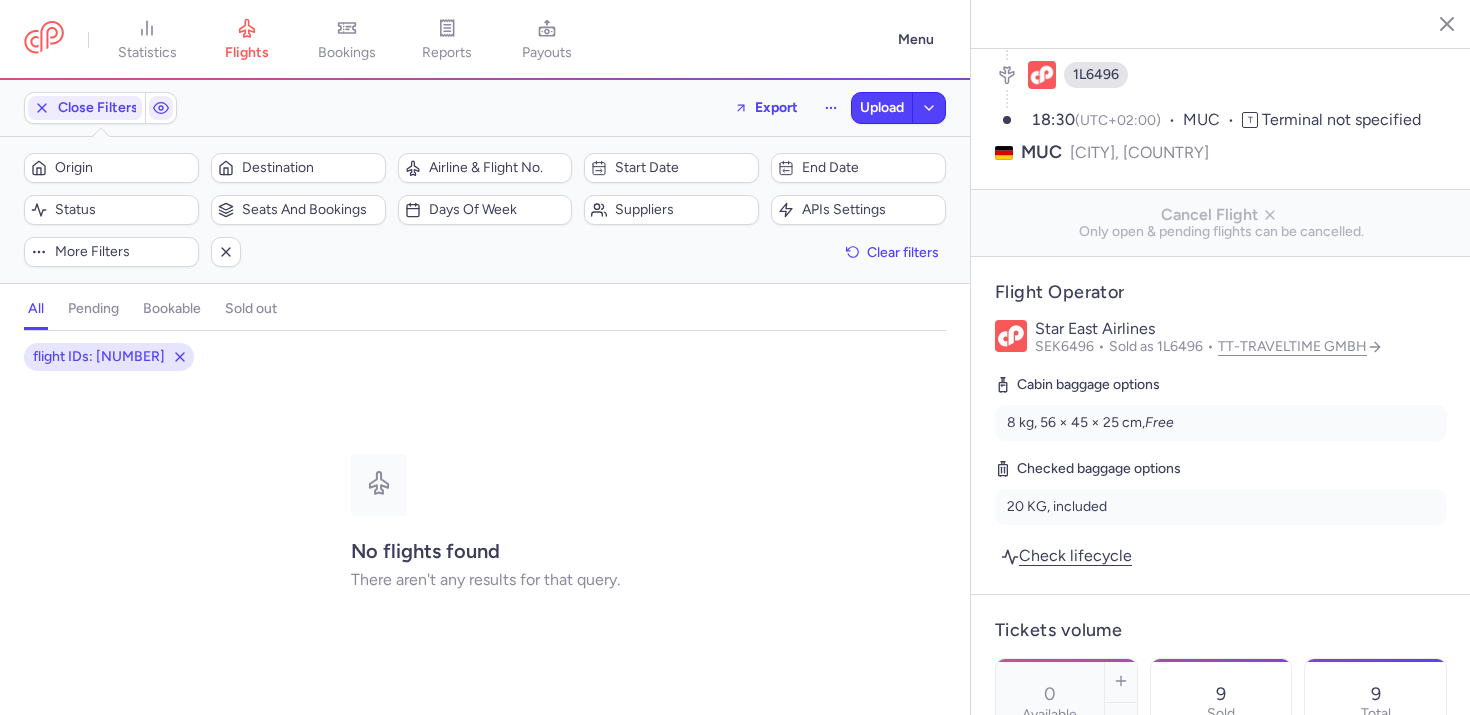 scroll, scrollTop: 230, scrollLeft: 0, axis: vertical 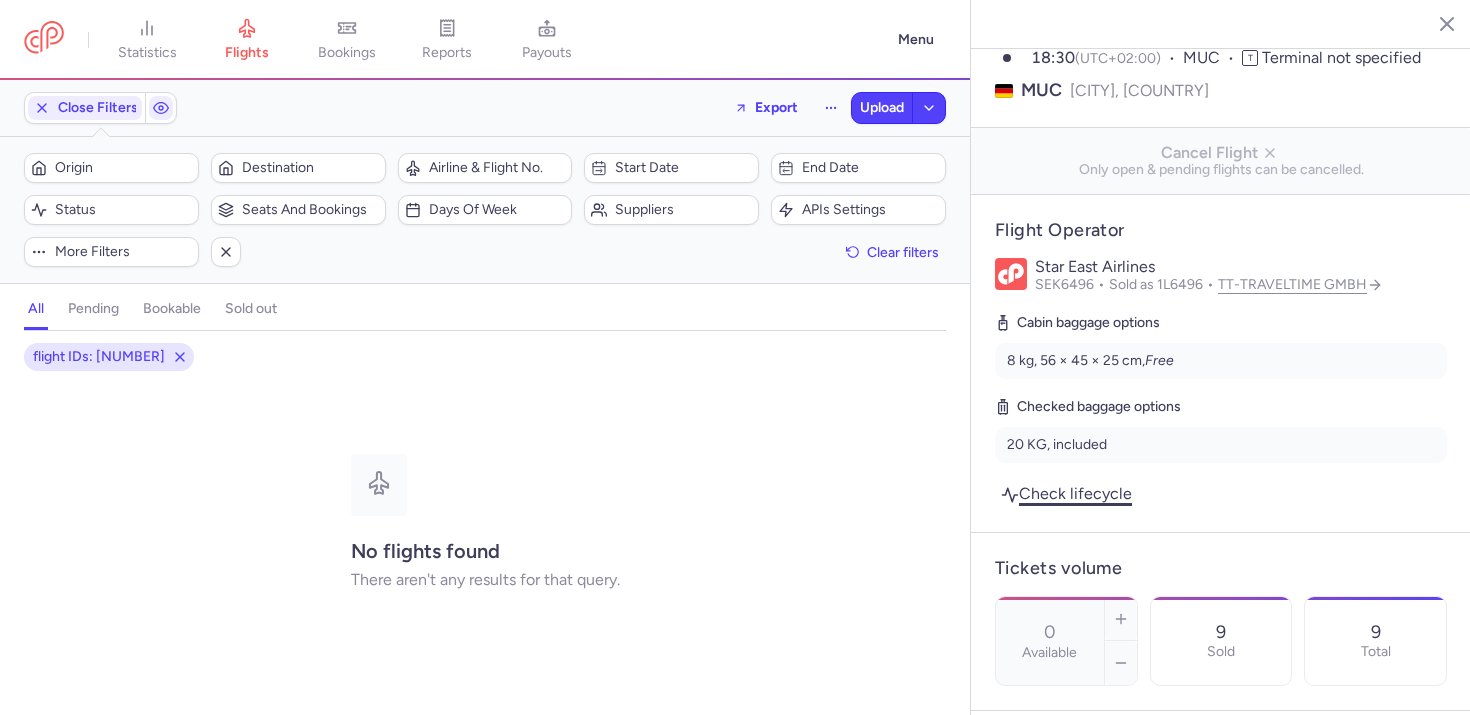 click on "Check lifecycle" at bounding box center (1066, 493) 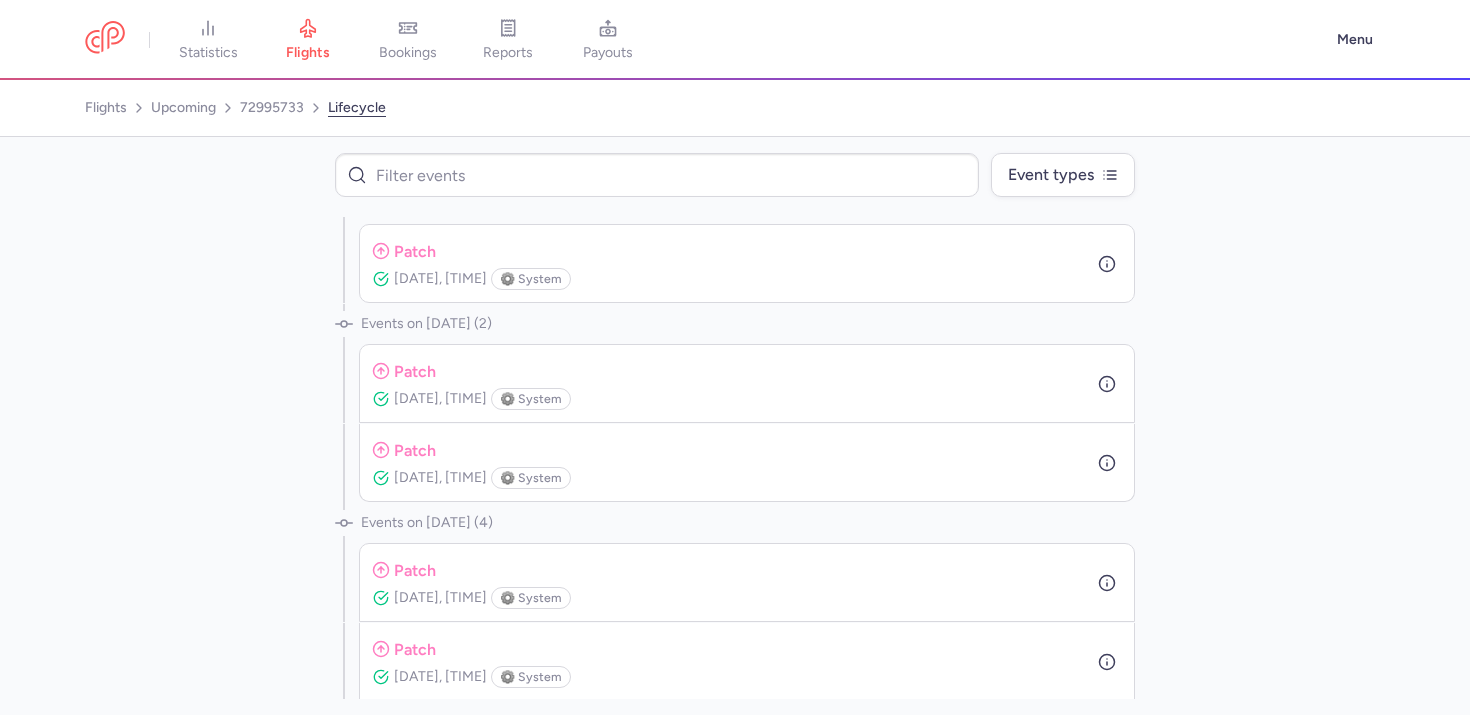 scroll, scrollTop: 6939, scrollLeft: 0, axis: vertical 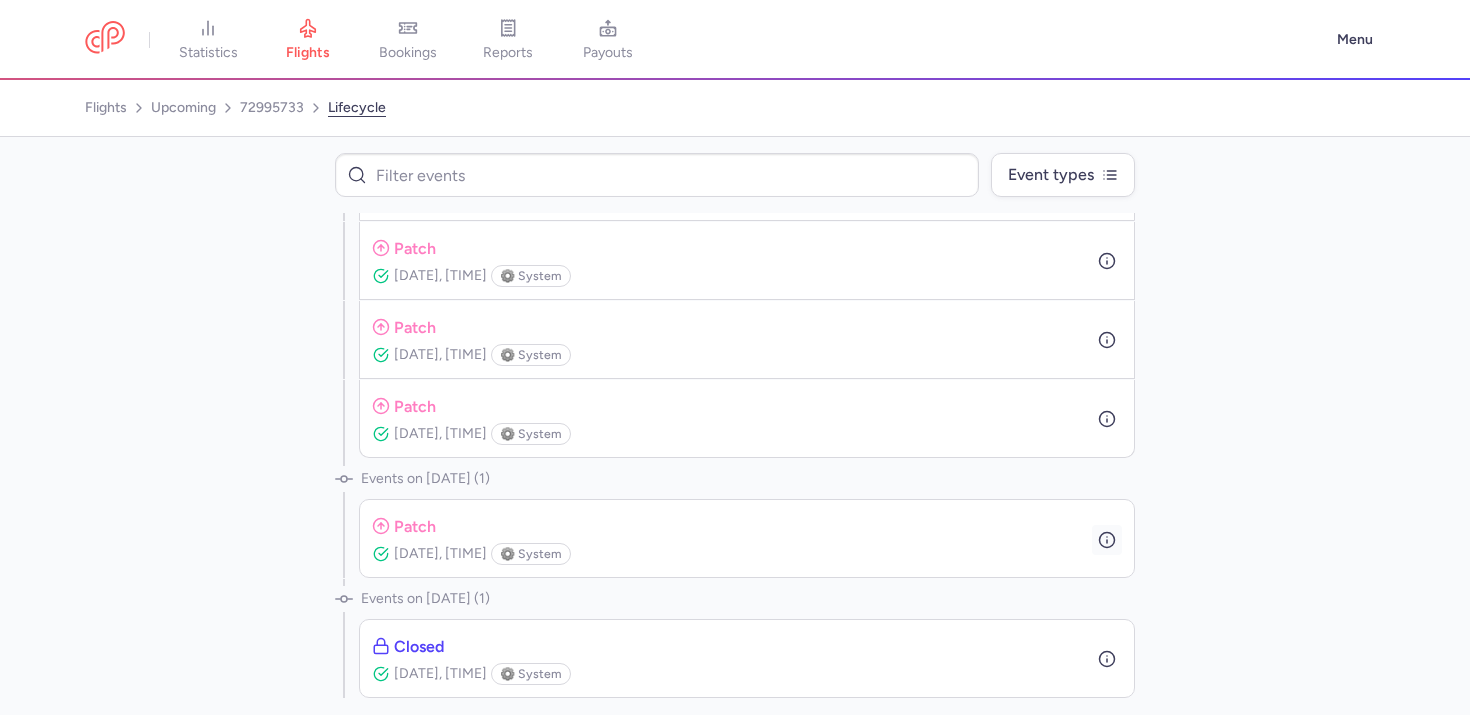 click at bounding box center (1107, 540) 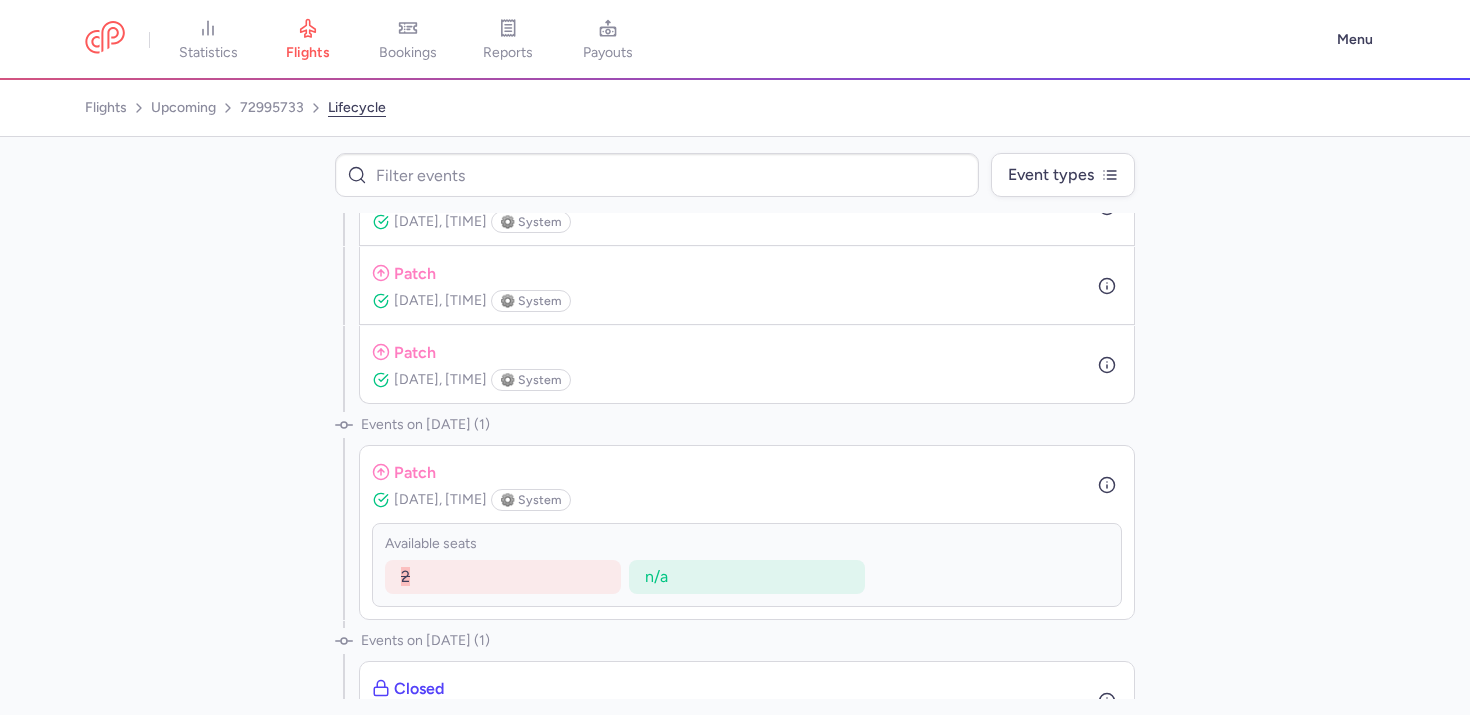 scroll, scrollTop: 7035, scrollLeft: 0, axis: vertical 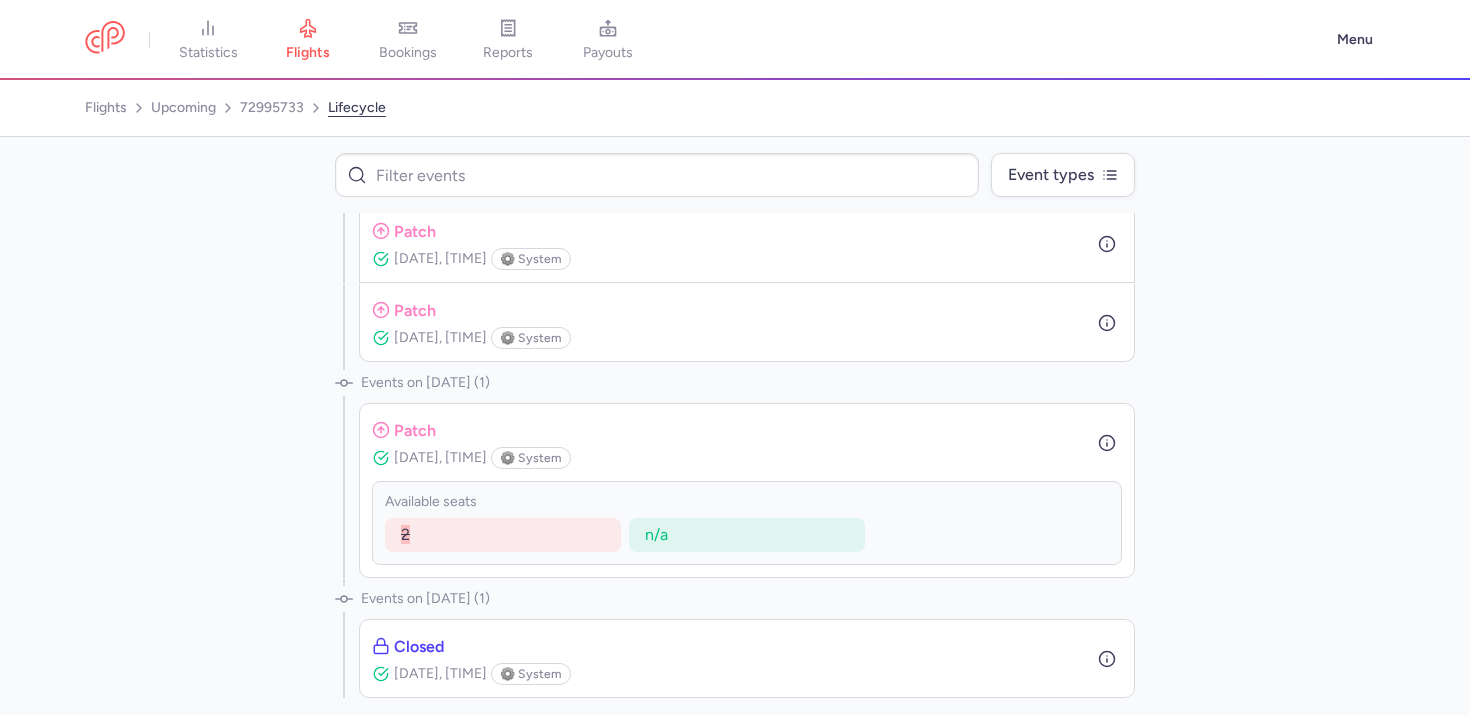 select on "days" 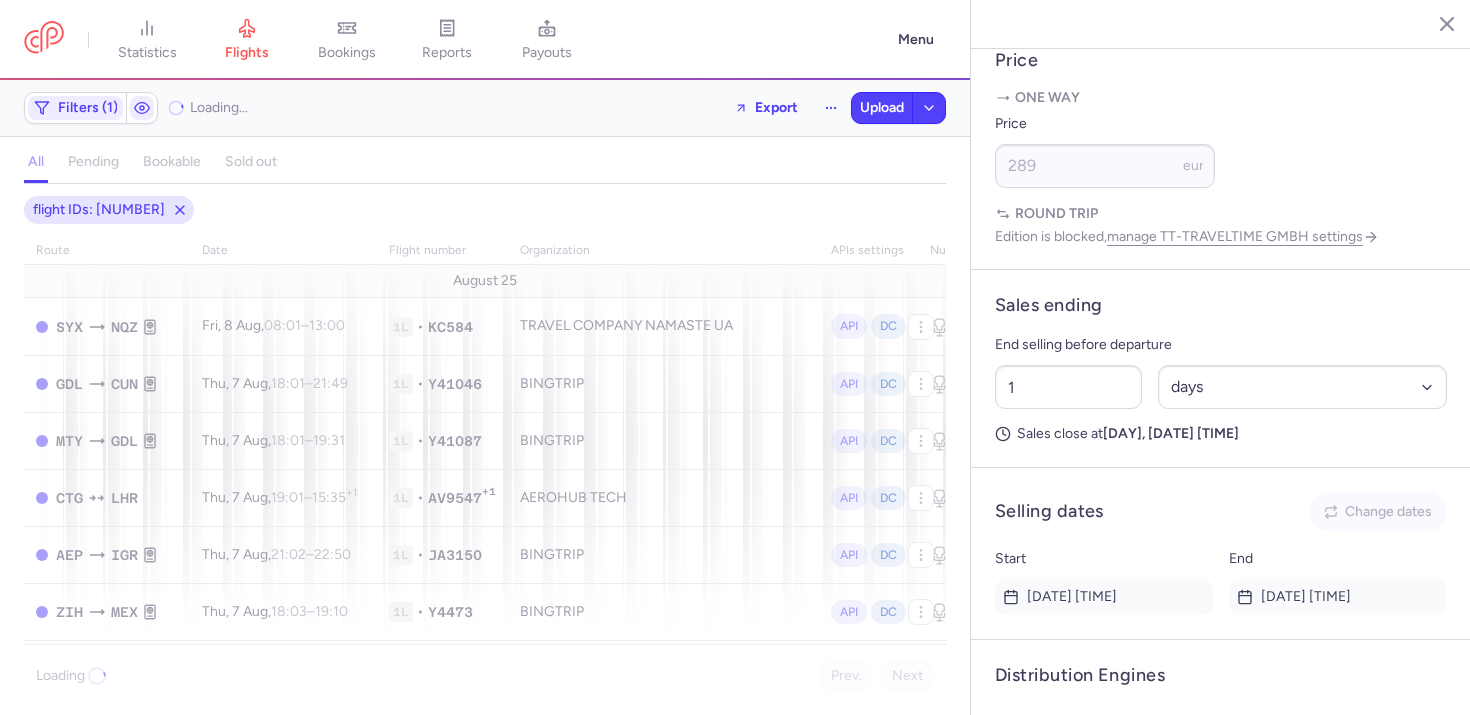 scroll, scrollTop: 1445, scrollLeft: 0, axis: vertical 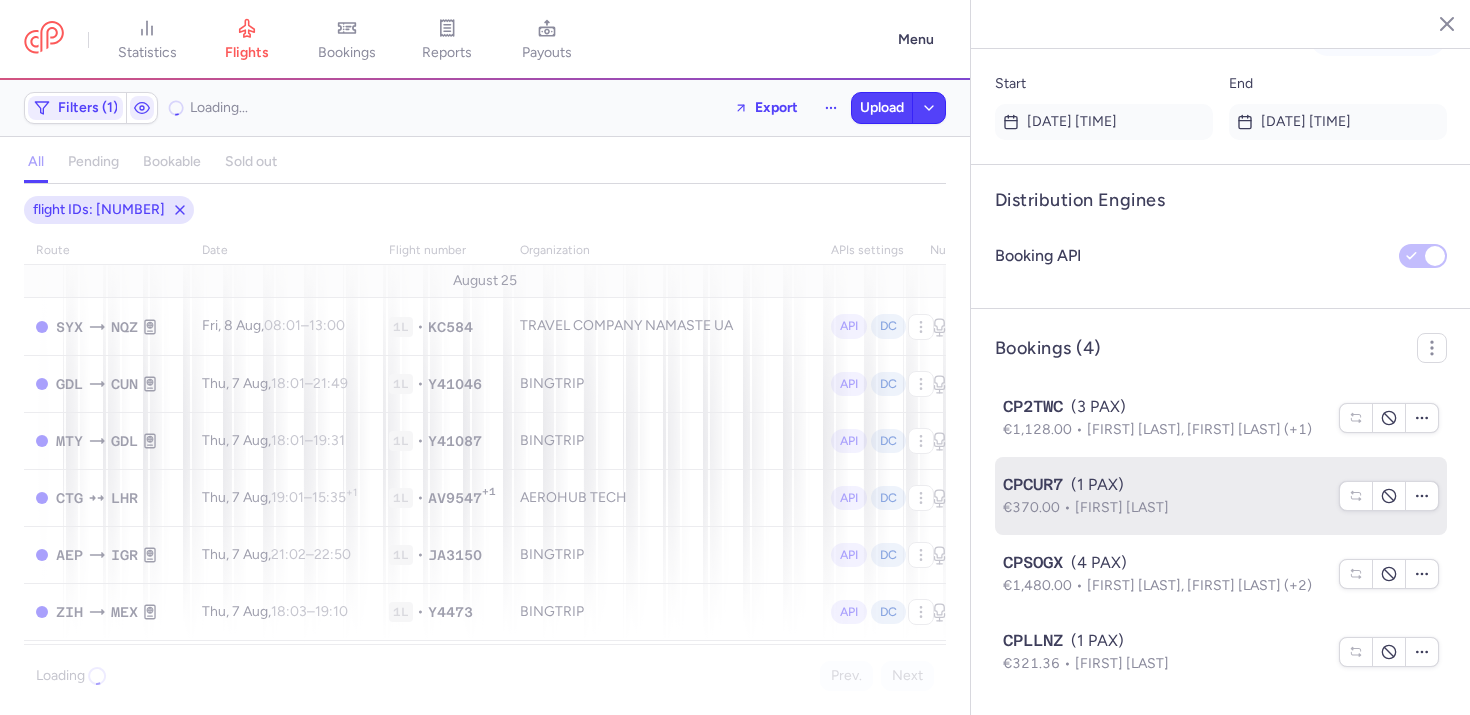 click on "Thomas Josef EDERER" at bounding box center [1122, 507] 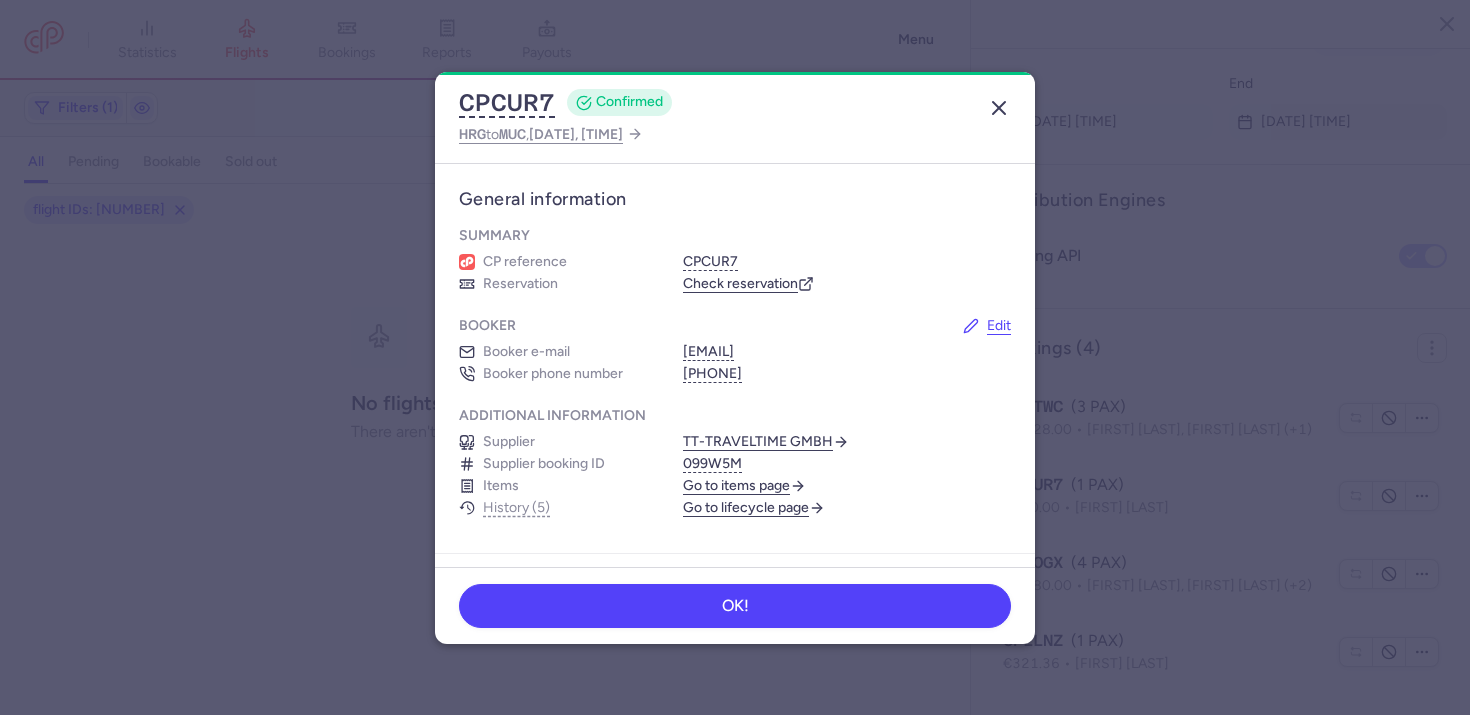 click 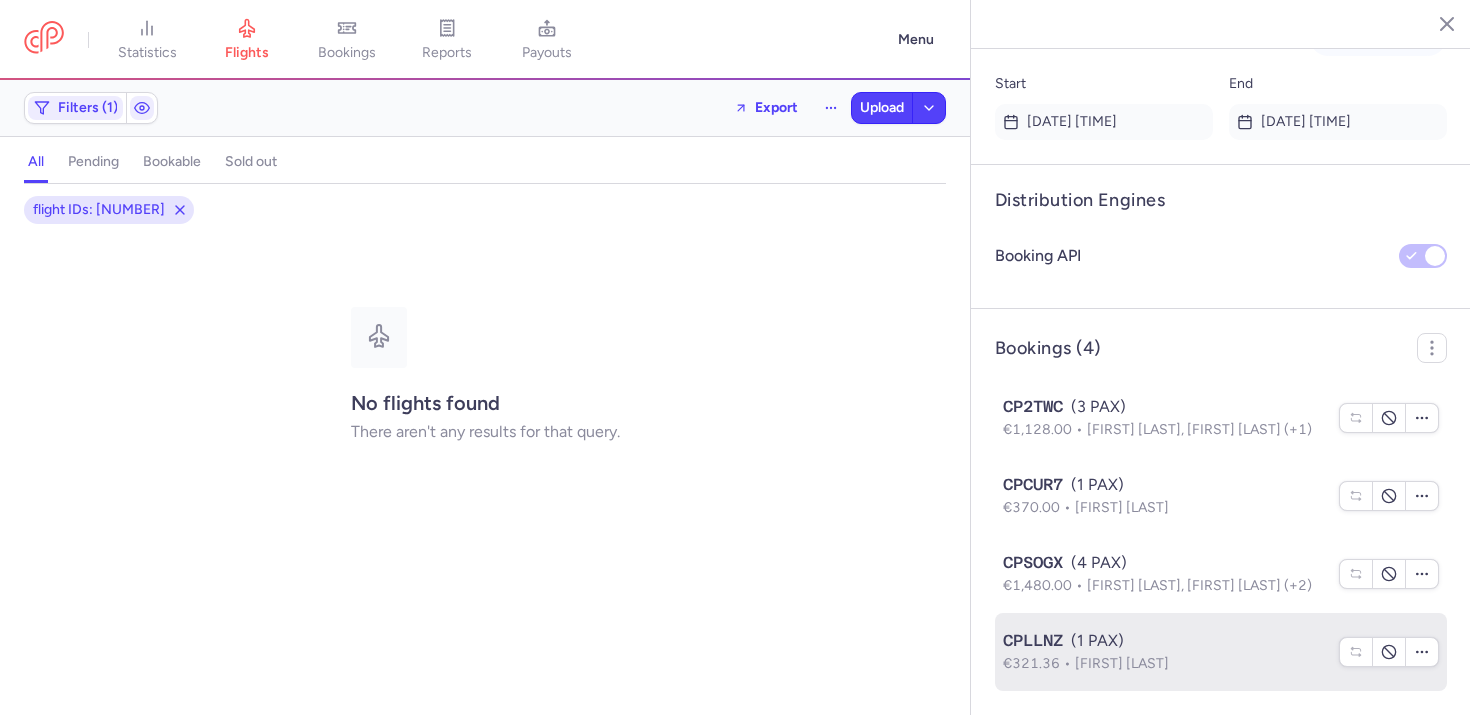 click on "CPLLNZ  (1 PAX)" at bounding box center [1165, 641] 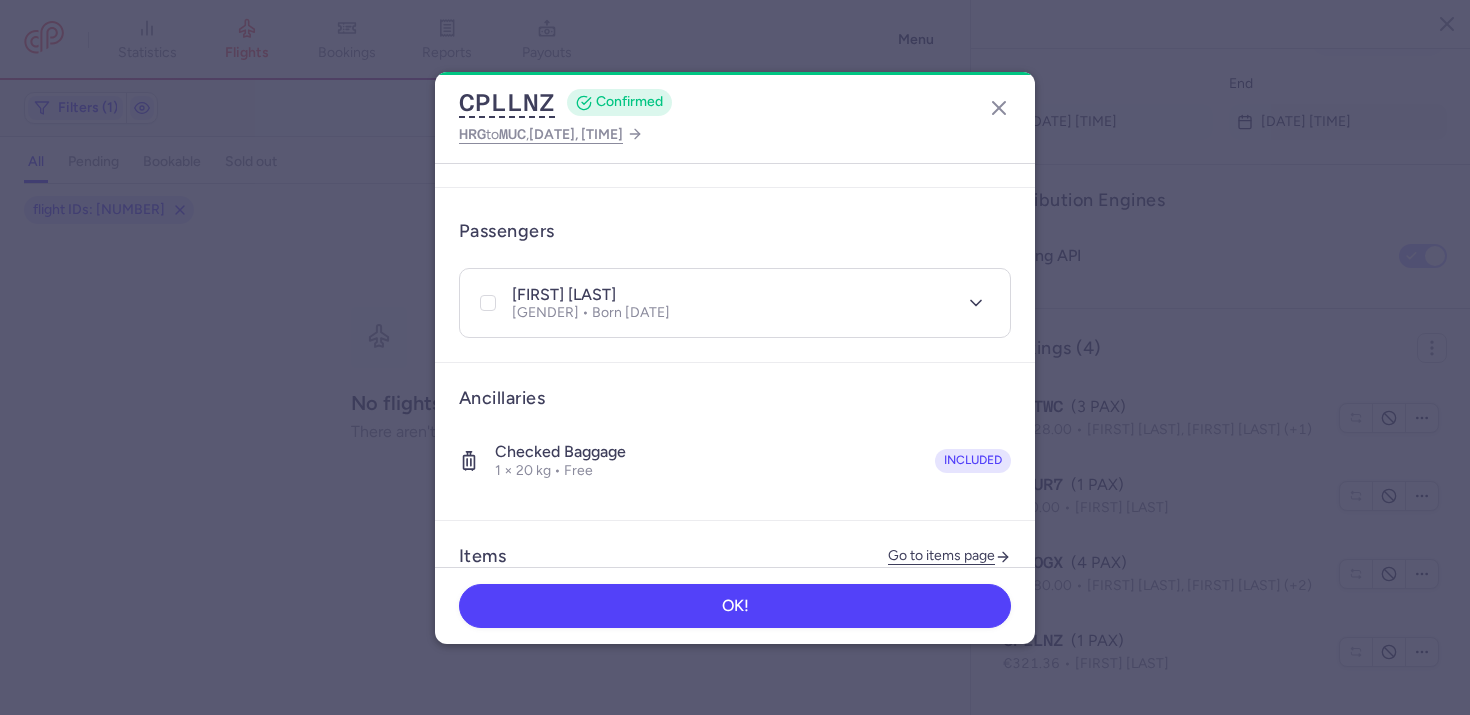 scroll, scrollTop: 0, scrollLeft: 0, axis: both 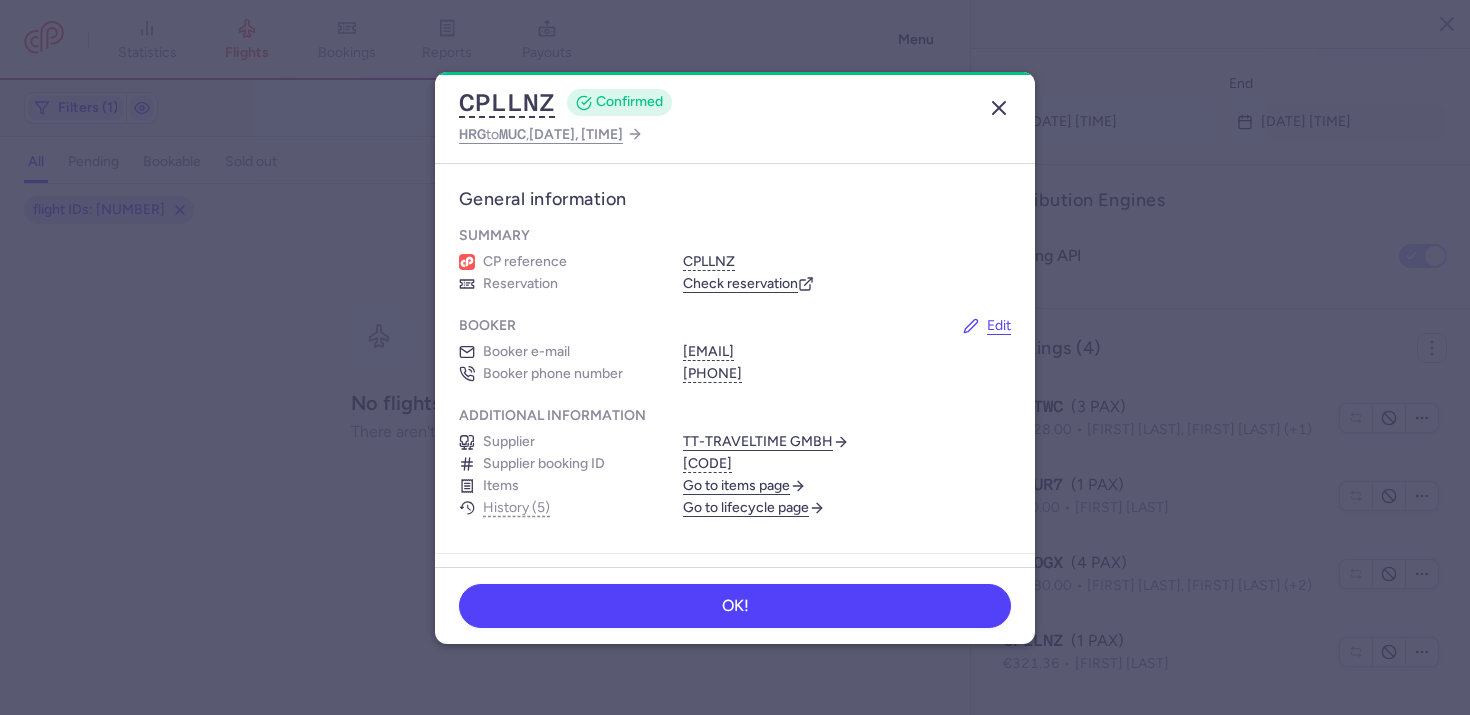 click 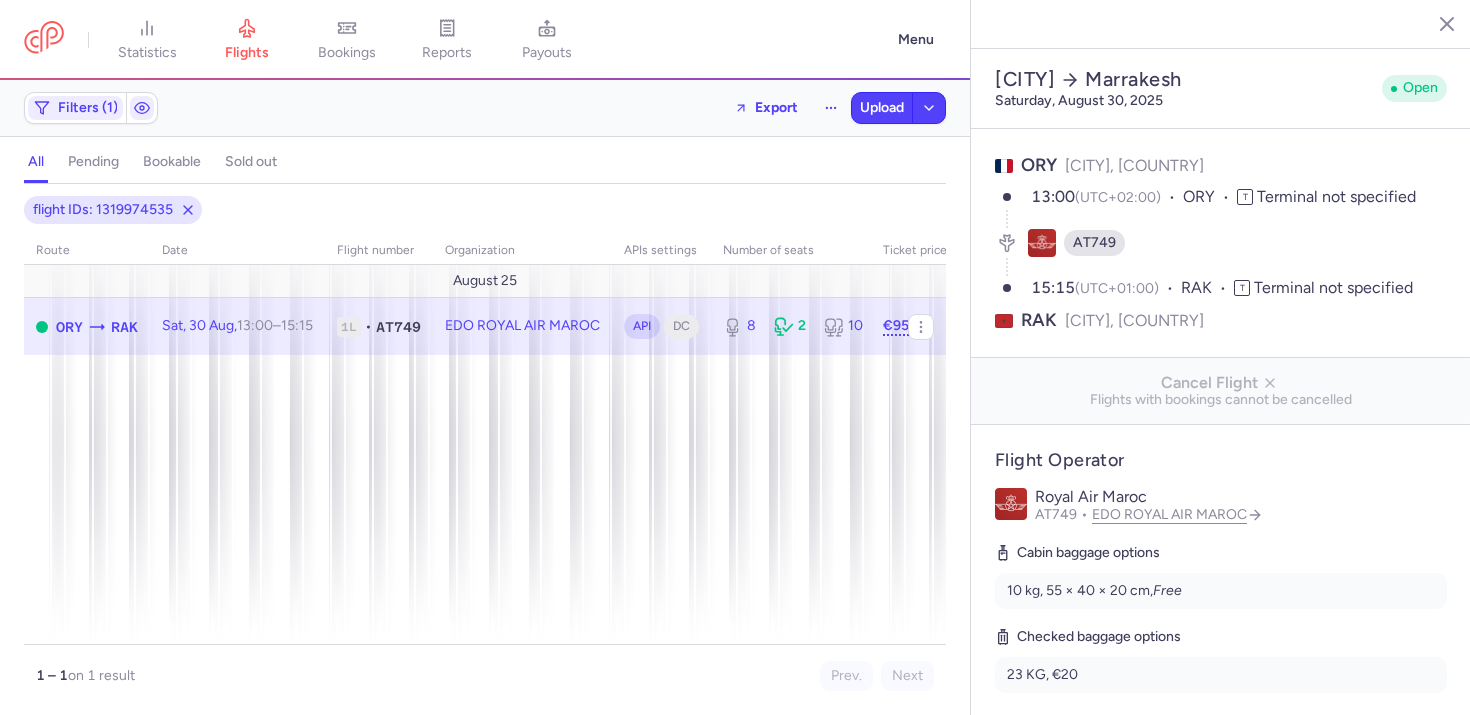 select on "days" 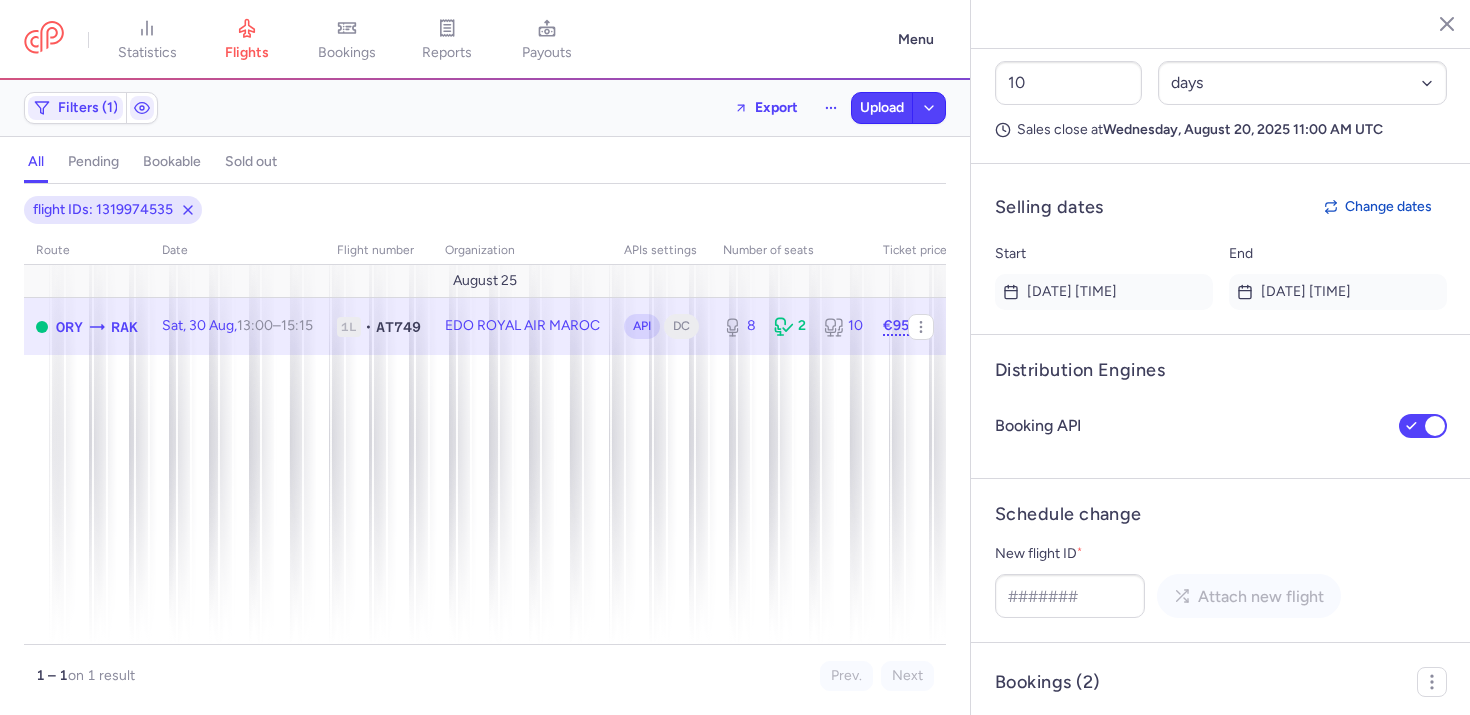 scroll, scrollTop: 1079, scrollLeft: 0, axis: vertical 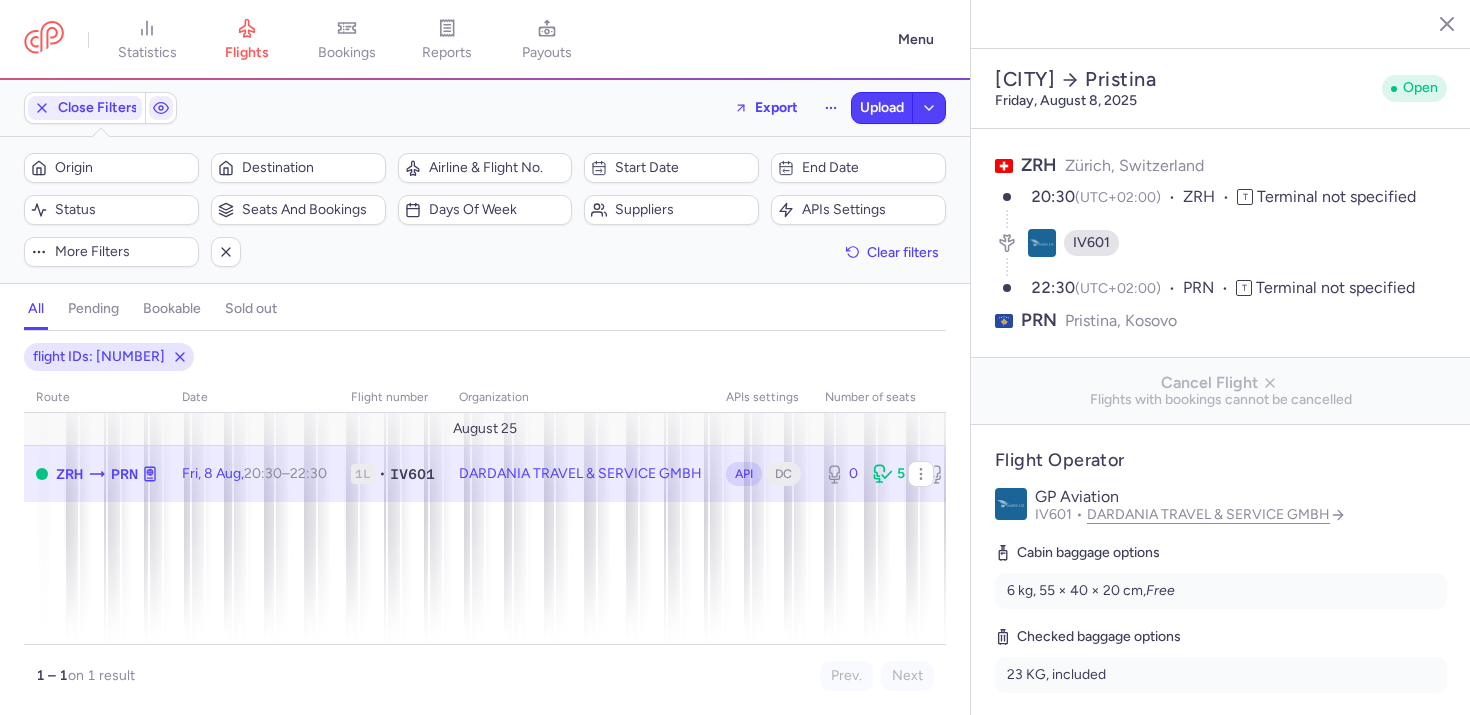 select on "hours" 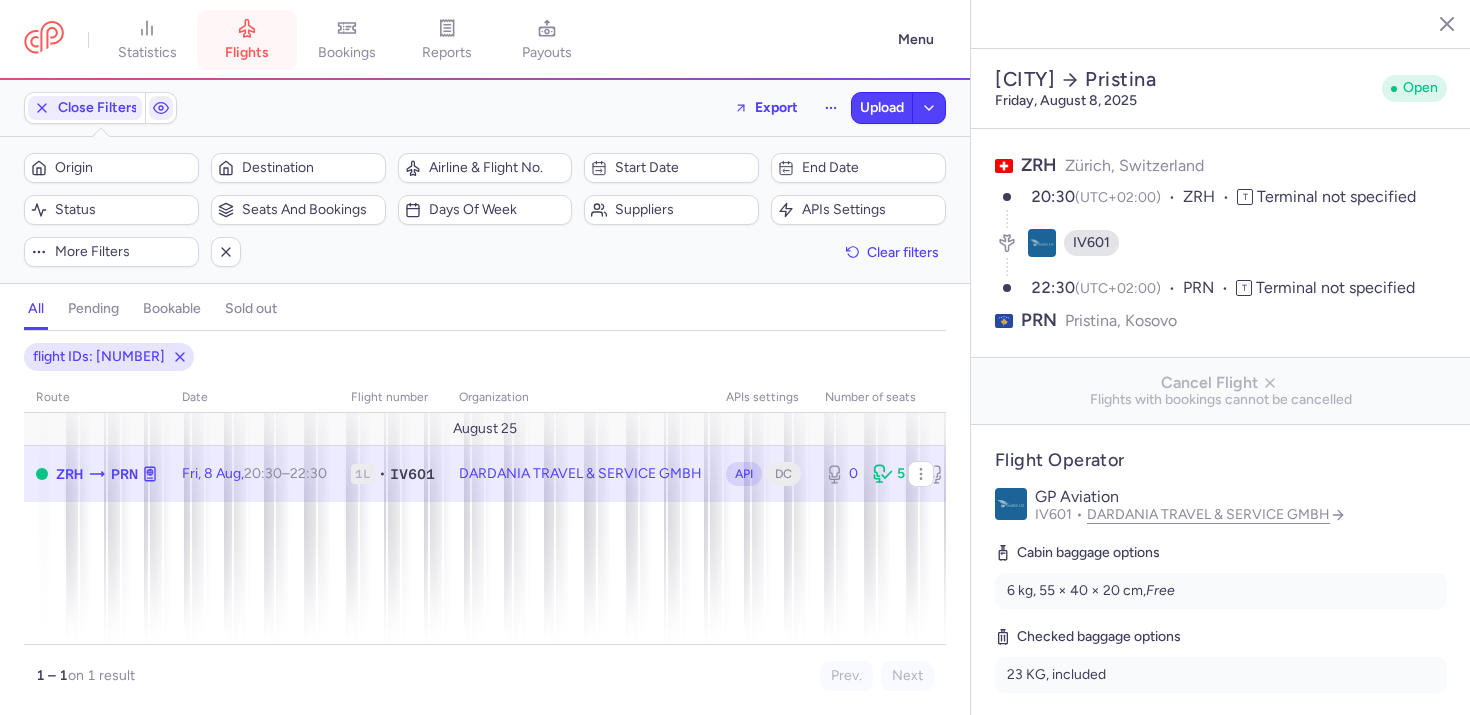 scroll, scrollTop: 0, scrollLeft: 0, axis: both 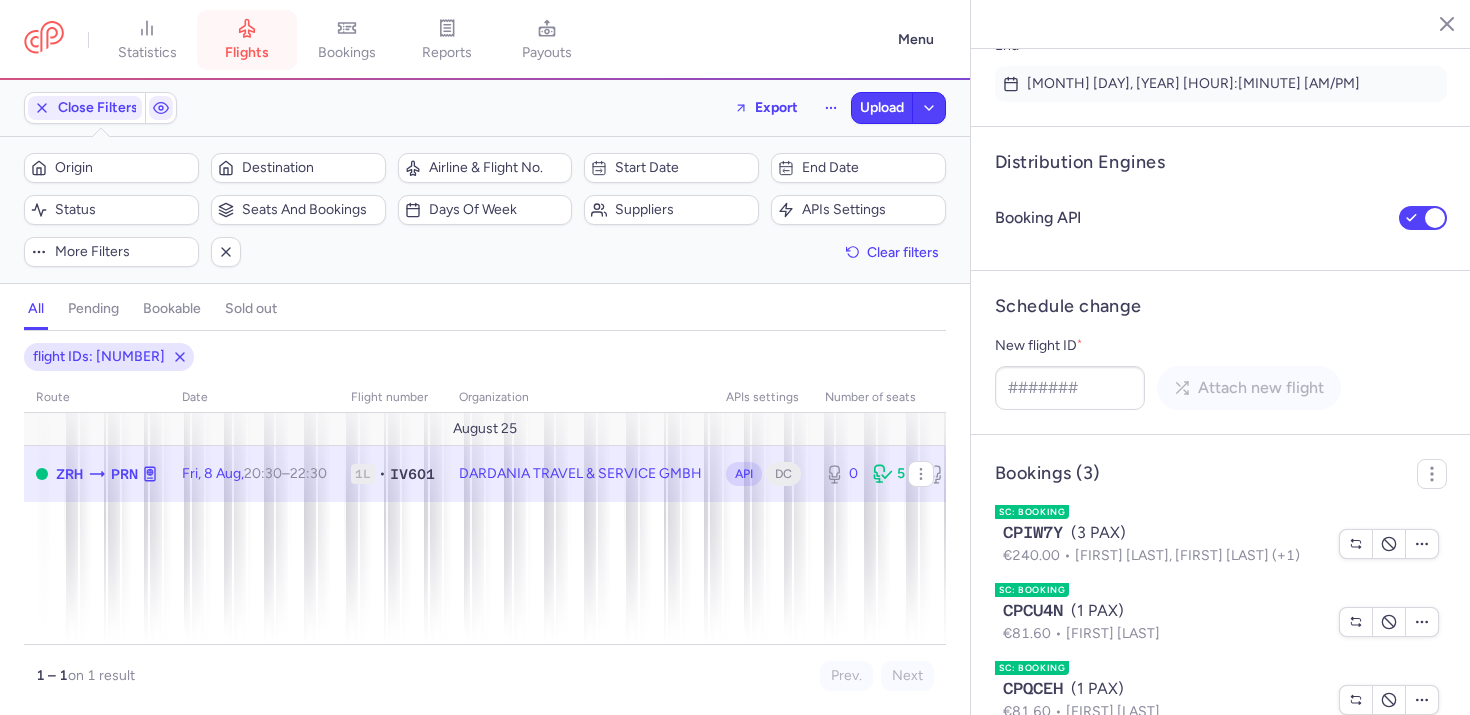 click on "flights" at bounding box center [247, 40] 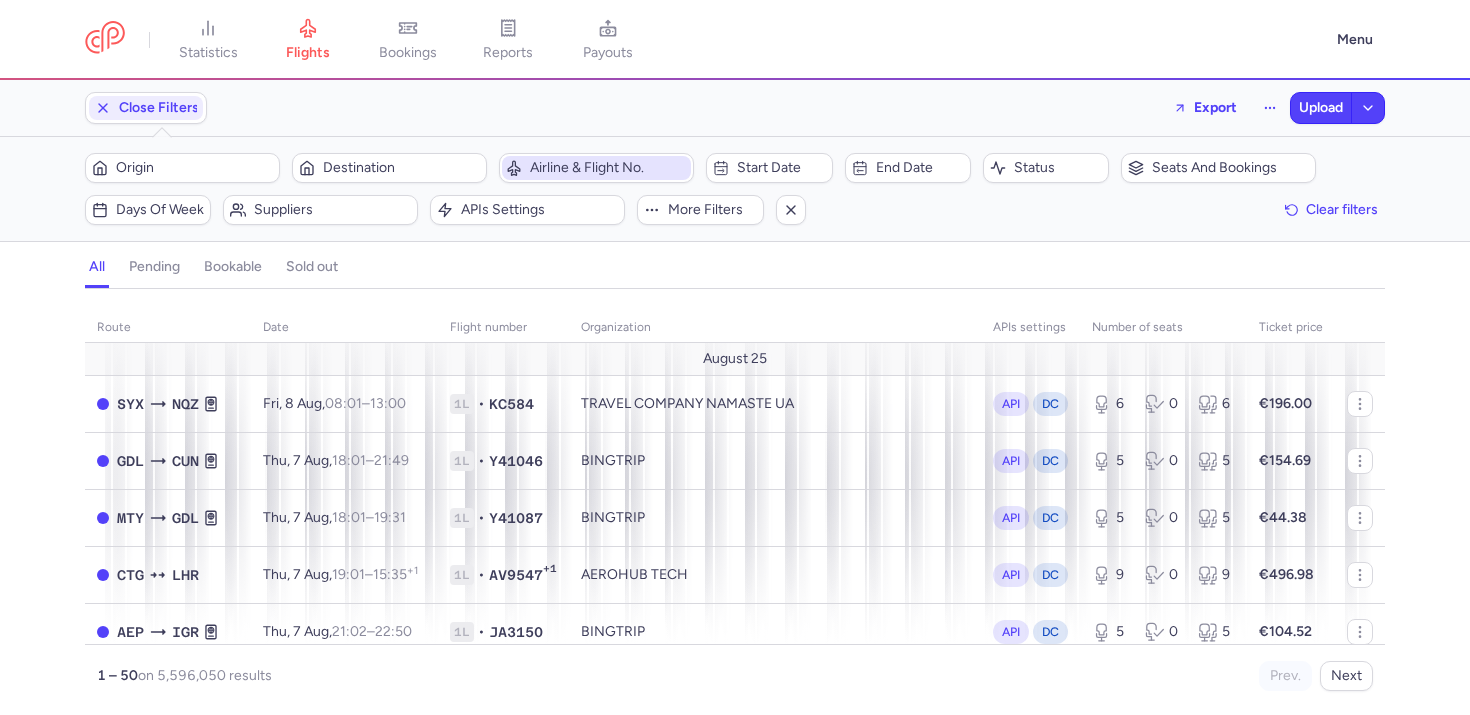 click on "Airline & Flight No." at bounding box center (596, 168) 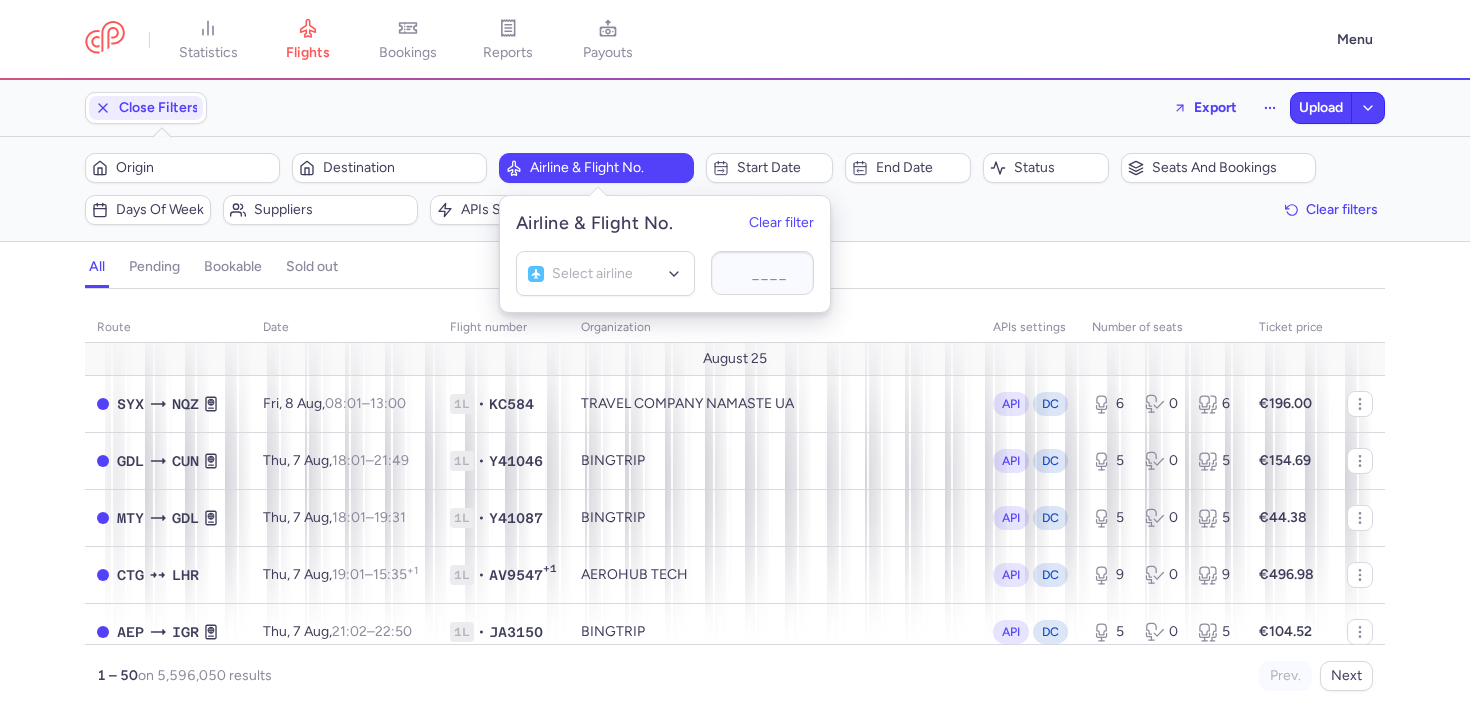 click on "Filters – 5596050 results  Origin  Destination  Airline & Flight No.  Start date  End date  Status  Seats and bookings  Days of week Suppliers   APIs settings  More filters  Clear filters" at bounding box center [735, 189] 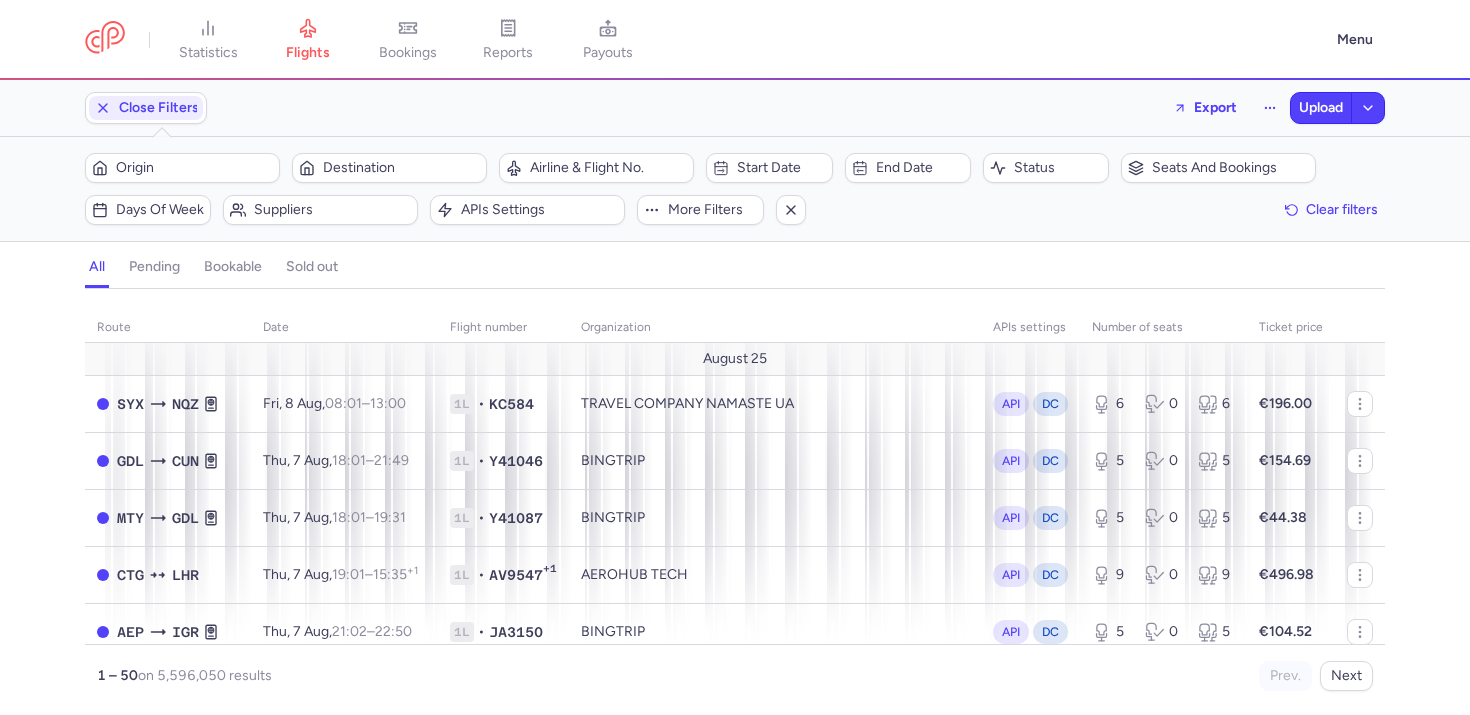 click on "Close Filters  Export  Upload" at bounding box center (735, 108) 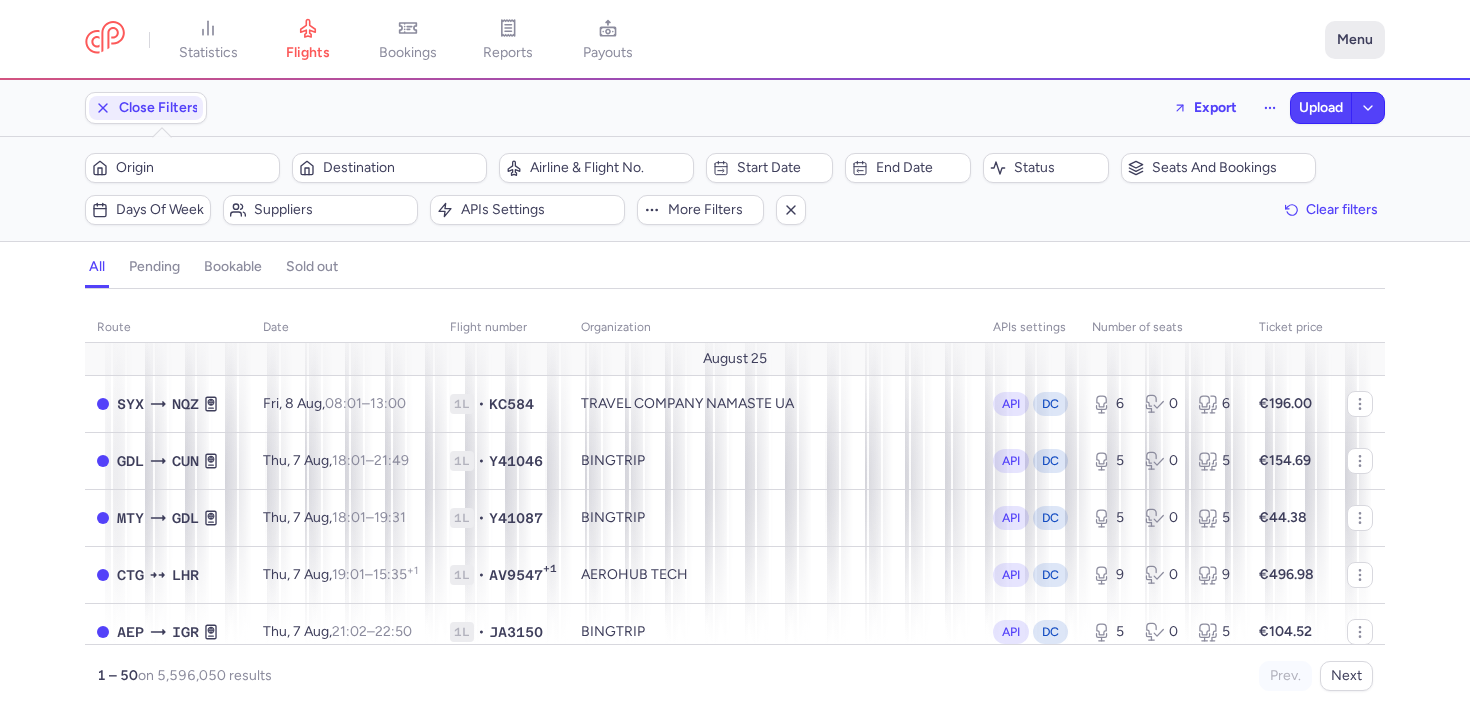 click on "Menu" at bounding box center [1355, 40] 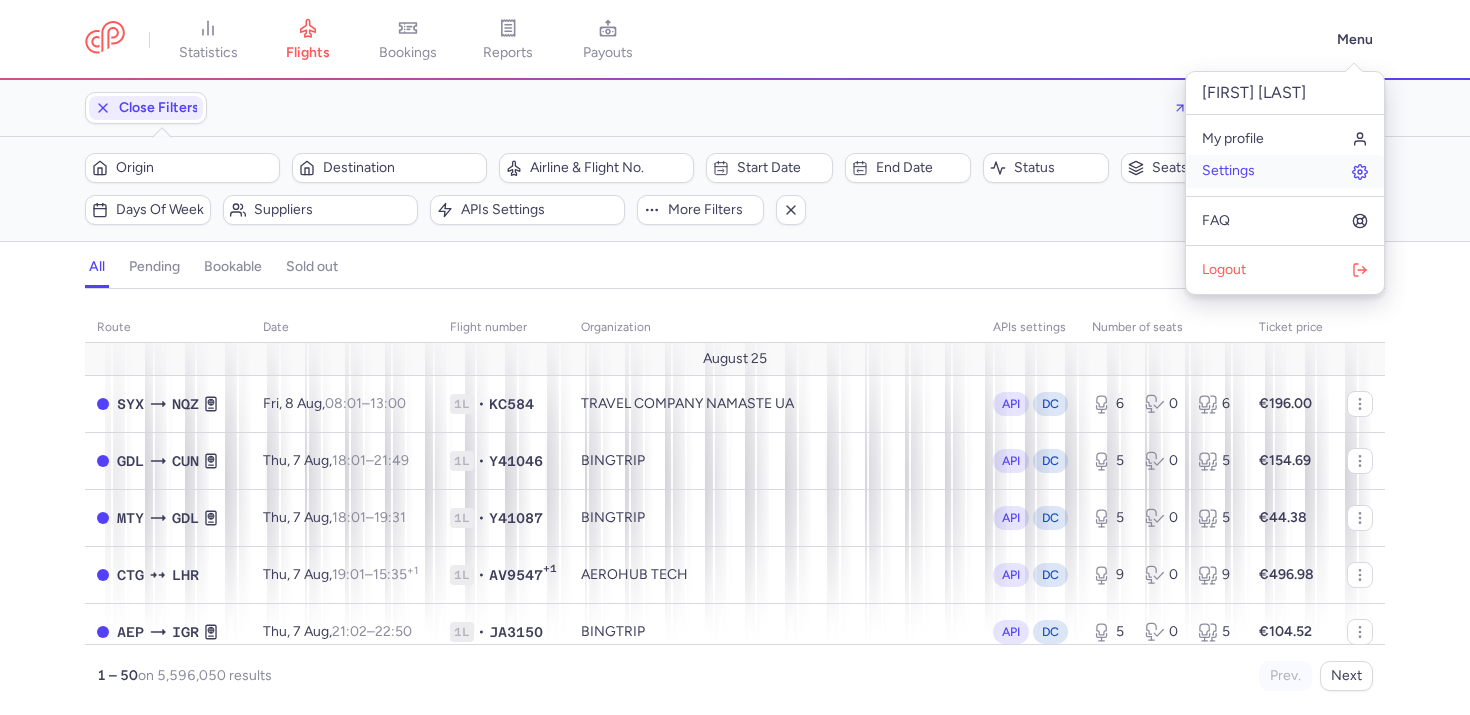 click on "Settings" at bounding box center (1228, 171) 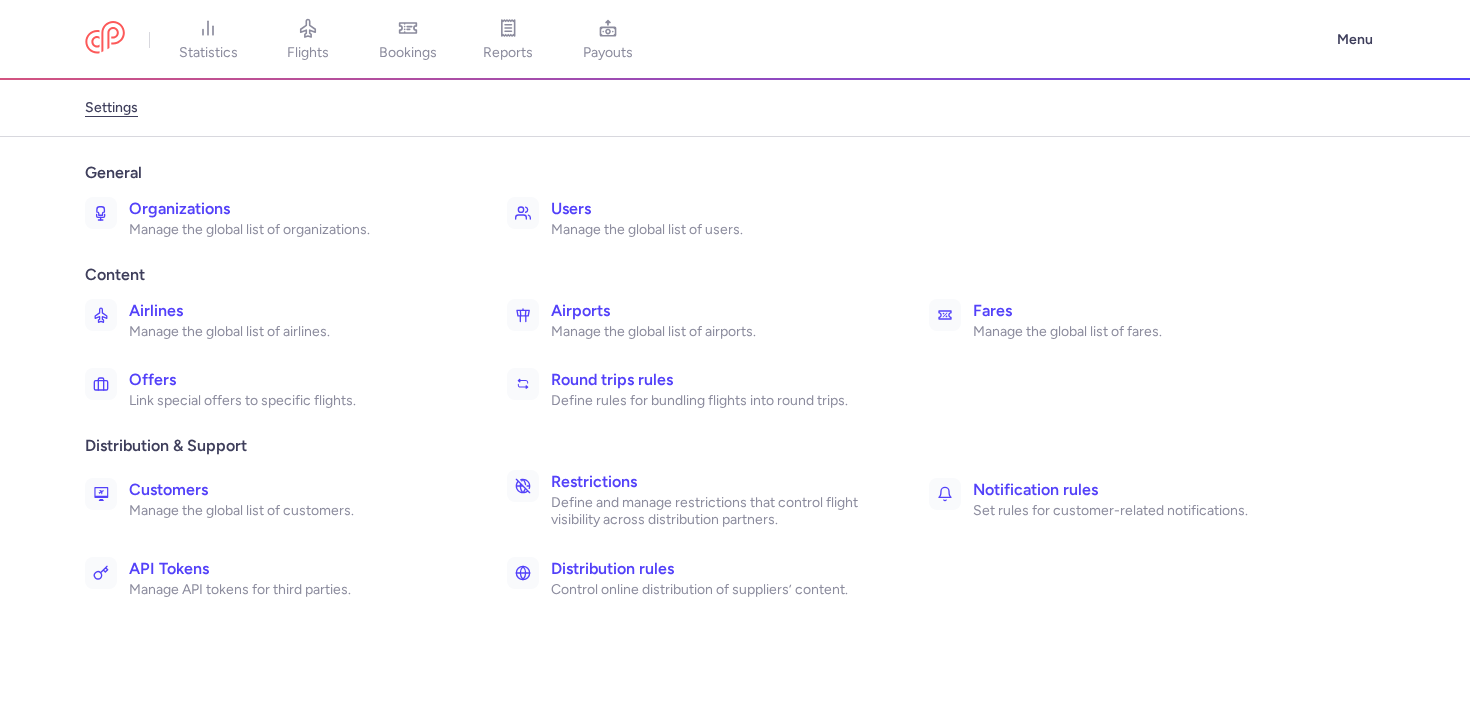 click on "Manage the global list of airlines." at bounding box center (296, 332) 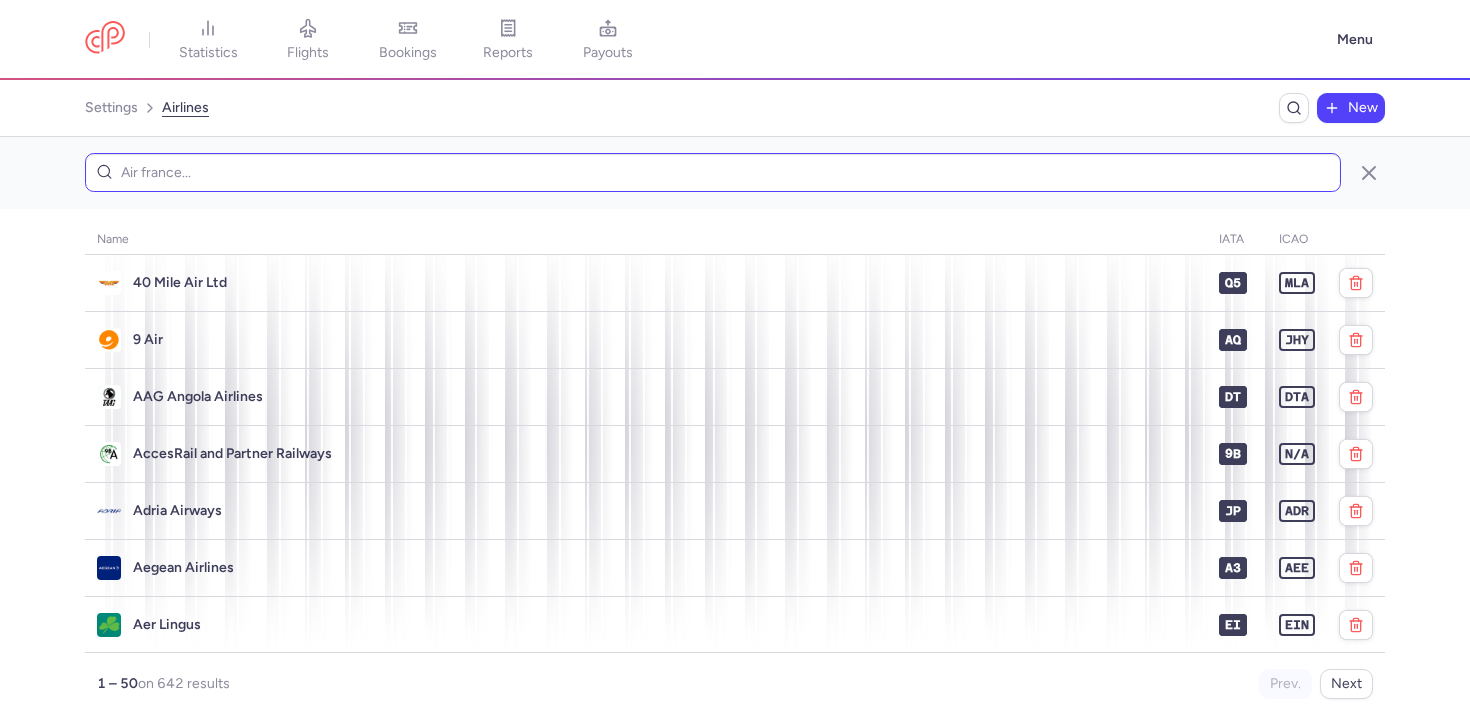 click at bounding box center [713, 172] 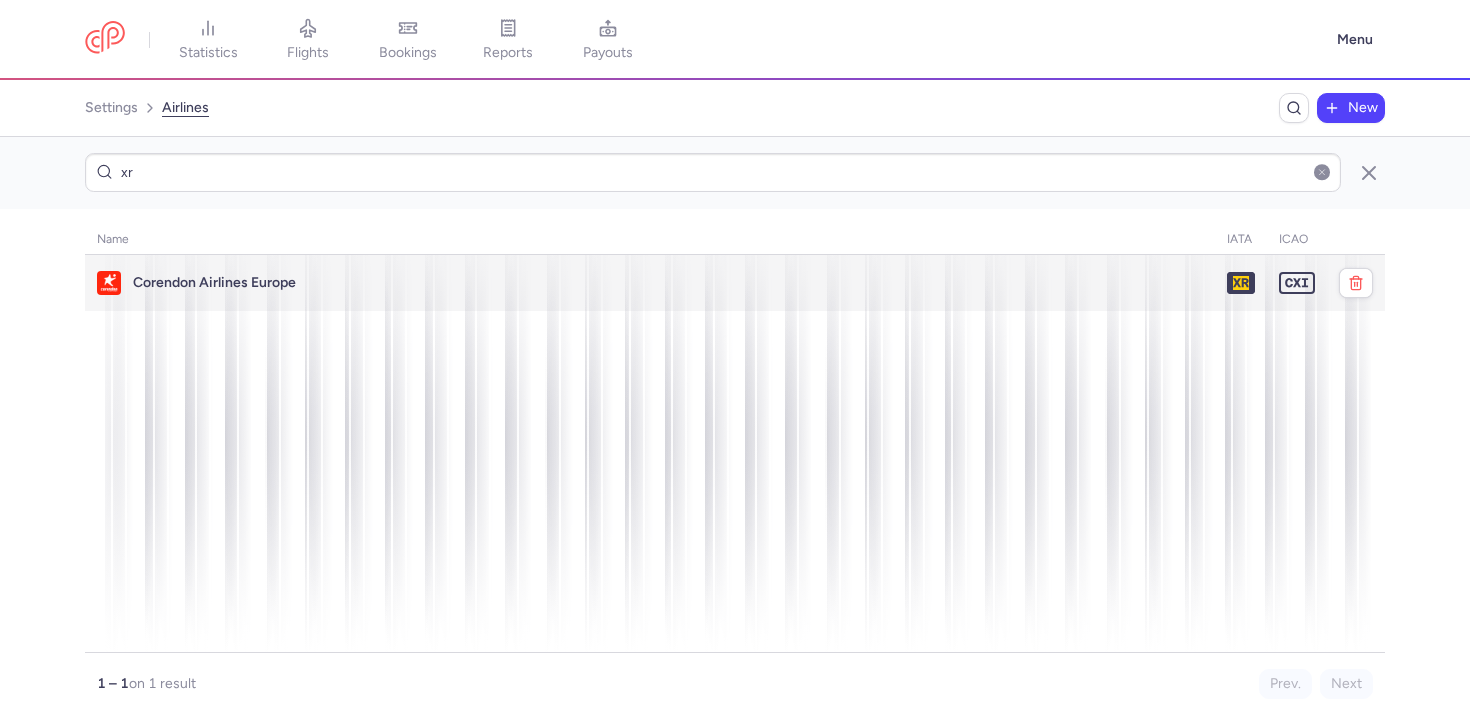type on "xr" 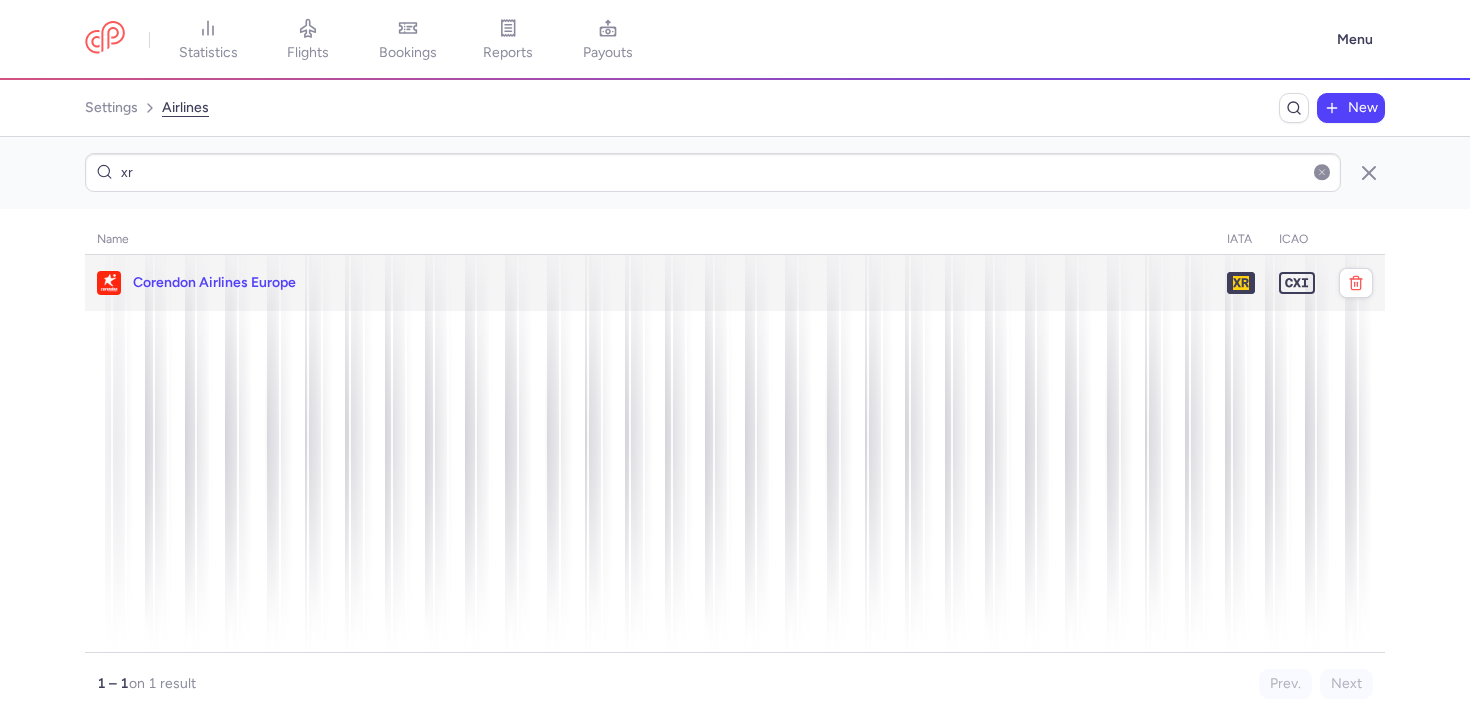 click on "Corendon Airlines Europe" 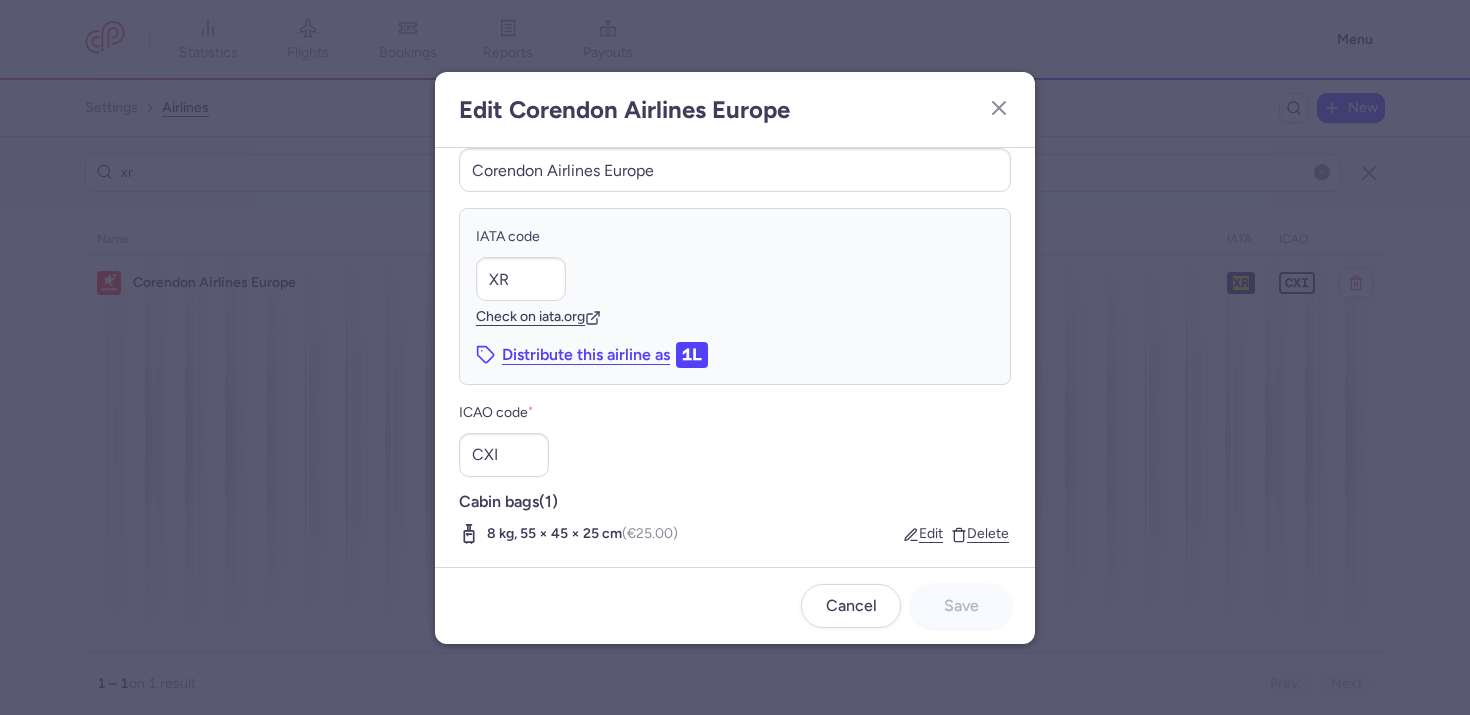 scroll, scrollTop: 0, scrollLeft: 0, axis: both 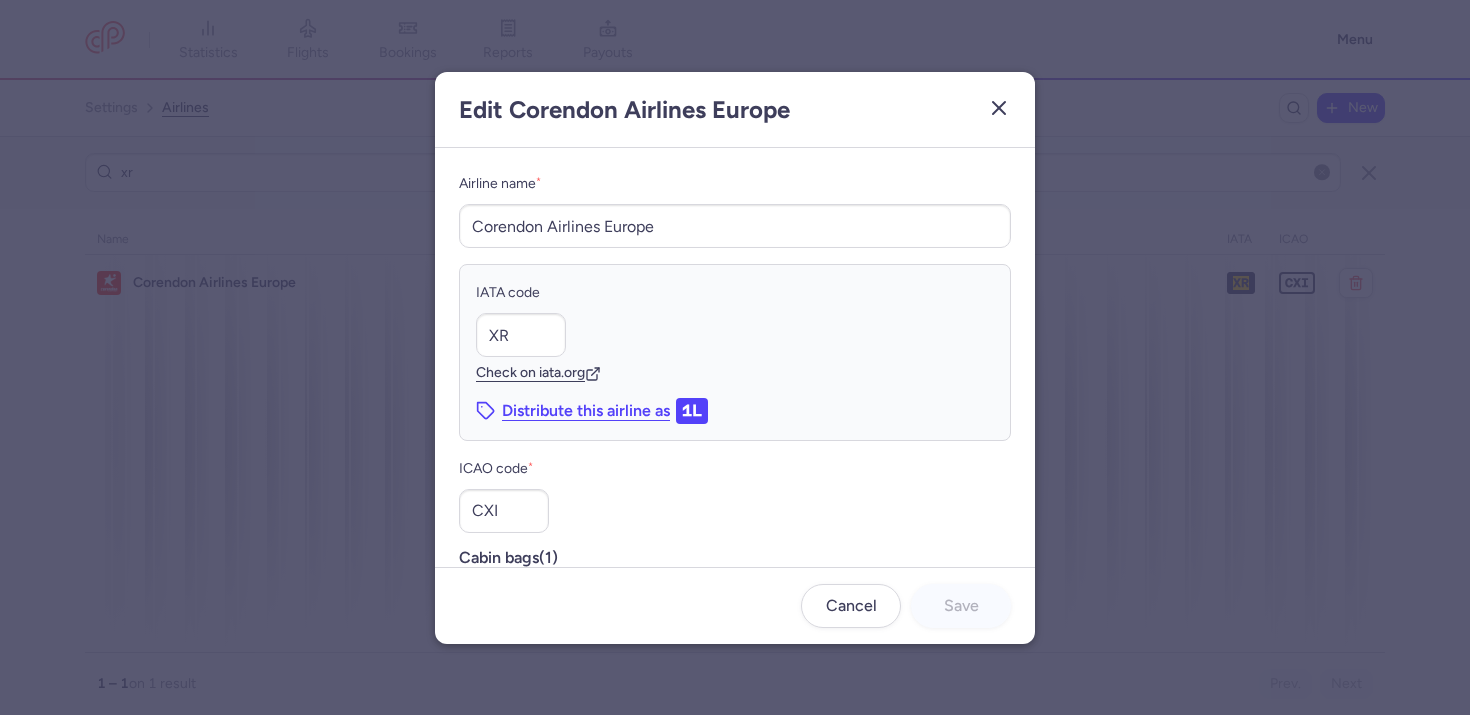 click 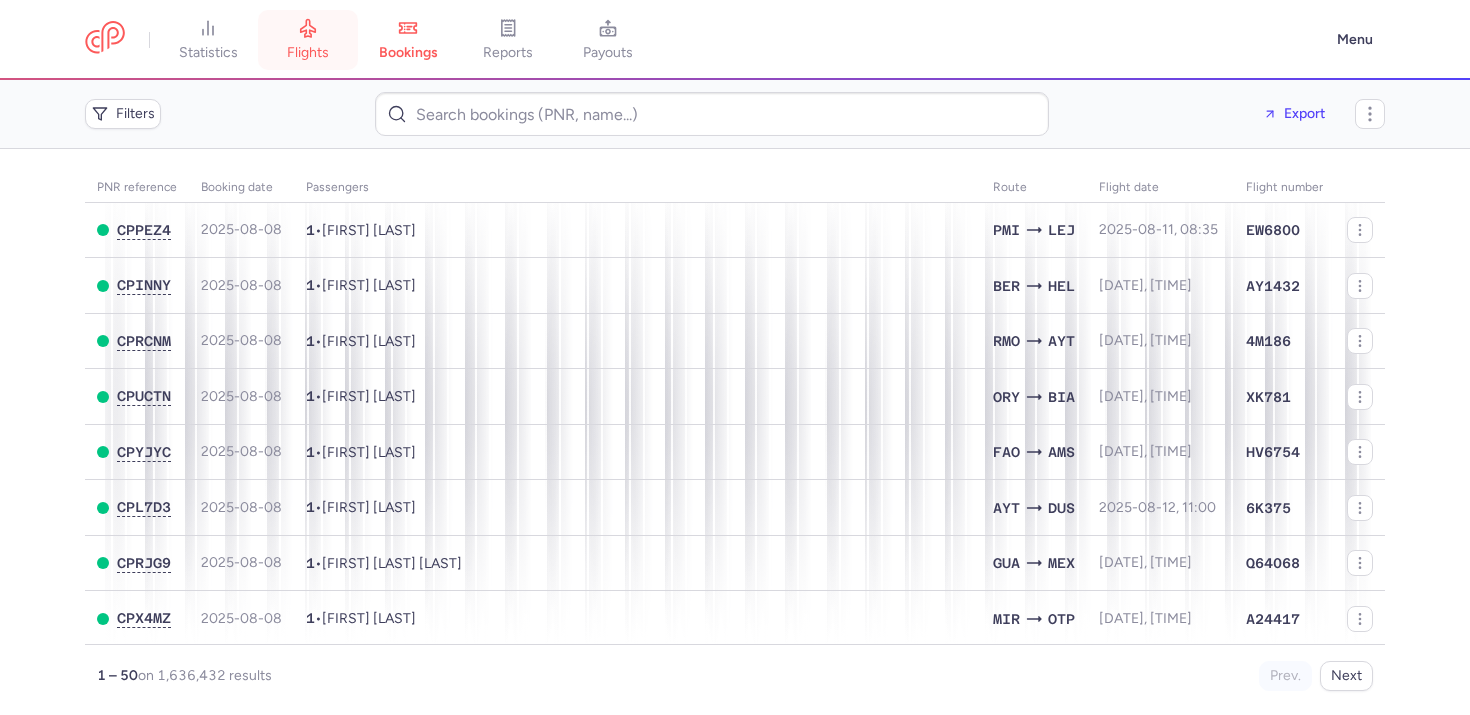 scroll, scrollTop: 0, scrollLeft: 0, axis: both 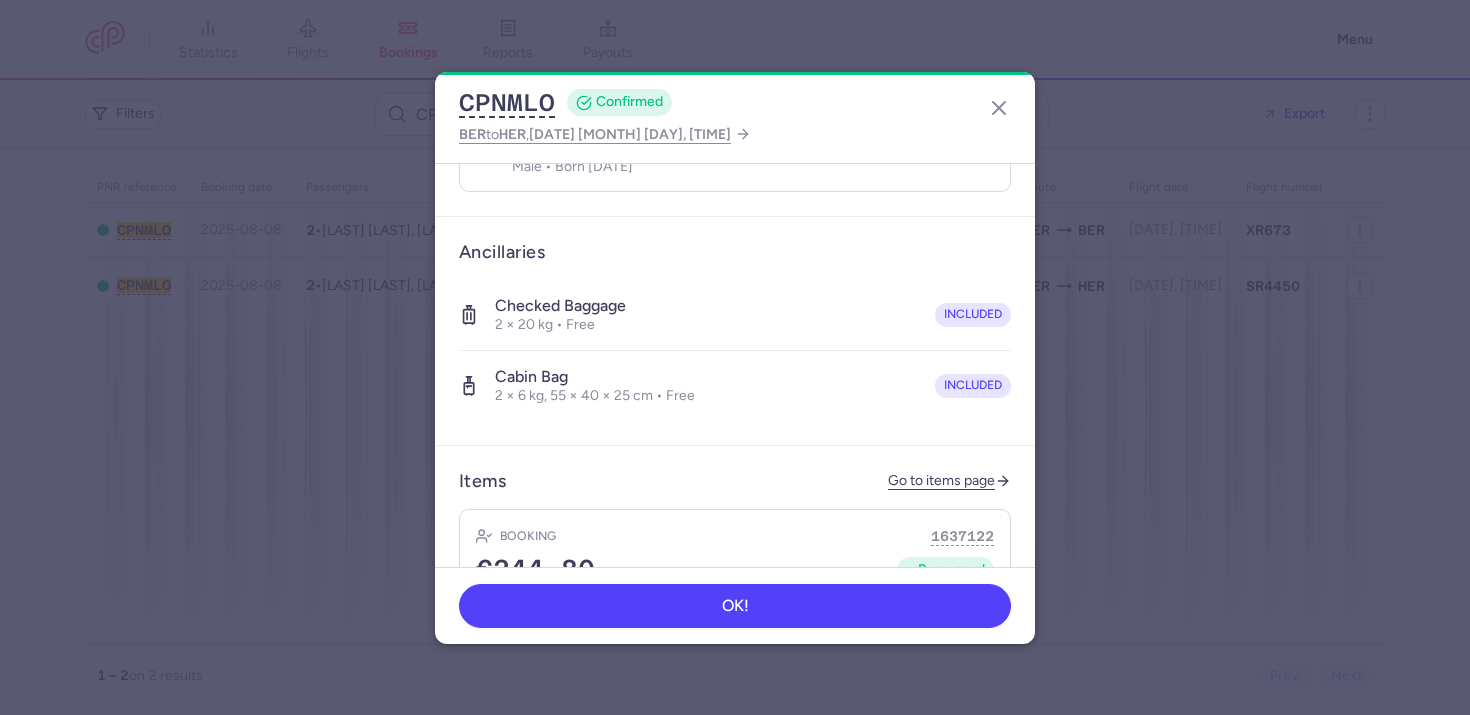 type 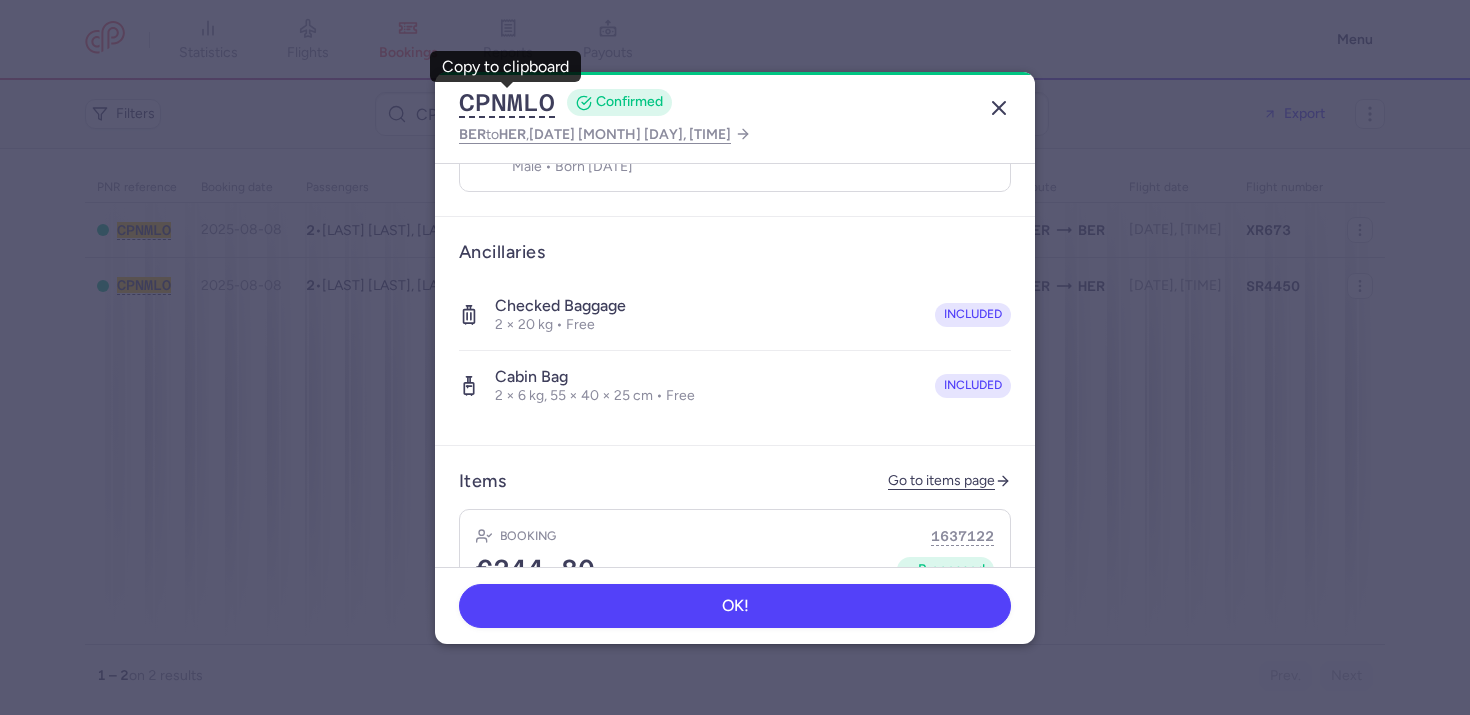 click 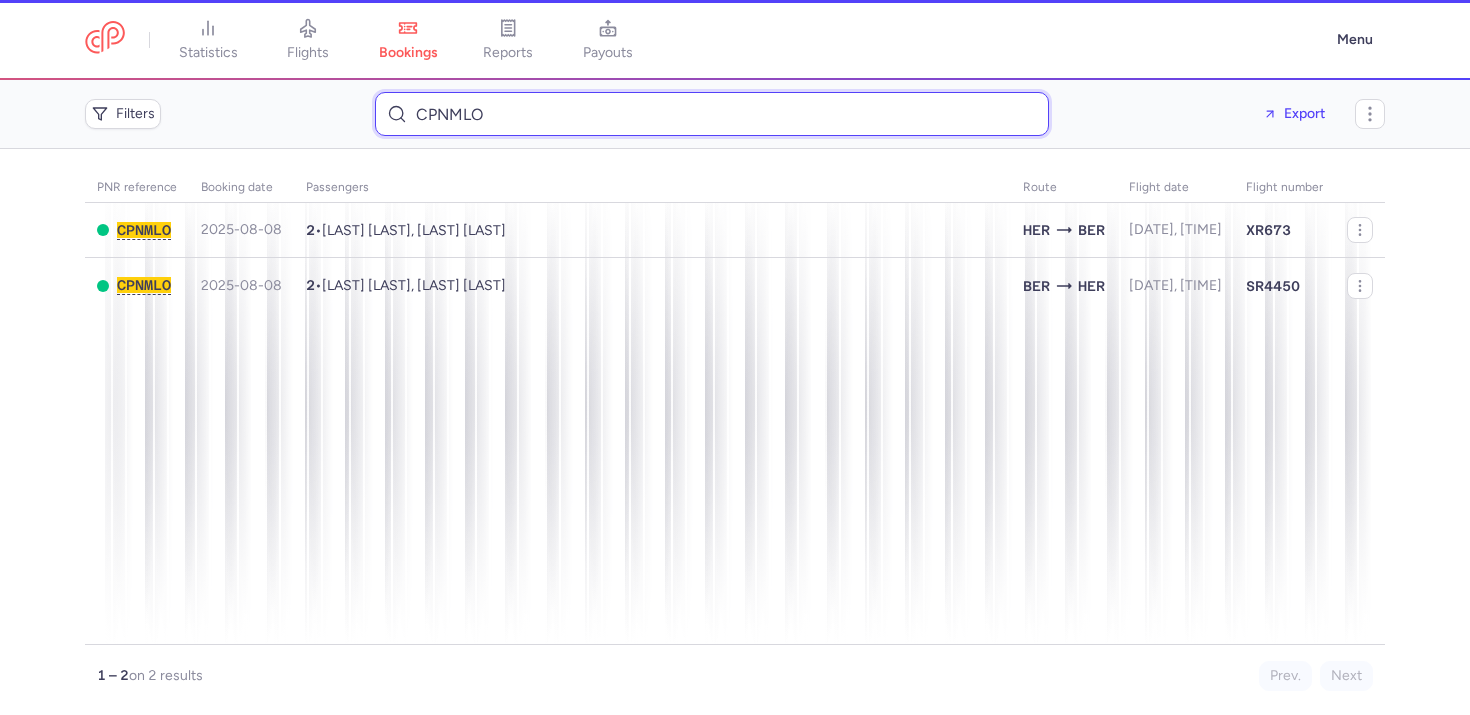 click on "CPNMLO" at bounding box center [712, 114] 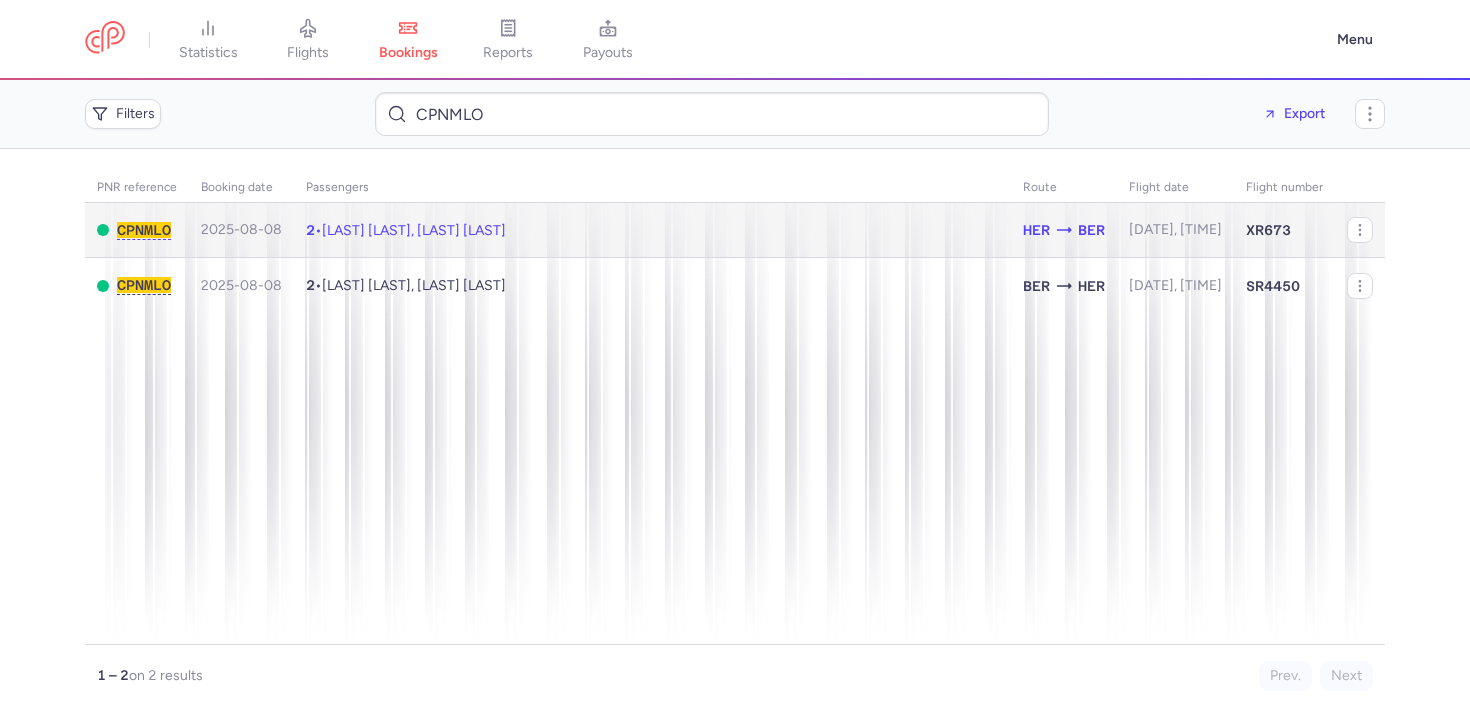 click on "2  •  [LAST] [LAST], [LAST] [LAST]" at bounding box center [652, 230] 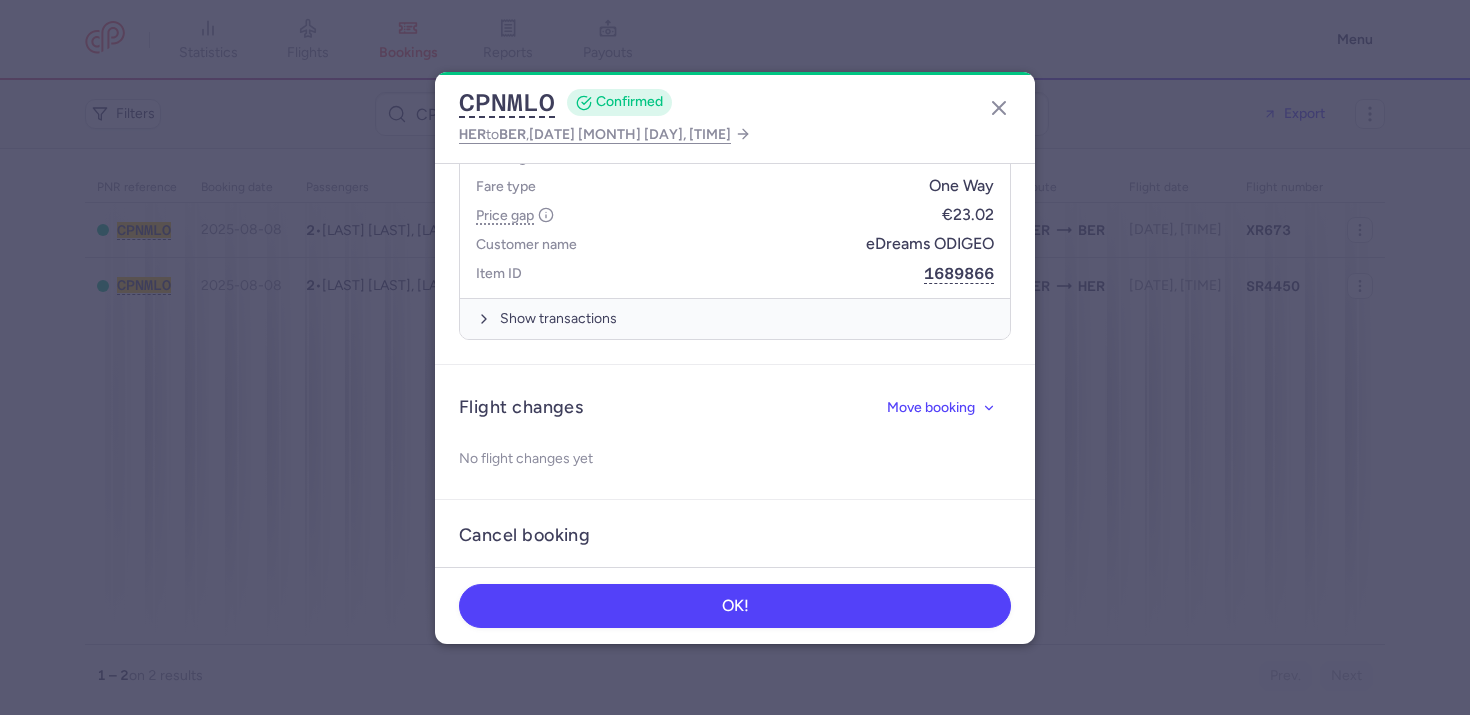 scroll, scrollTop: 936, scrollLeft: 0, axis: vertical 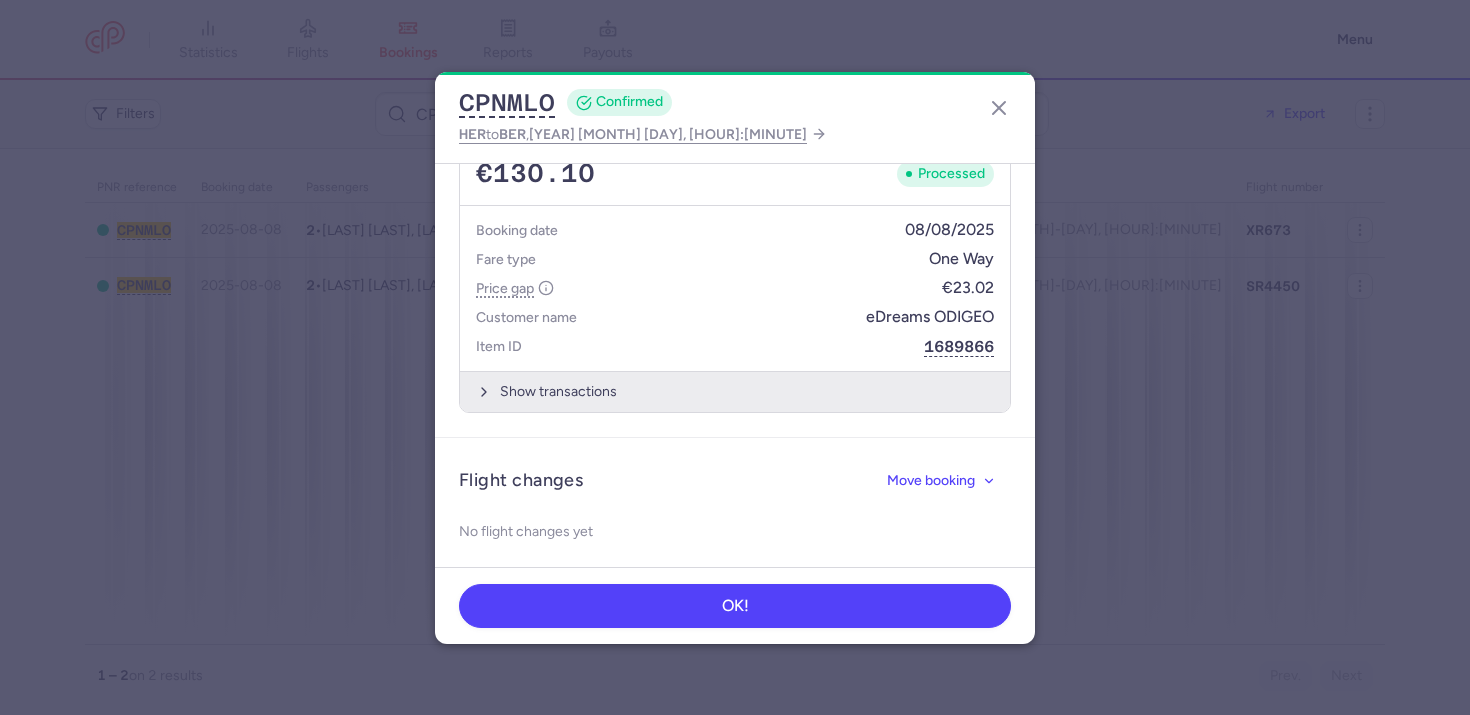 click on "Show transactions" at bounding box center [735, 391] 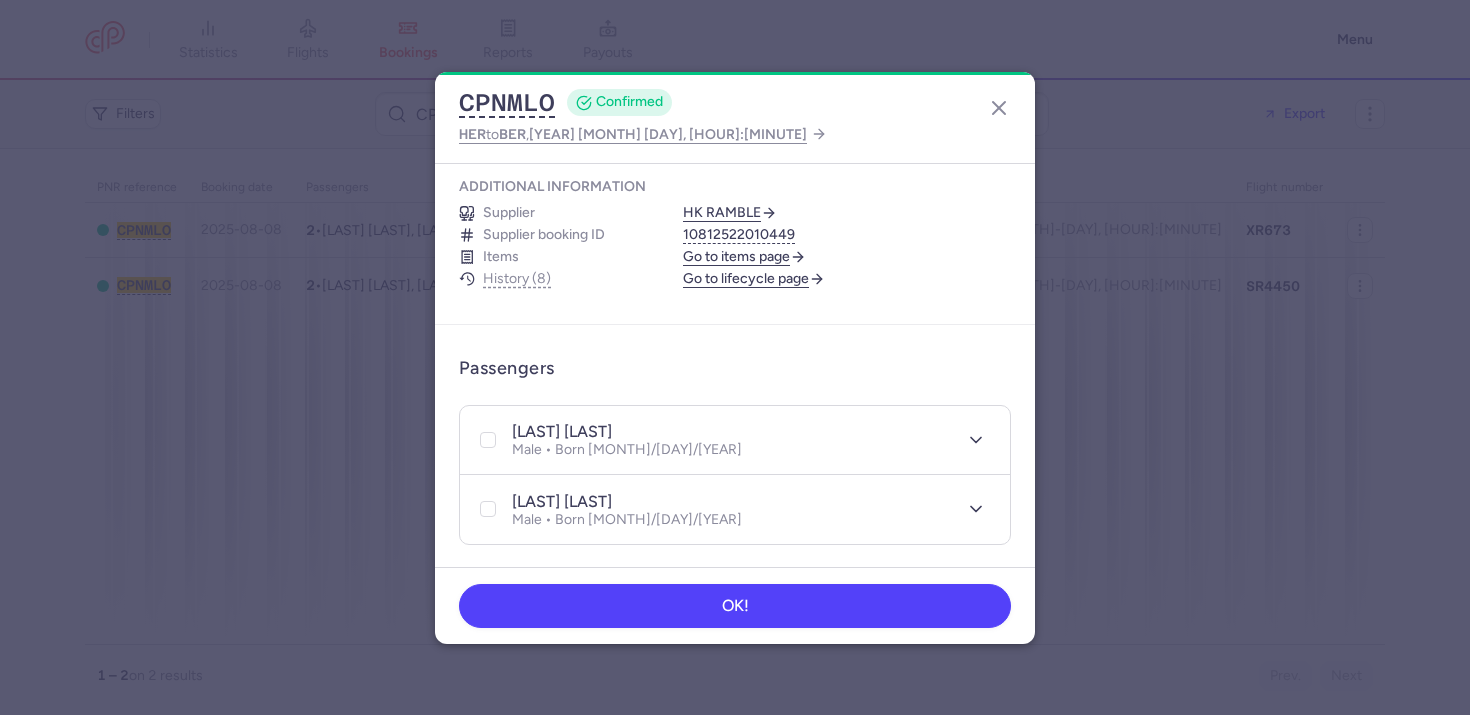scroll, scrollTop: 0, scrollLeft: 0, axis: both 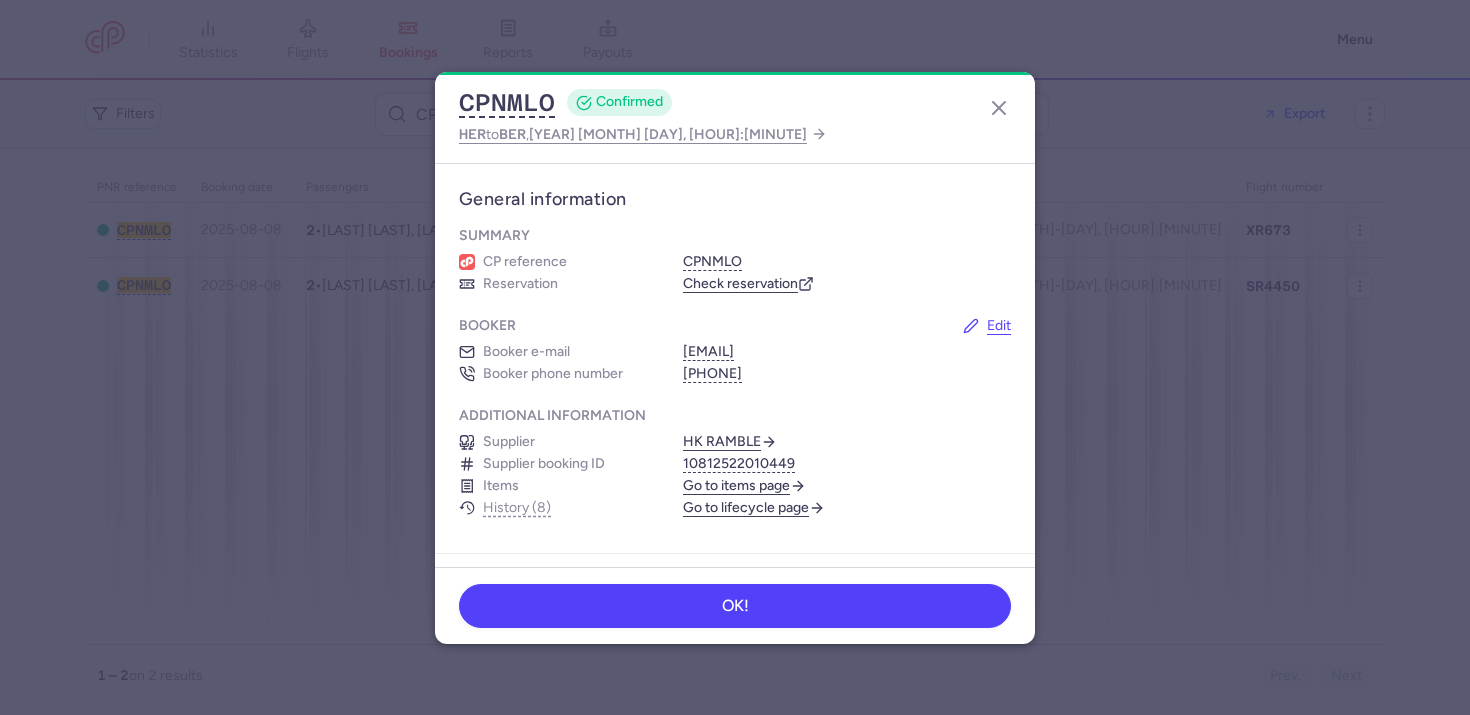 click on "CPNMLO CONFIRMED HER to BER , [YEAR] [MONTH] [DAY], [HOUR]:[MINUTE]" 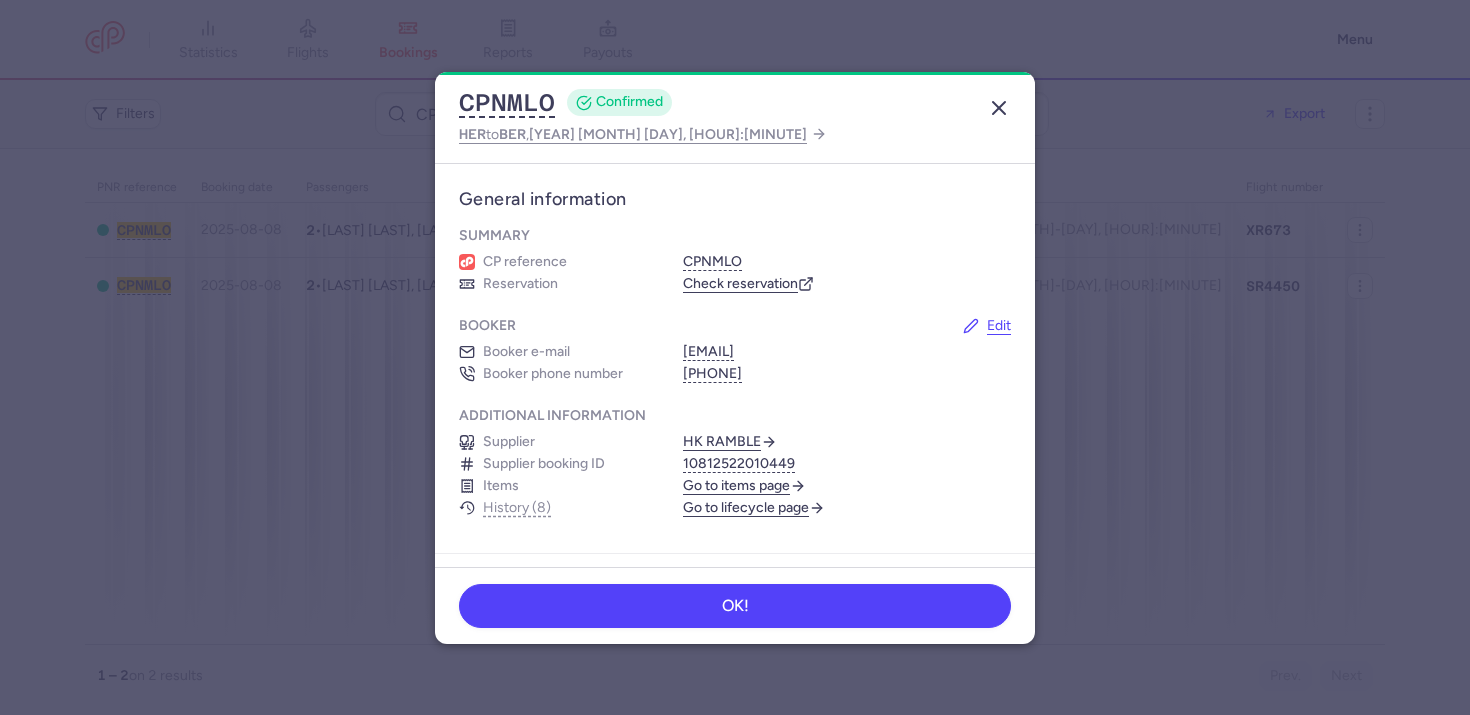click 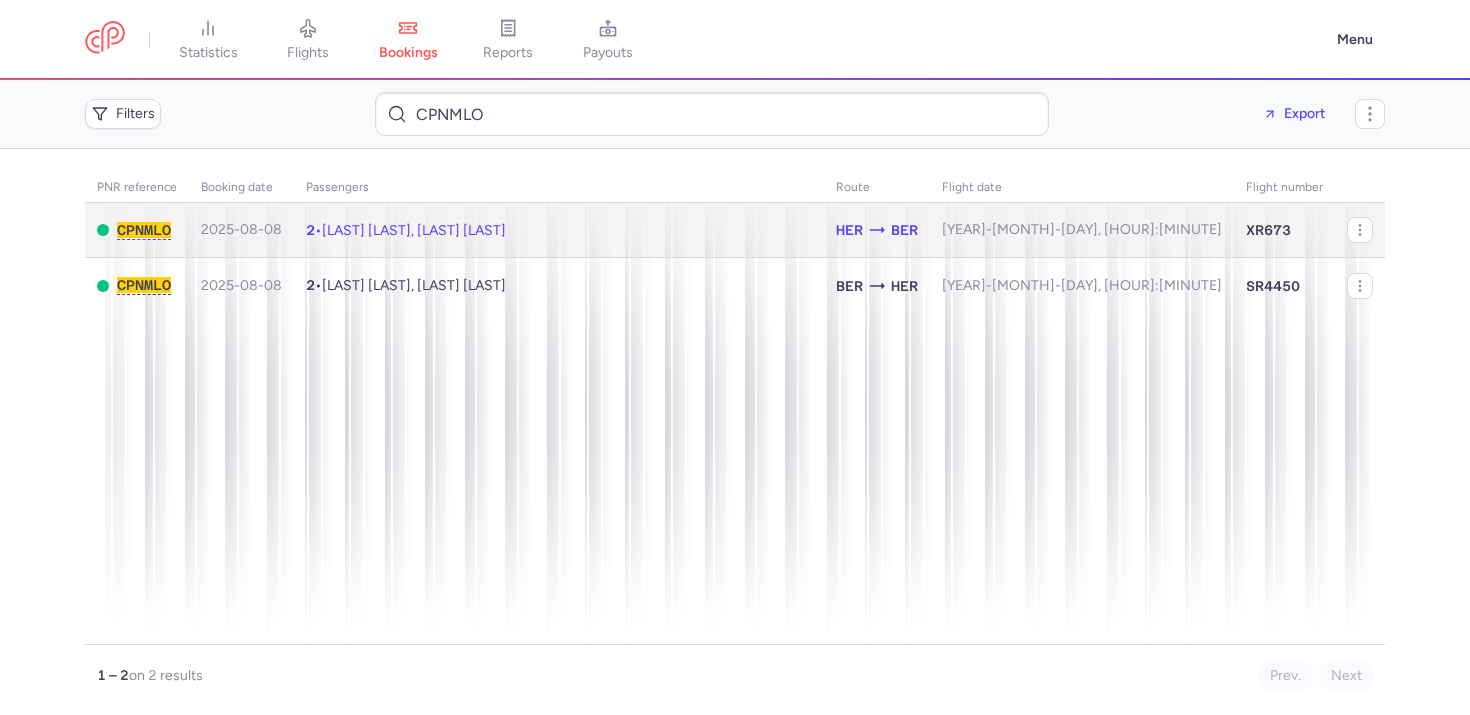 click on "2 • [LAST] [LAST], [LAST] [LAST]" at bounding box center [559, 230] 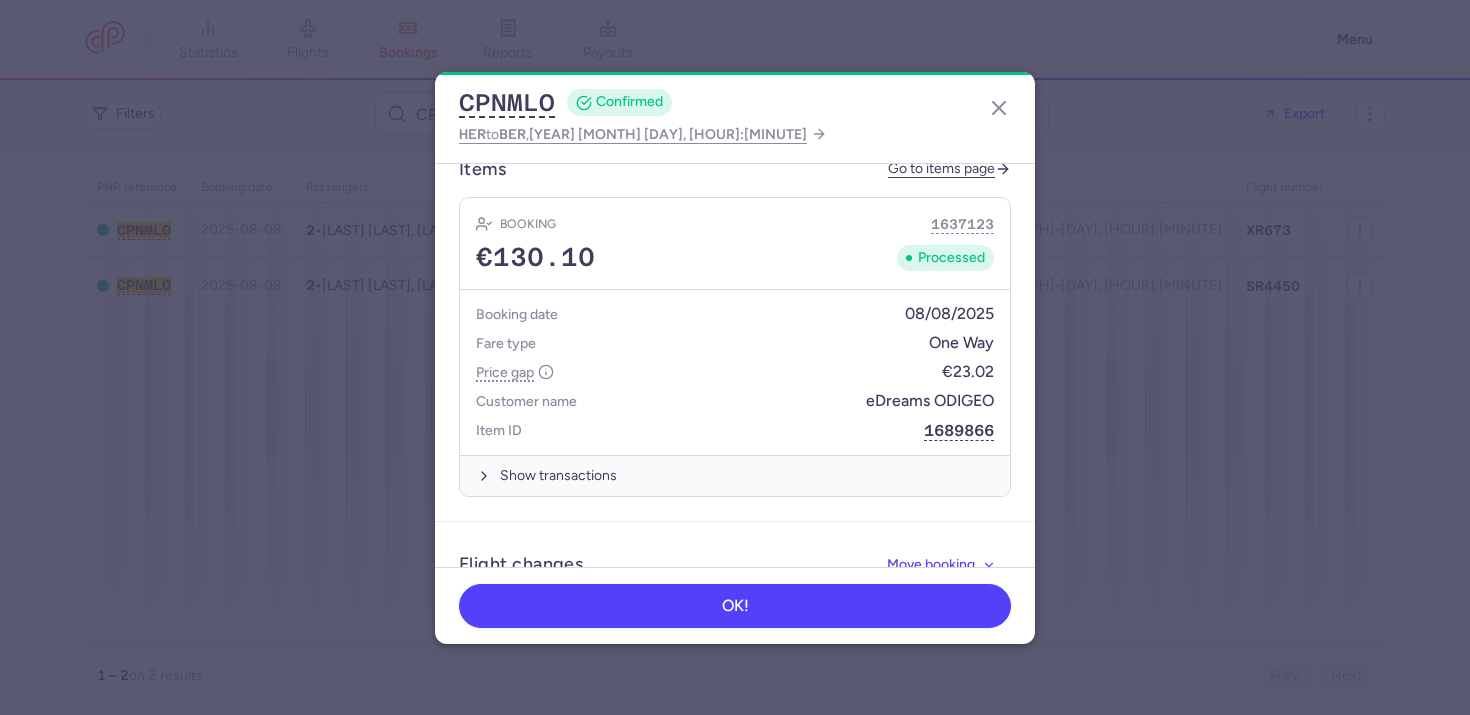 scroll, scrollTop: 711, scrollLeft: 0, axis: vertical 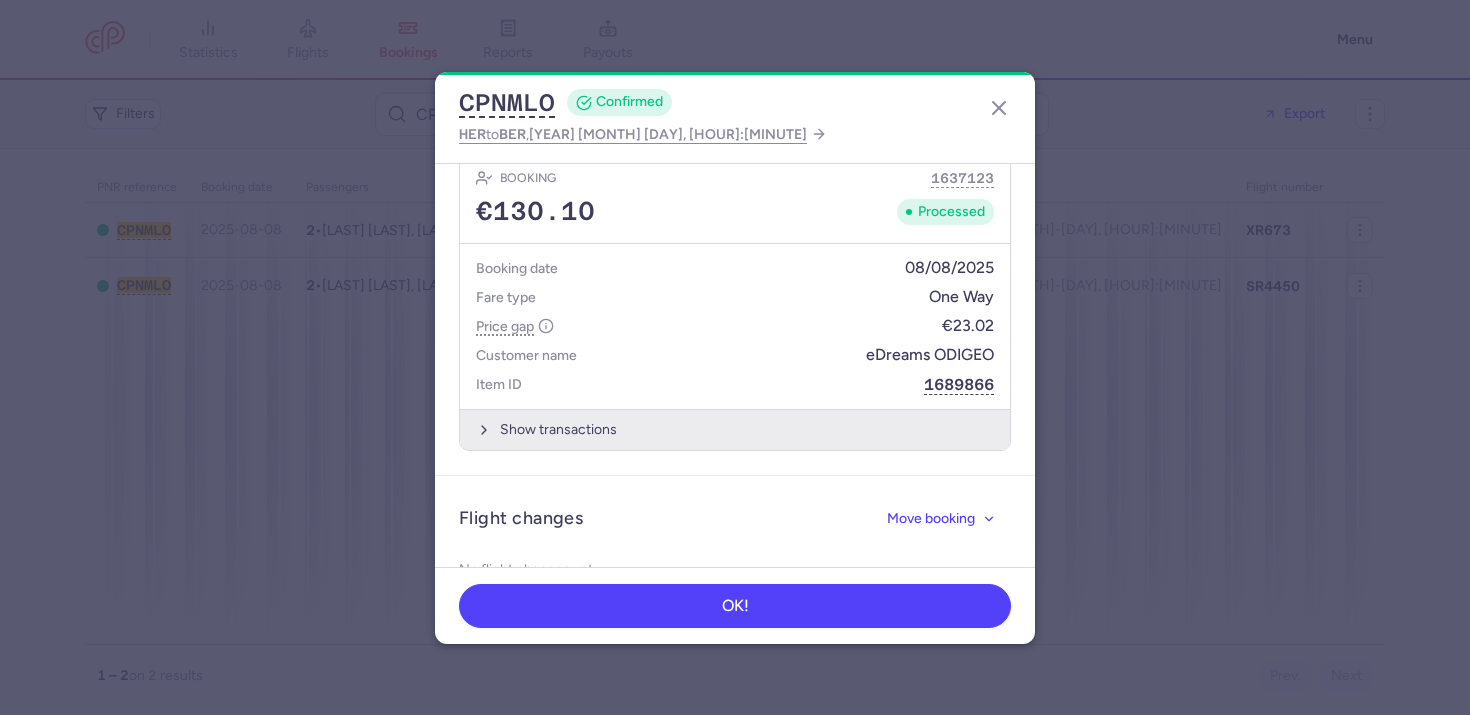 click on "Show transactions" at bounding box center [735, 429] 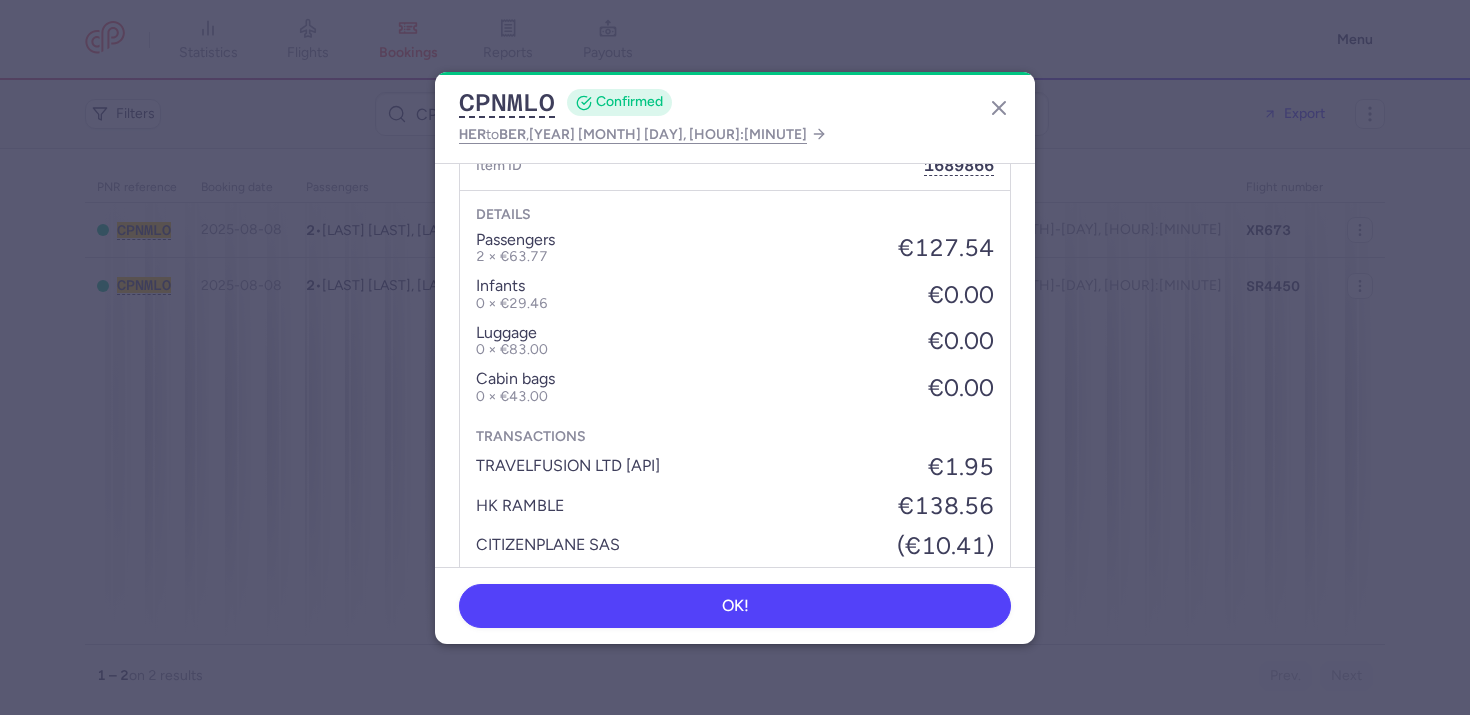 scroll, scrollTop: 929, scrollLeft: 0, axis: vertical 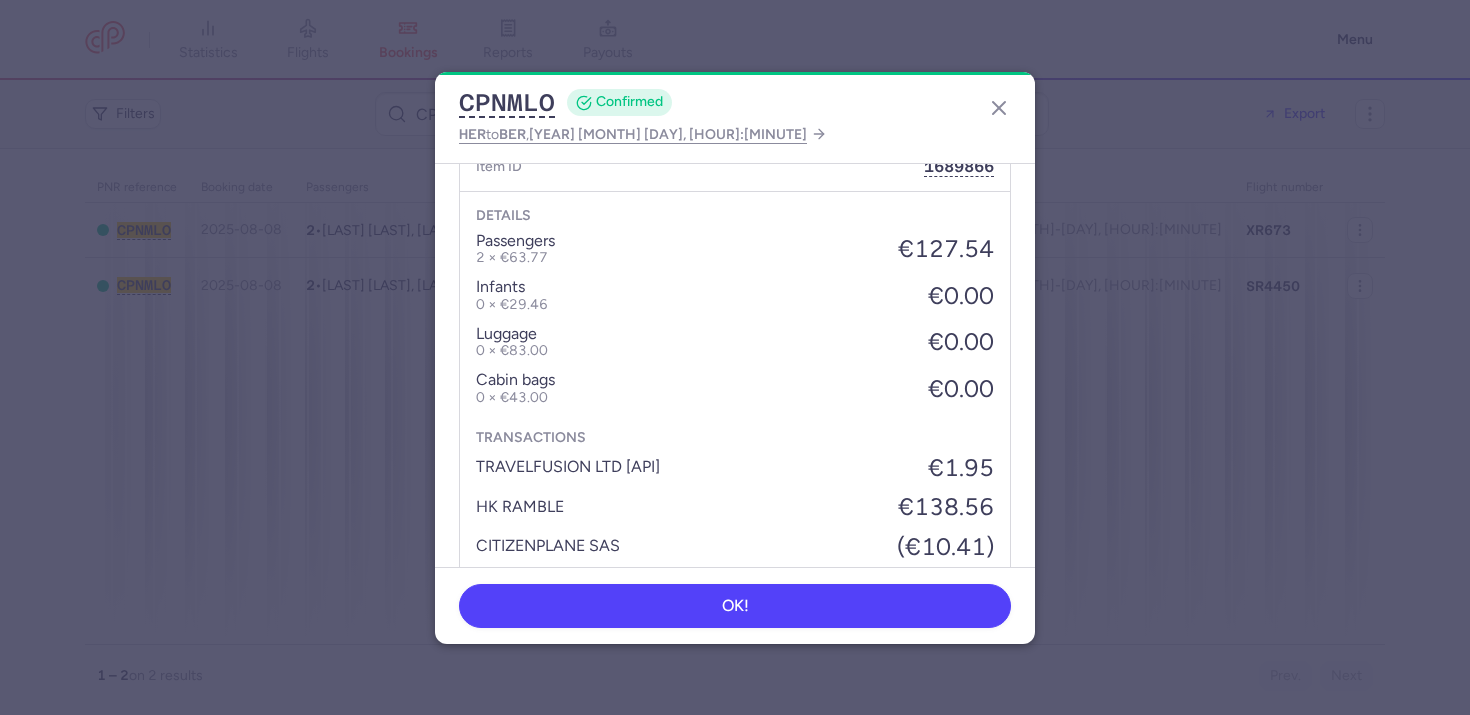 type 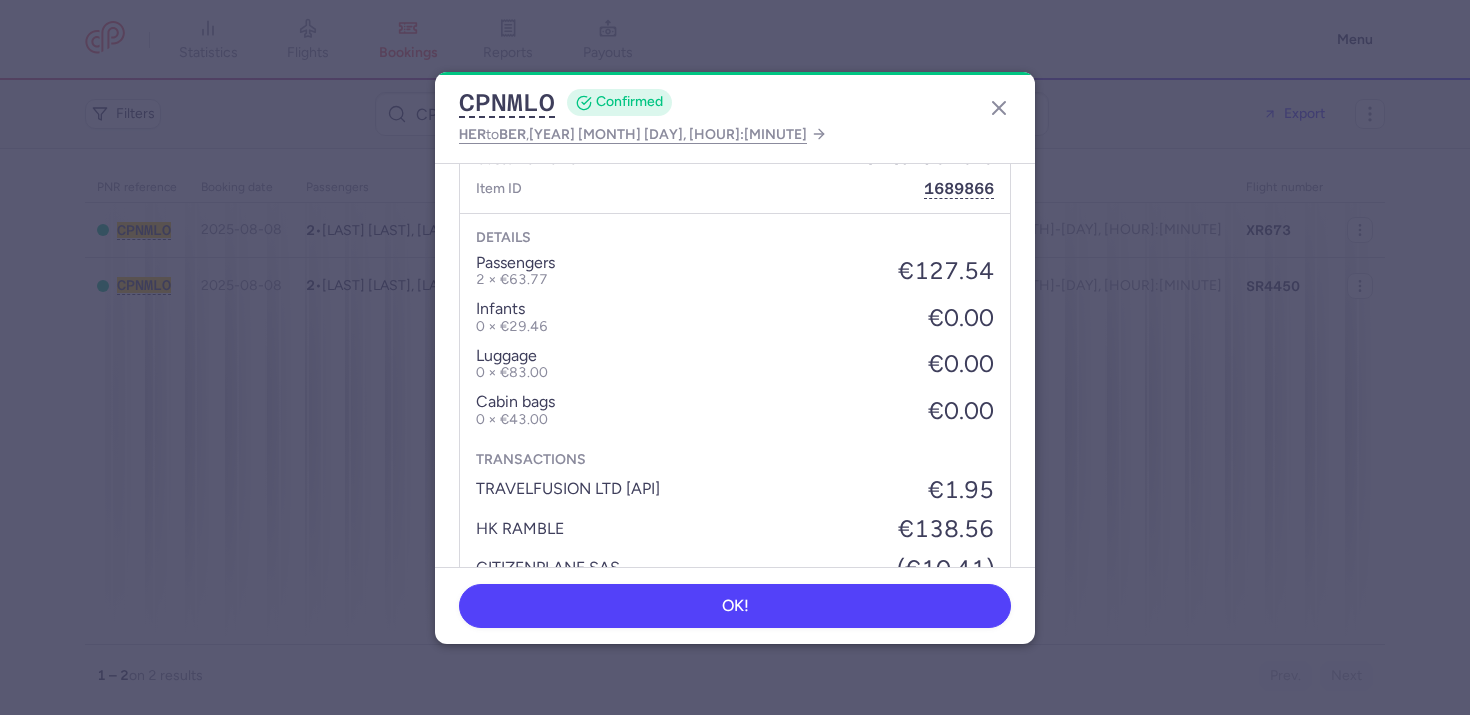 scroll, scrollTop: 951, scrollLeft: 0, axis: vertical 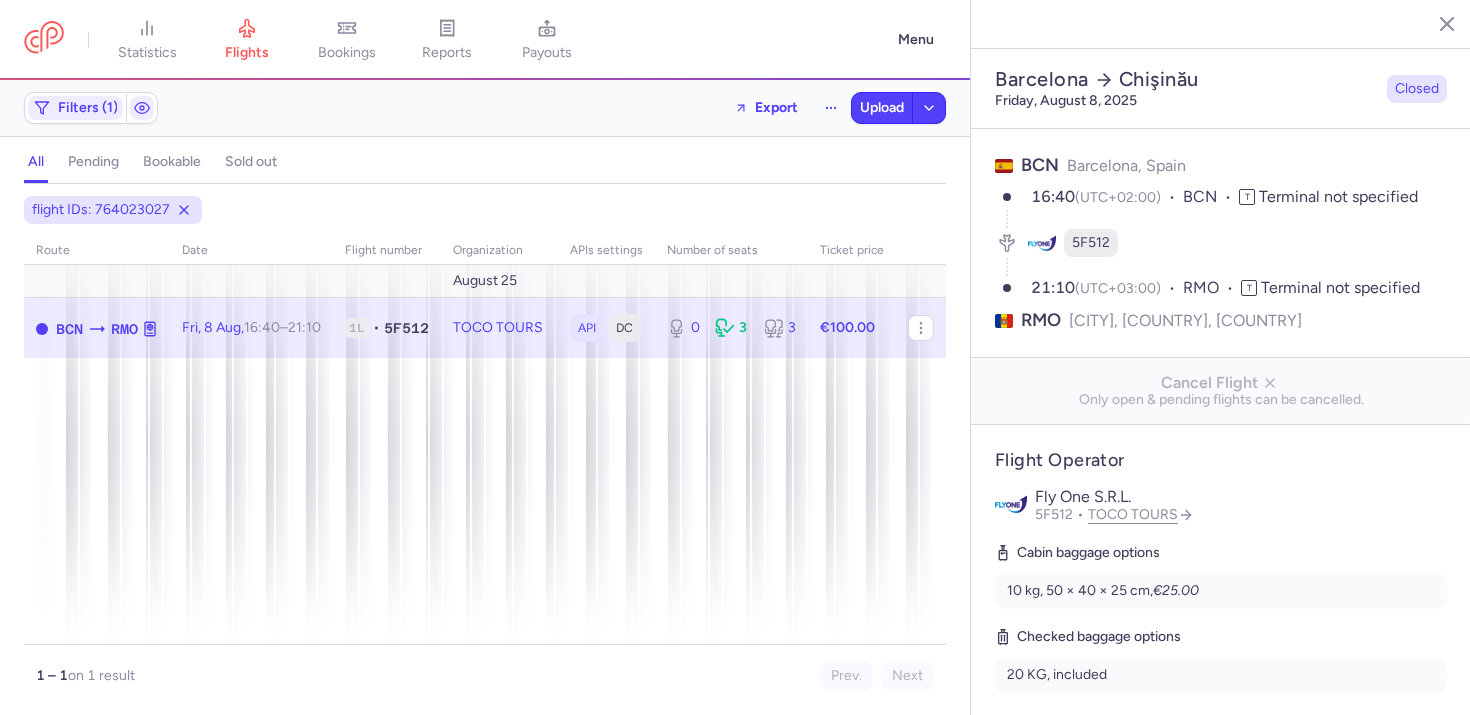 select on "hours" 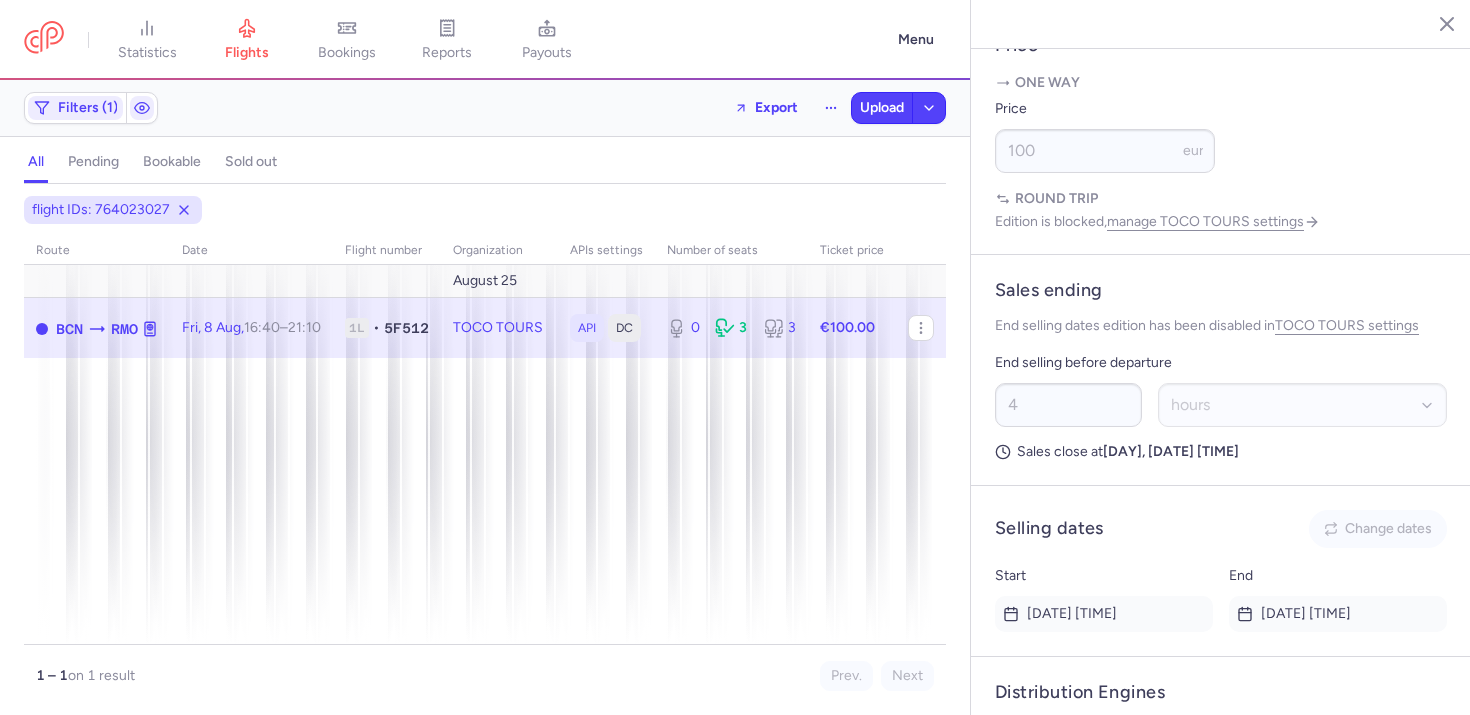 scroll, scrollTop: 1219, scrollLeft: 0, axis: vertical 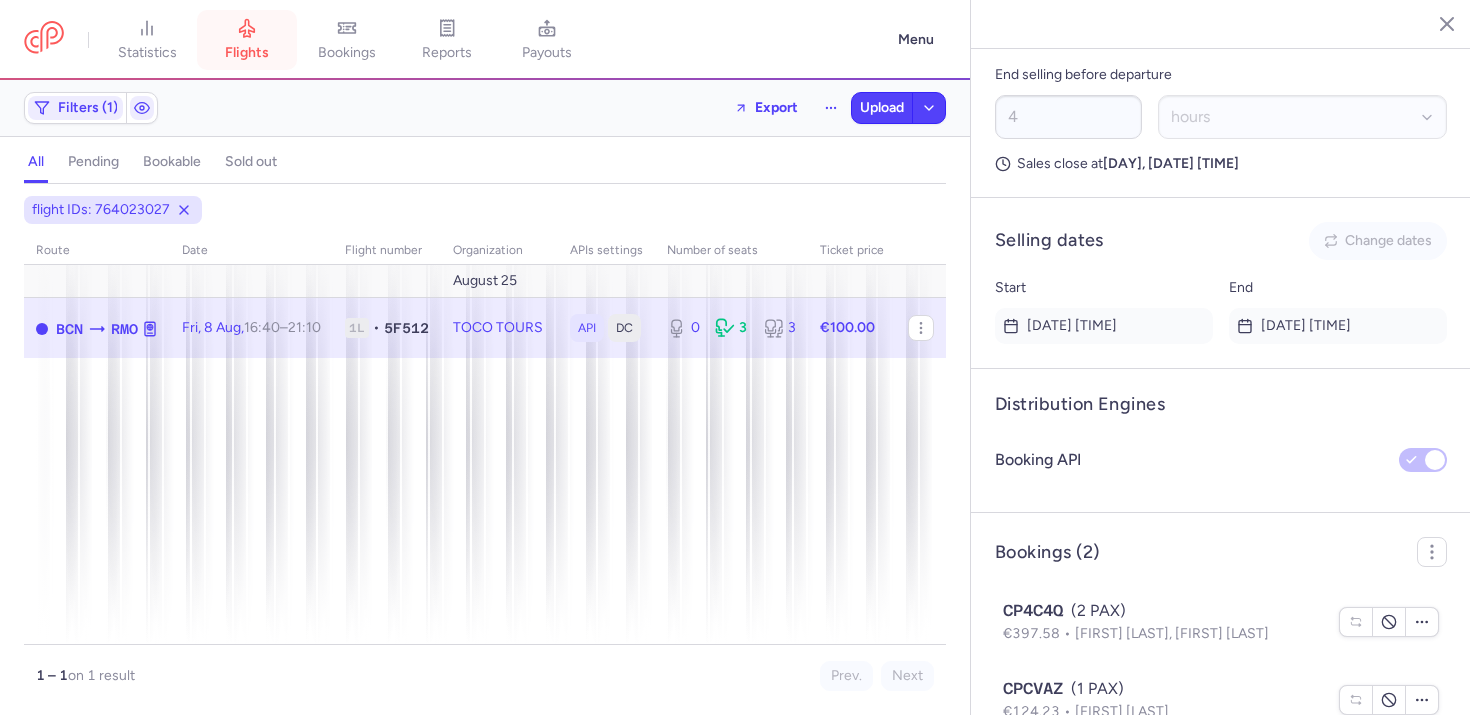 click on "flights" at bounding box center [247, 40] 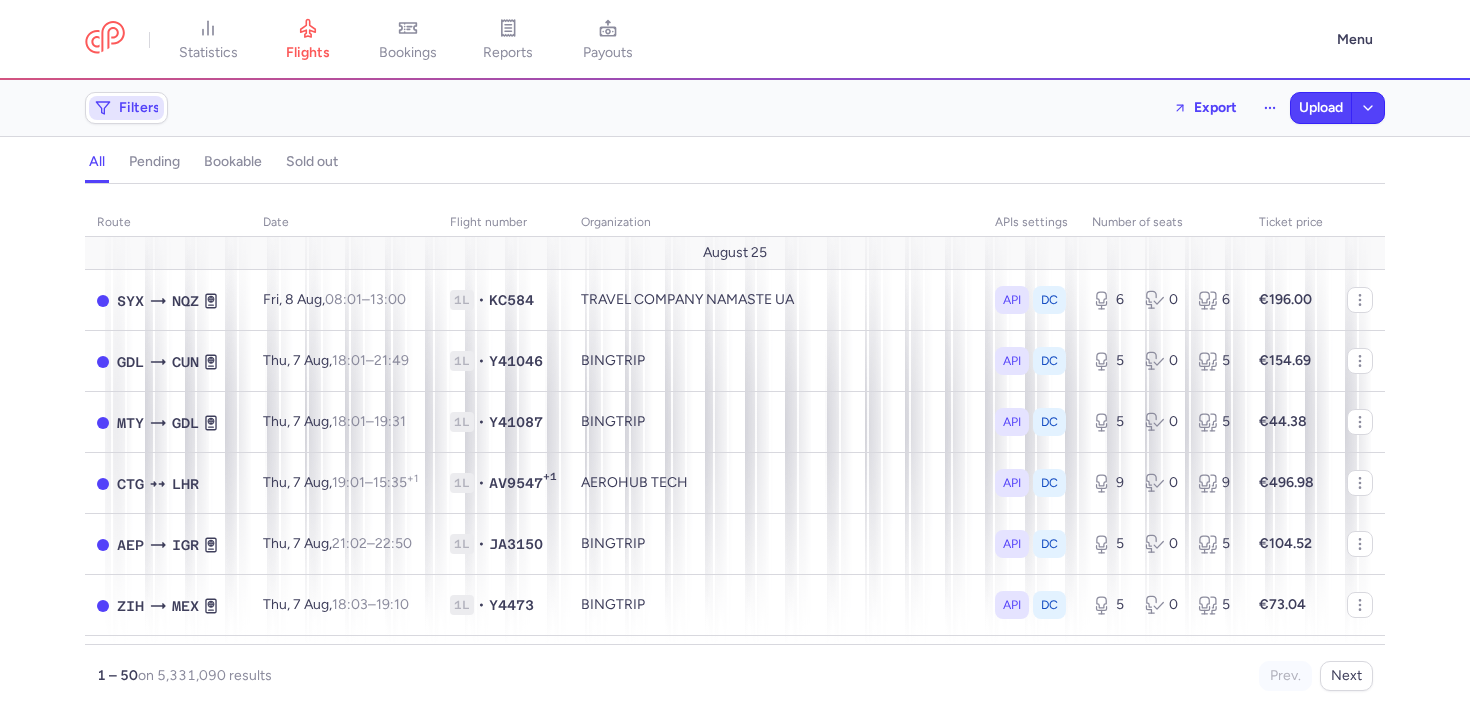 click on "Filters" at bounding box center (126, 108) 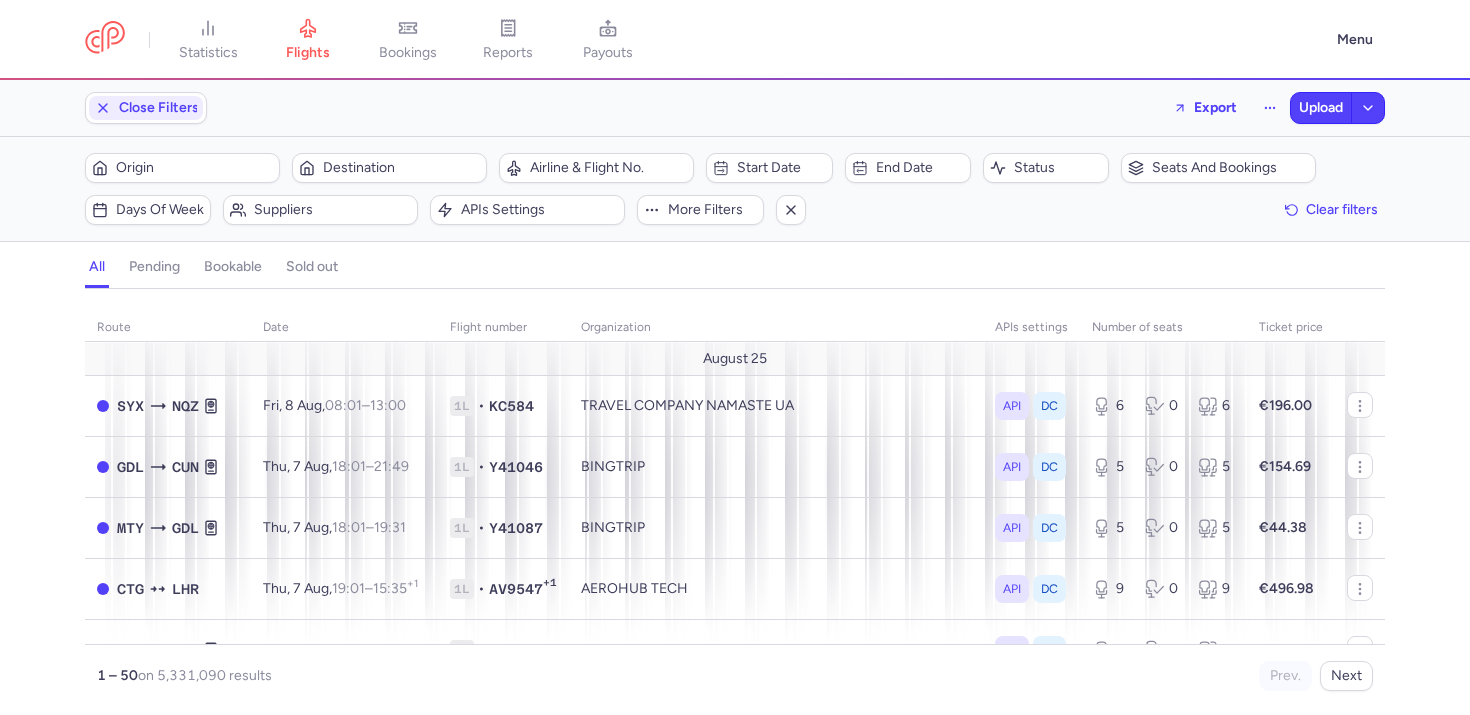 scroll, scrollTop: 0, scrollLeft: 0, axis: both 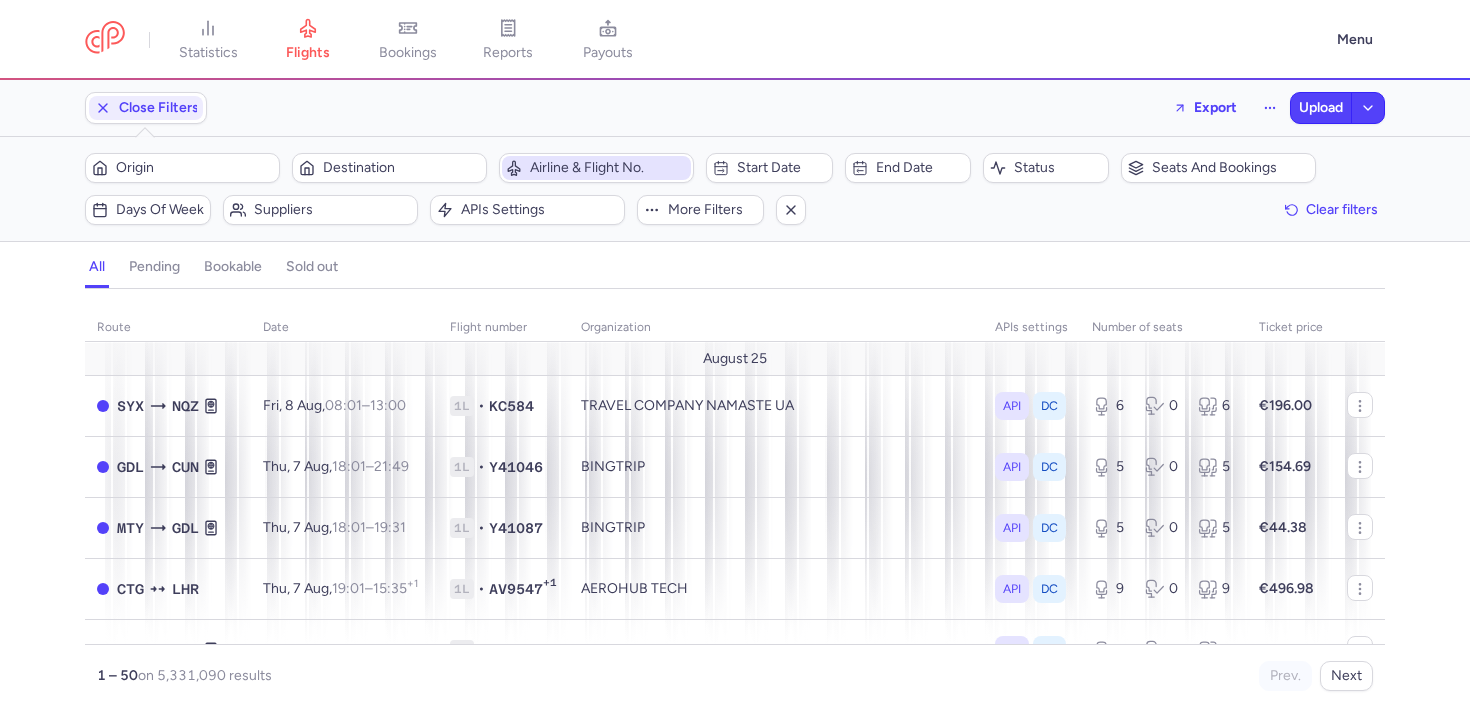 click on "Airline & Flight No." at bounding box center (596, 168) 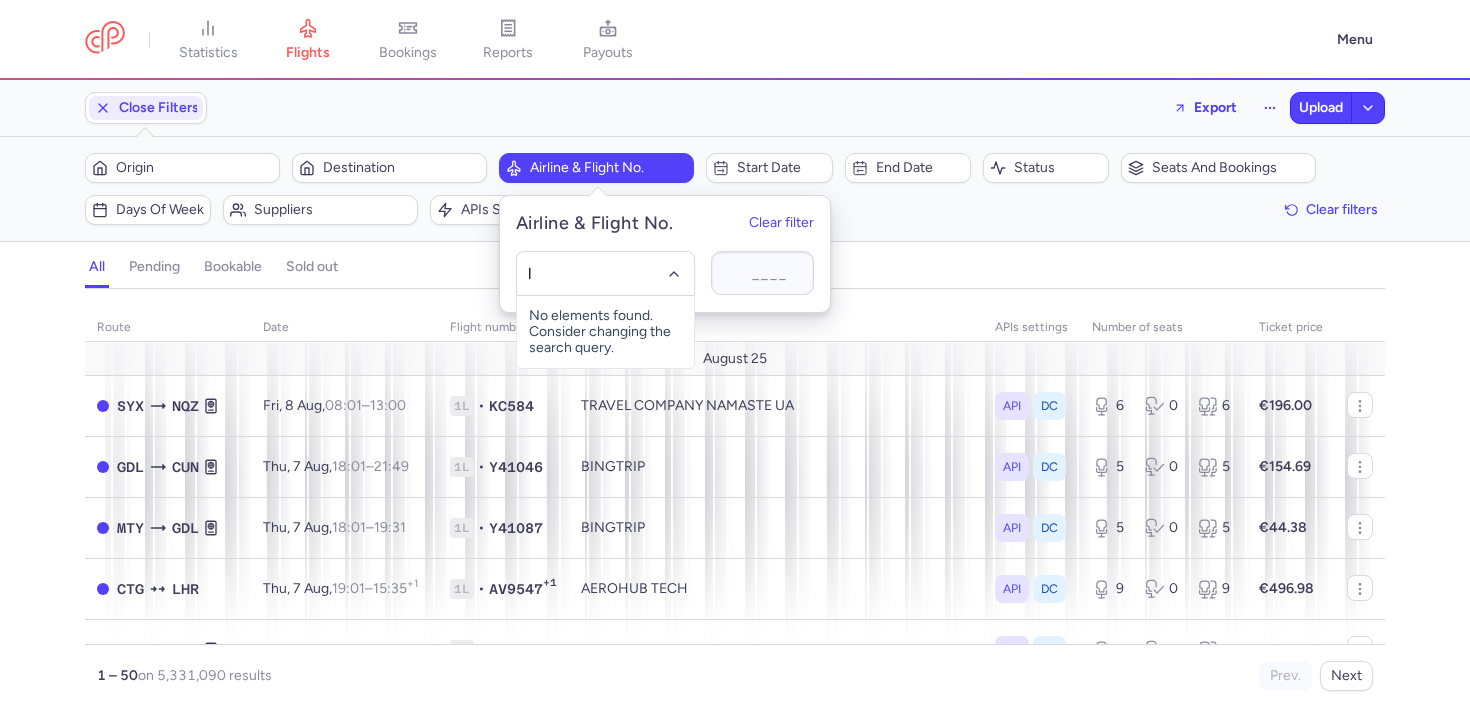 type on "lo" 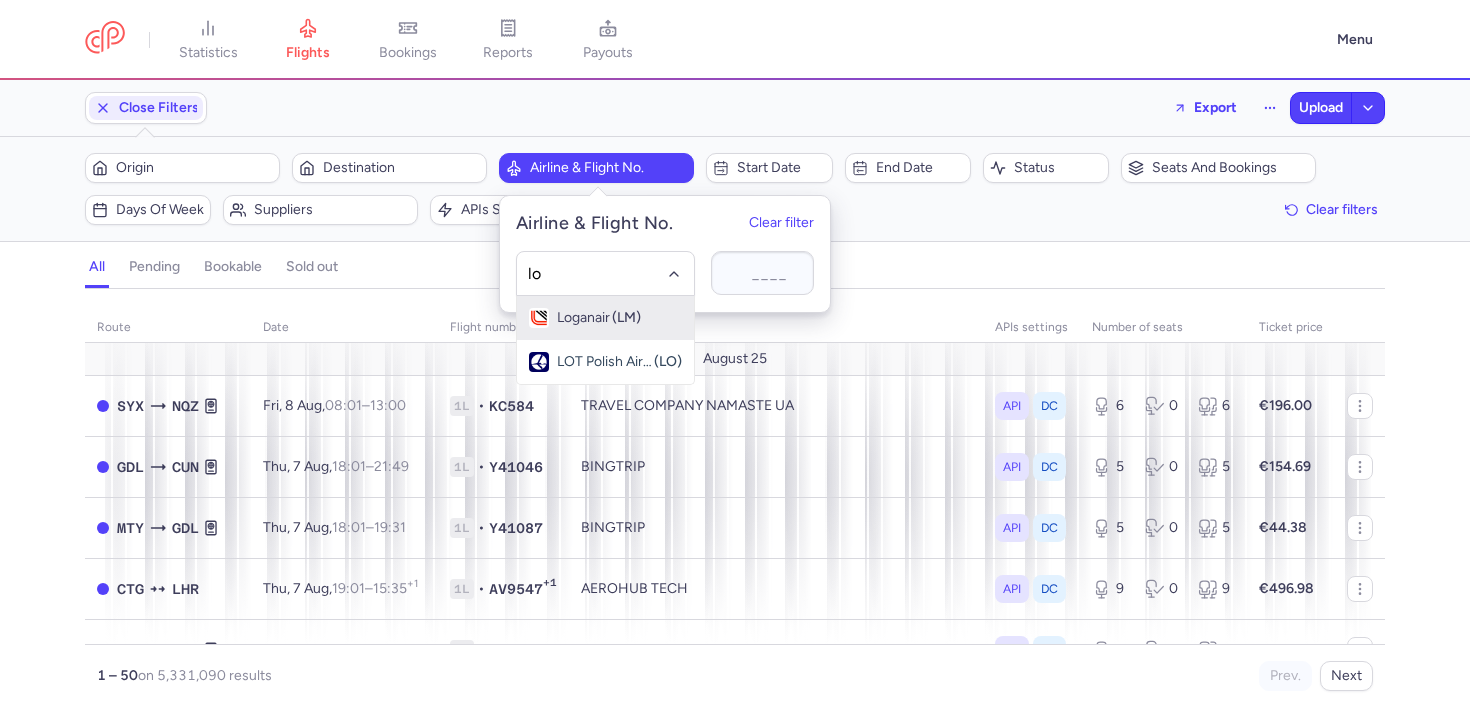 click on "LOT Polish Airlines (LO)" at bounding box center (605, 362) 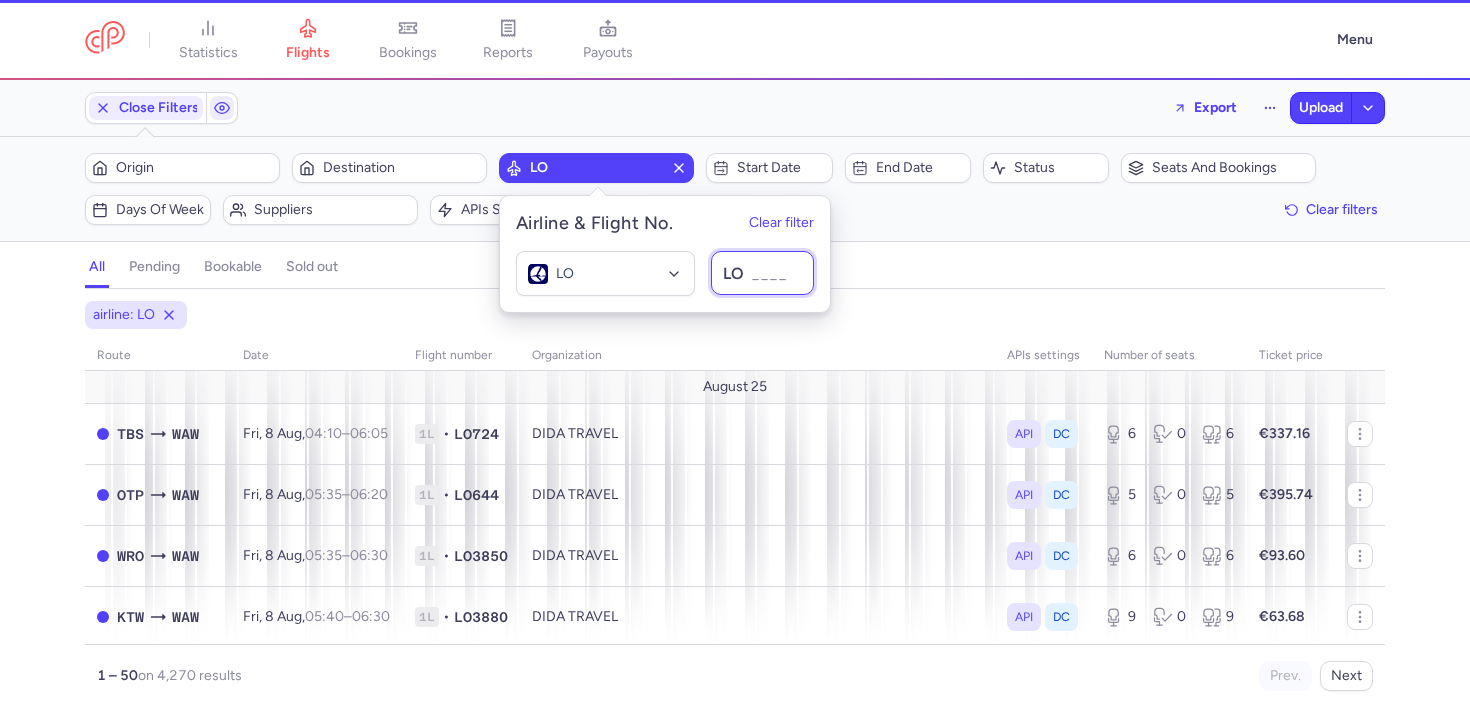 paste on "6255" 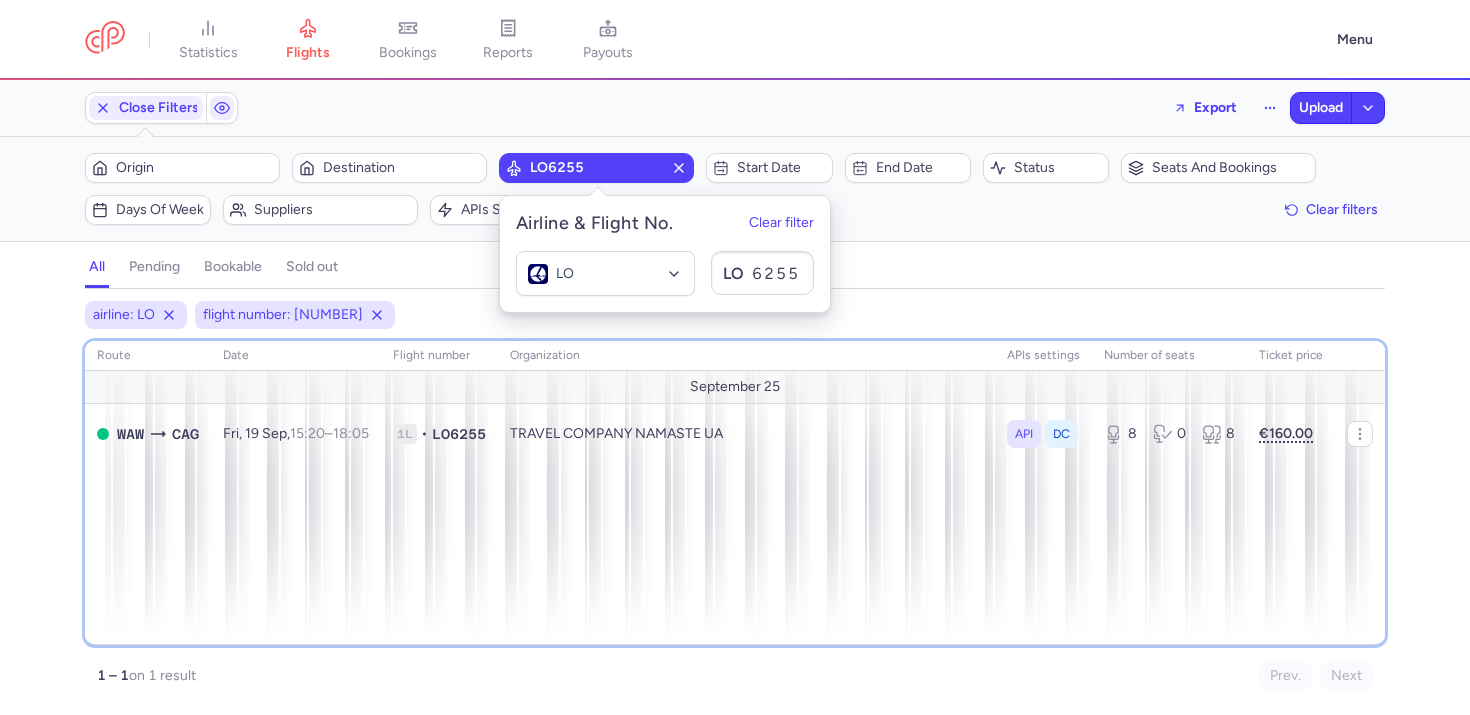 click on "route date Flight number organization APIs settings number of seats Ticket price September 25  WAW  CAG Fri, 19 Sep,  15:20  –  18:05  +0 1L • LO6255 TRAVEL COMPANY NAMASTE UA API DC 8 0 8 €160.00" at bounding box center [735, 493] 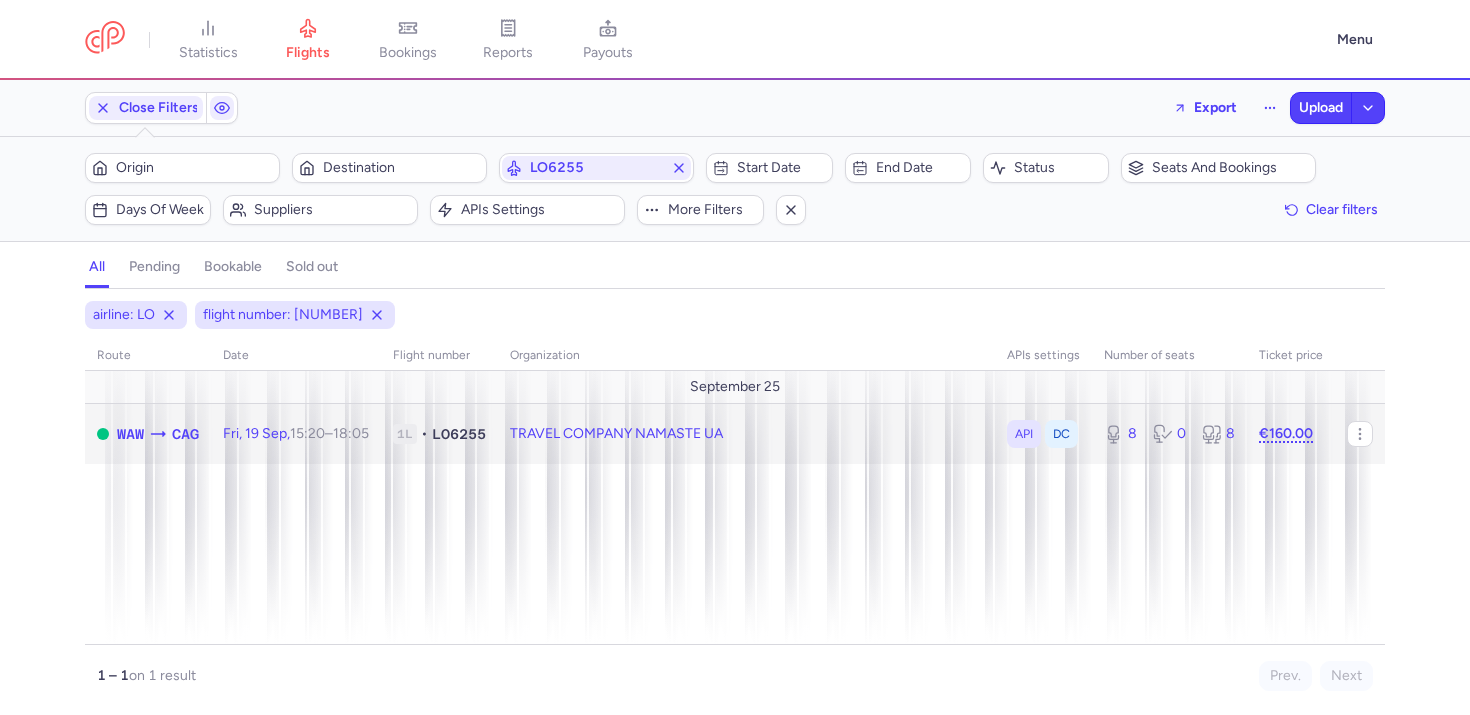 click on "1L • LO6255" at bounding box center (439, 433) 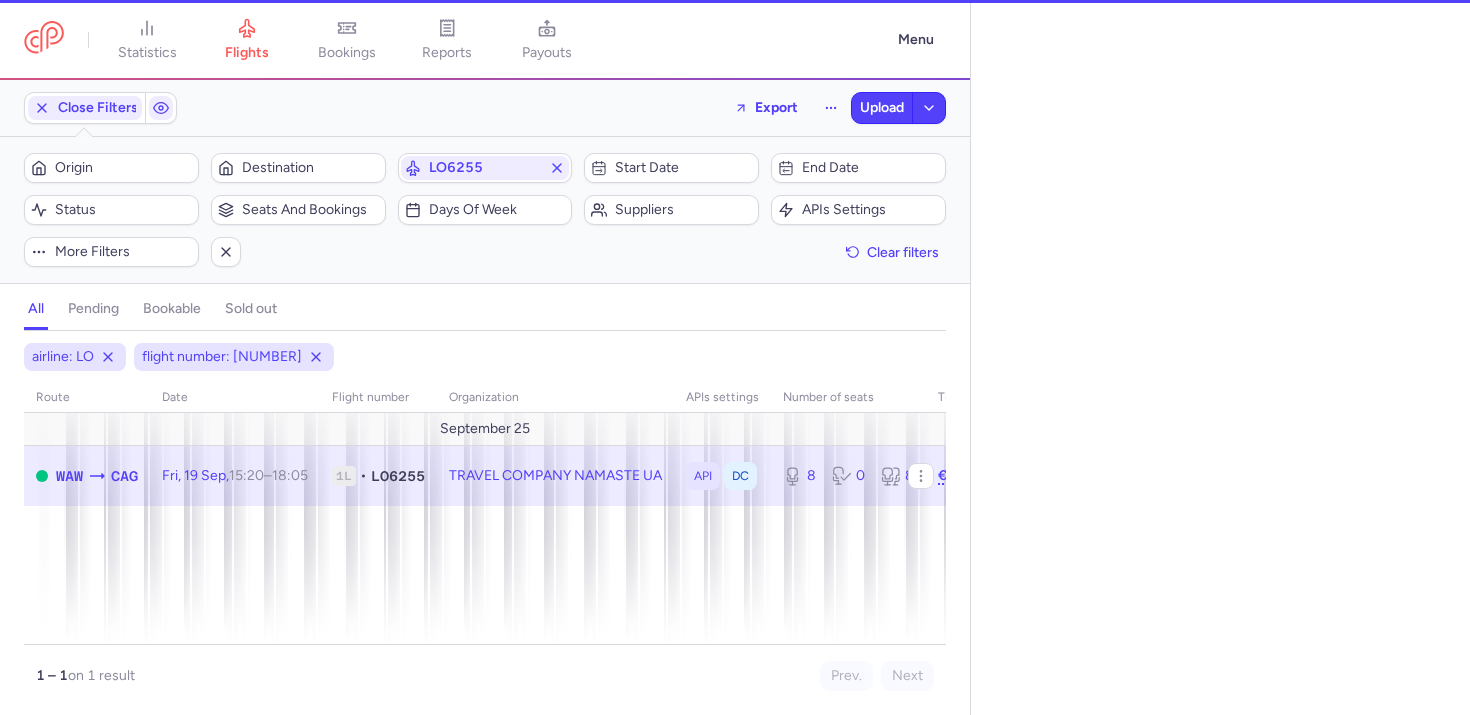 select on "days" 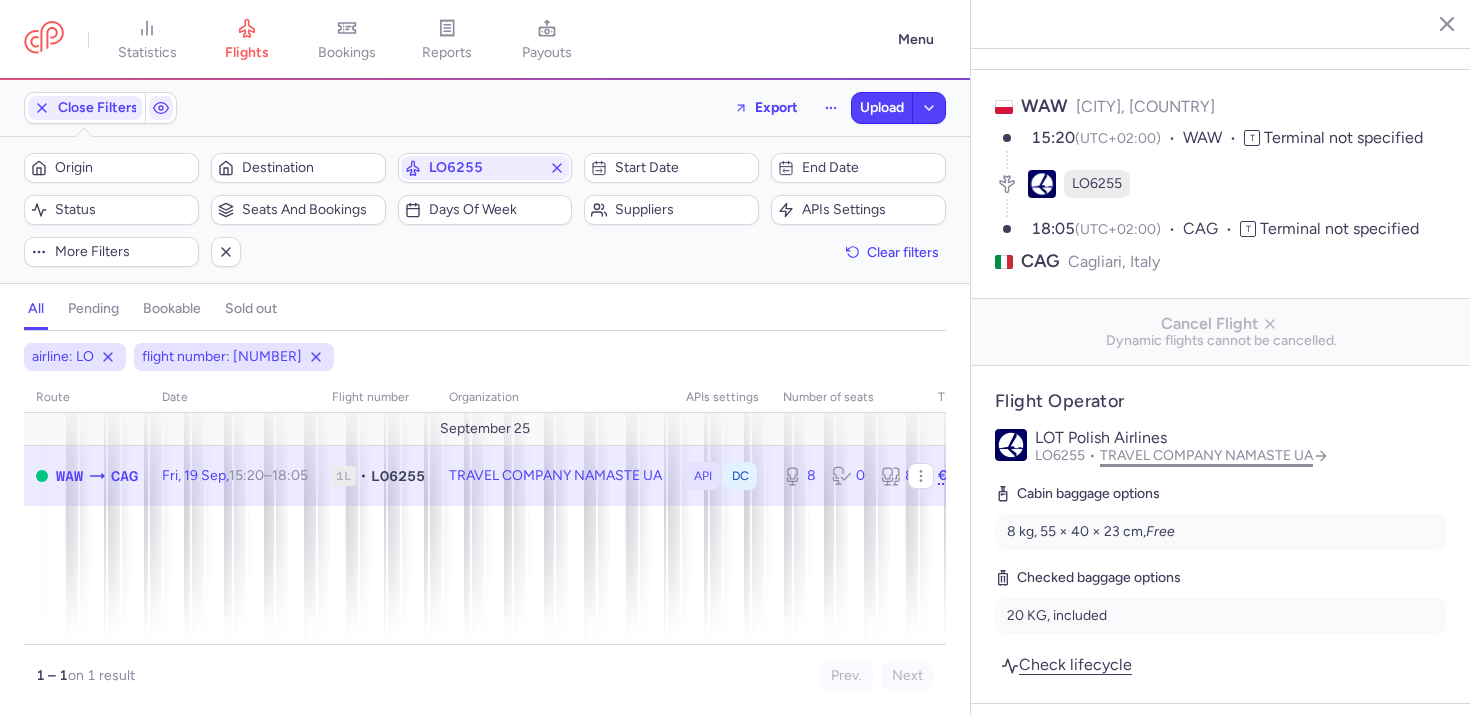 scroll, scrollTop: 235, scrollLeft: 0, axis: vertical 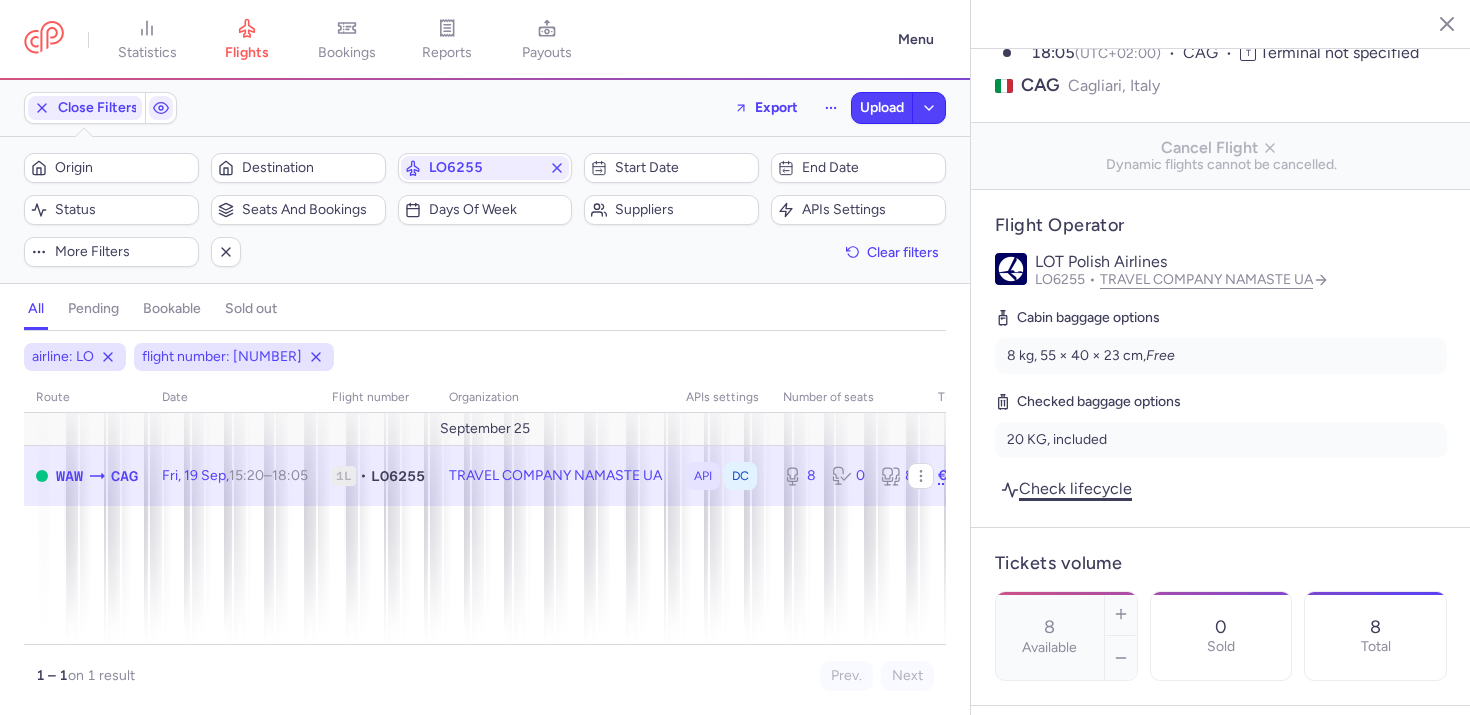 click on "Check lifecycle" at bounding box center (1066, 488) 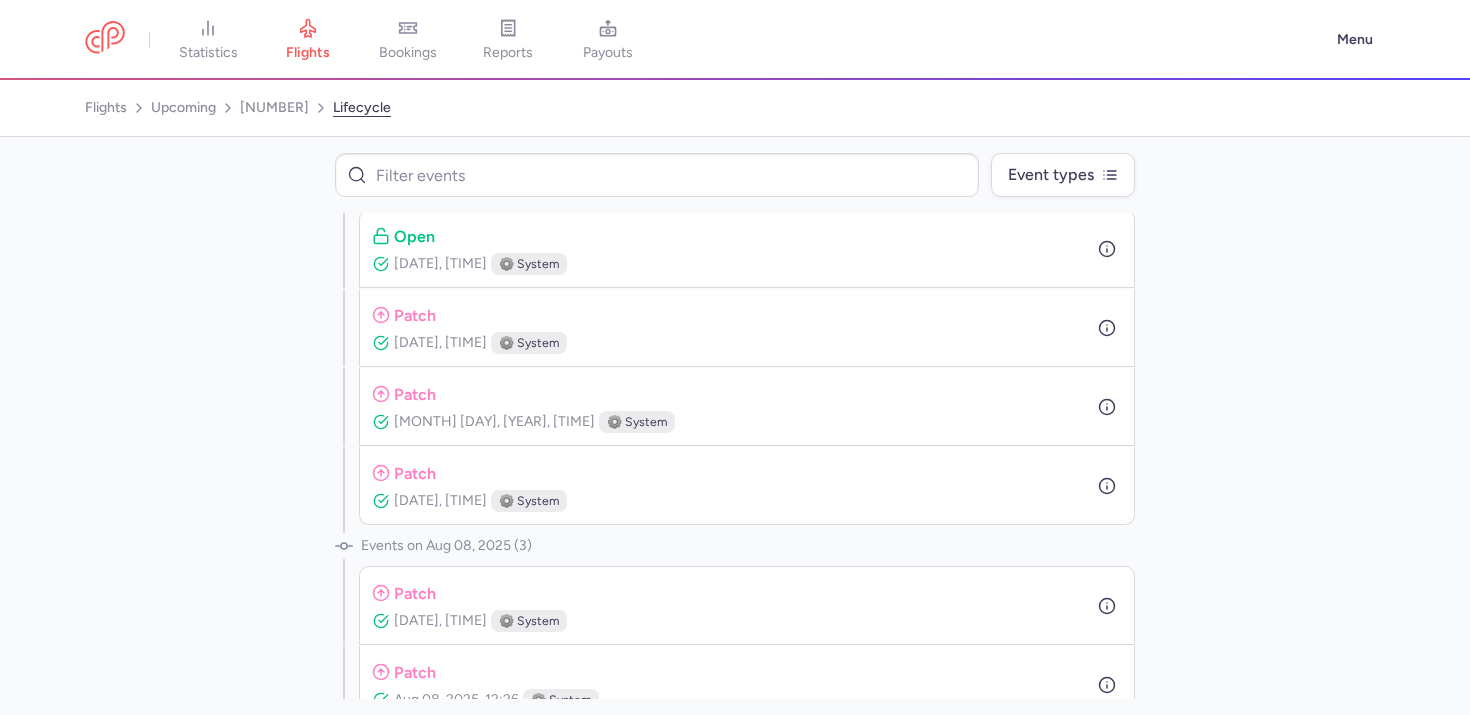 scroll, scrollTop: 149, scrollLeft: 0, axis: vertical 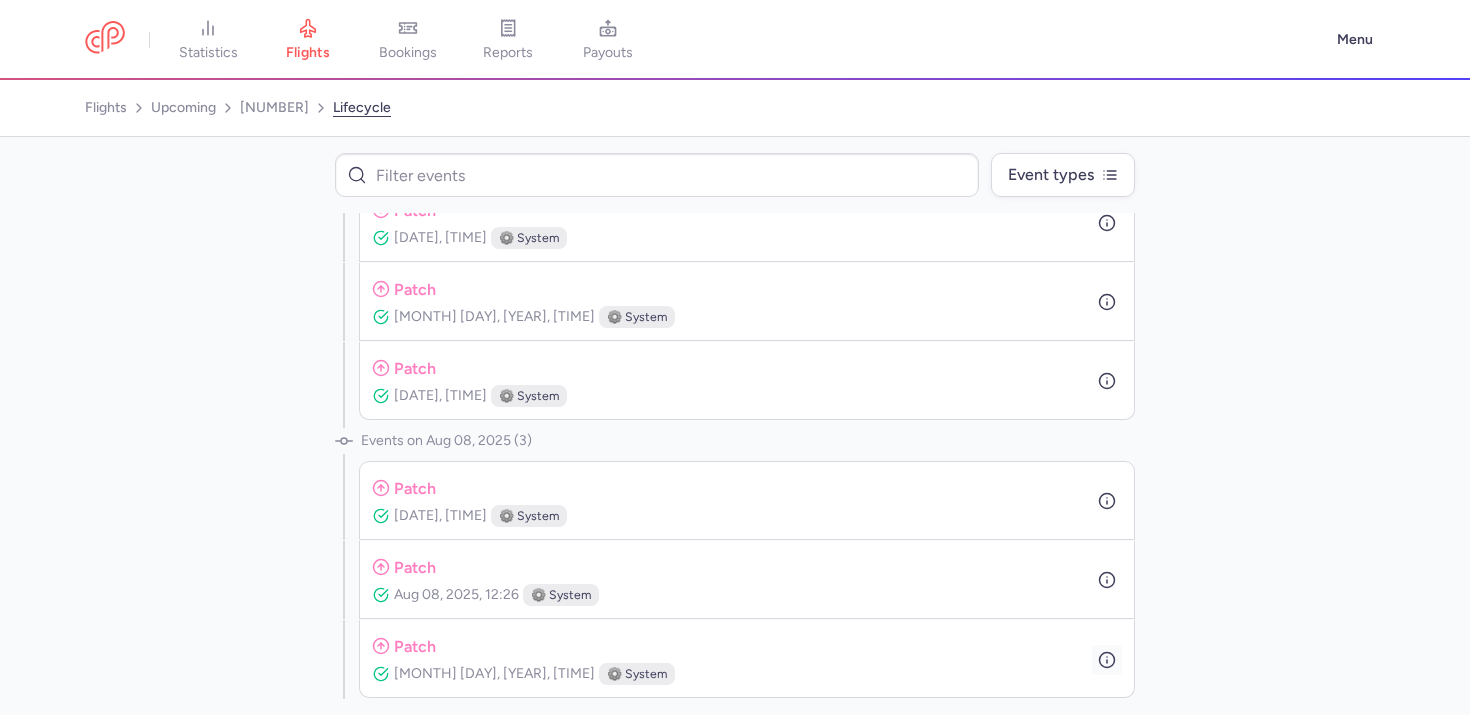 click 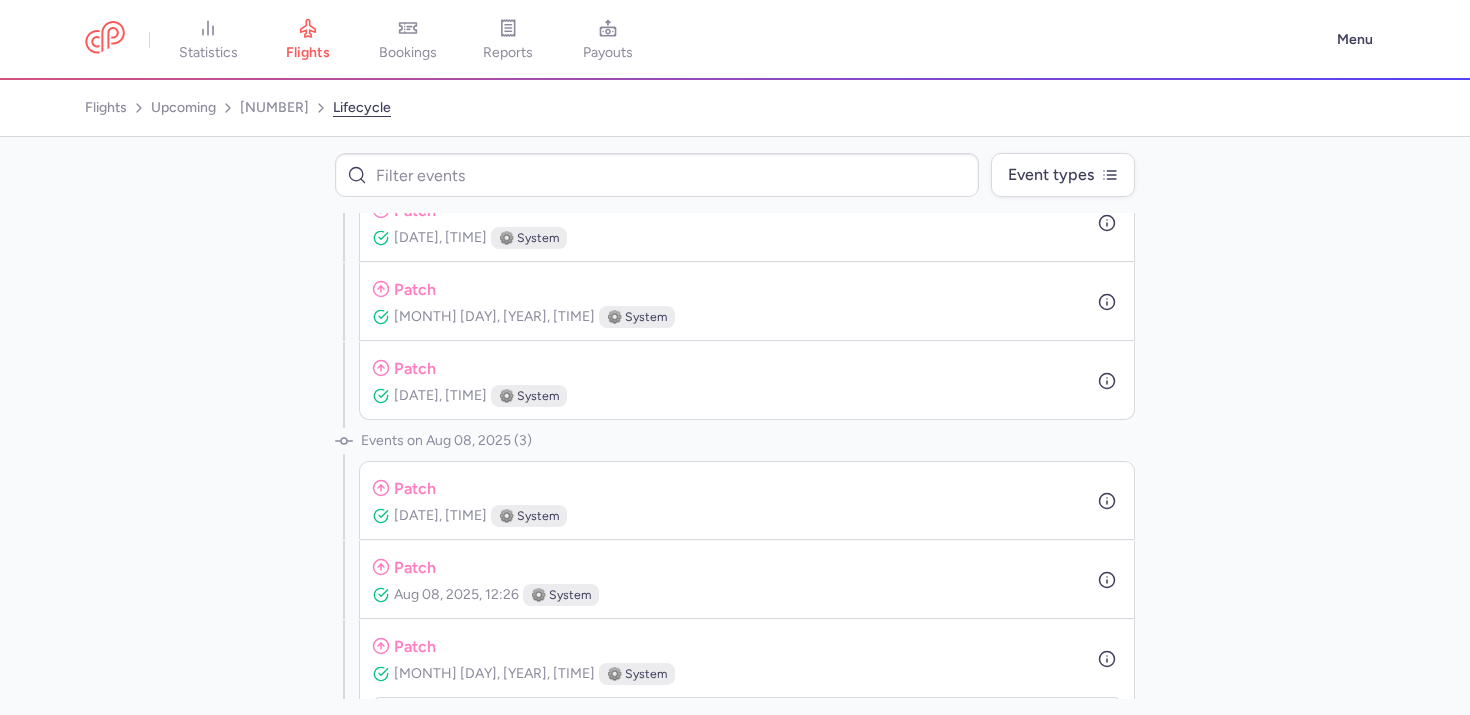 click on "patch Aug 08, 2025, 12:26 ⚙️ system" at bounding box center (747, 579) 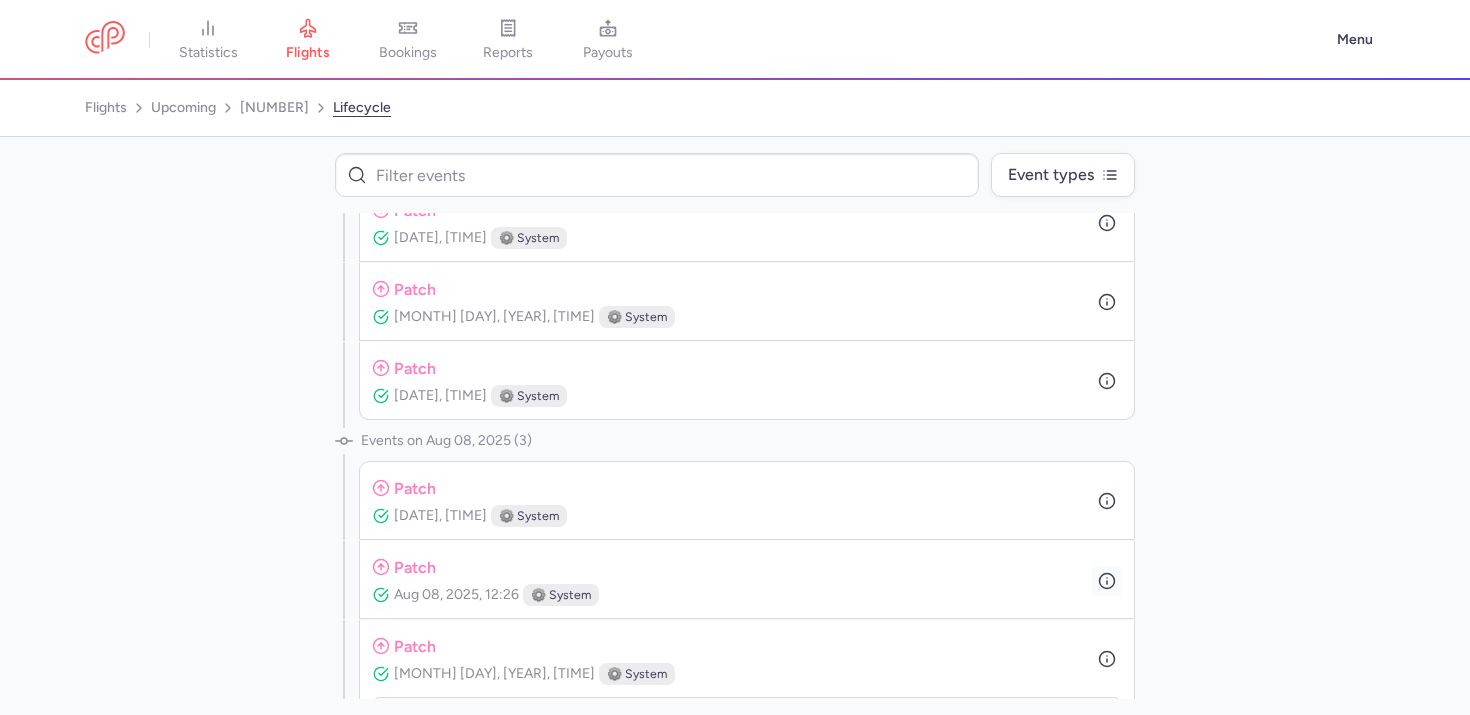 click 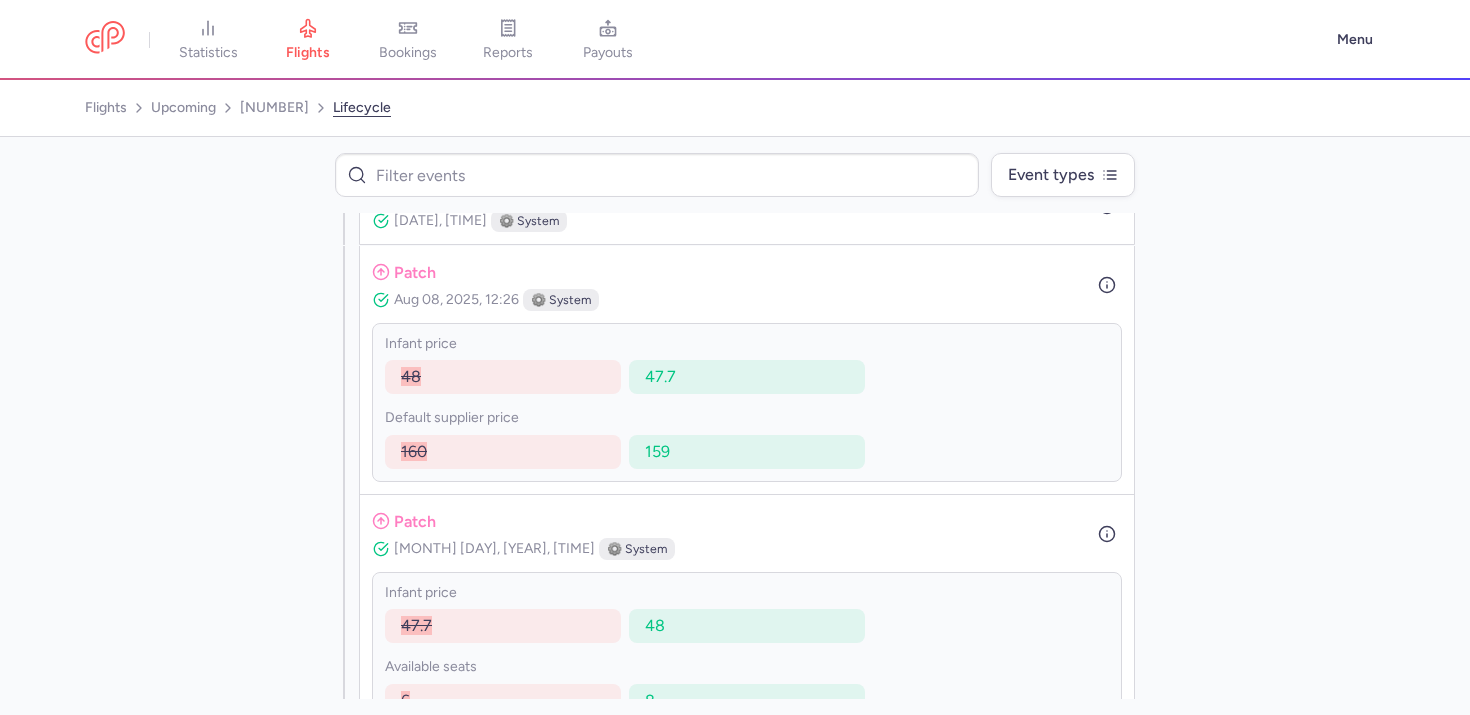 scroll, scrollTop: 564, scrollLeft: 0, axis: vertical 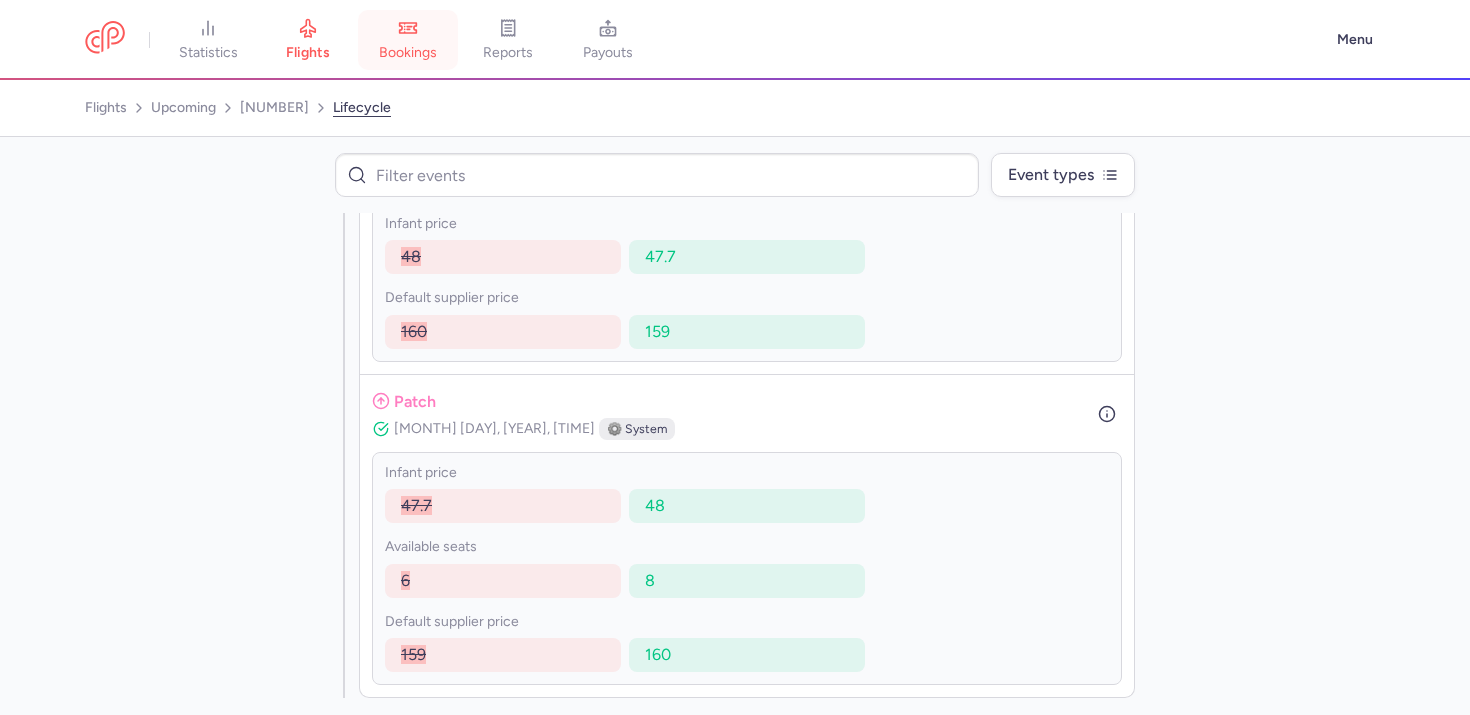 click on "bookings" at bounding box center (408, 53) 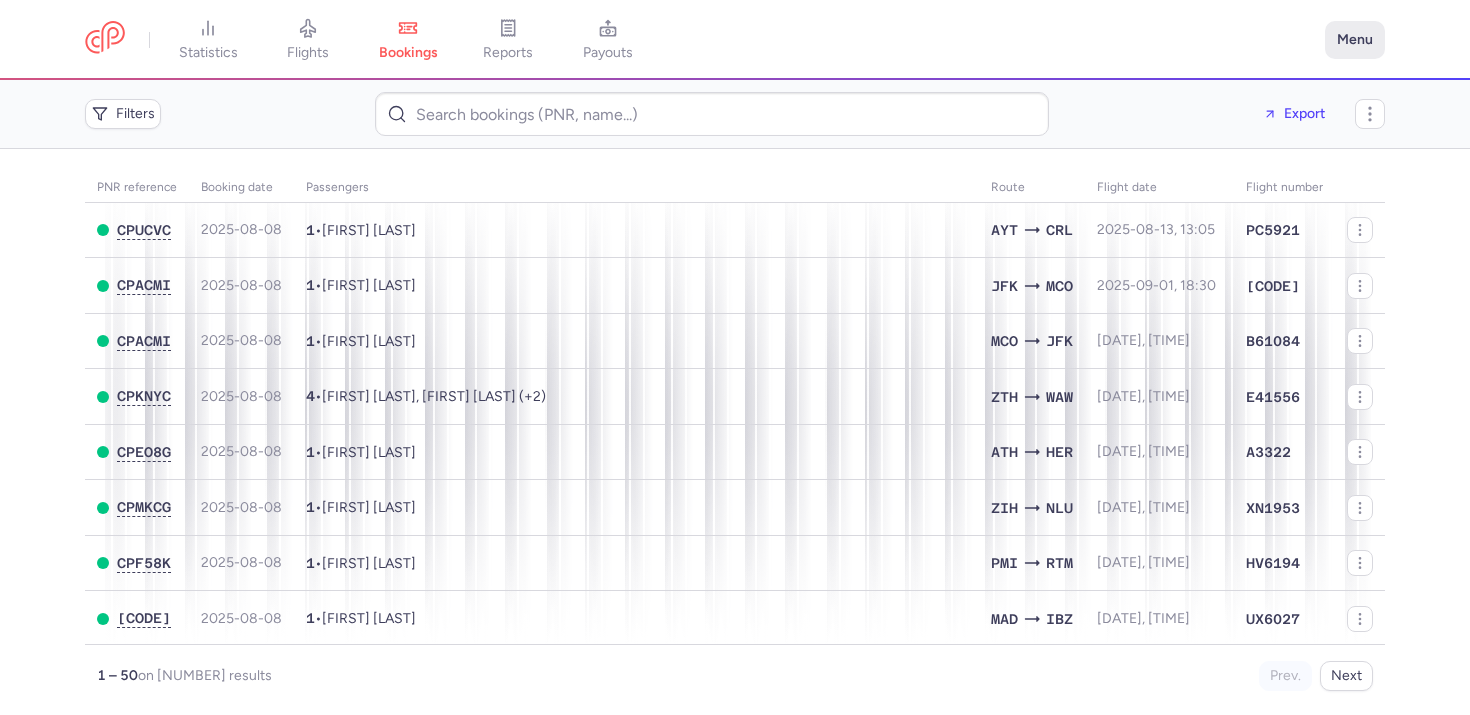 click on "Menu" at bounding box center (1355, 40) 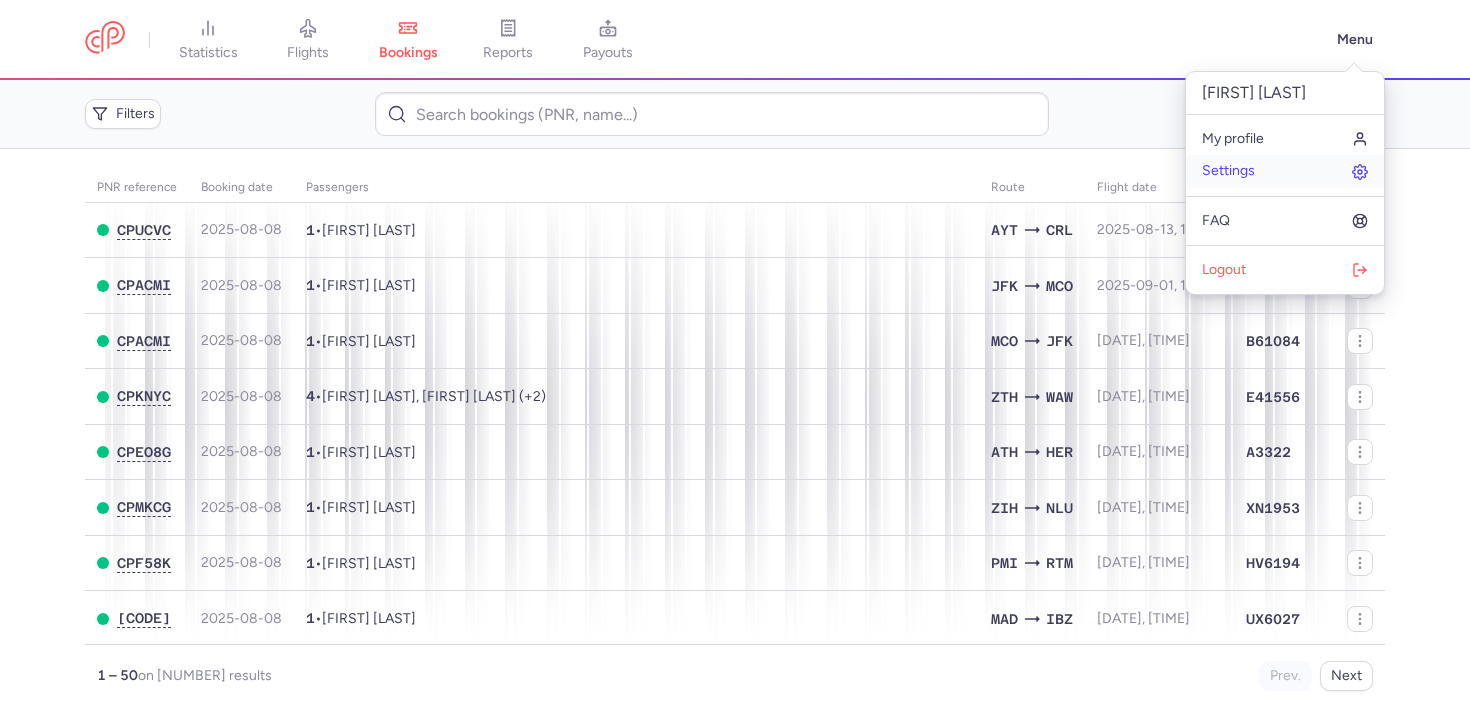 click on "Settings" at bounding box center (1228, 171) 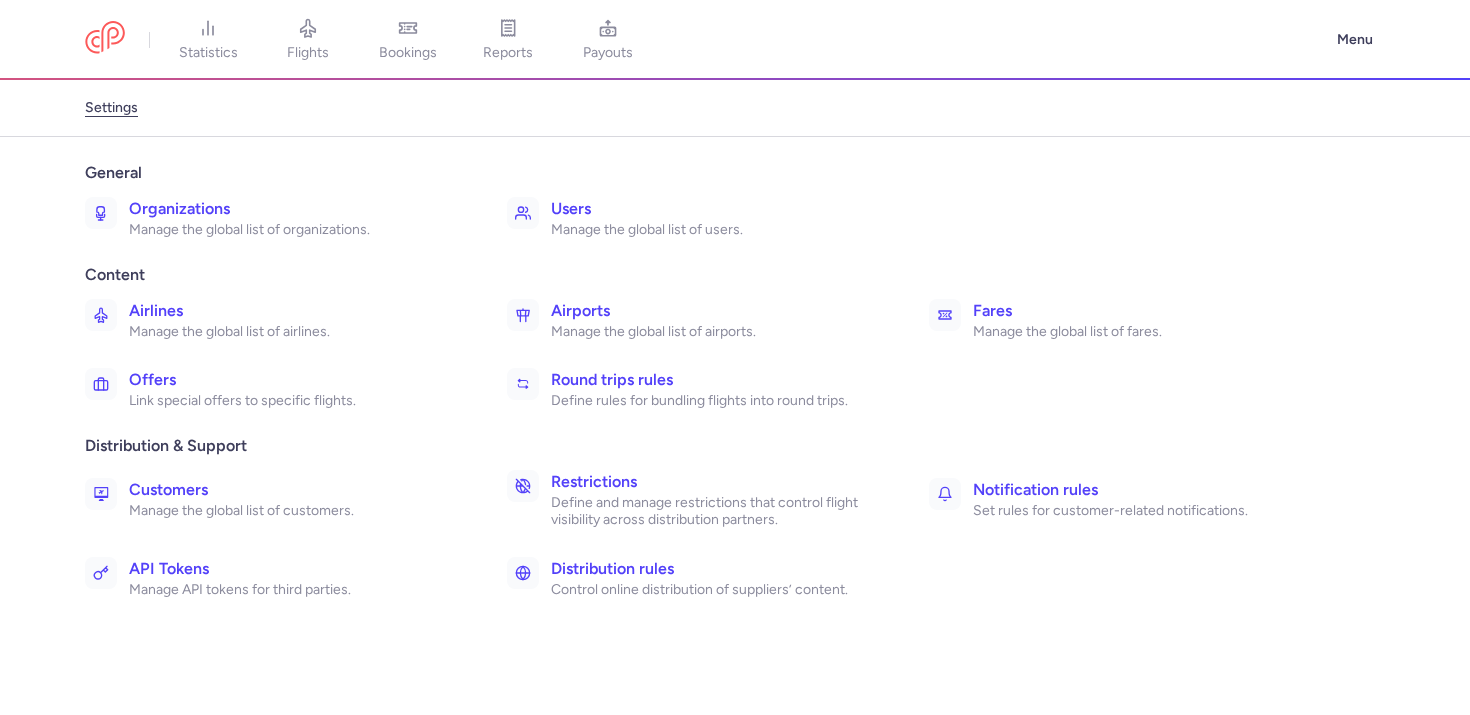 click on "Organizations" at bounding box center (296, 209) 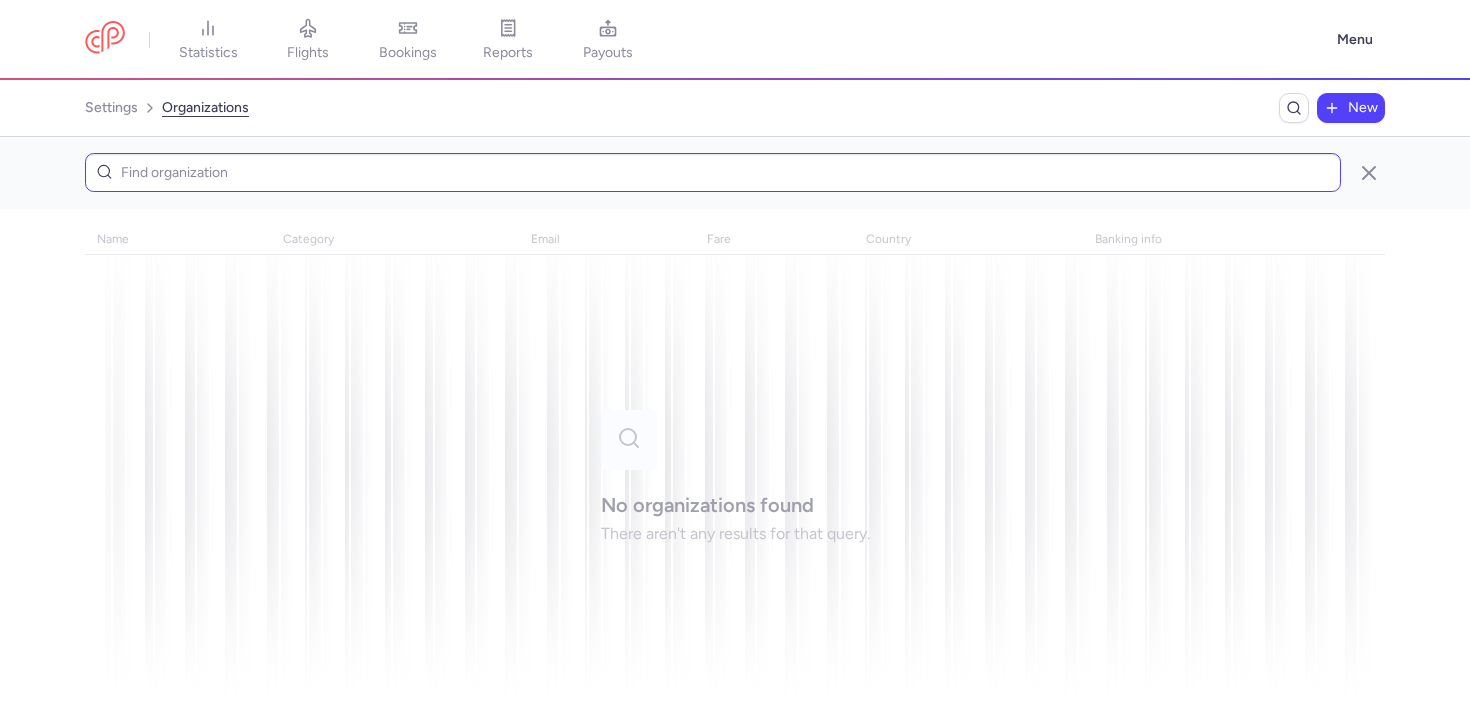 click at bounding box center (713, 172) 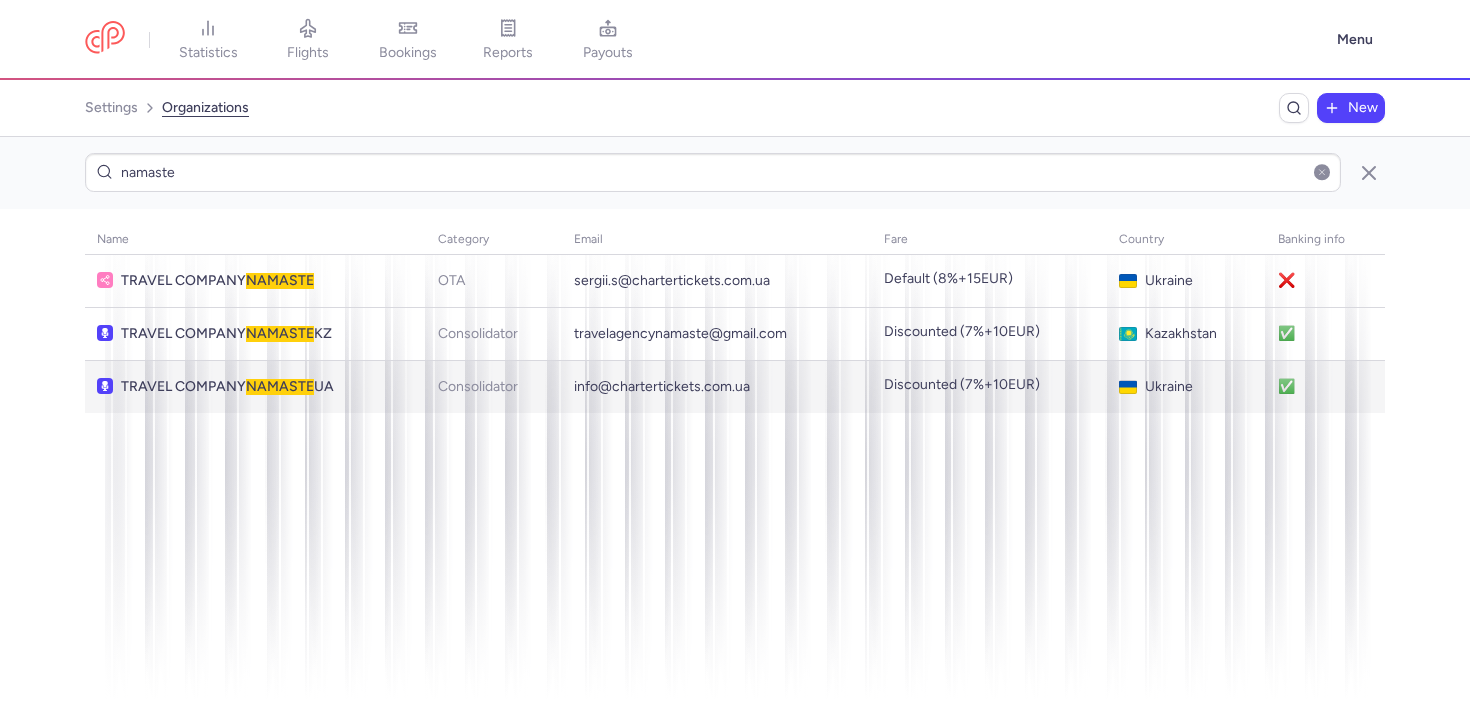 type on "namaste" 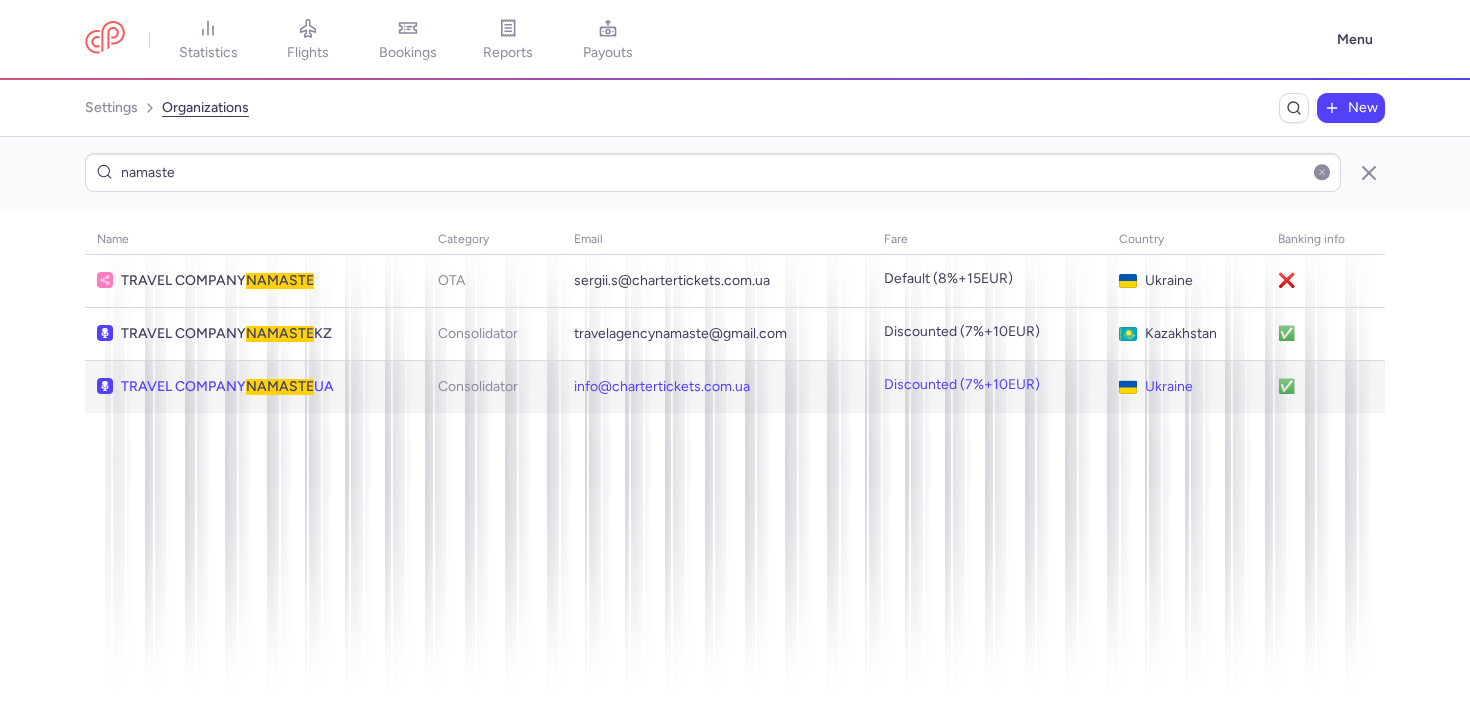 click on "TRAVEL COMPANY  NAMASTE  UA" 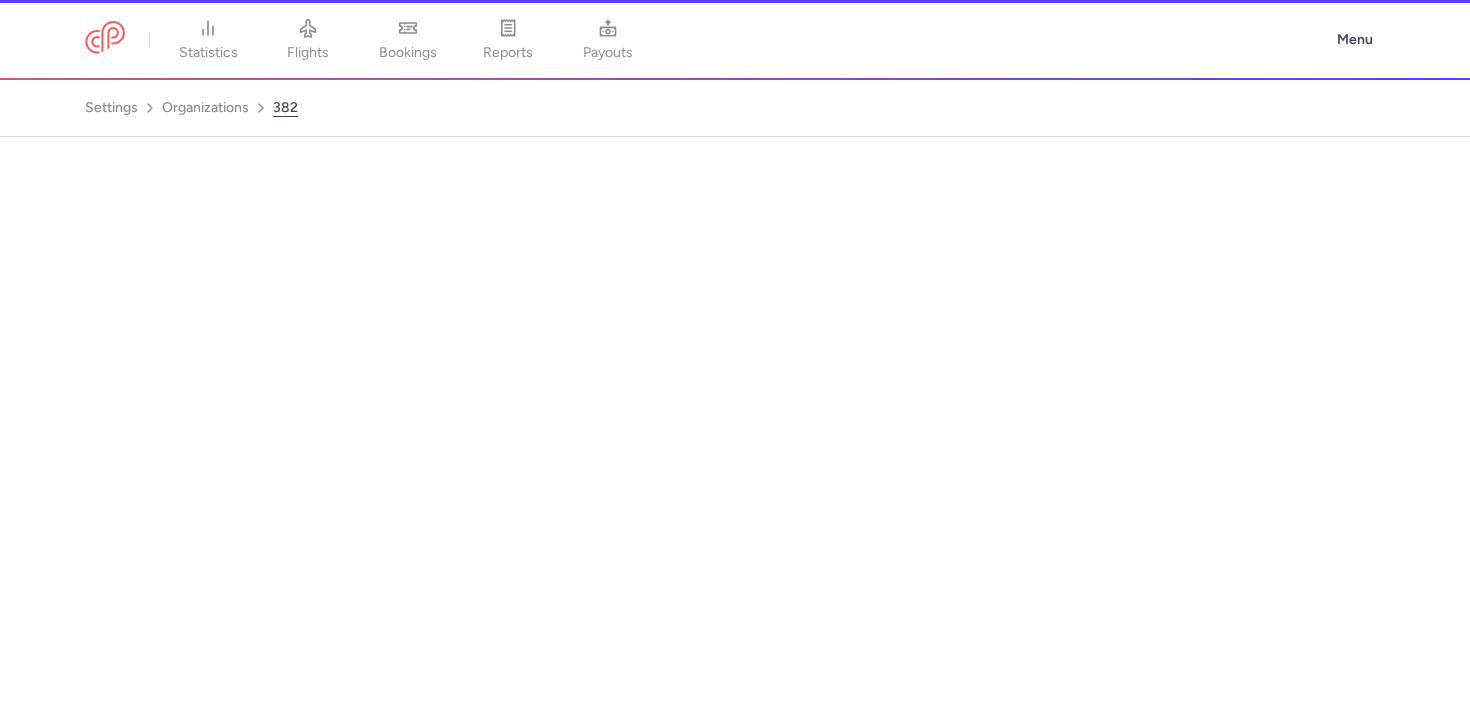 select on "CONSOLIDATOR" 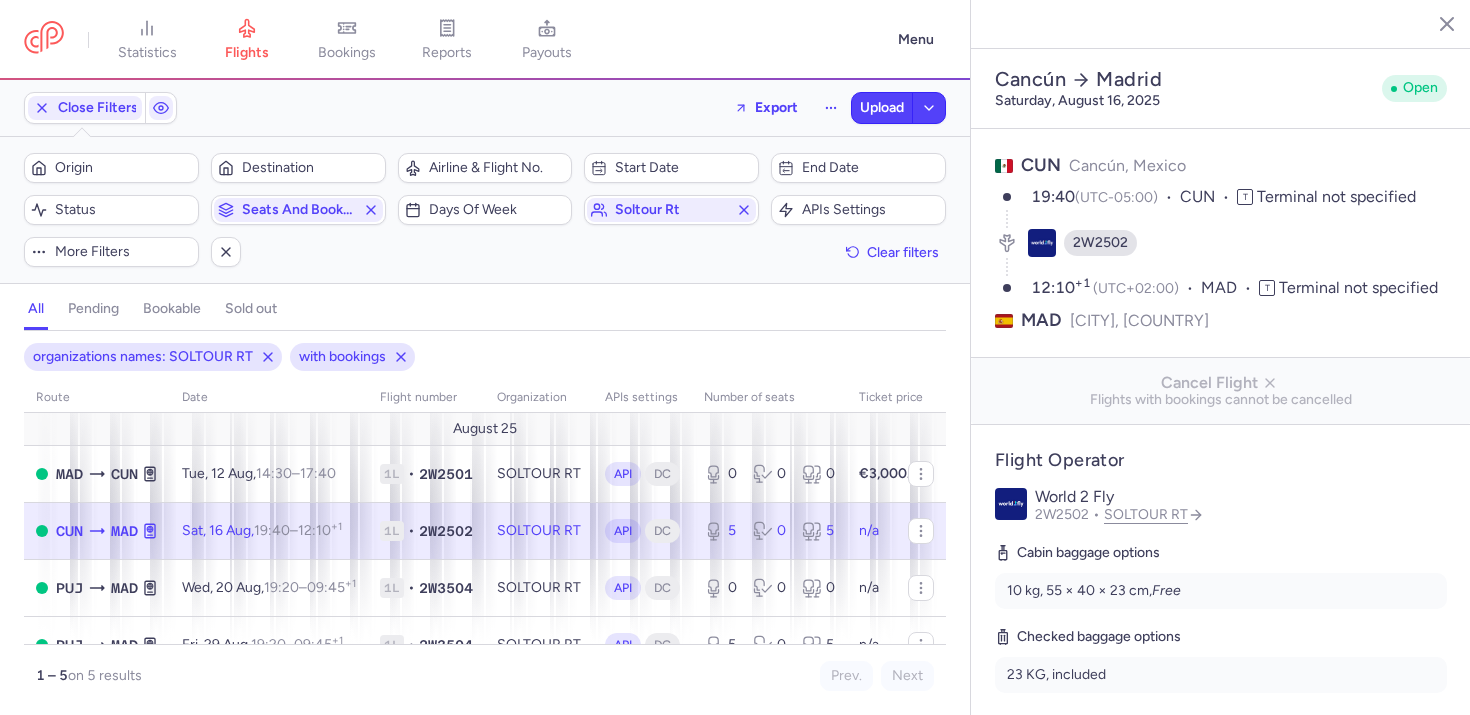 select on "days" 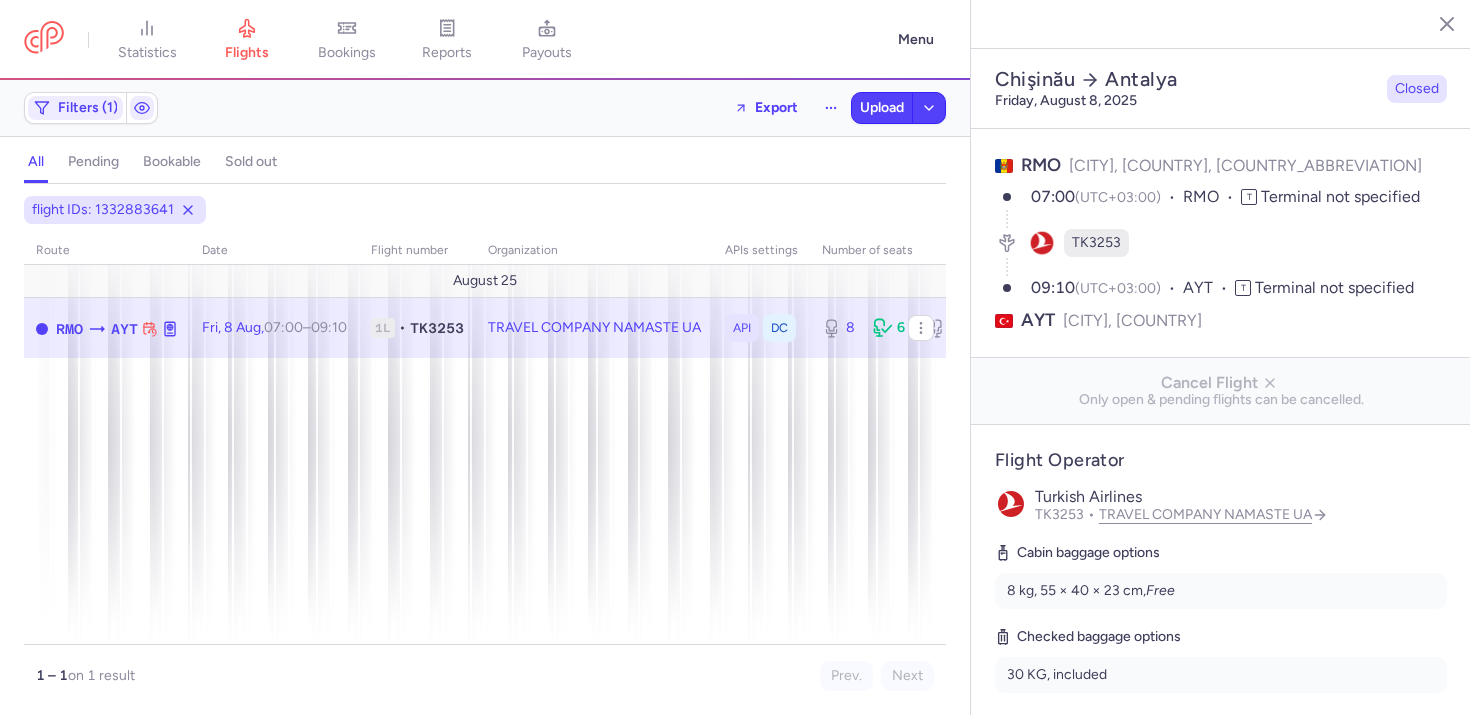 select on "days" 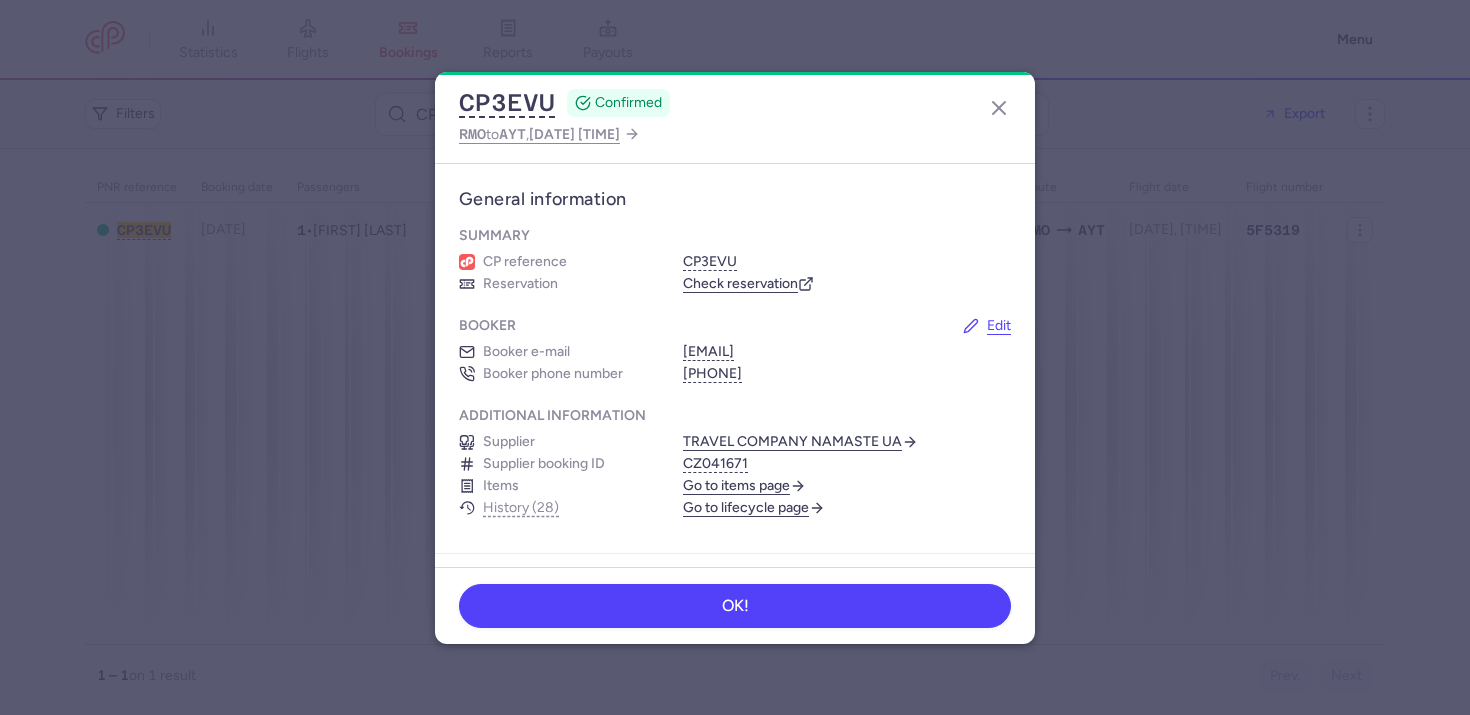 scroll, scrollTop: 0, scrollLeft: 0, axis: both 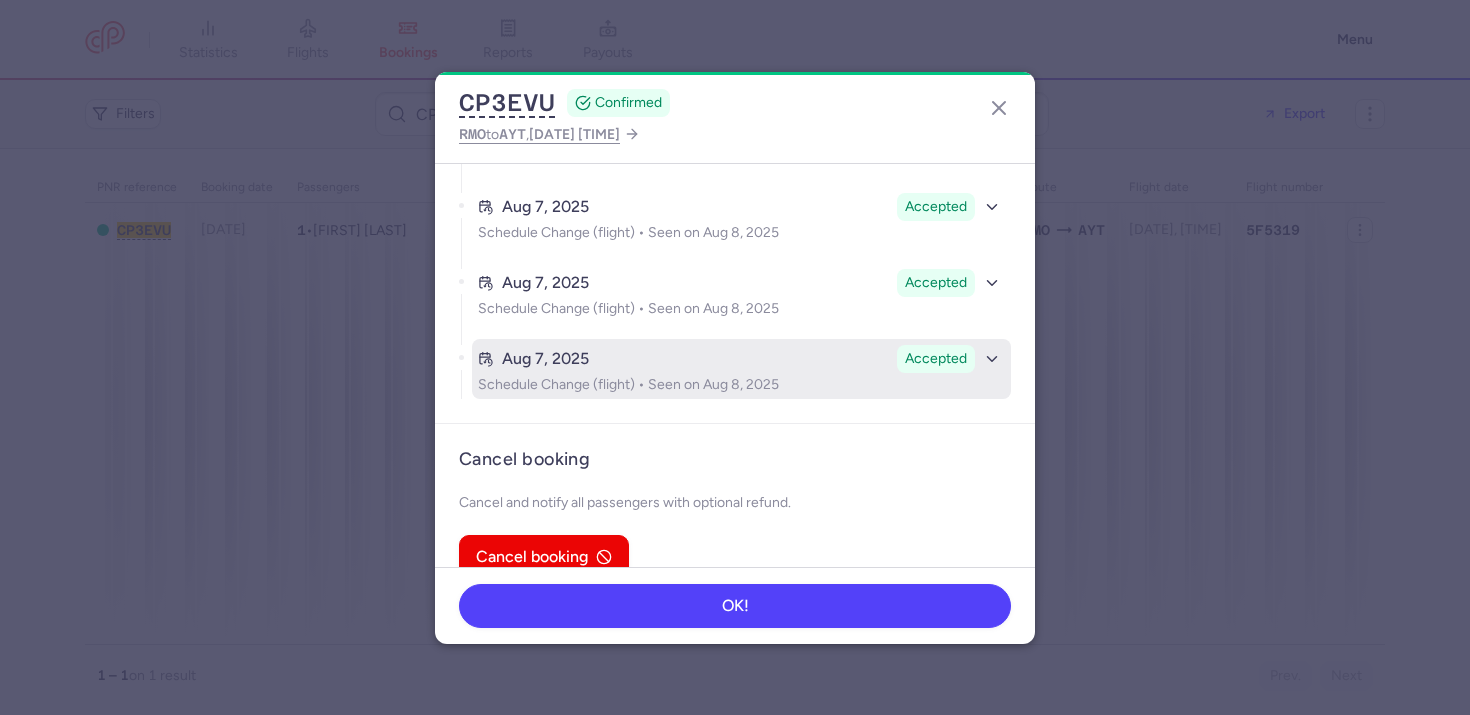 click on "Schedule Change (flight) •  Seen on Aug 8, 2025" at bounding box center (741, 385) 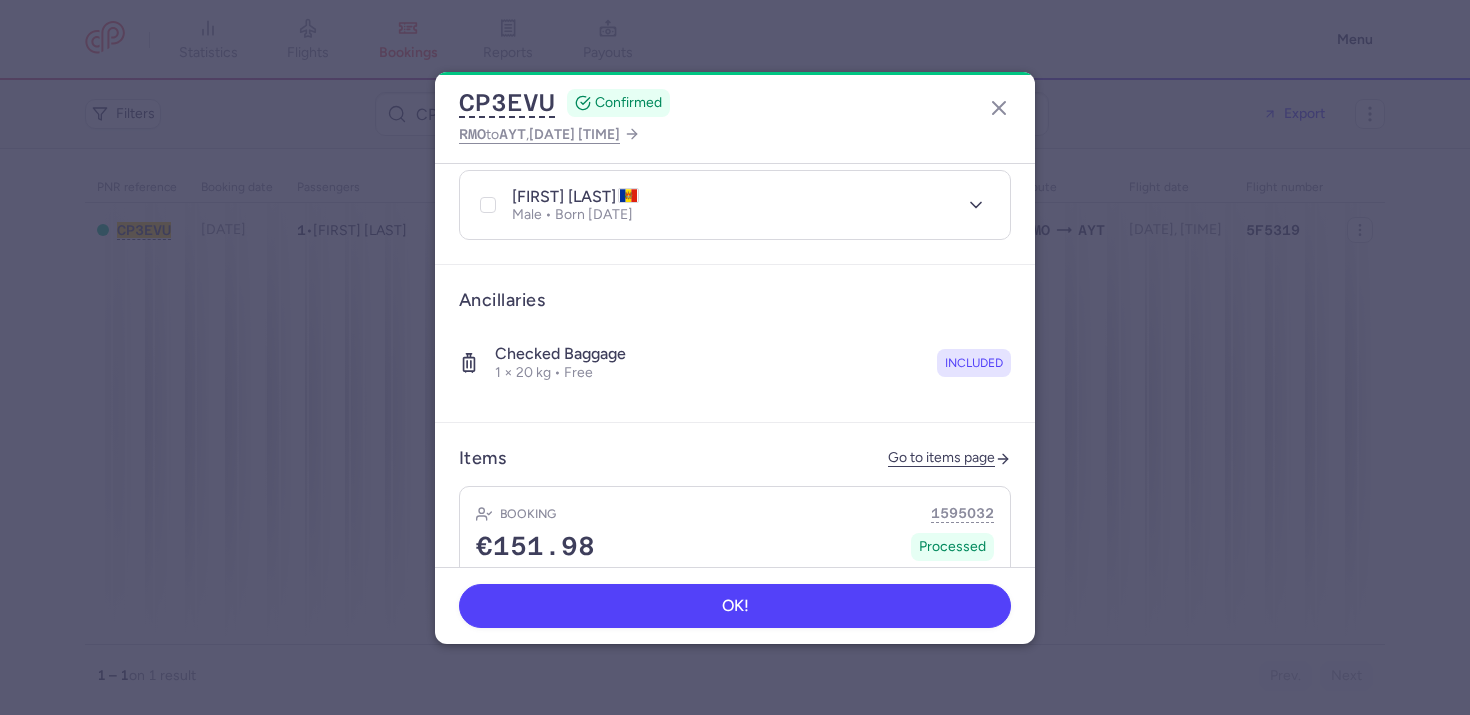 scroll, scrollTop: 0, scrollLeft: 0, axis: both 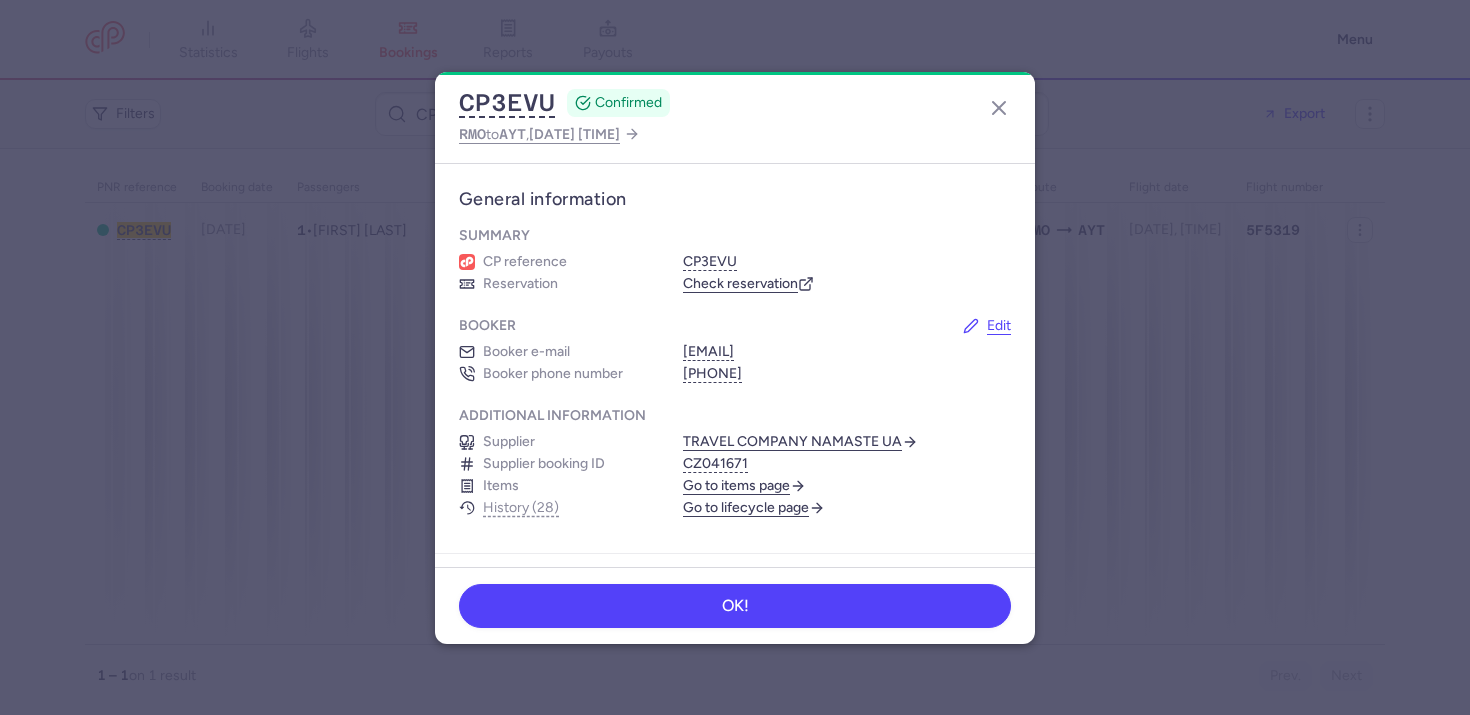 click on "Go to lifecycle page" at bounding box center [754, 508] 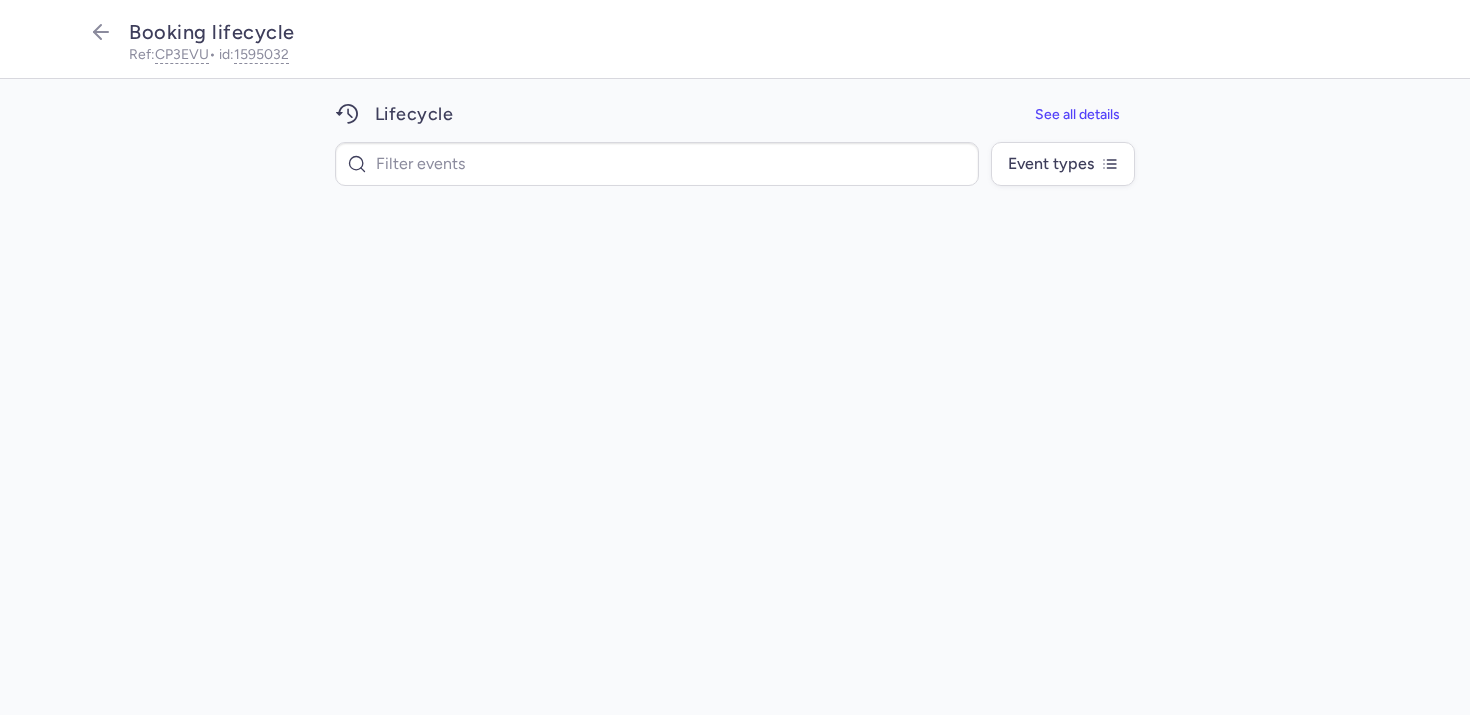 scroll, scrollTop: 1837, scrollLeft: 0, axis: vertical 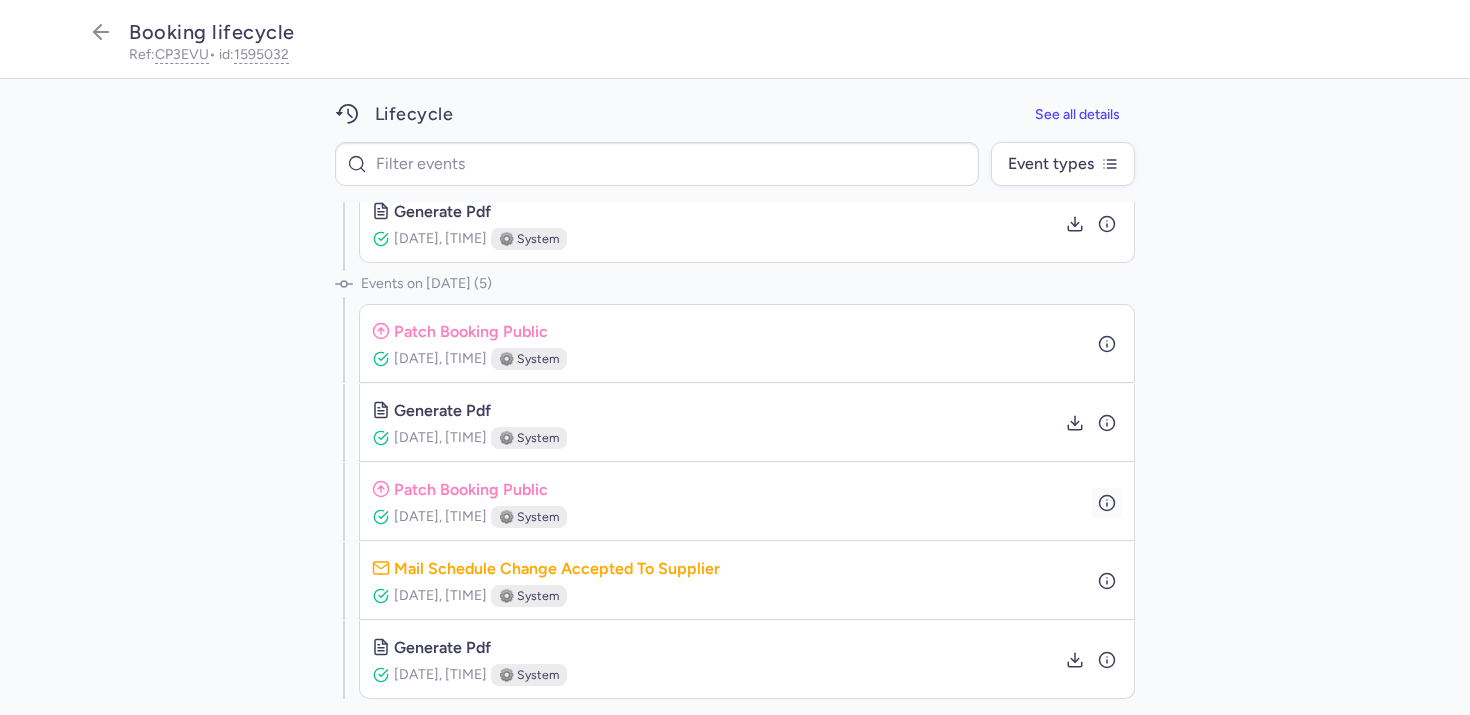 click 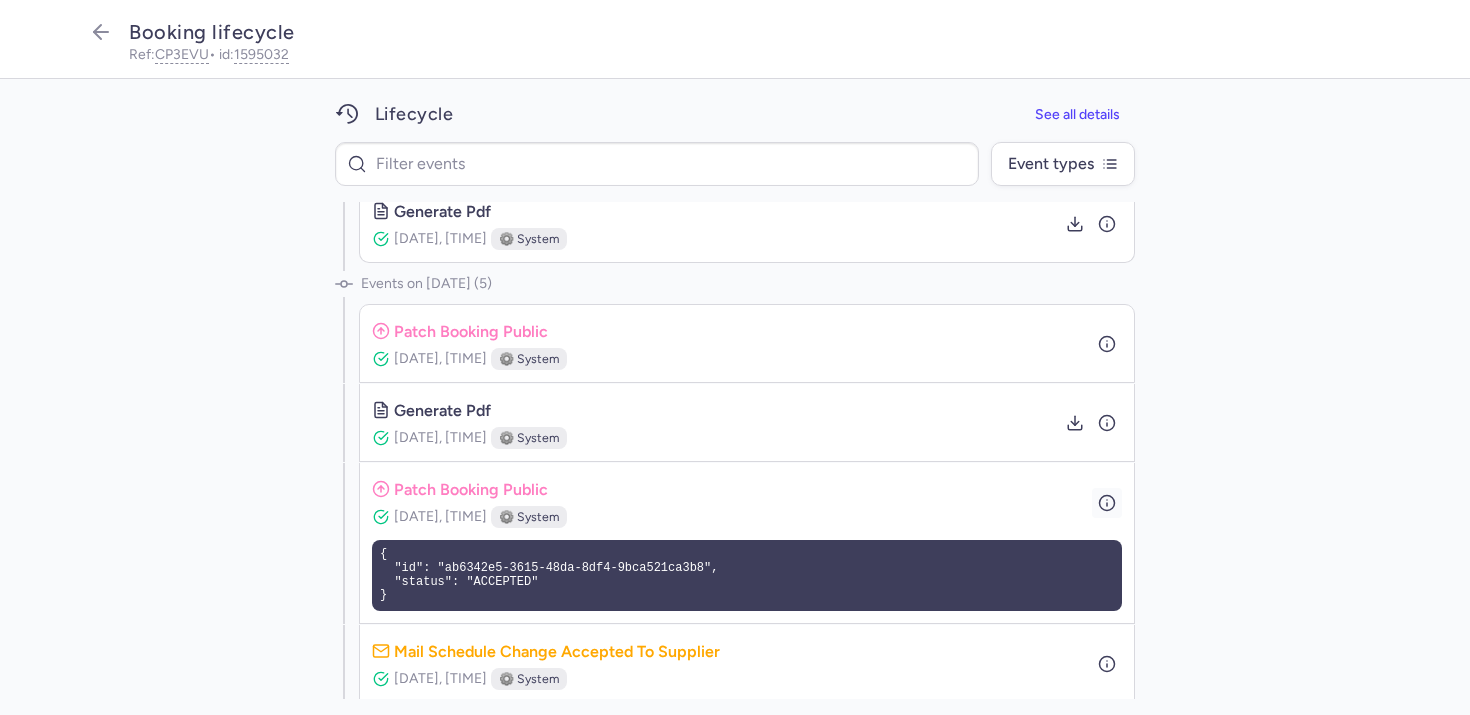 click 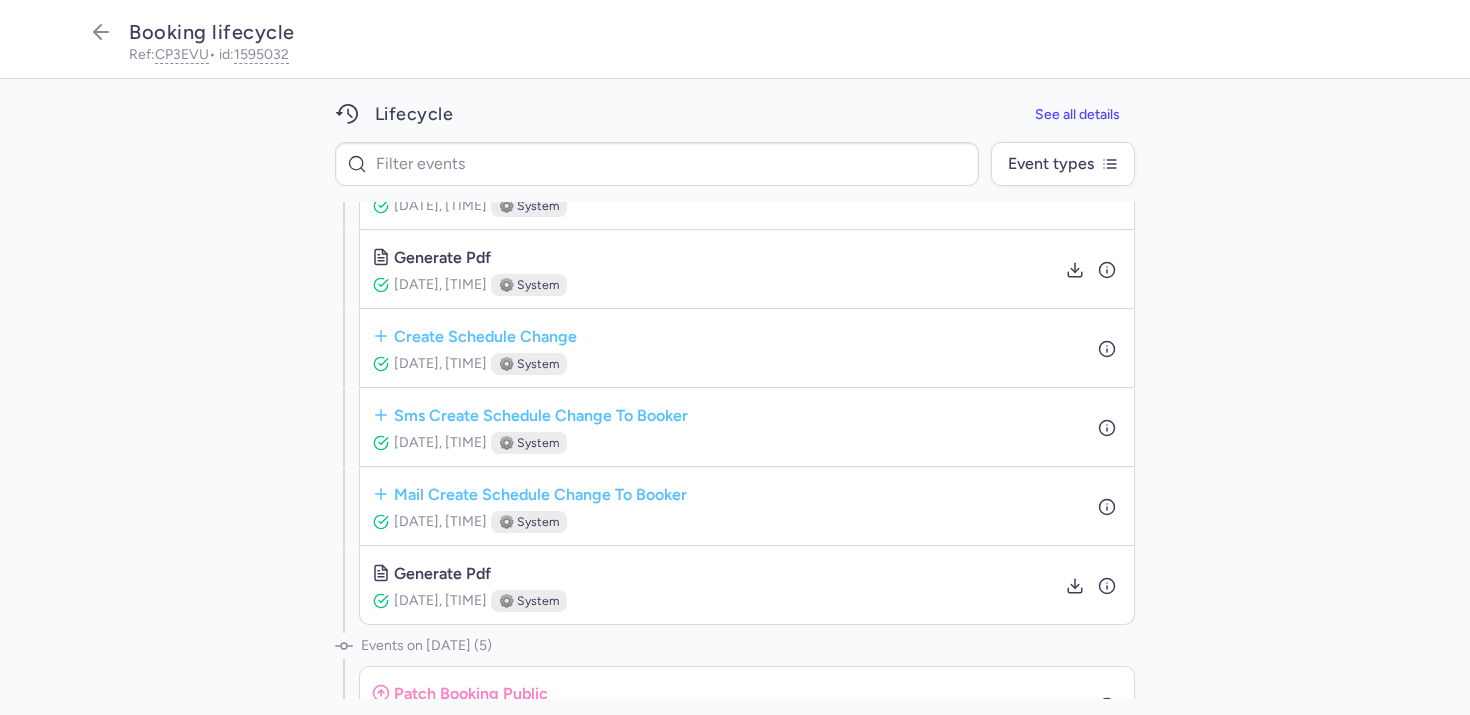 scroll, scrollTop: 1360, scrollLeft: 0, axis: vertical 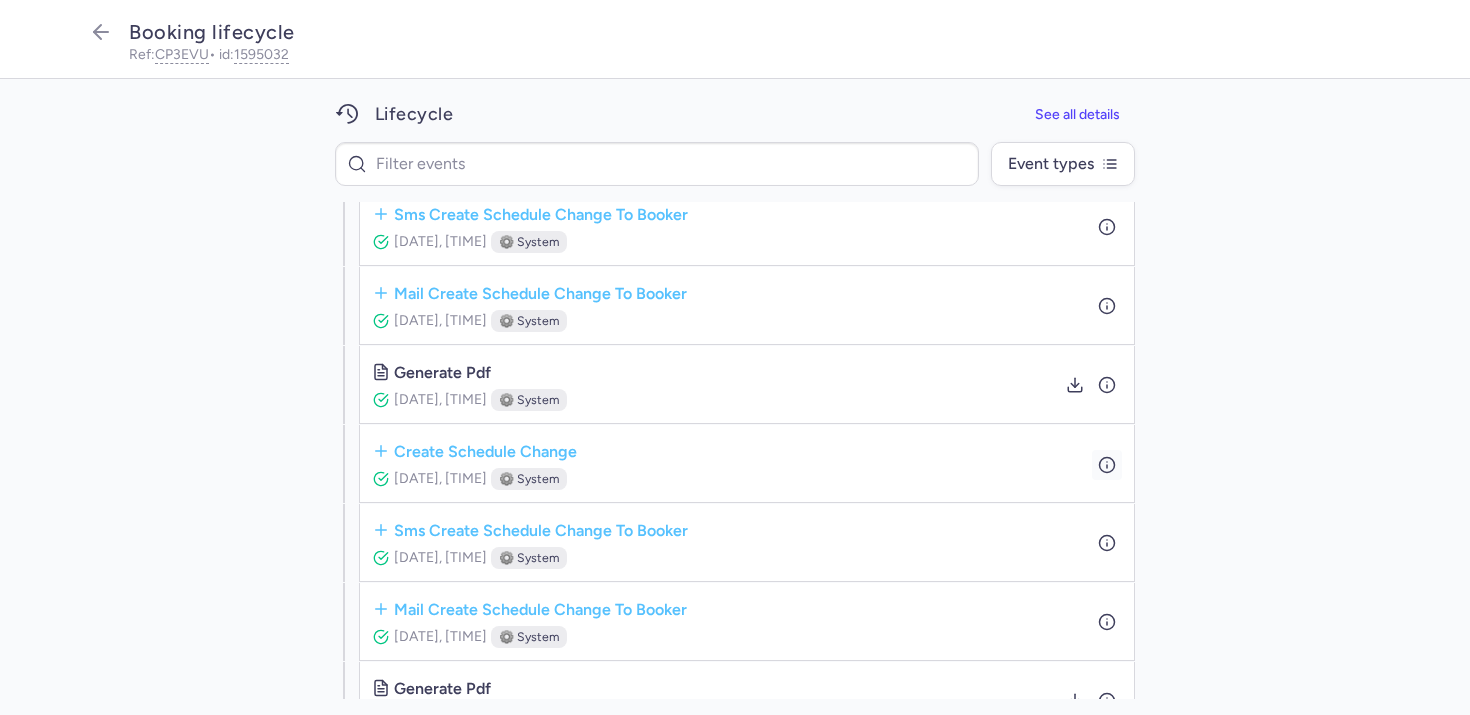 click 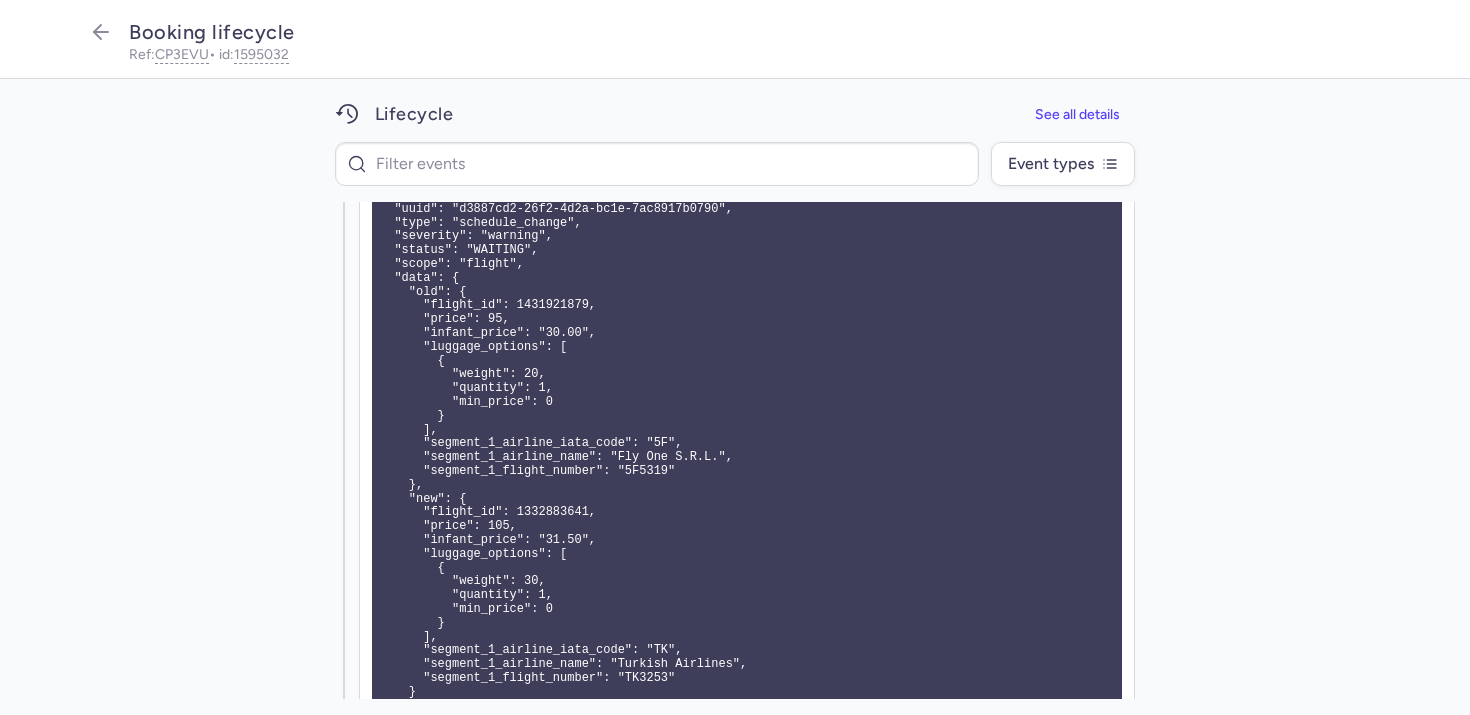 scroll, scrollTop: 1575, scrollLeft: 0, axis: vertical 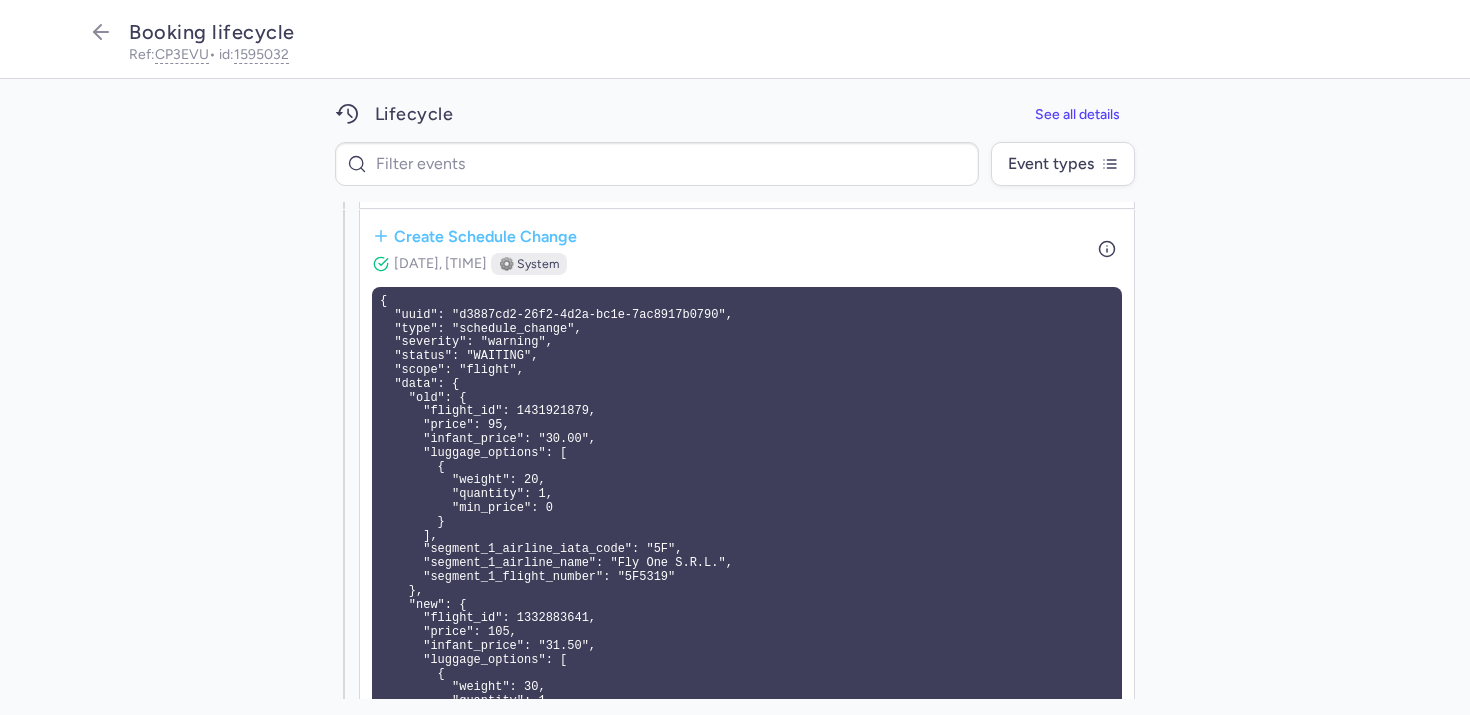 click on "Booking lifecycle  Ref:  CP3EVU  • id:  1595032" at bounding box center (735, 39) 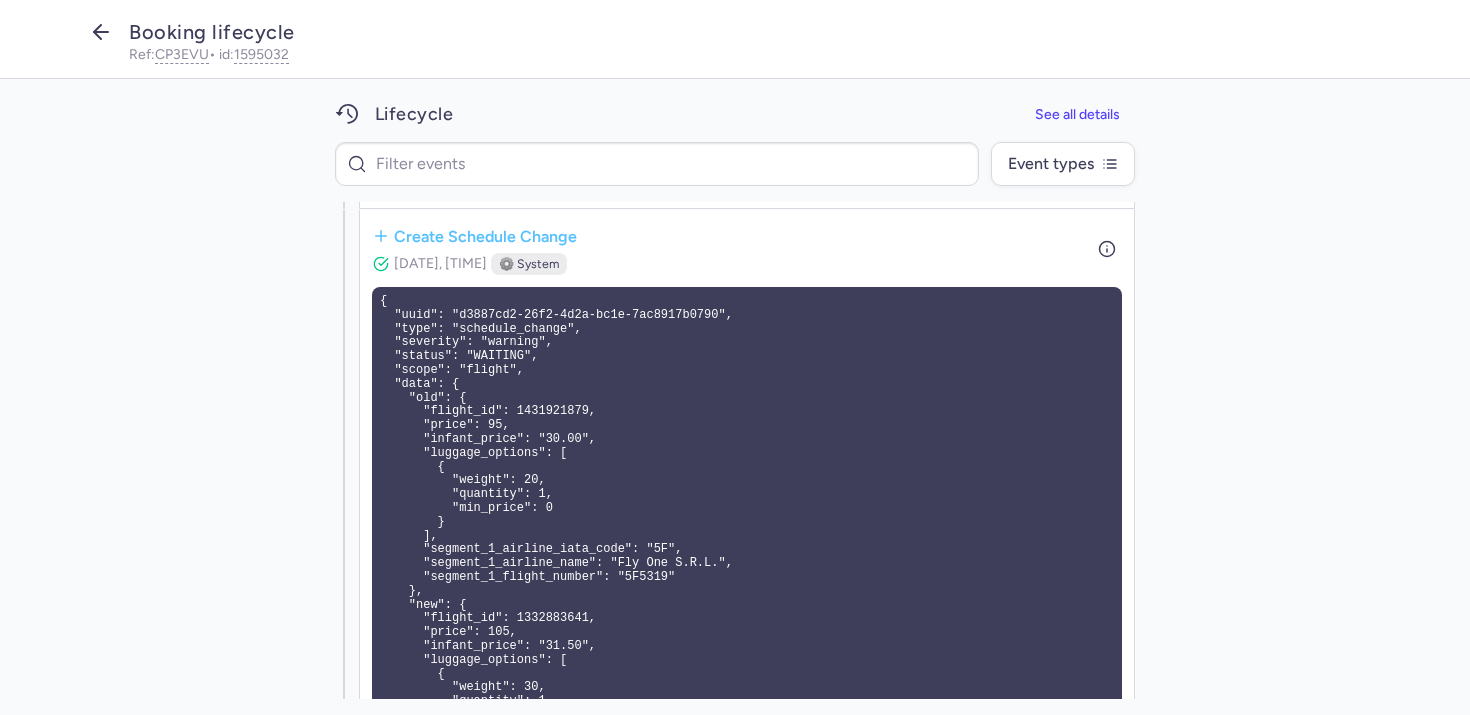 click 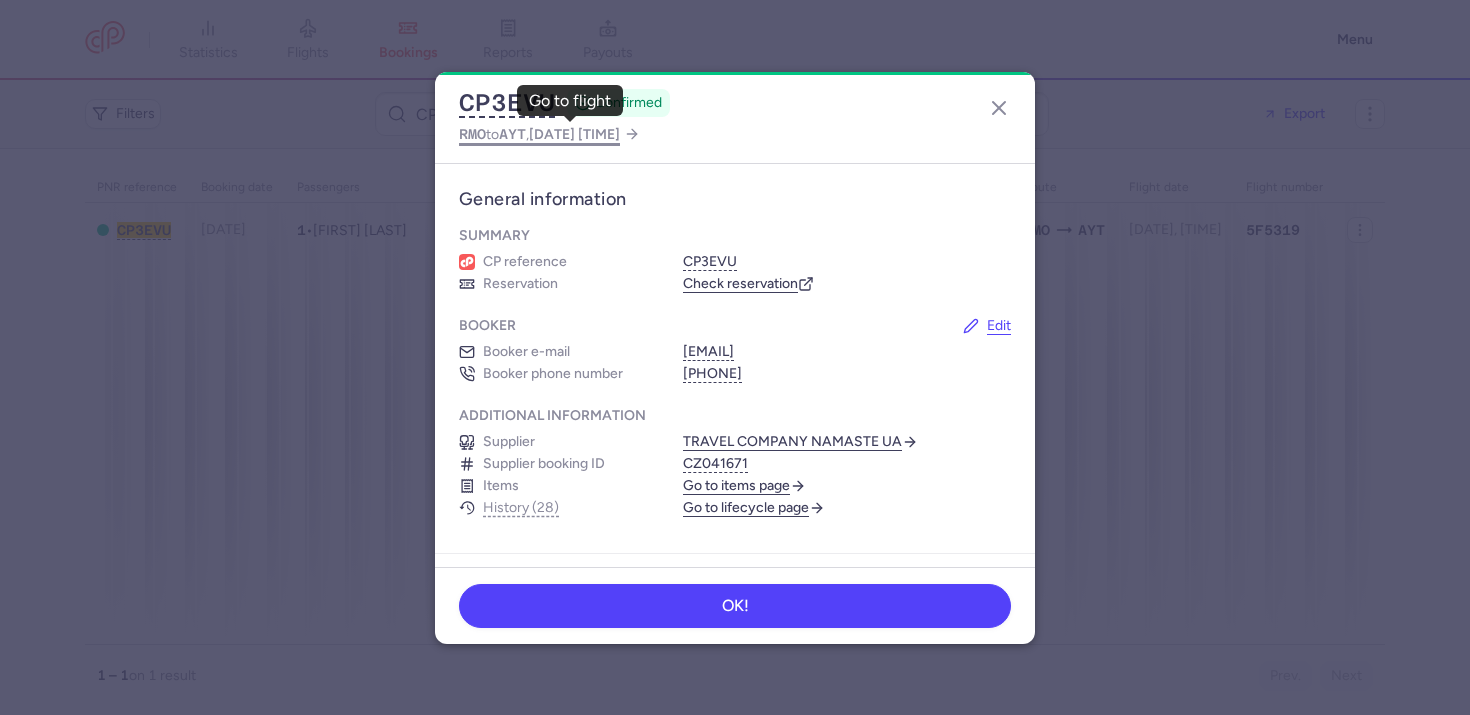 click on "RMO" at bounding box center (472, 134) 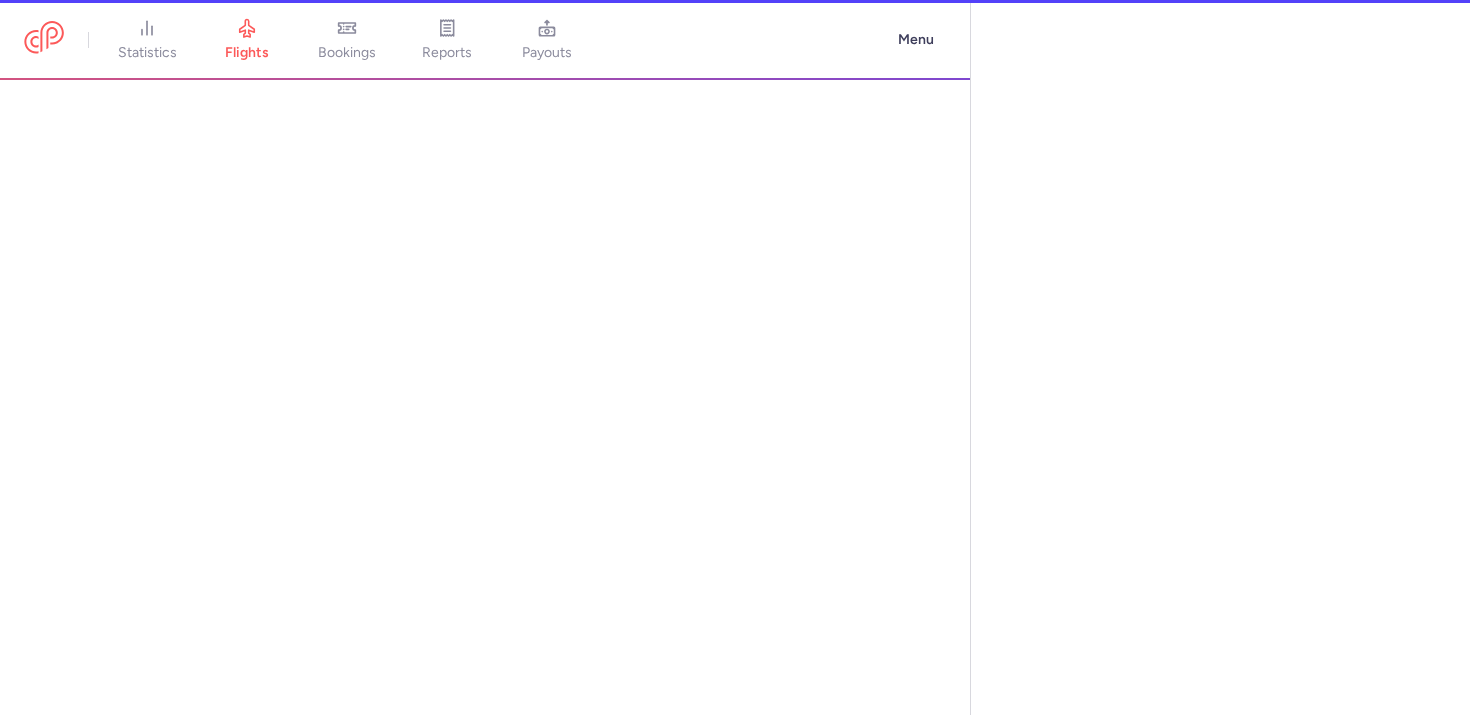 select on "days" 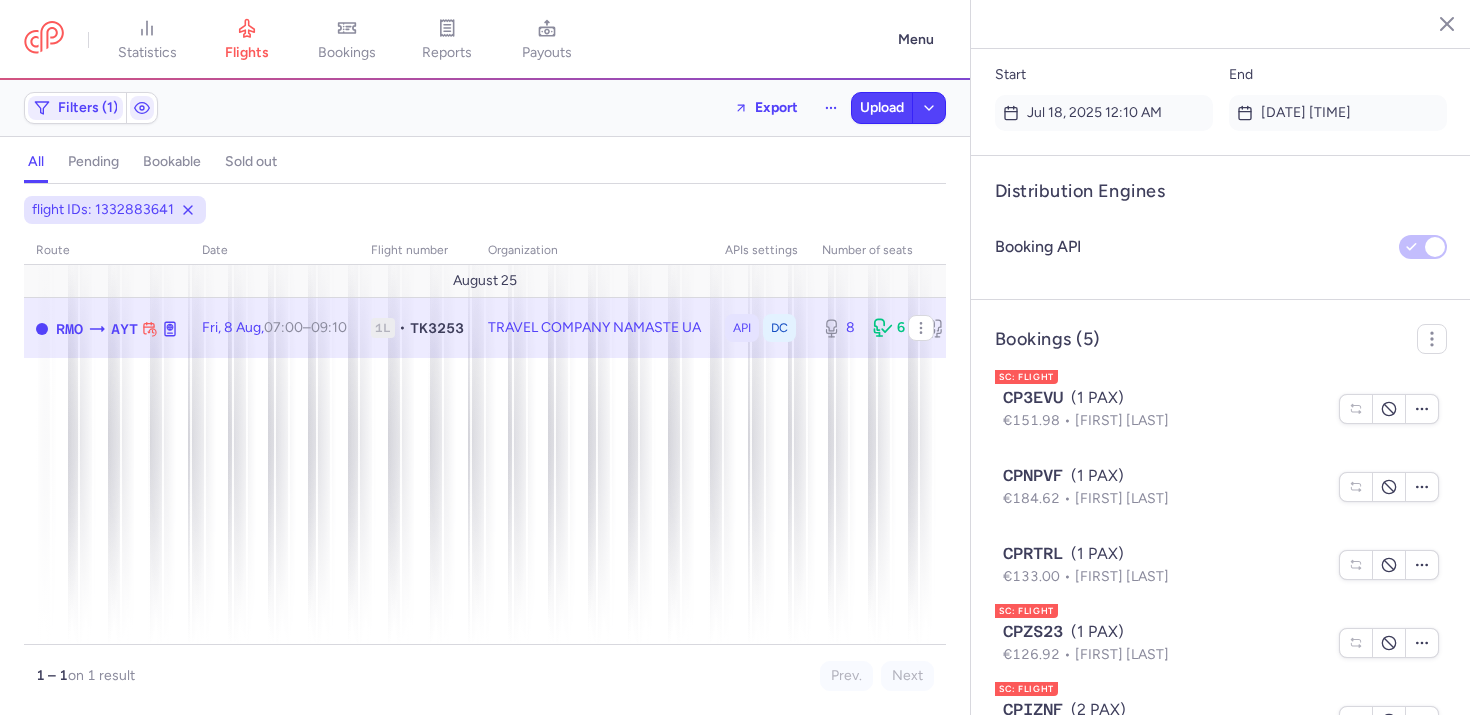 scroll, scrollTop: 1439, scrollLeft: 0, axis: vertical 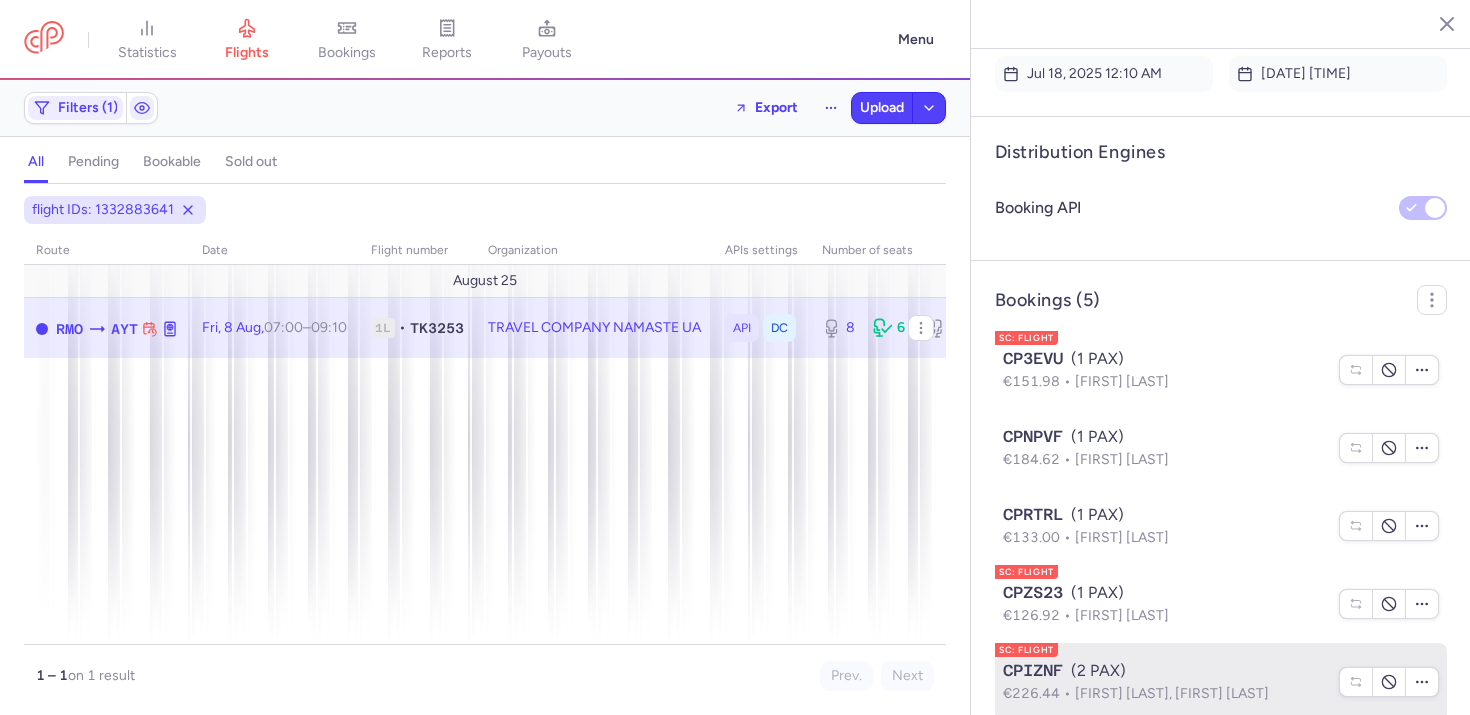 click on "Sergei PASHKIN, Sergei CHIRKOV" at bounding box center [1172, 693] 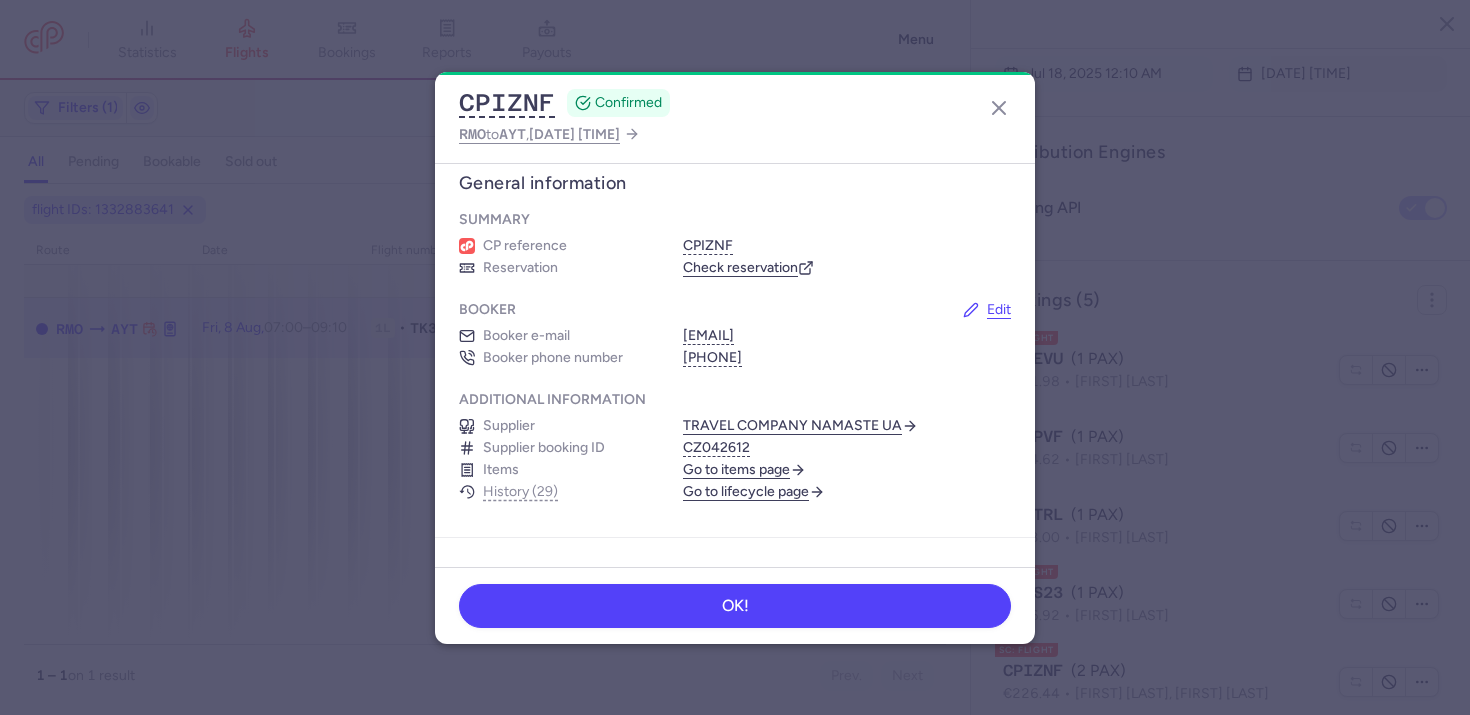 scroll, scrollTop: 19, scrollLeft: 0, axis: vertical 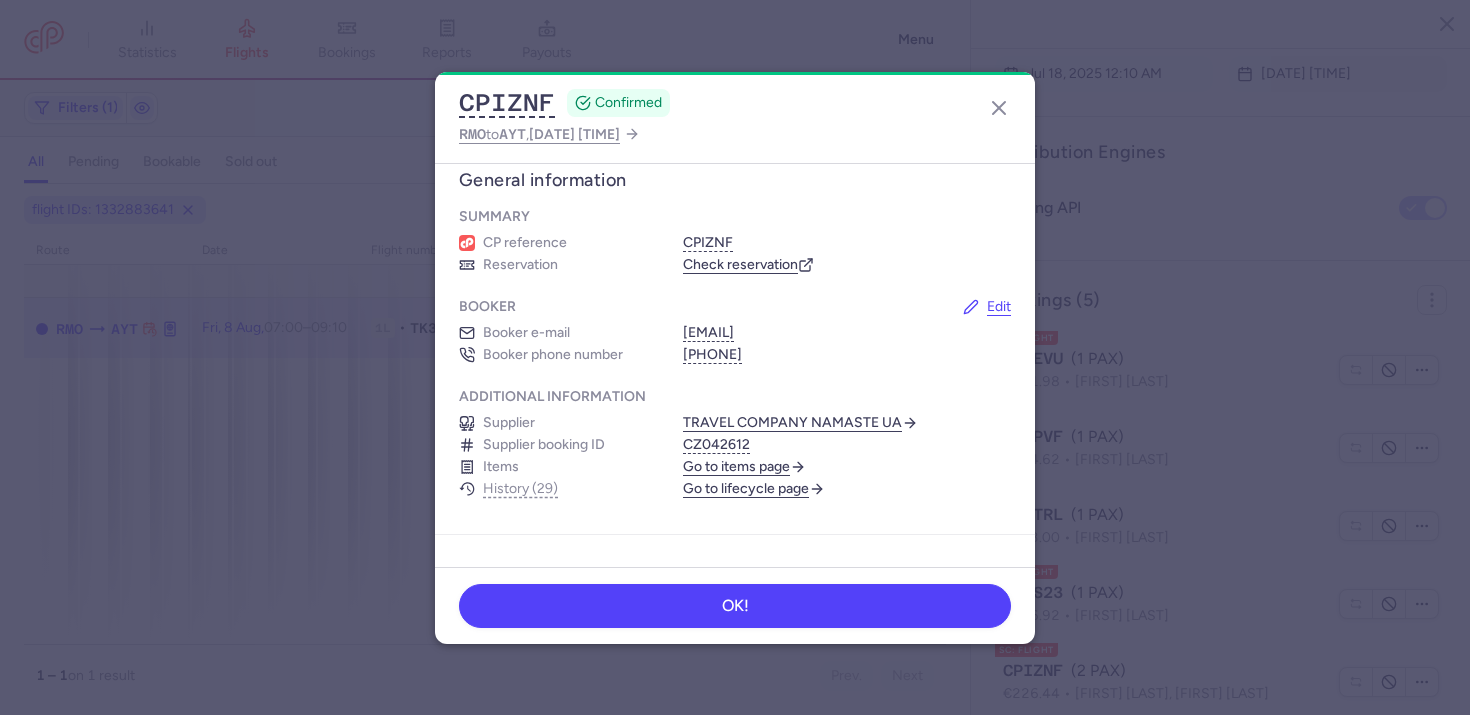 click on "Supplier TRAVEL COMPANY NAMASTE UA  Supplier booking ID CZ042612 Items  Go to items page   History (29)   Go to lifecycle page" at bounding box center (735, 456) 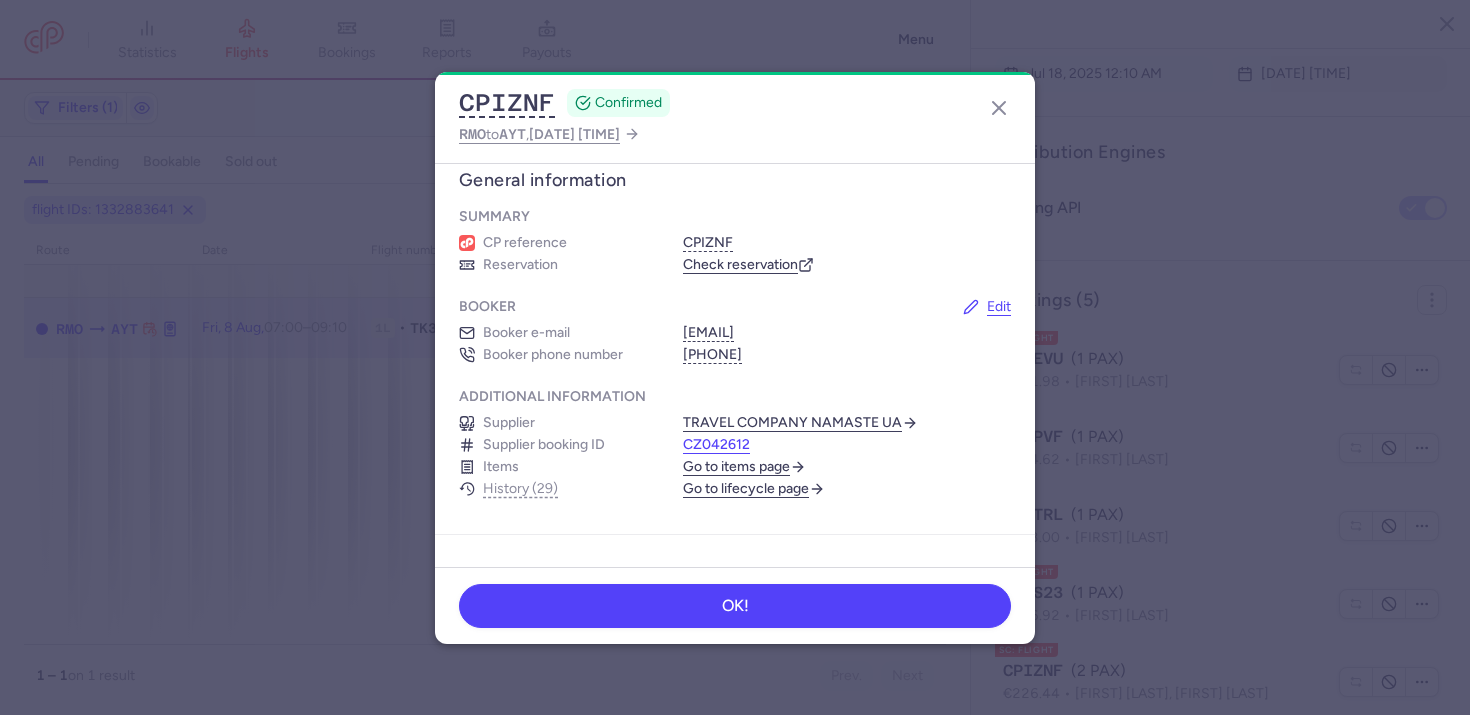 click on "CZ042612" at bounding box center (716, 445) 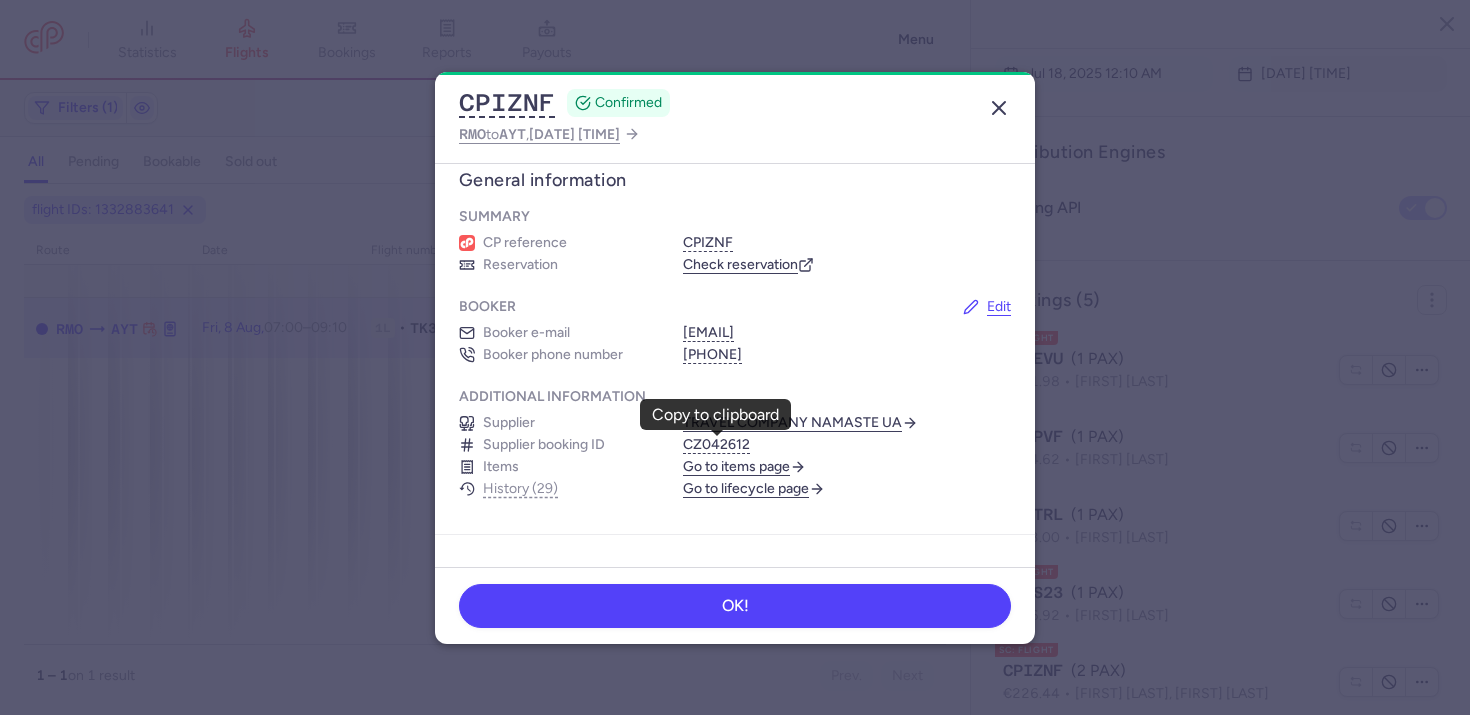 click 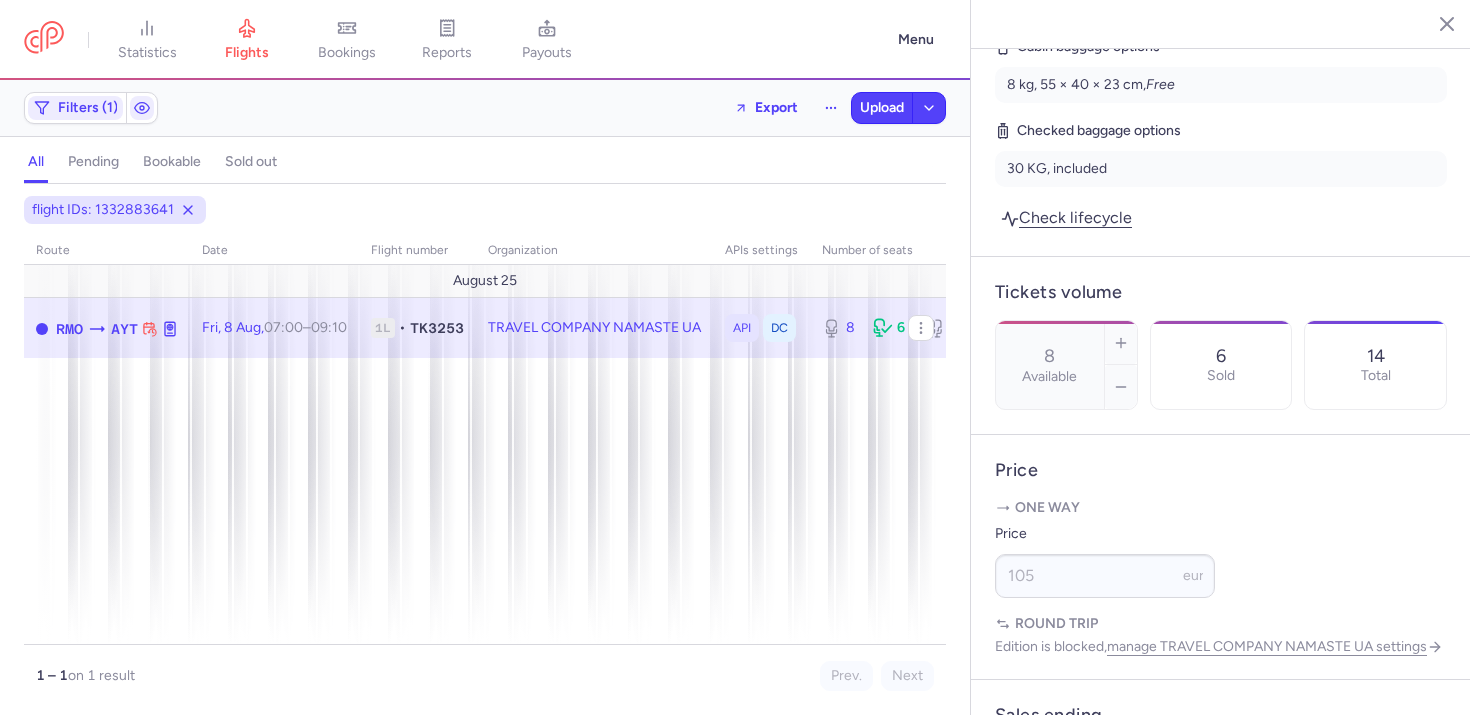 scroll, scrollTop: 302, scrollLeft: 0, axis: vertical 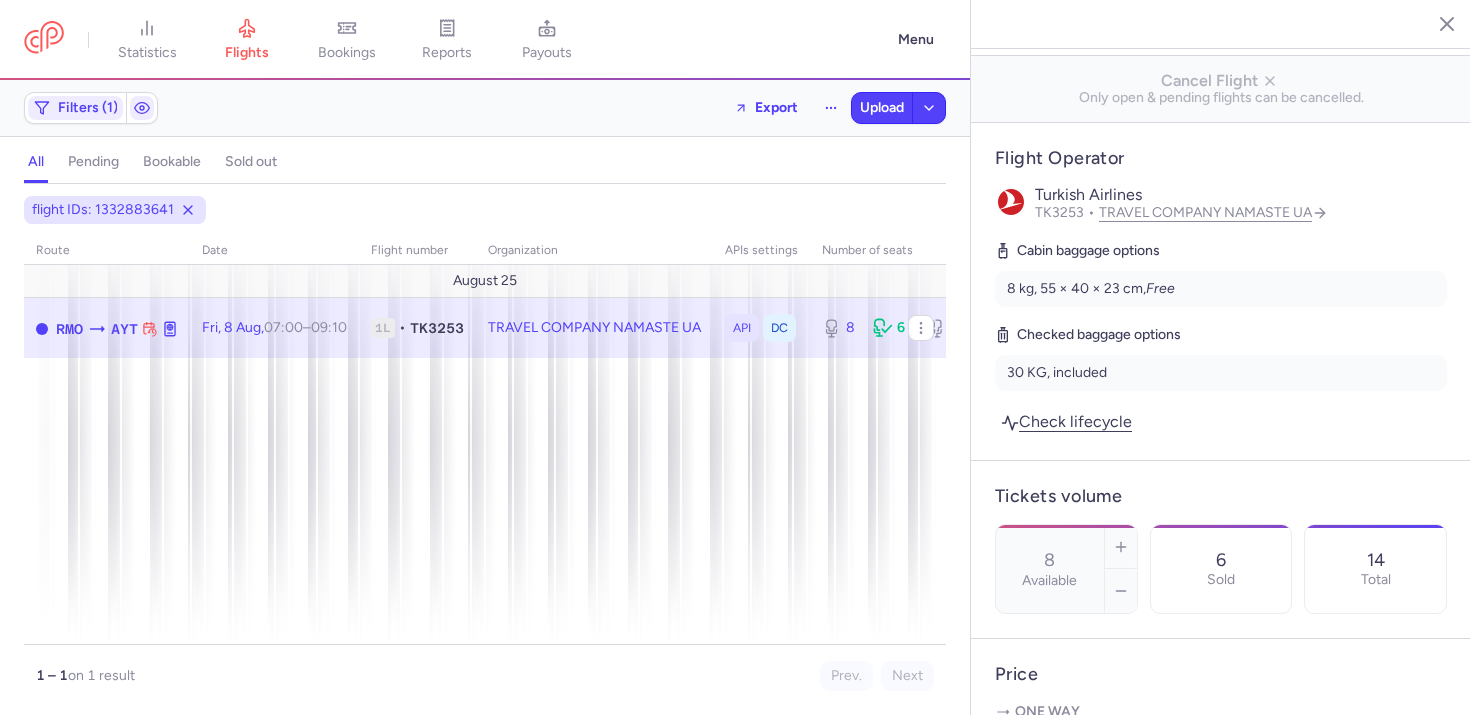 click on "Check lifecycle" at bounding box center (1066, 421) 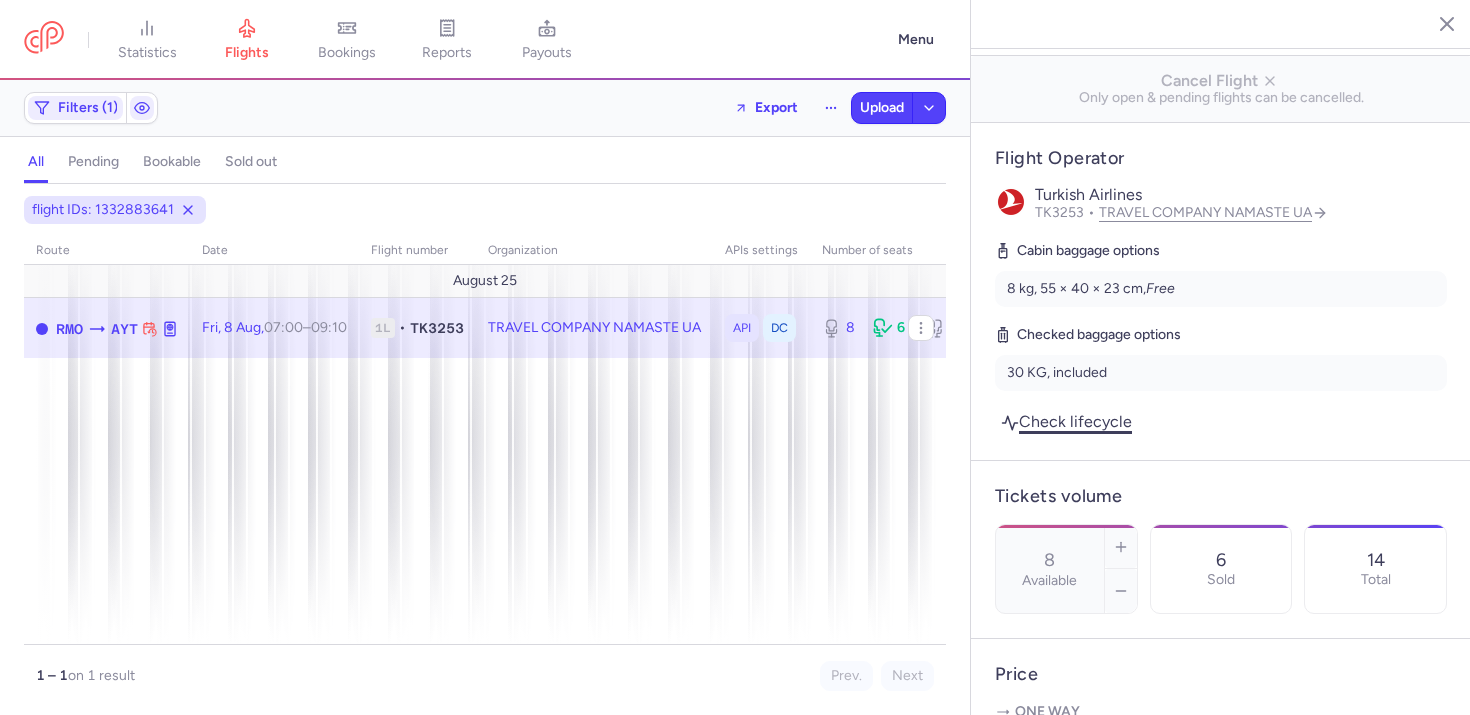 click on "Check lifecycle" at bounding box center [1066, 421] 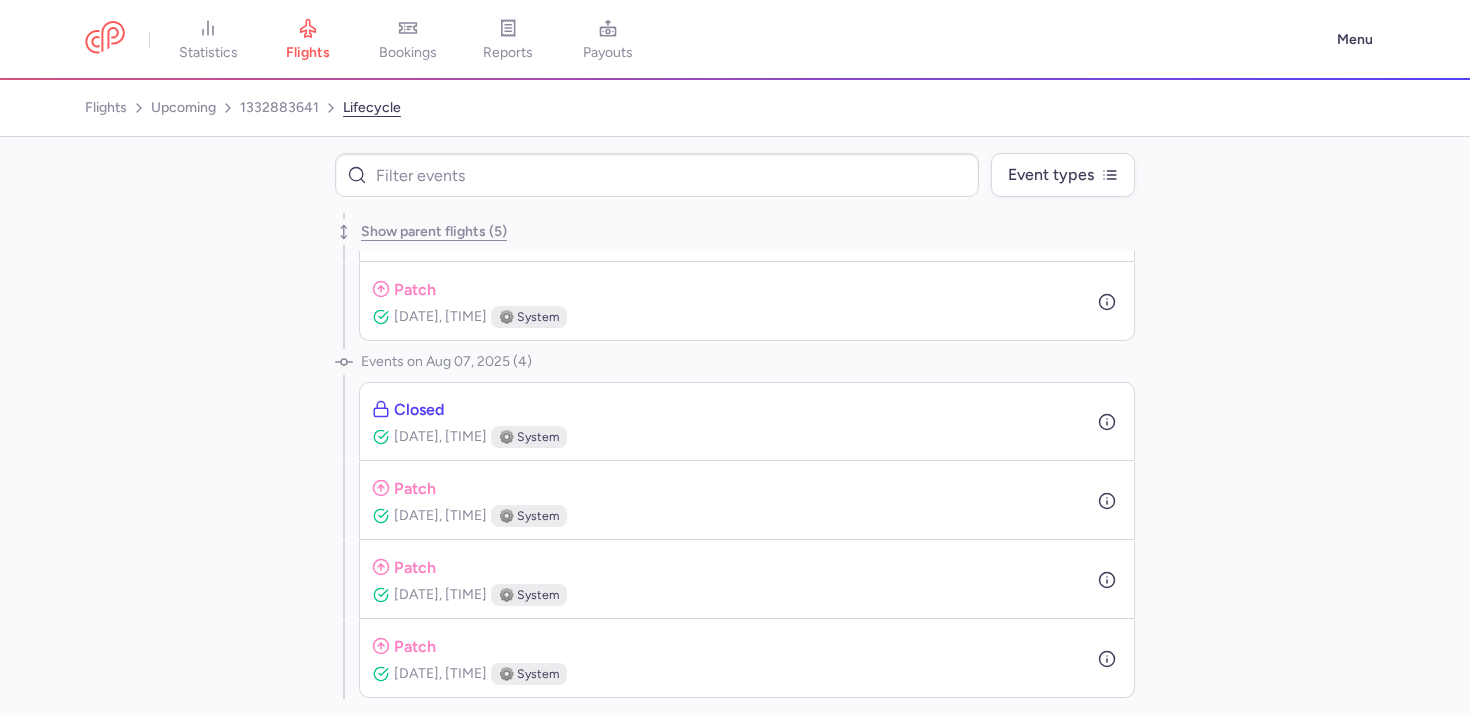 scroll, scrollTop: 0, scrollLeft: 0, axis: both 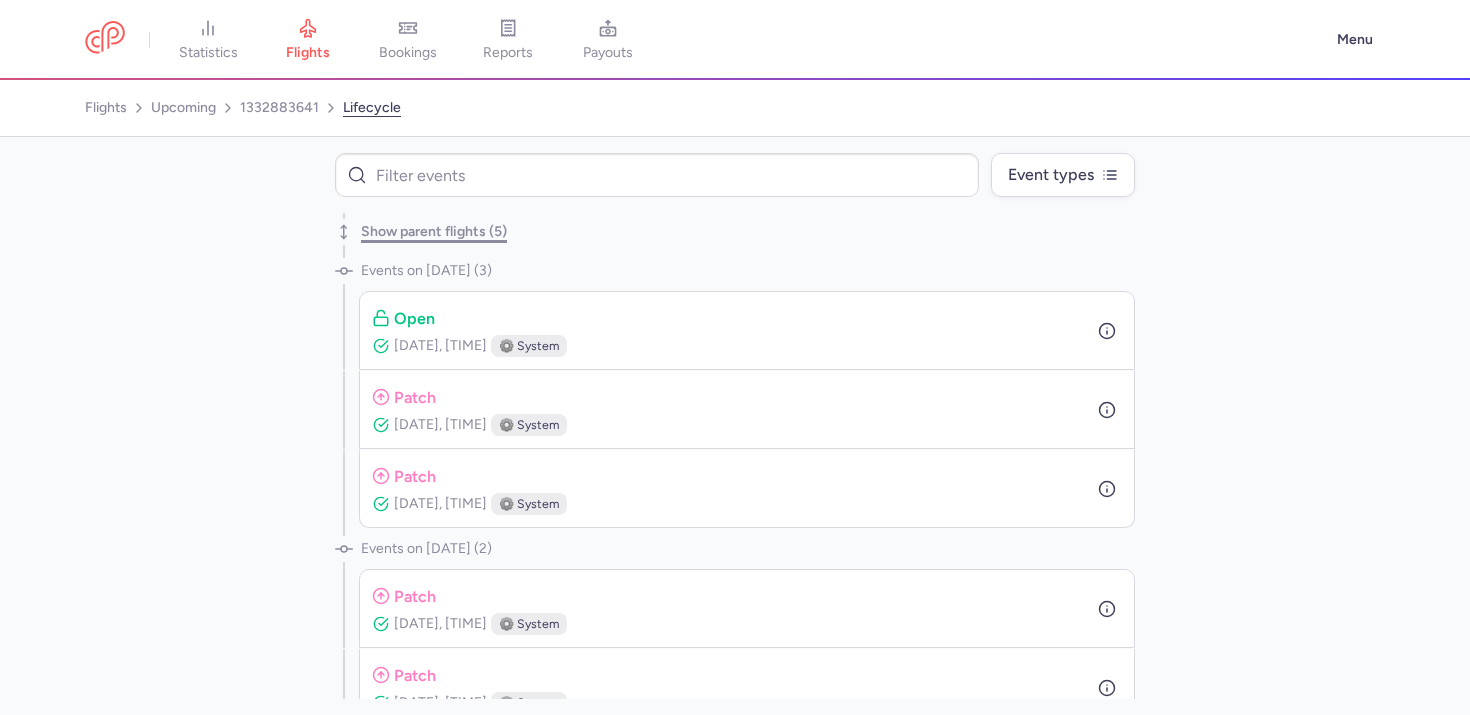 click on "Show parent flights (5)" at bounding box center [434, 232] 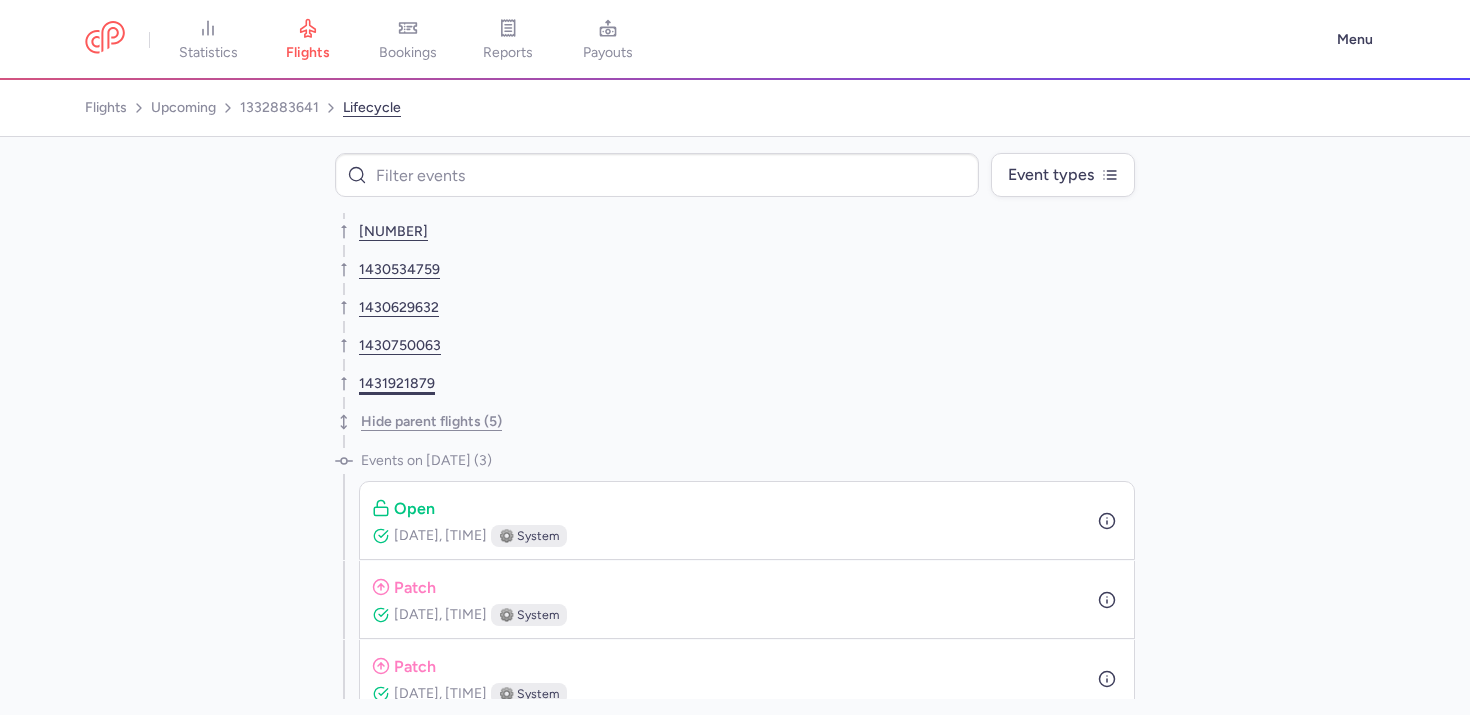 click on "1431921879" at bounding box center (397, 384) 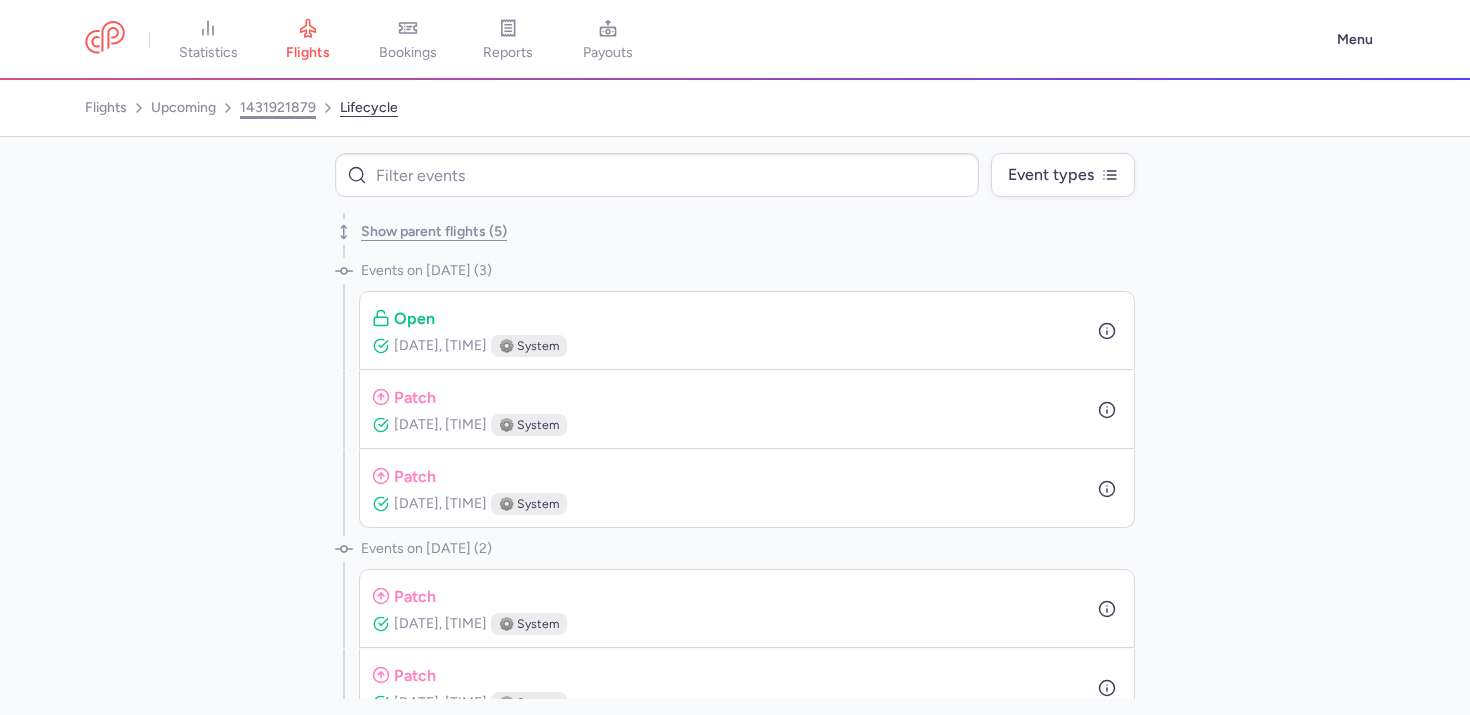 click on "1431921879" at bounding box center (278, 108) 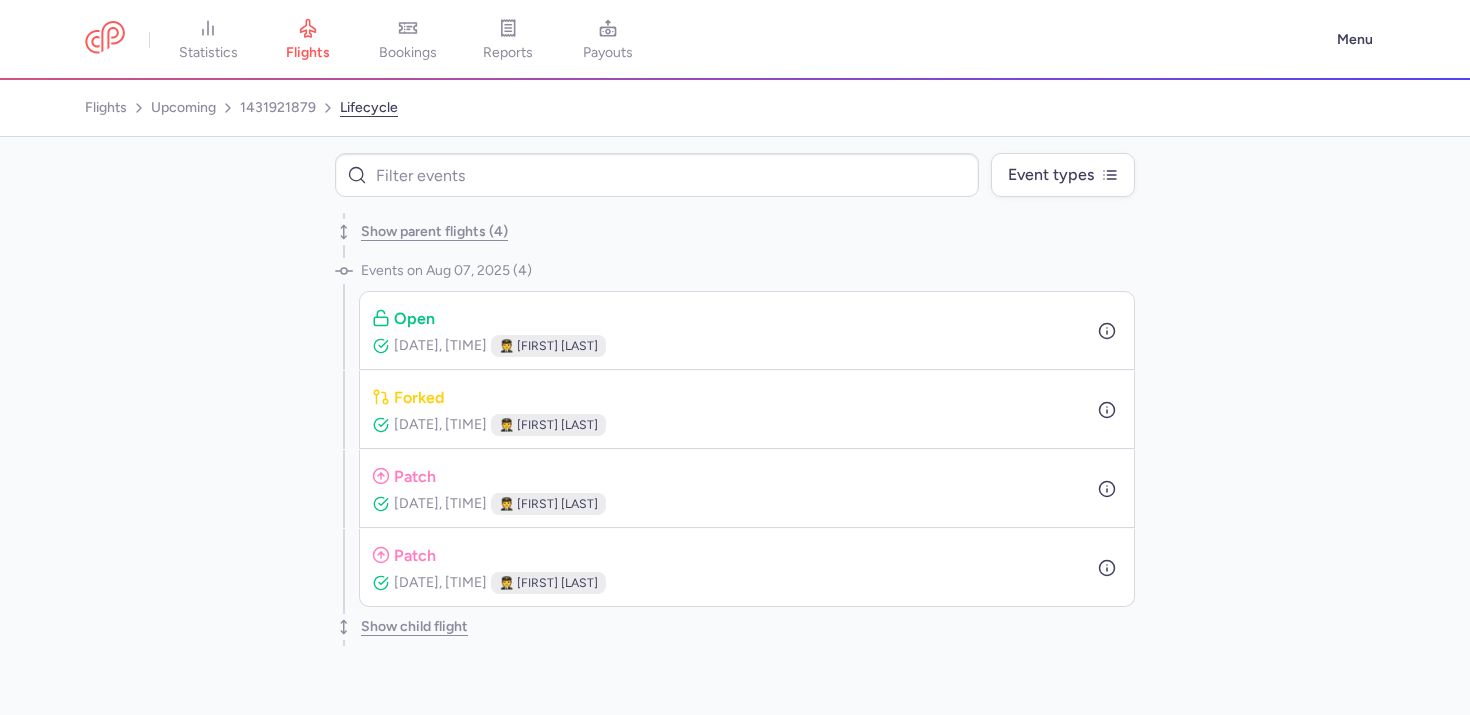 click on "patch Aug 07, 2025, 16:41 🧑‍✈️ Alexis Anyanwu" at bounding box center [747, 567] 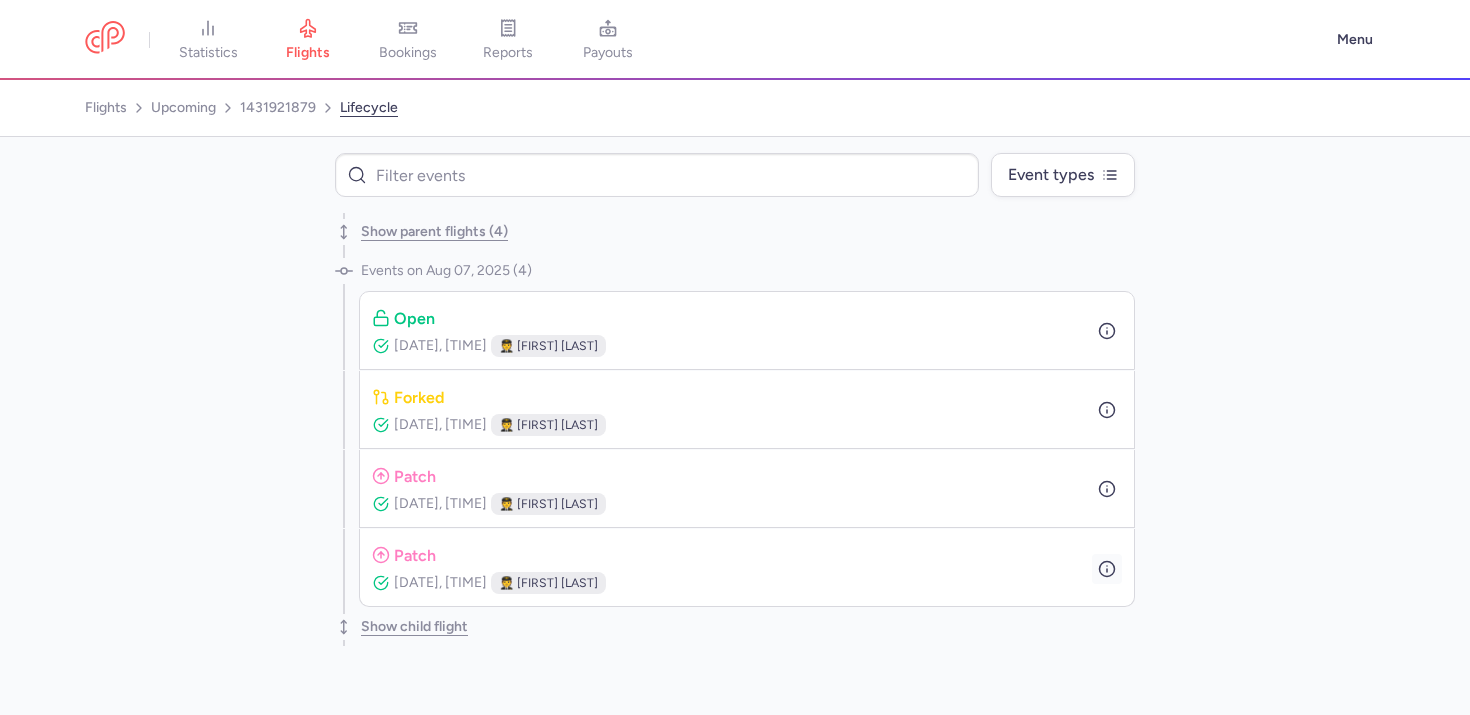 click 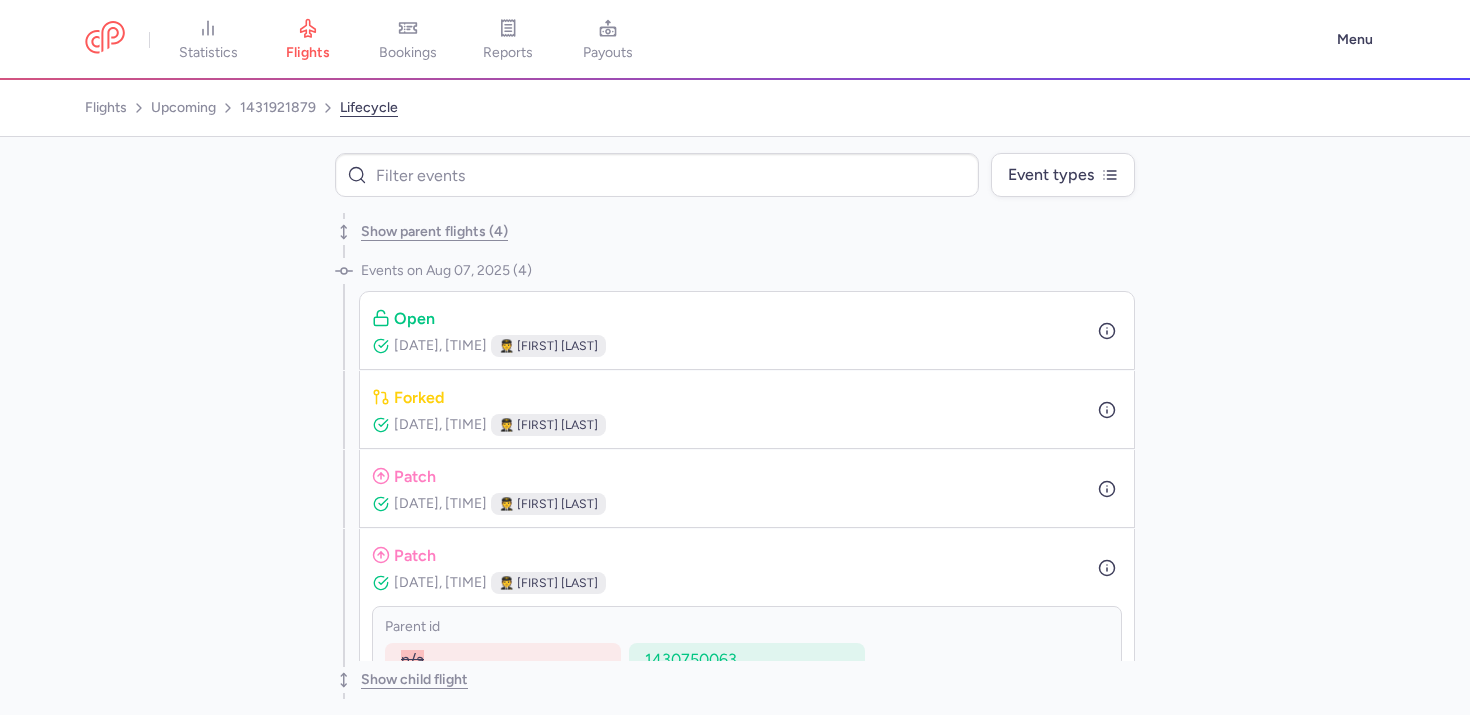 scroll, scrollTop: 43, scrollLeft: 0, axis: vertical 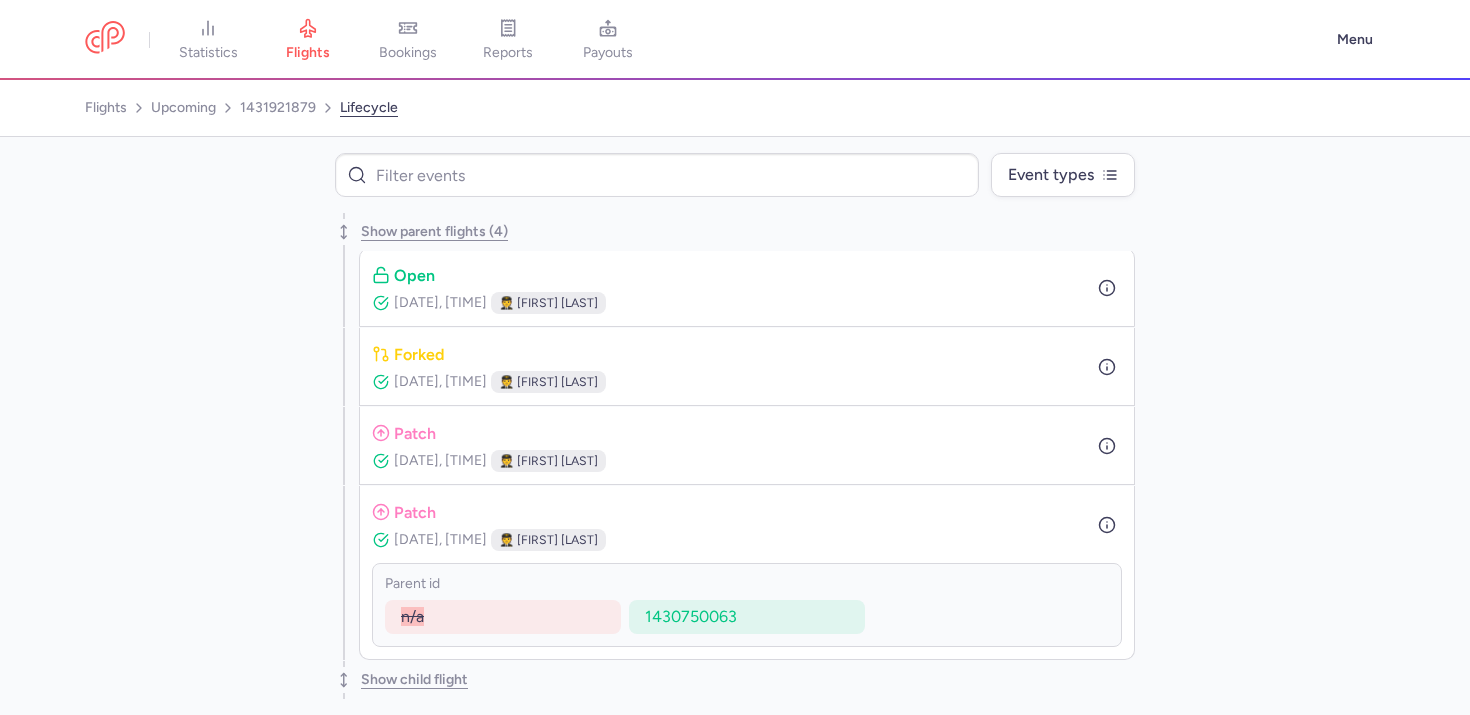 click on "1430750063" at bounding box center [691, 616] 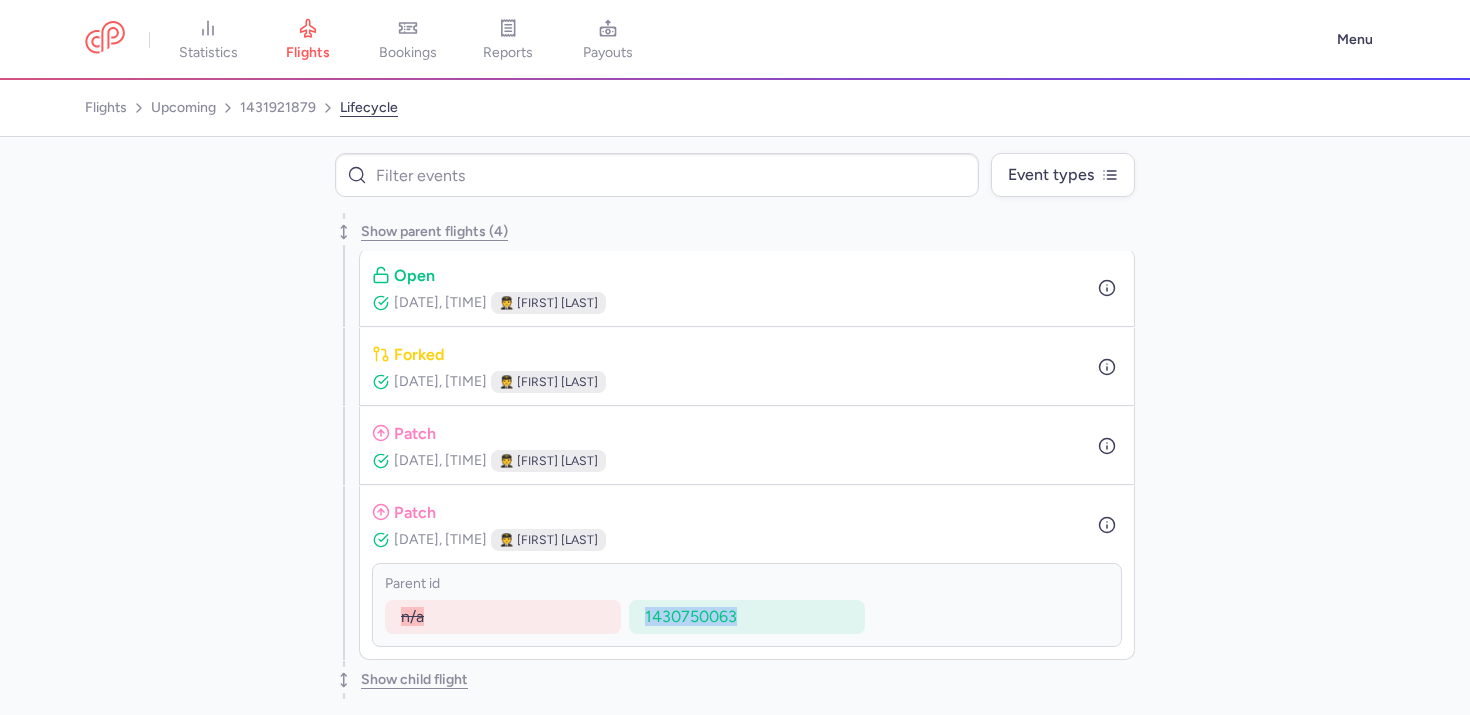 click on "1430750063" at bounding box center (691, 616) 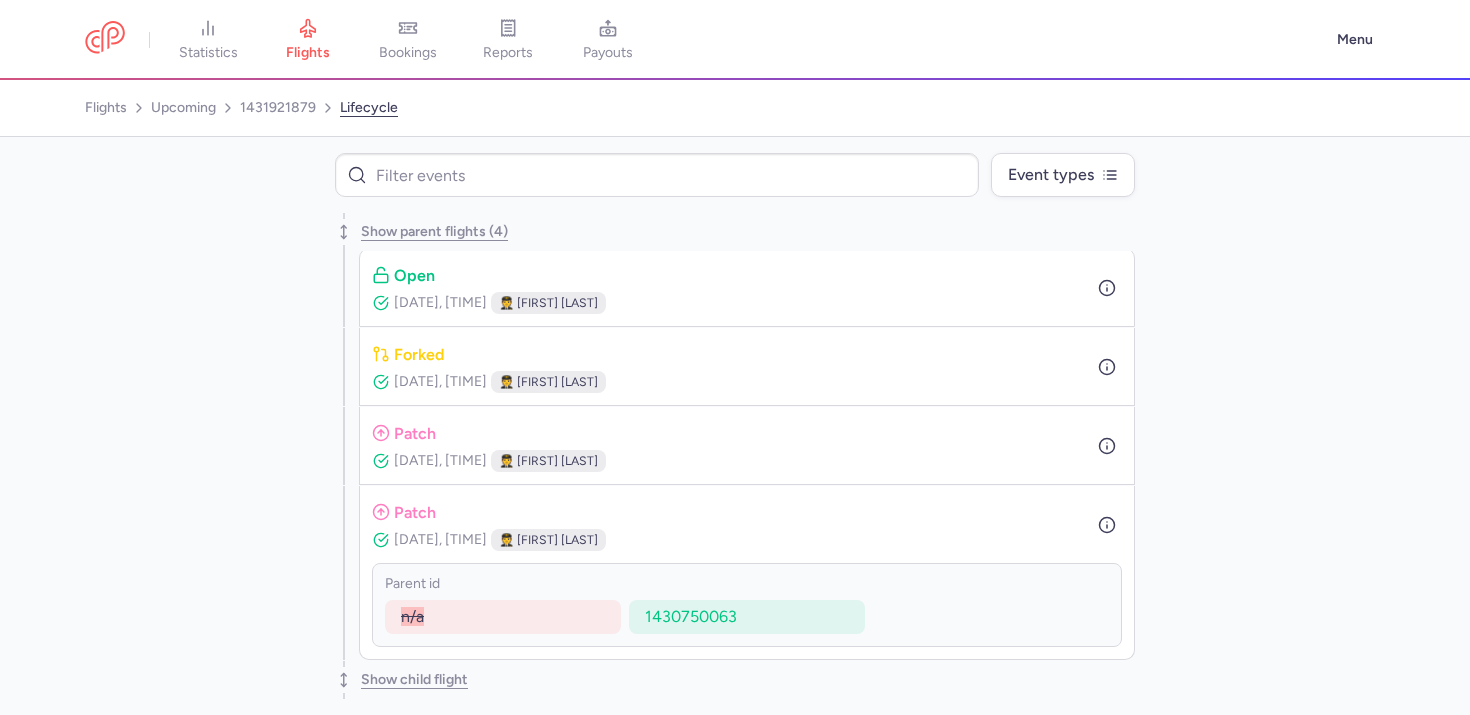 click on "patch Aug 07, 2025, 16:41 🧑‍✈️ Alexis Anyanwu" at bounding box center (747, 530) 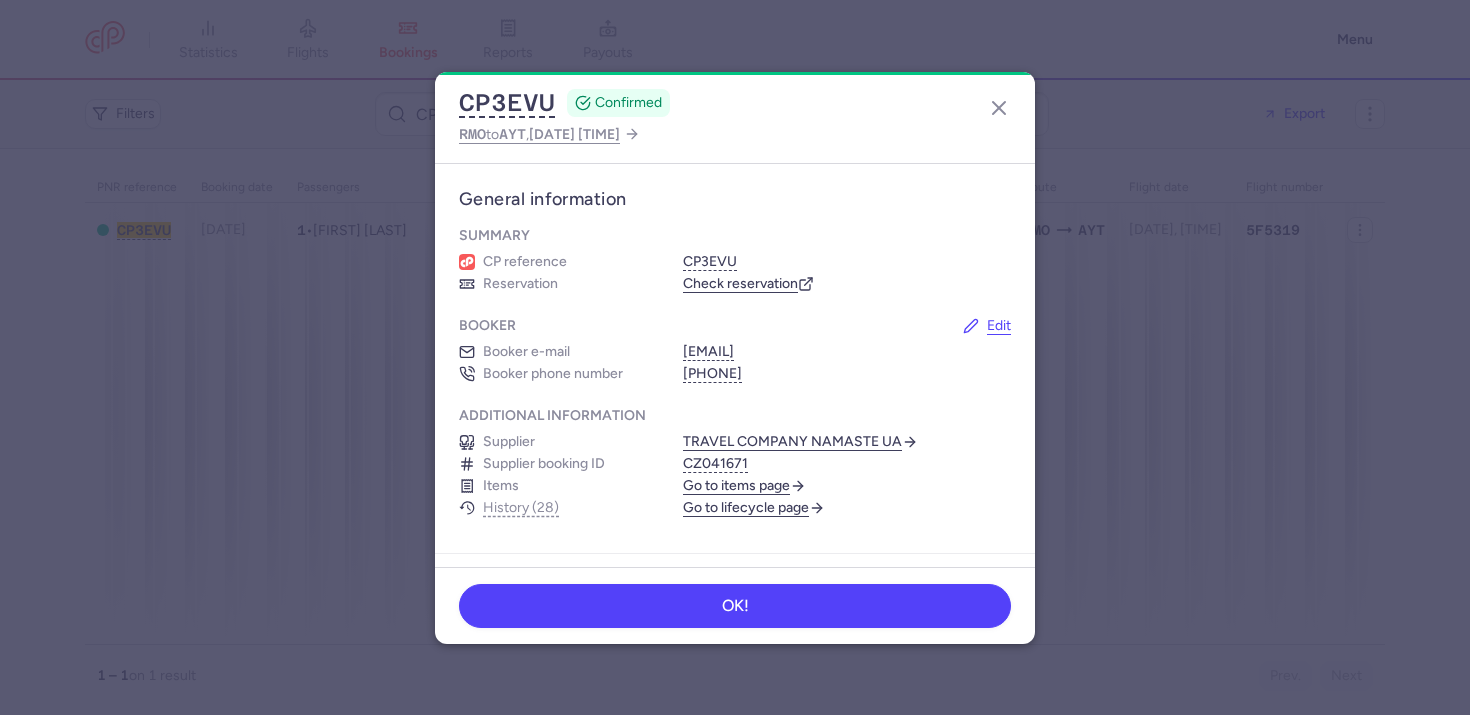 scroll, scrollTop: 0, scrollLeft: 0, axis: both 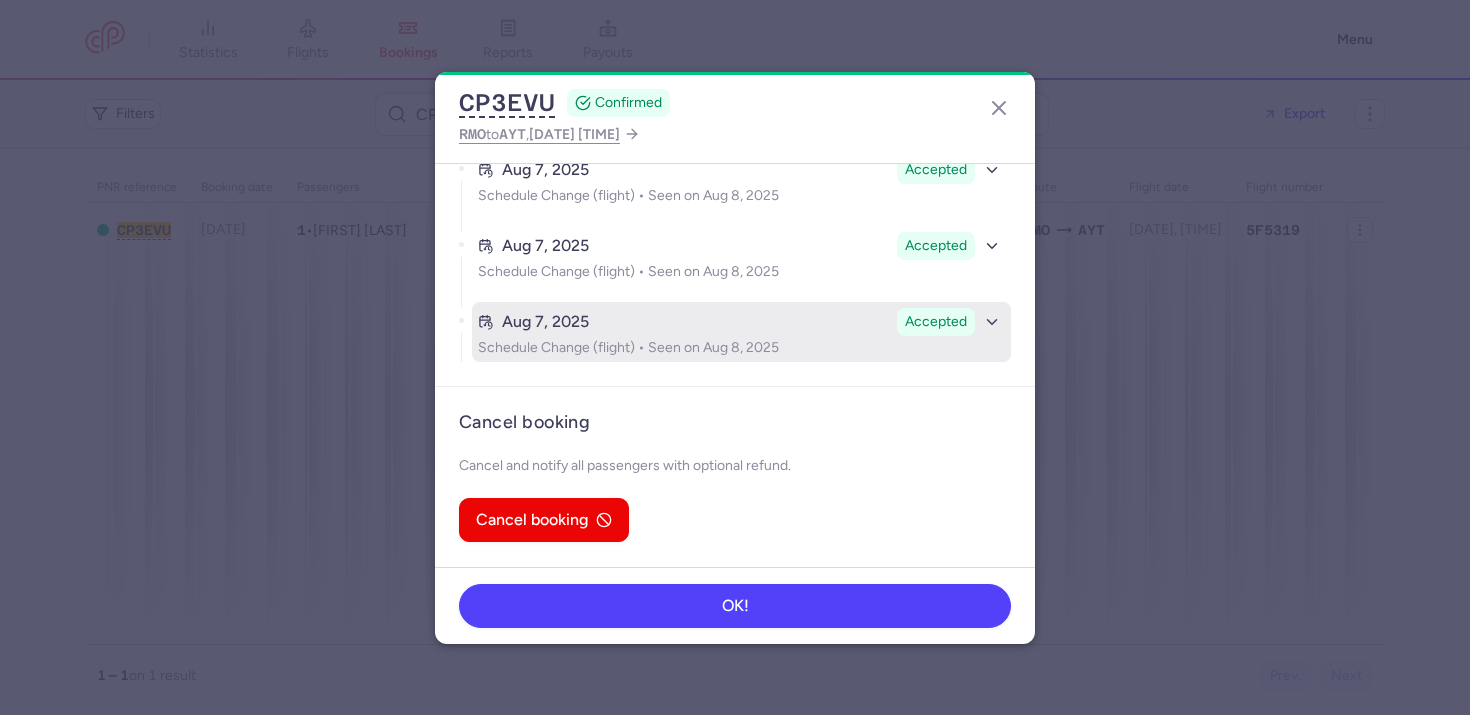 click on "Schedule Change (flight) •  Seen on Aug 8, 2025" at bounding box center (741, 348) 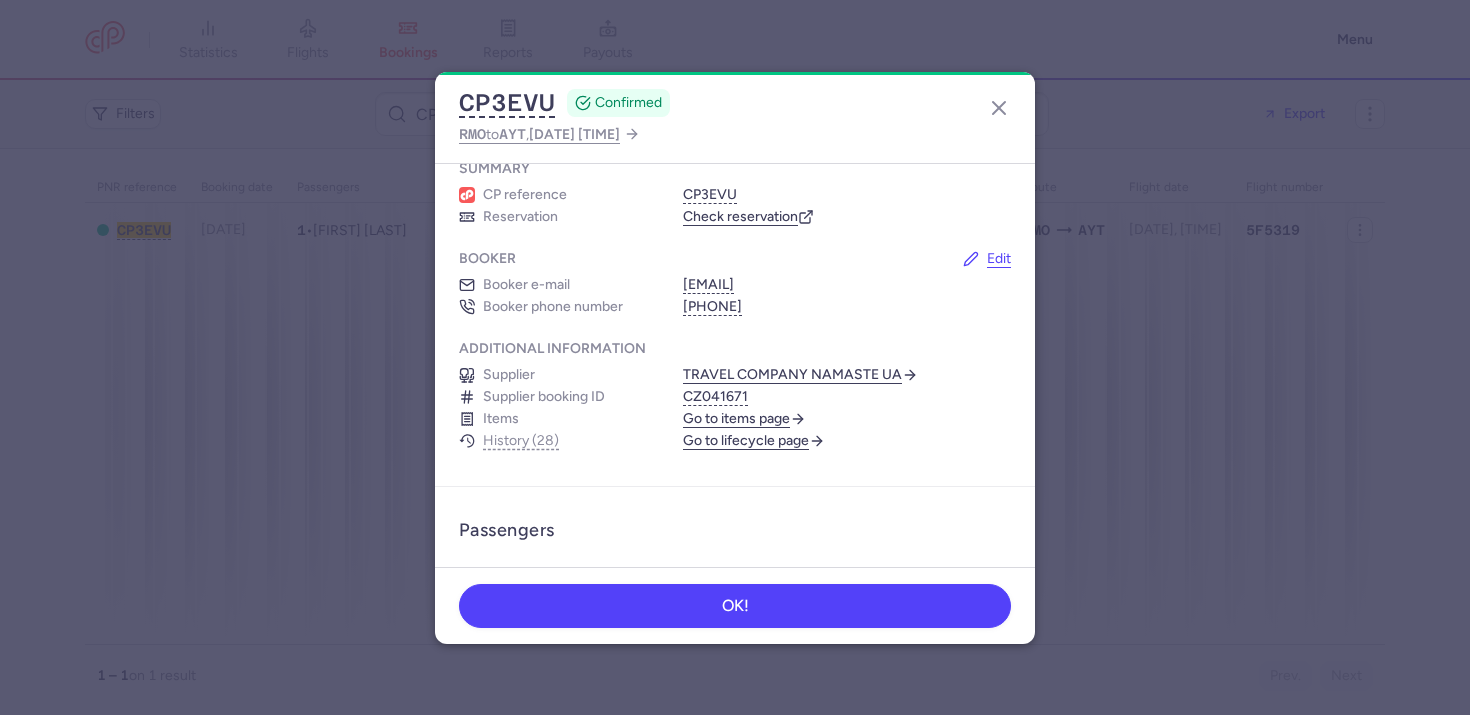 scroll, scrollTop: 0, scrollLeft: 0, axis: both 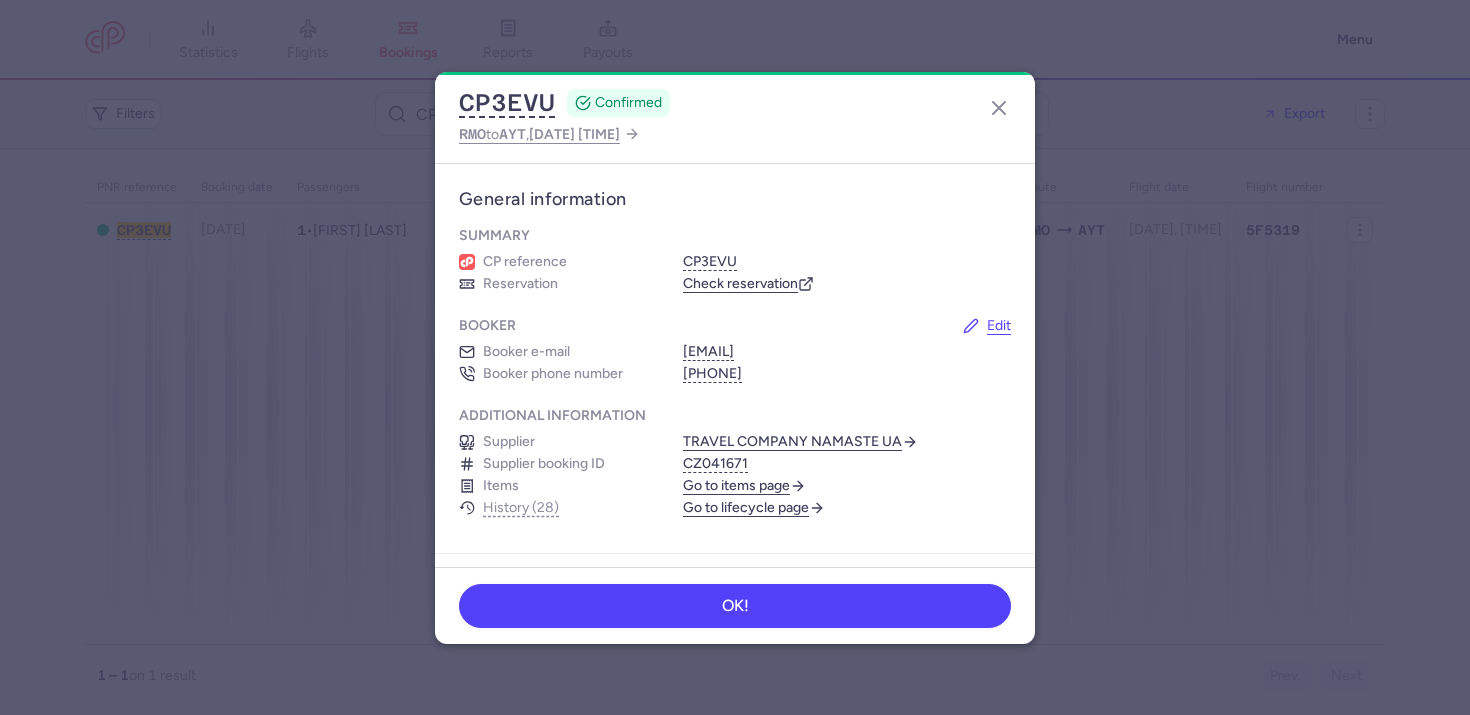 click on "Go to lifecycle page" at bounding box center [754, 508] 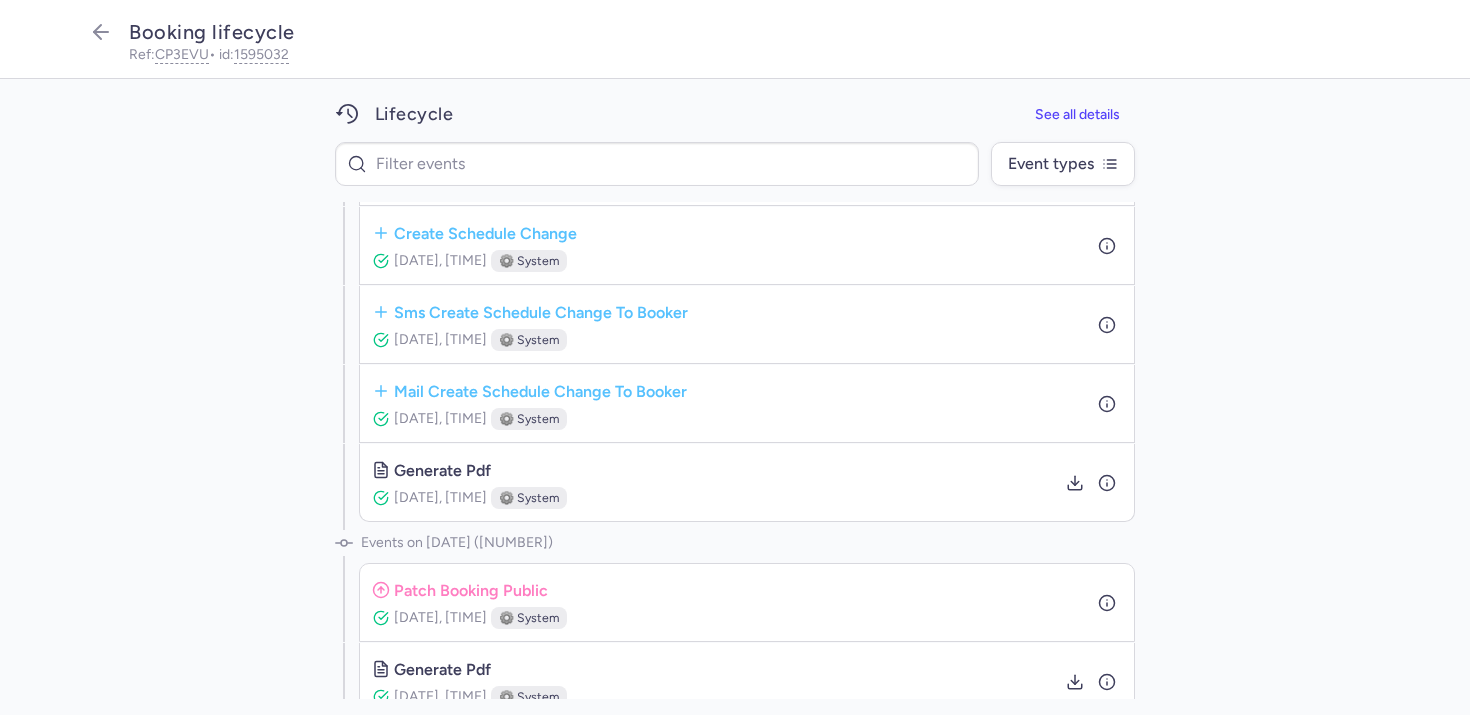 scroll, scrollTop: 1559, scrollLeft: 0, axis: vertical 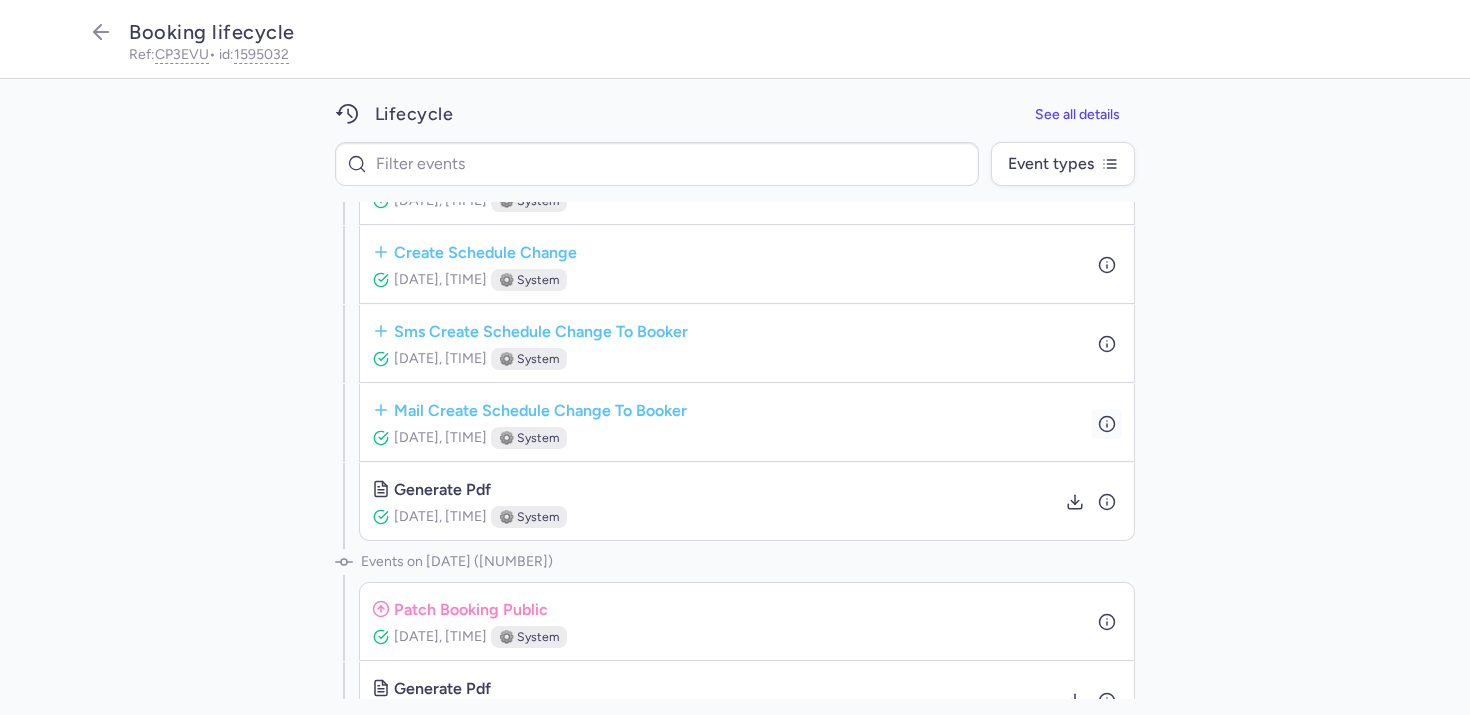 click 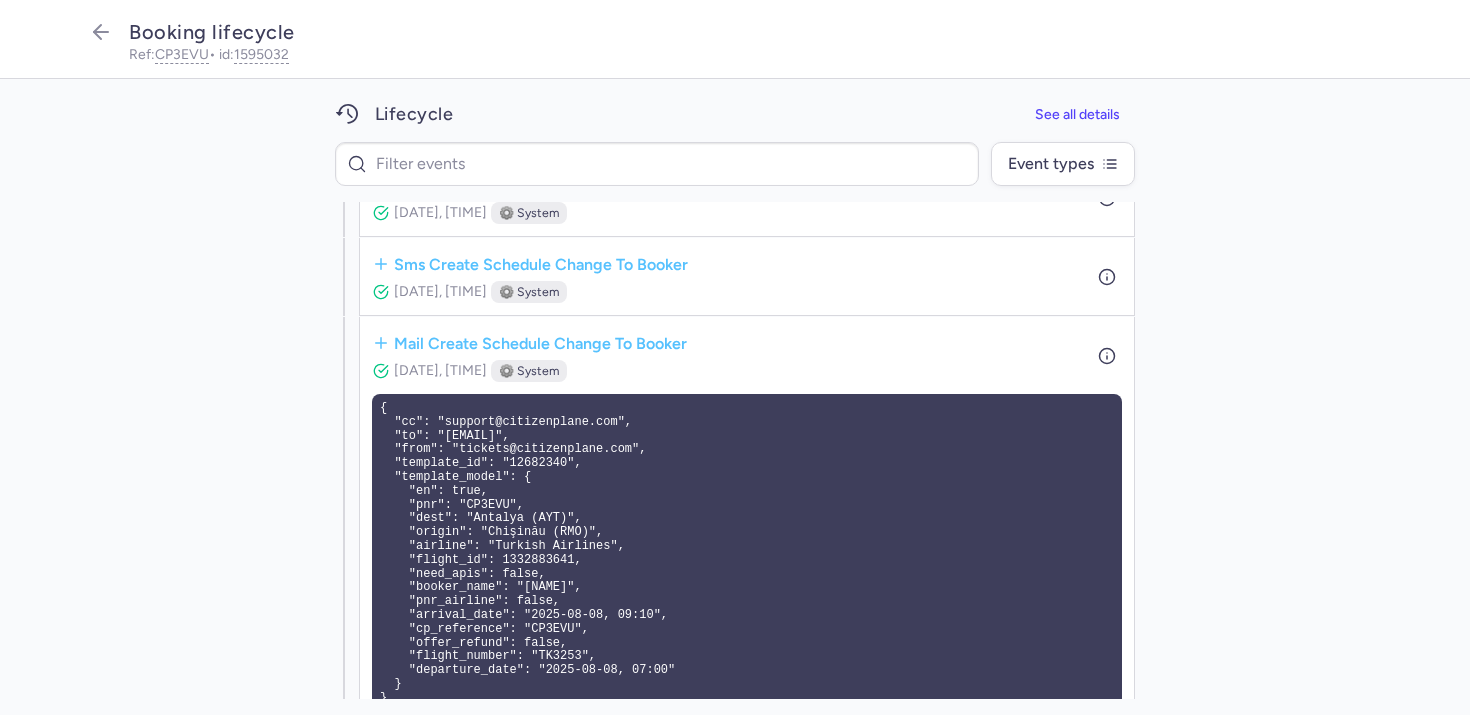 scroll, scrollTop: 1460, scrollLeft: 0, axis: vertical 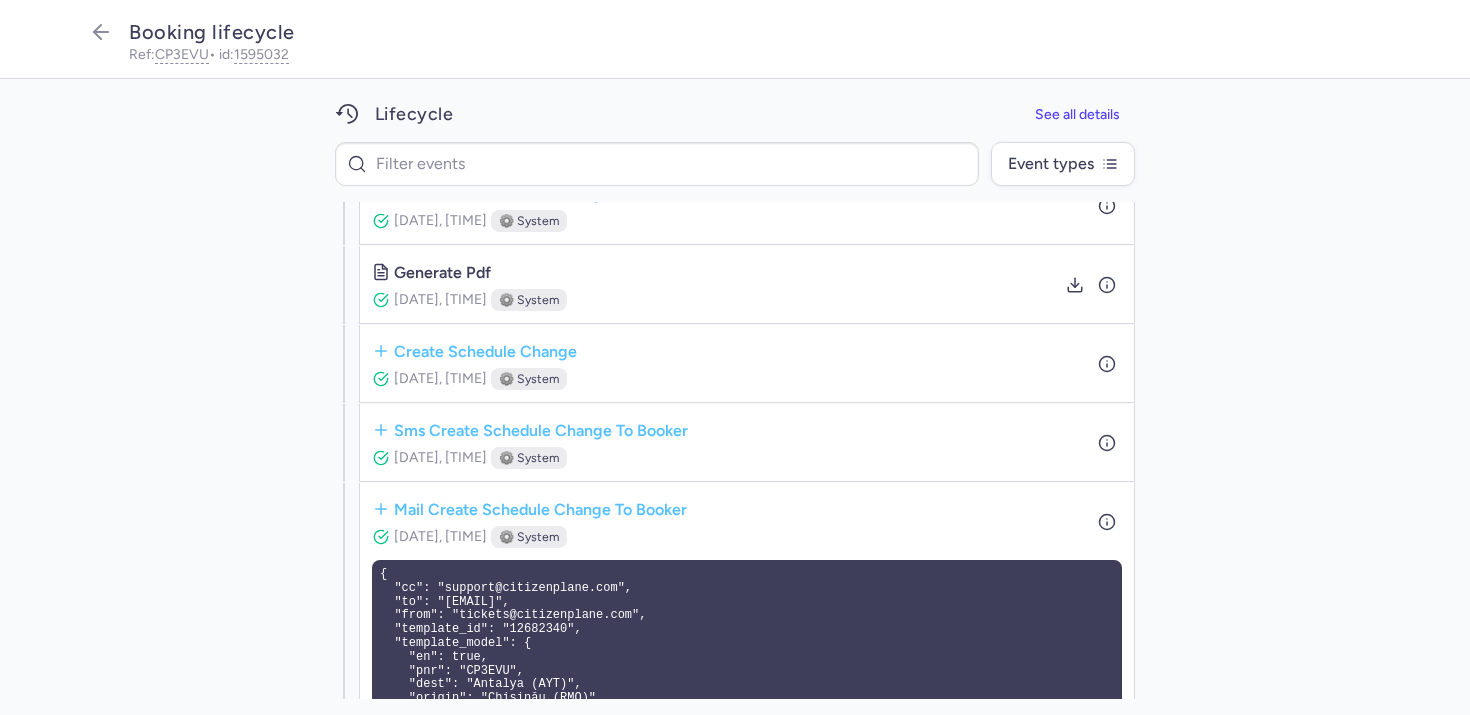 click on "Aug 07, 2025, 16:41 ⚙️ system" at bounding box center [530, 457] 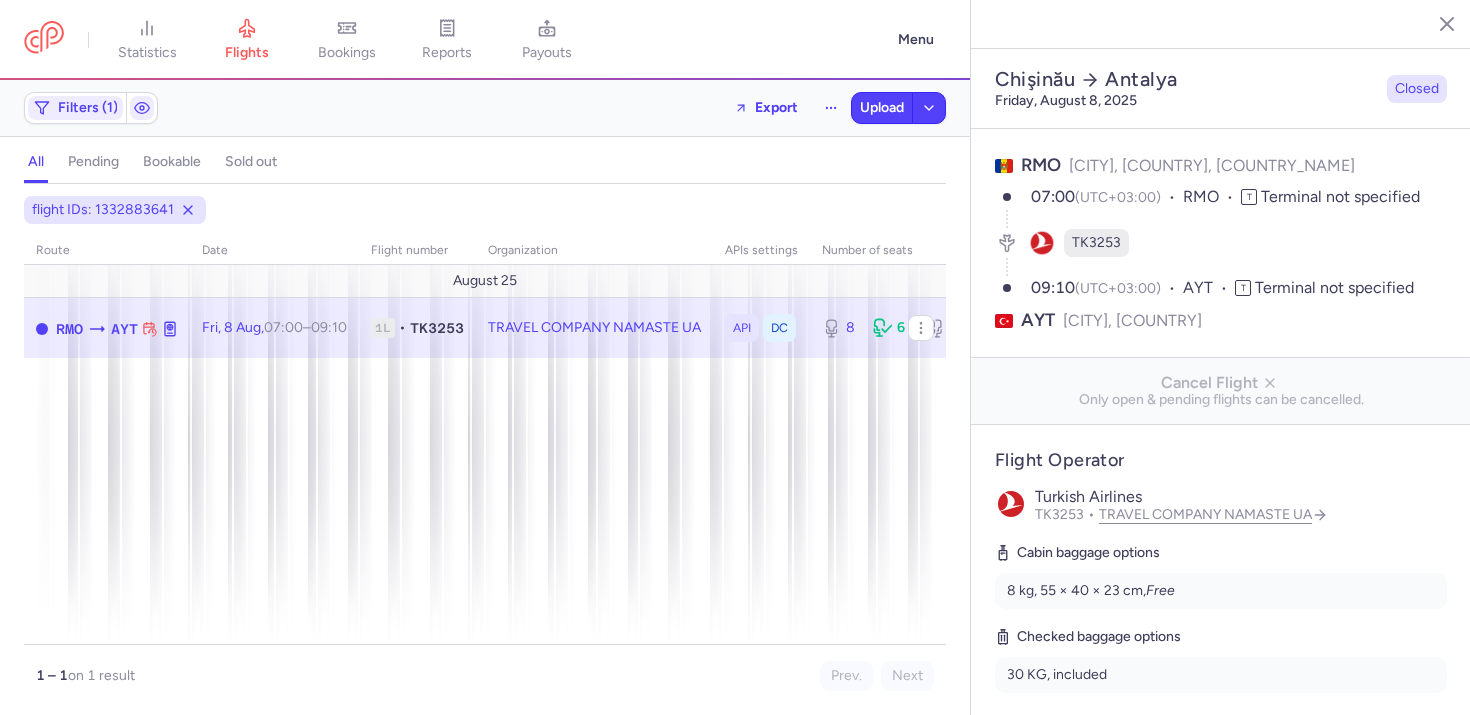 select on "days" 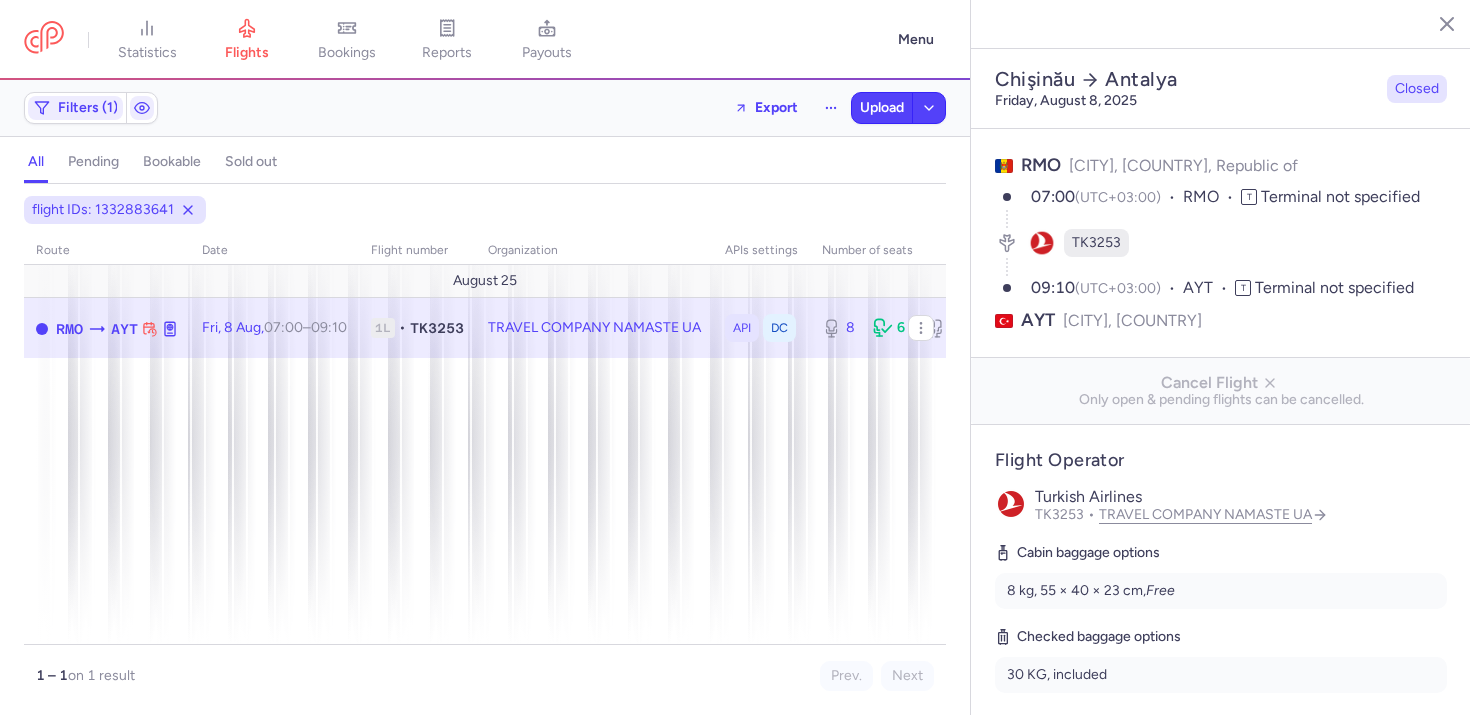 select on "days" 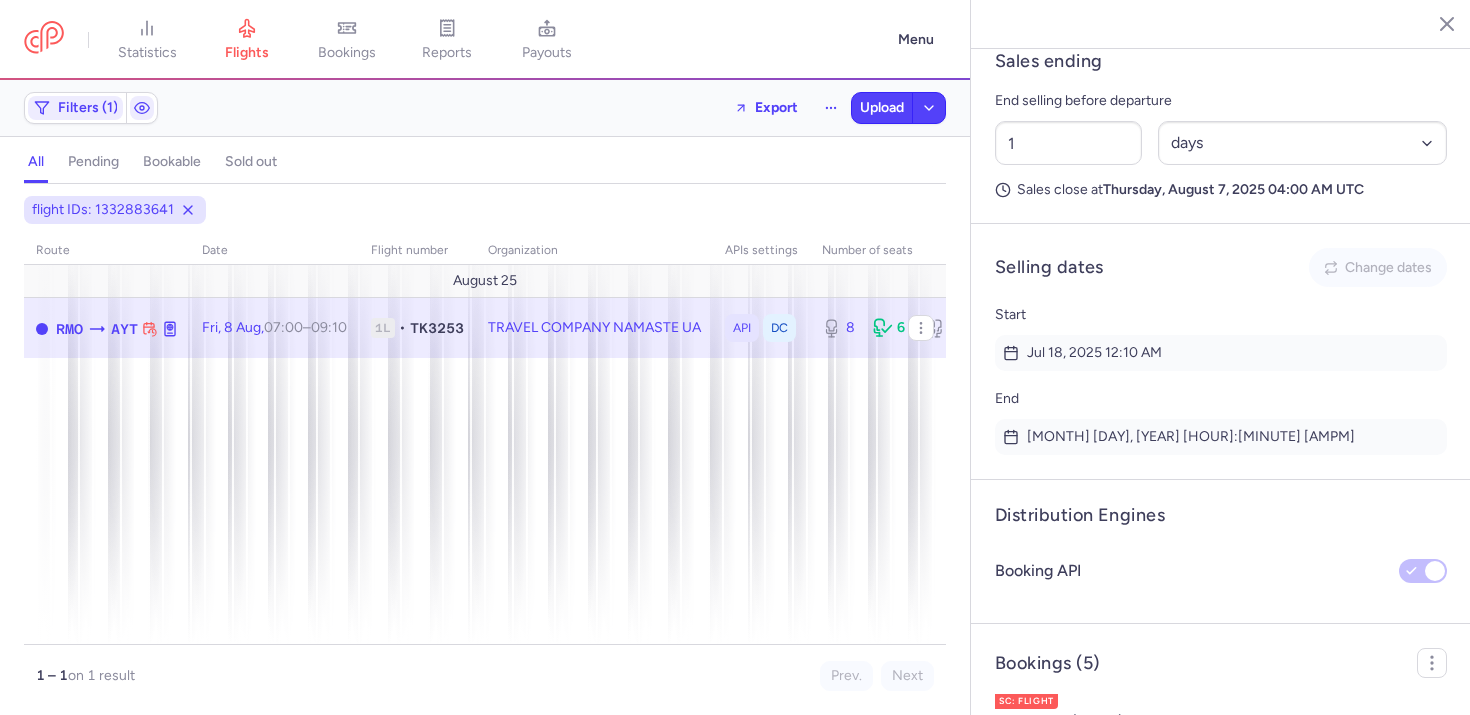scroll, scrollTop: 1439, scrollLeft: 0, axis: vertical 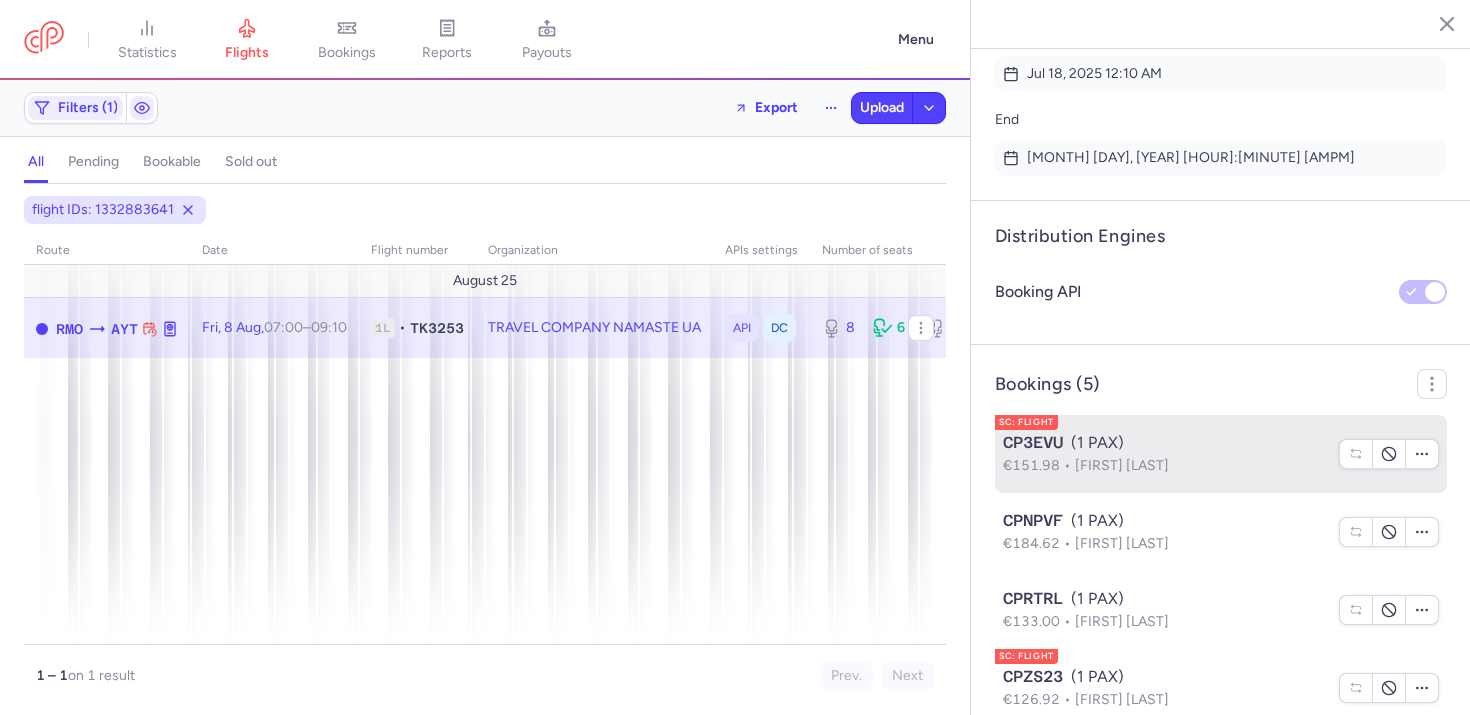 click on "€151.98  Igor DOLGHII" at bounding box center (1165, 466) 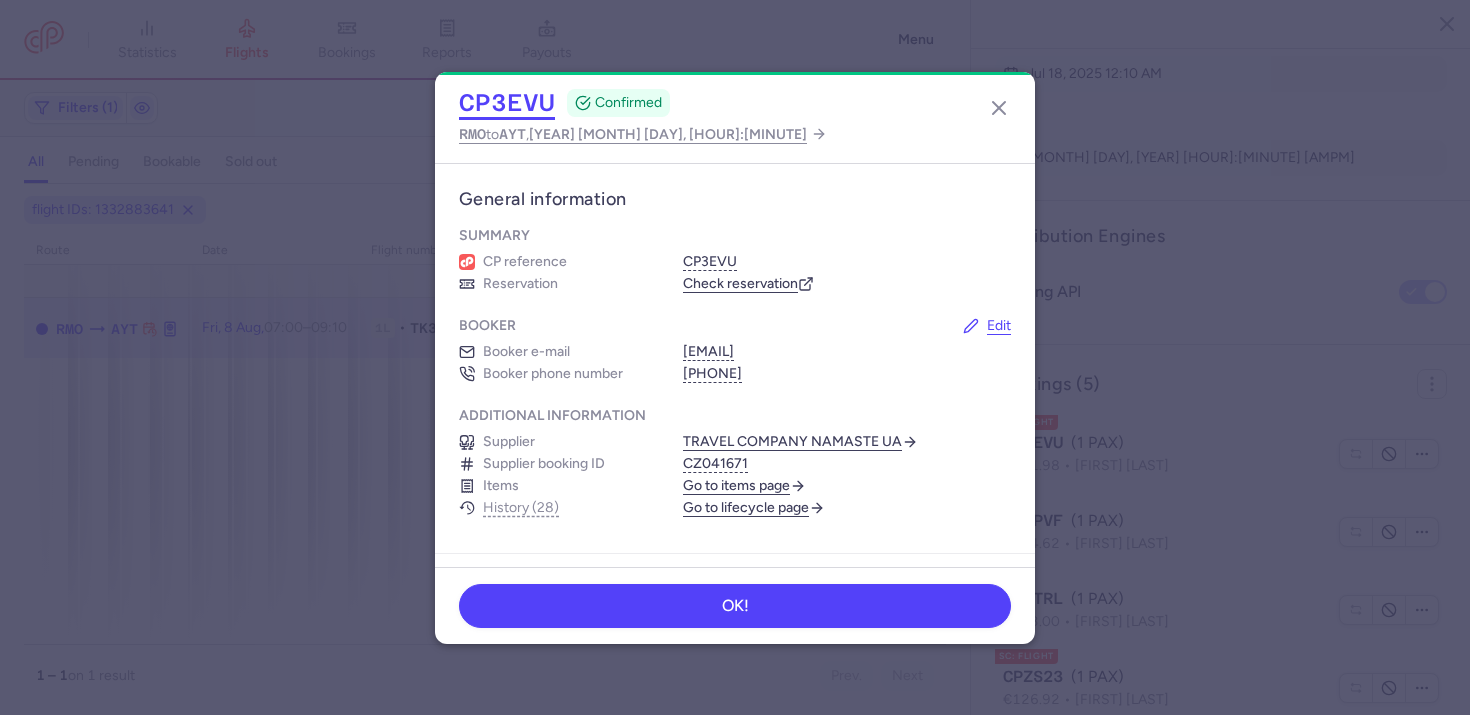 click on "CP3EVU" 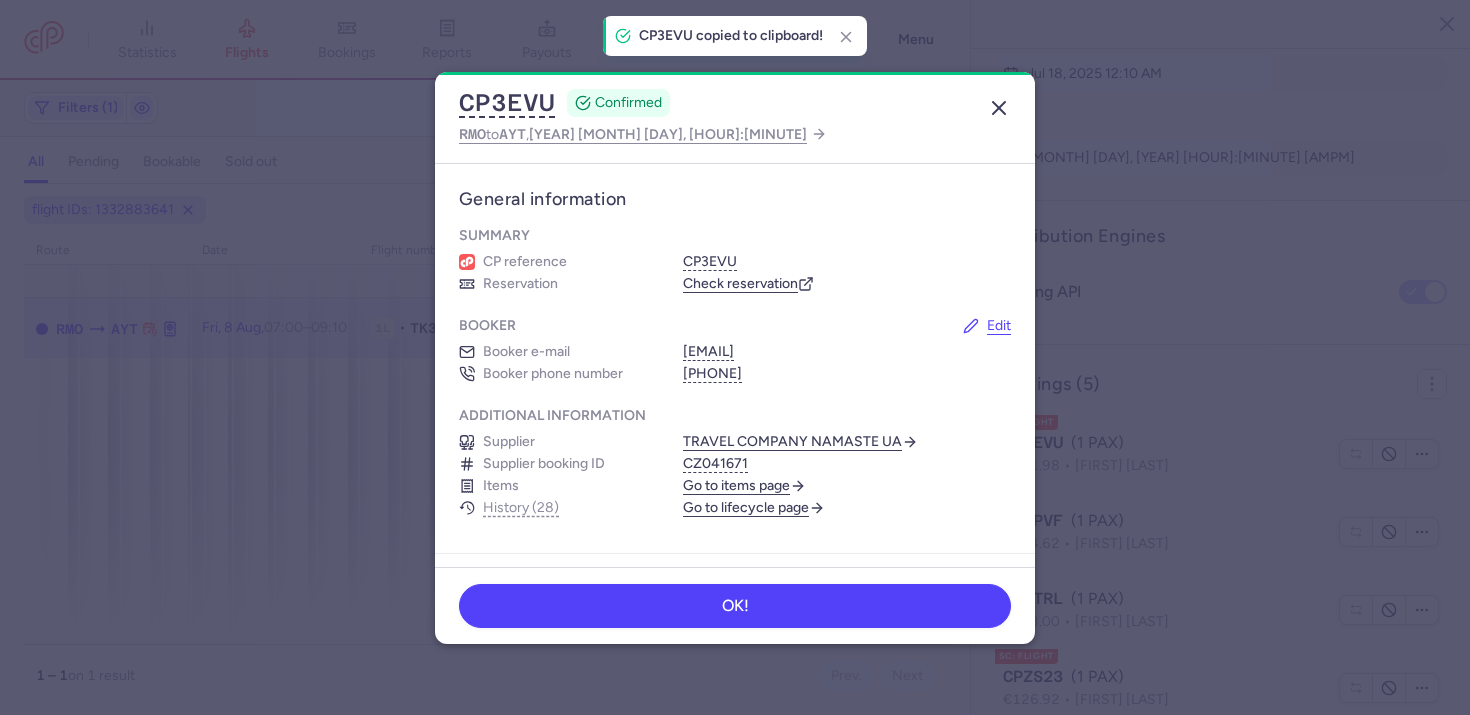 click 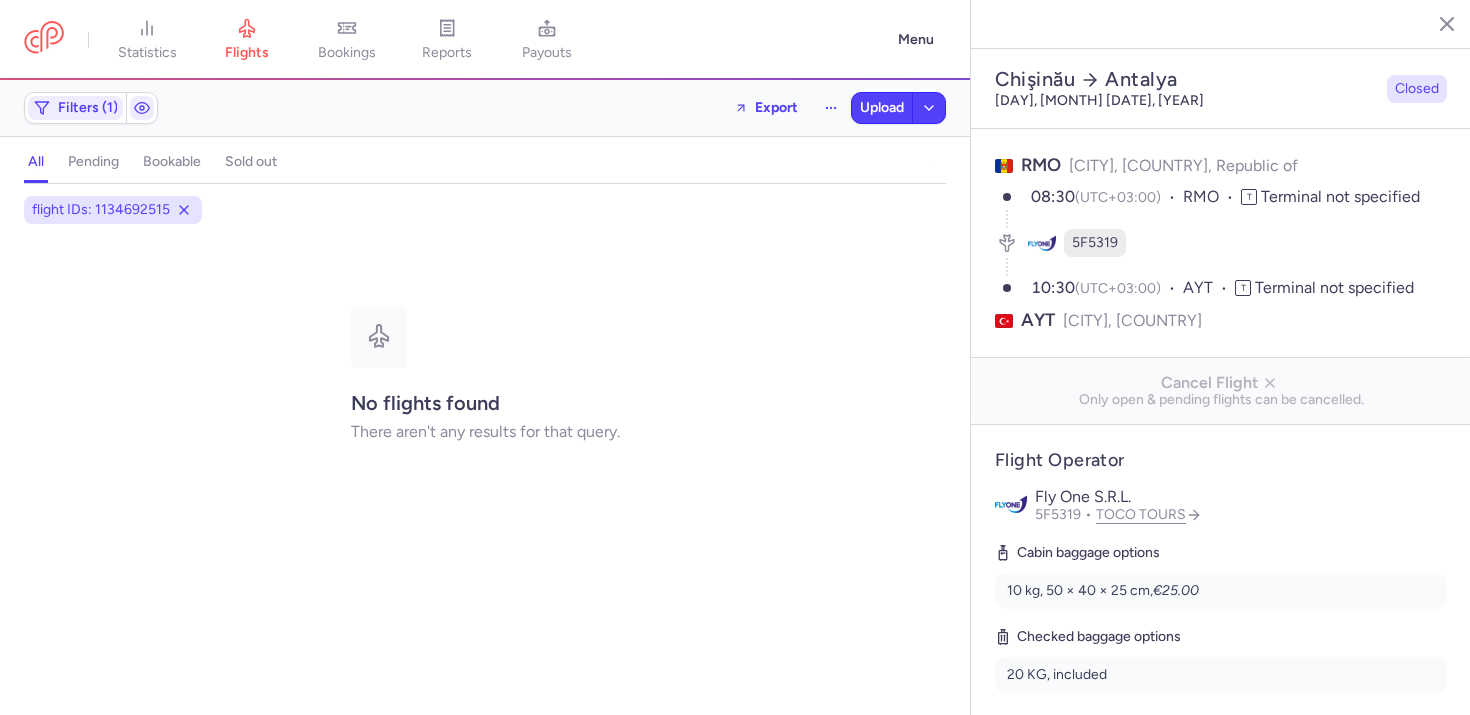 select on "hours" 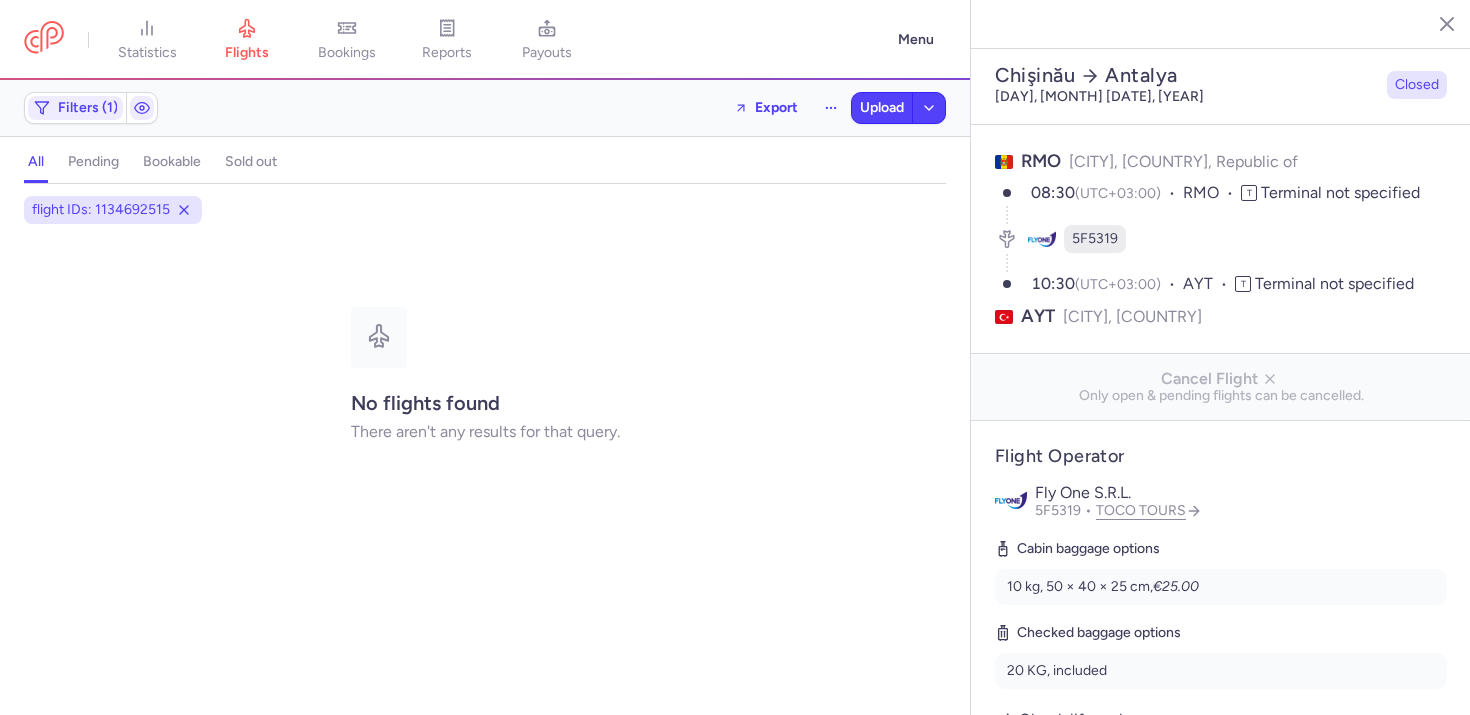 scroll, scrollTop: 0, scrollLeft: 0, axis: both 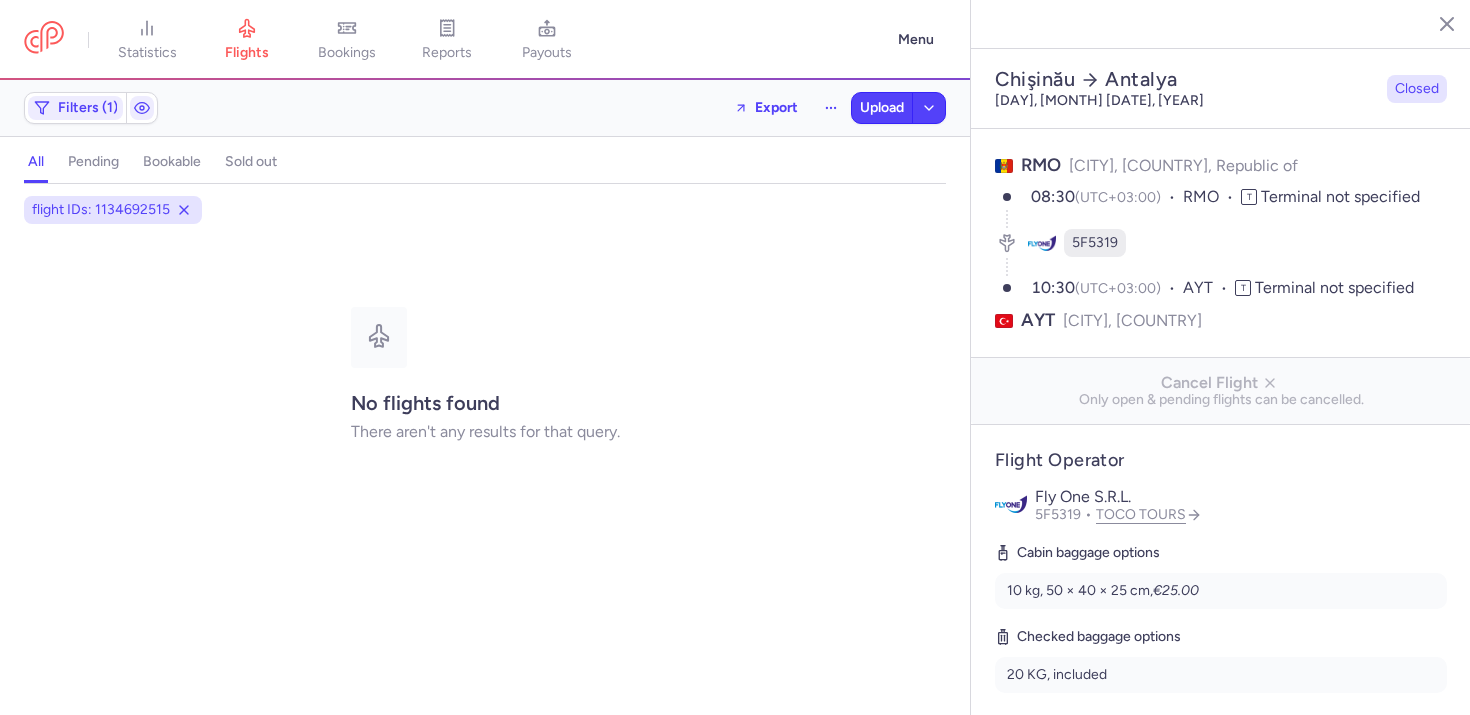 click on "No flights found There aren't any results for that query." at bounding box center [485, 375] 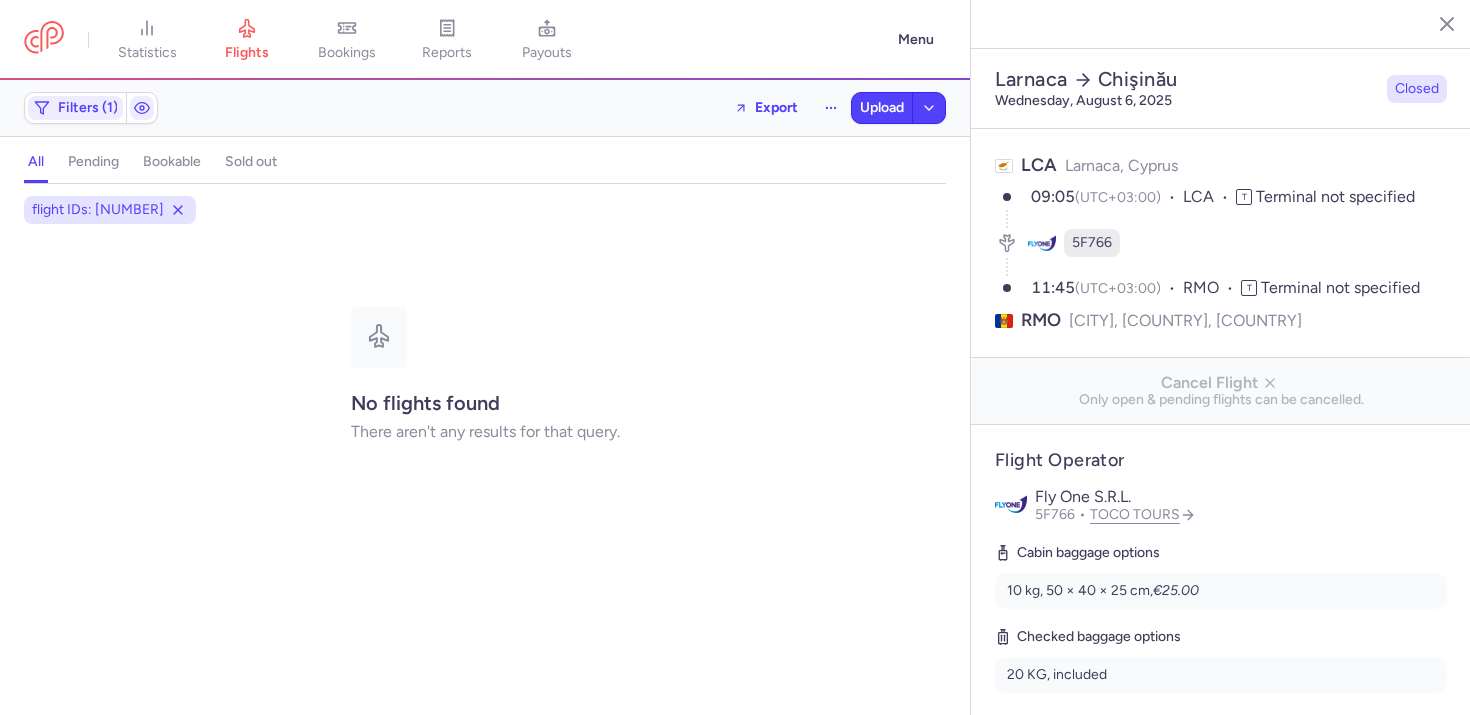 select on "hours" 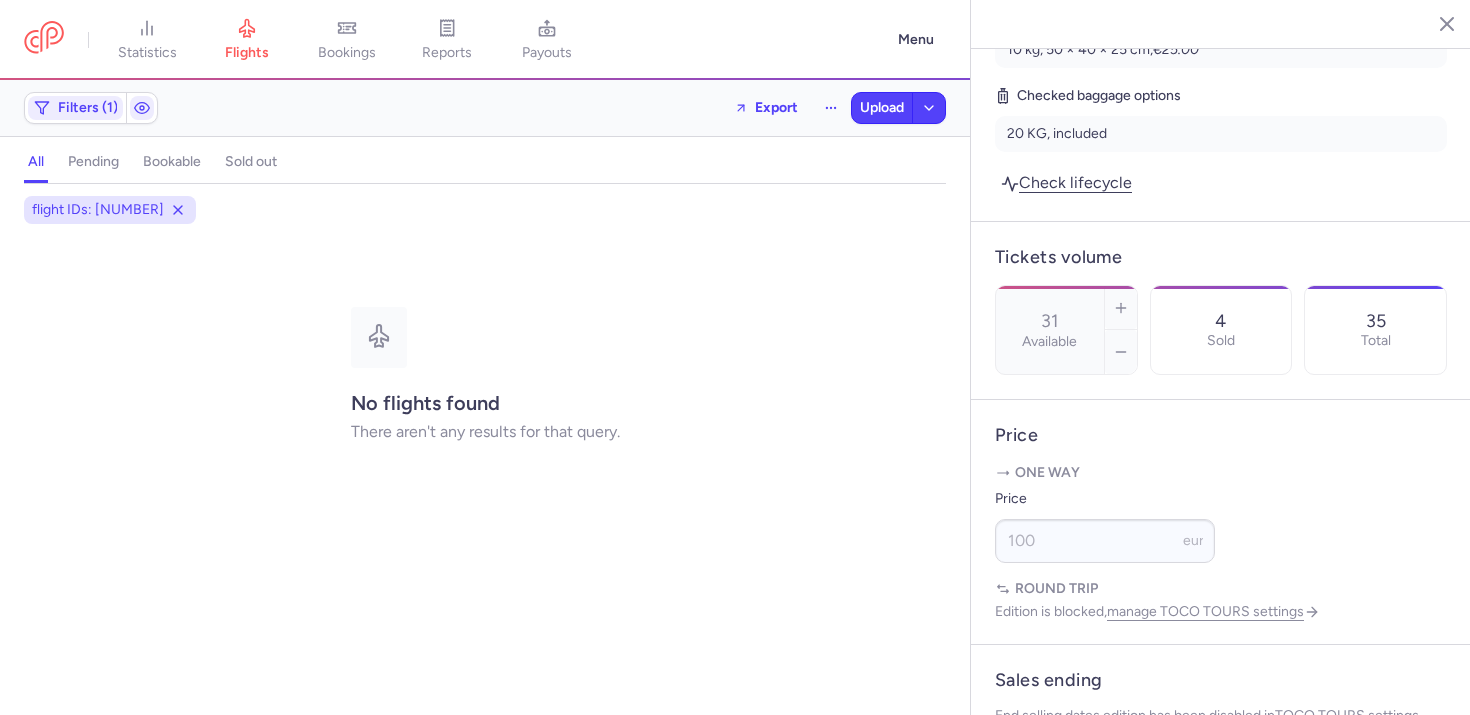 scroll, scrollTop: 657, scrollLeft: 0, axis: vertical 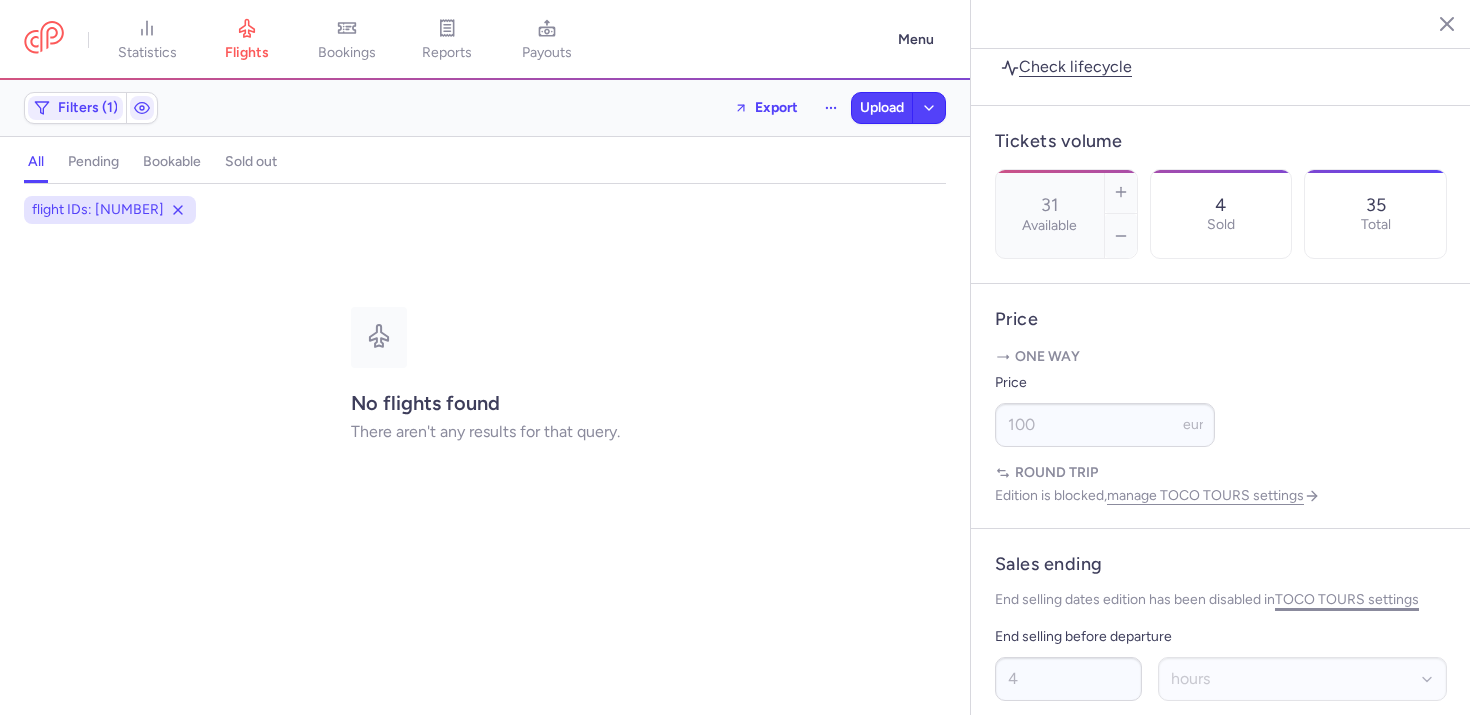 click on "TOCO TOURS settings" 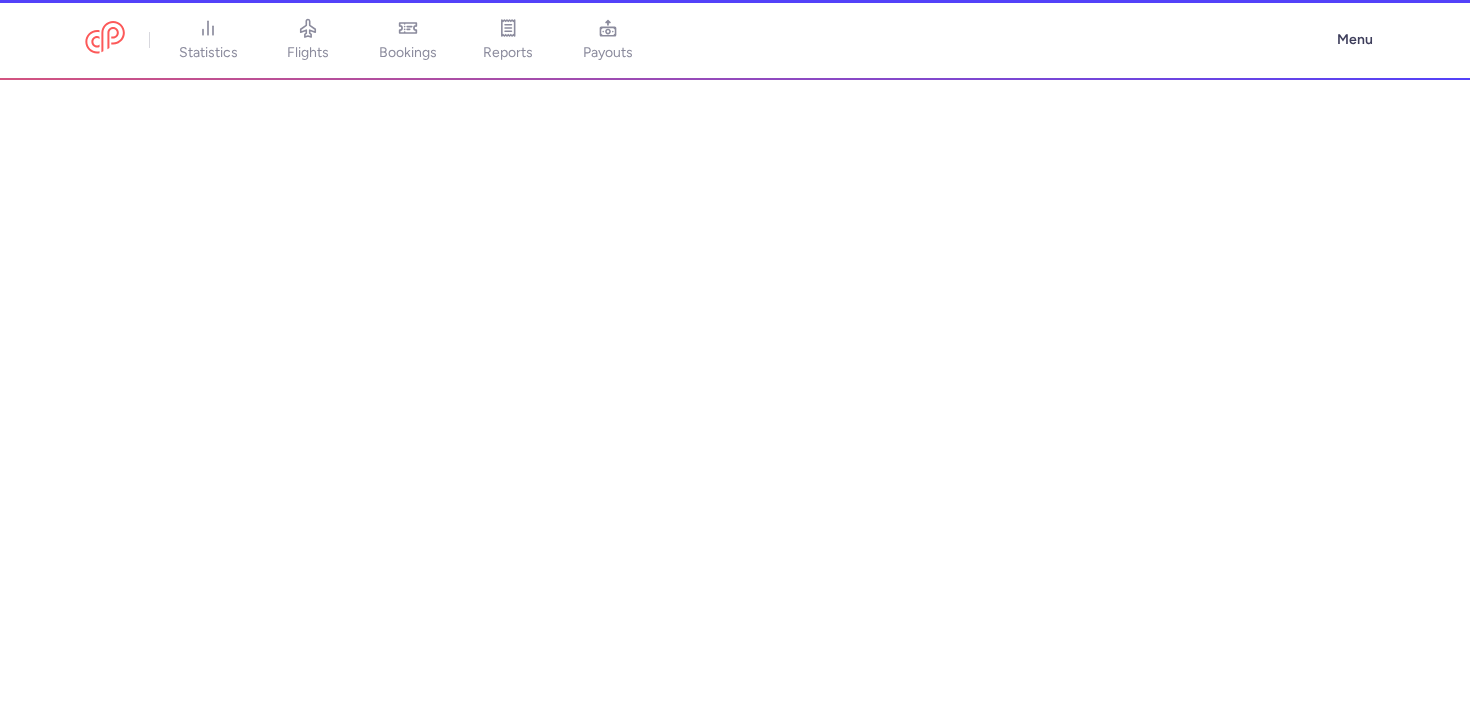 select on "DEDICATED" 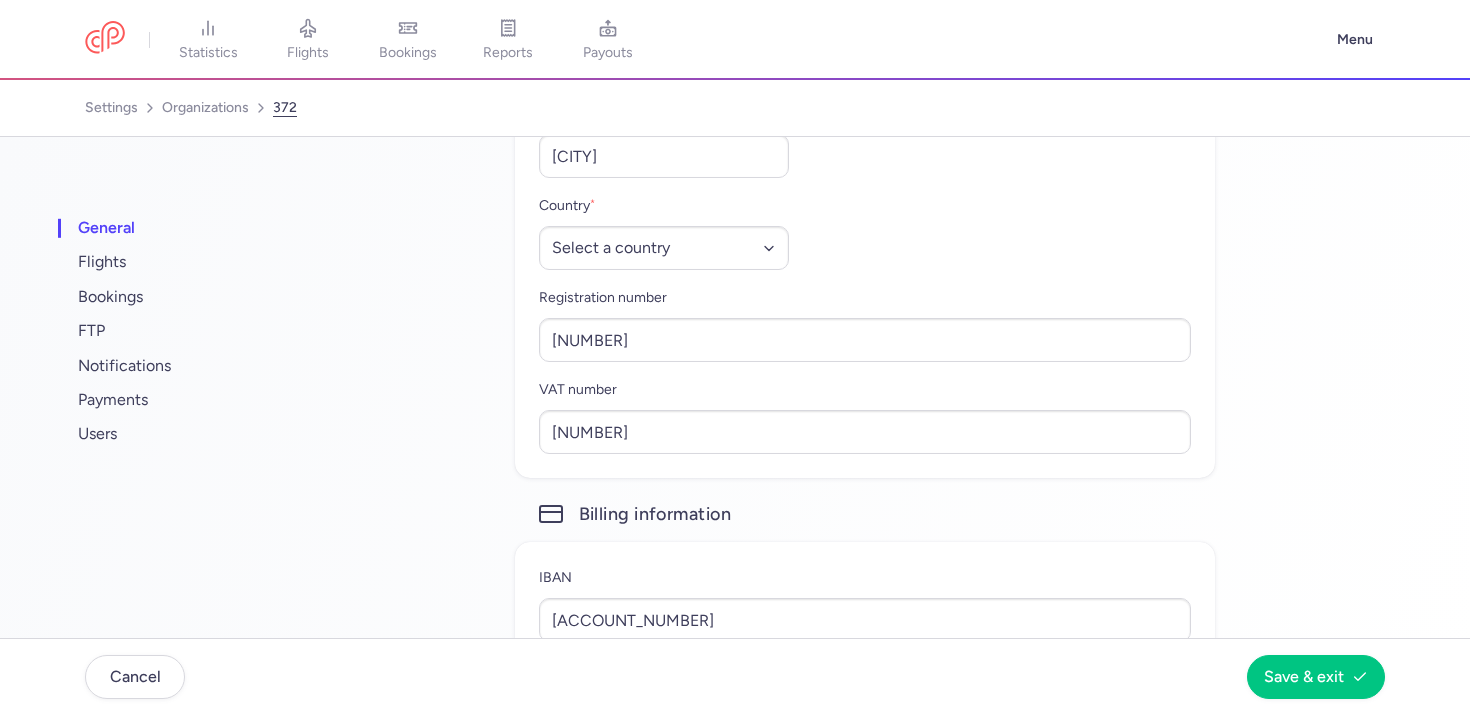 scroll, scrollTop: 1967, scrollLeft: 0, axis: vertical 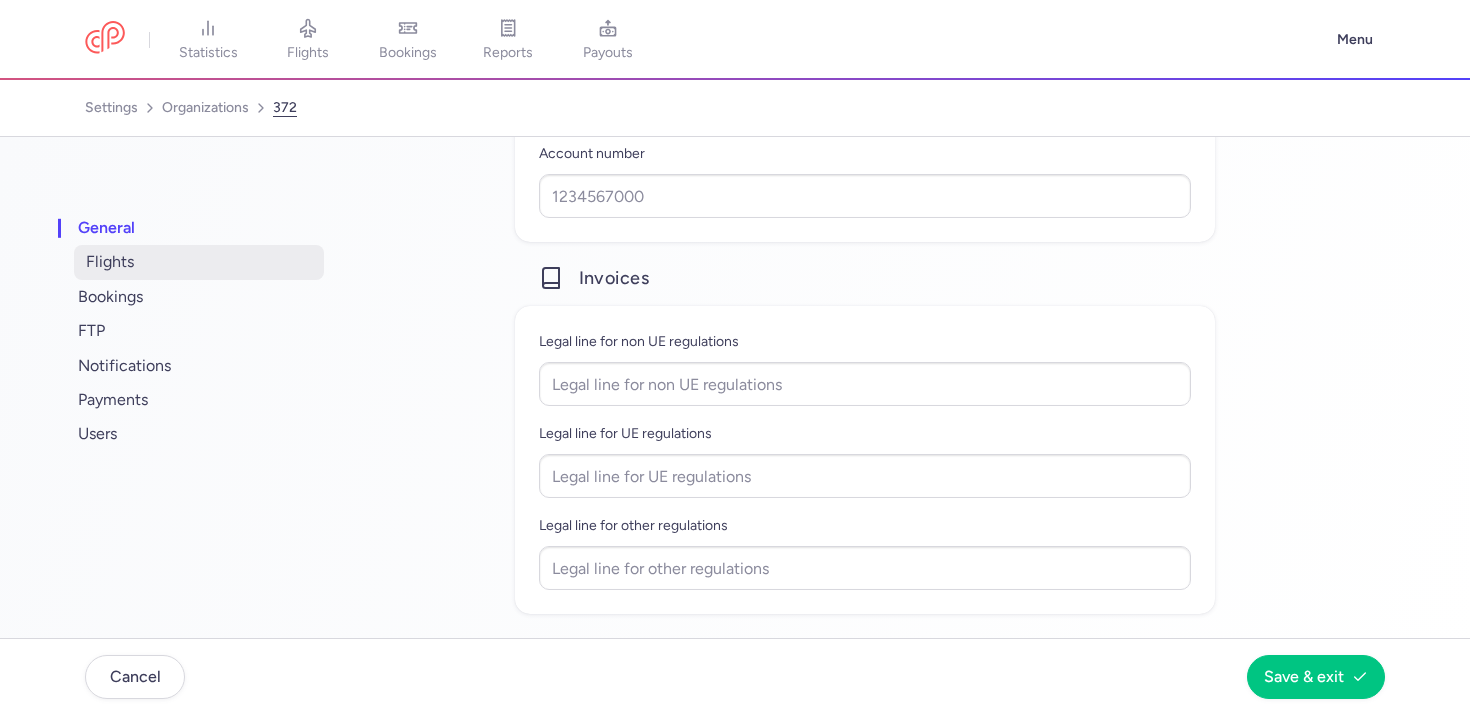 click on "flights" at bounding box center [199, 262] 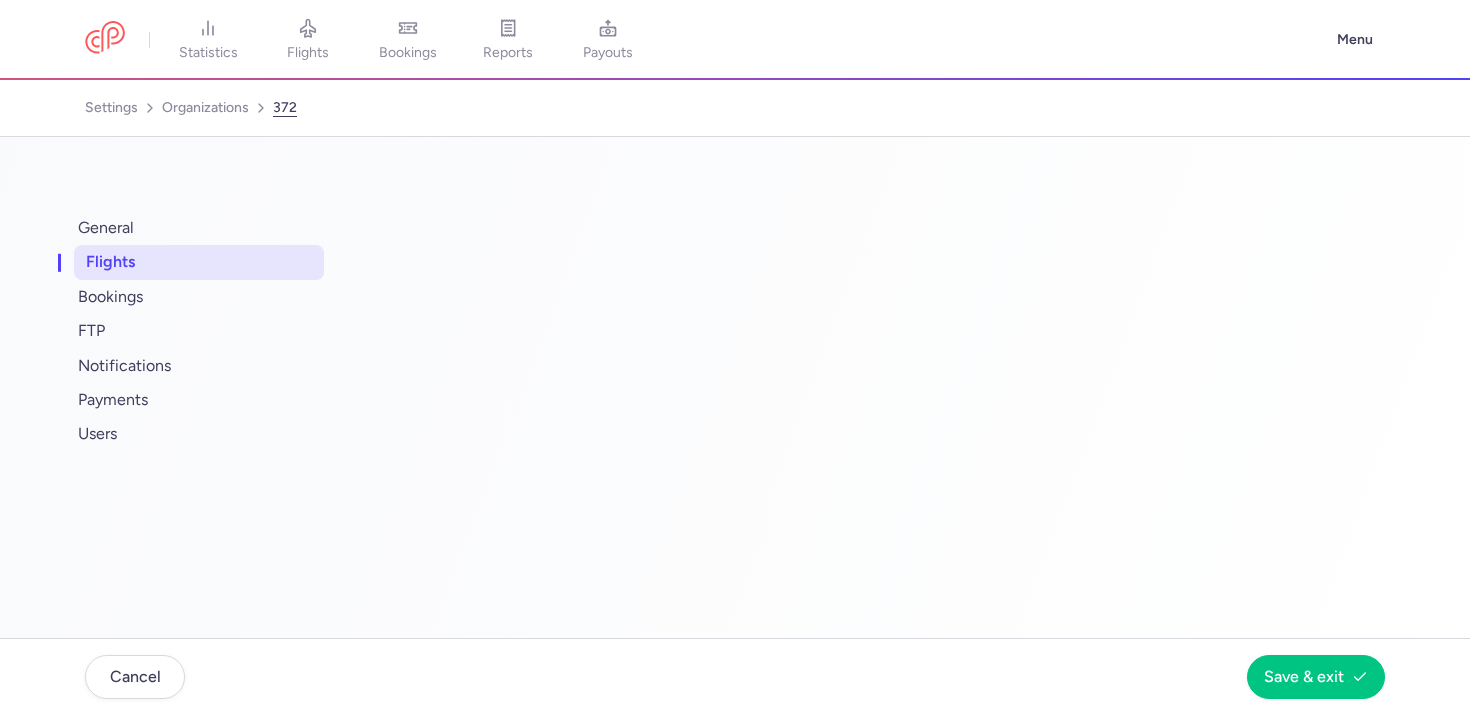 select on "days" 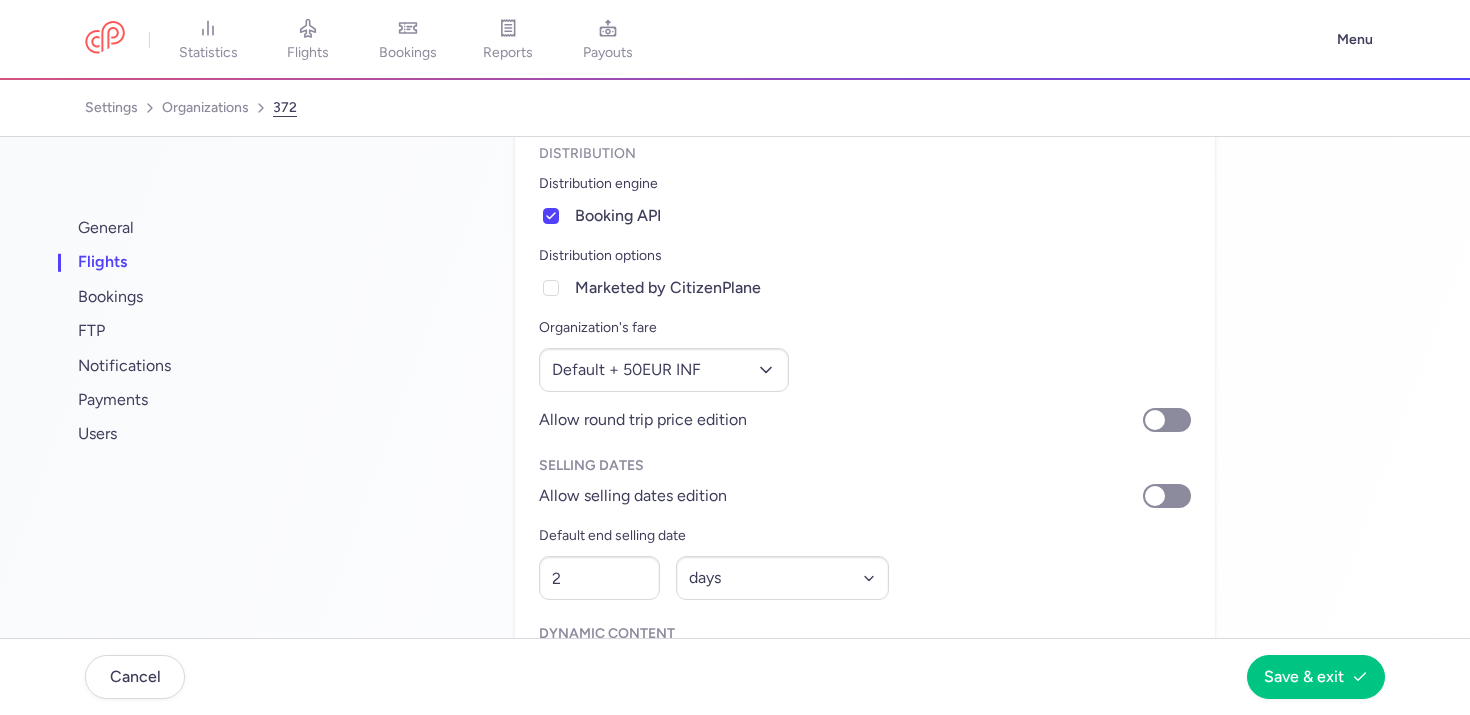 scroll, scrollTop: 0, scrollLeft: 0, axis: both 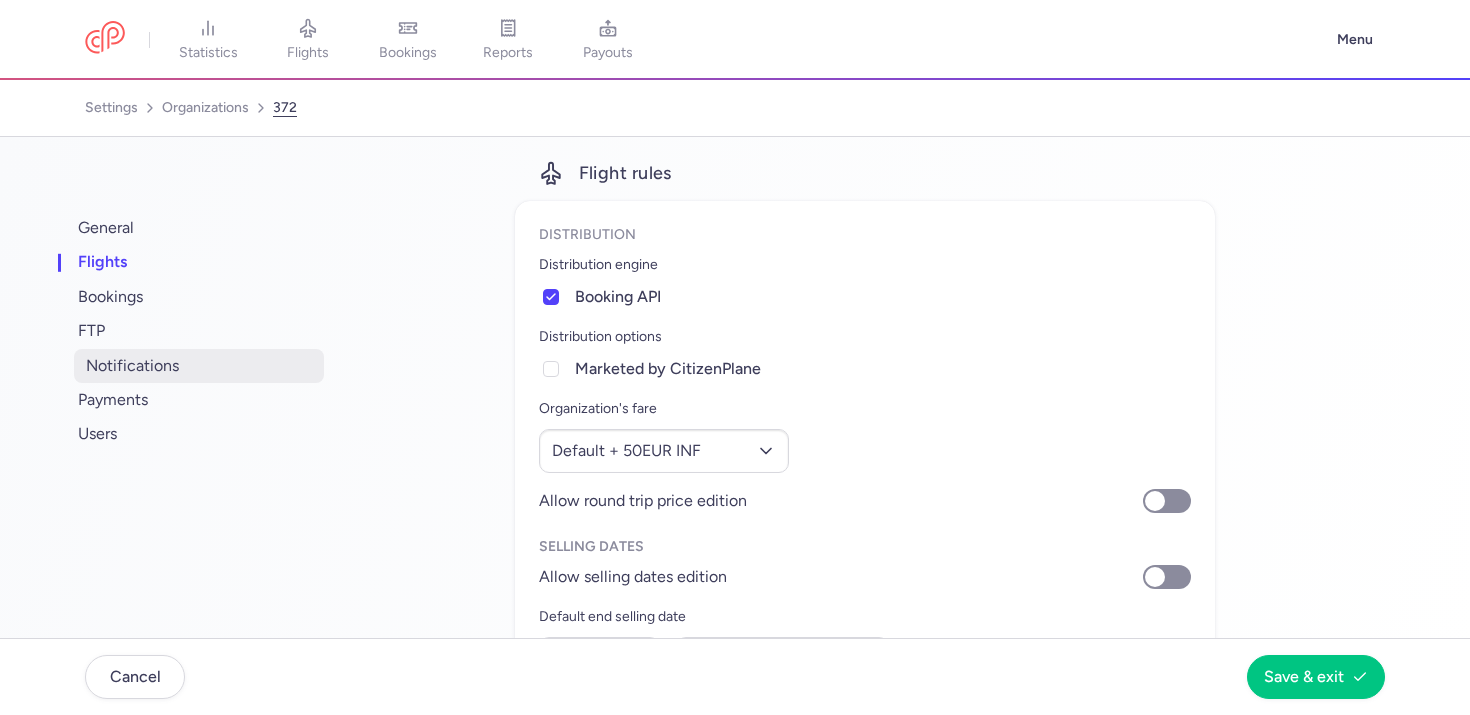 click on "notifications" at bounding box center [199, 366] 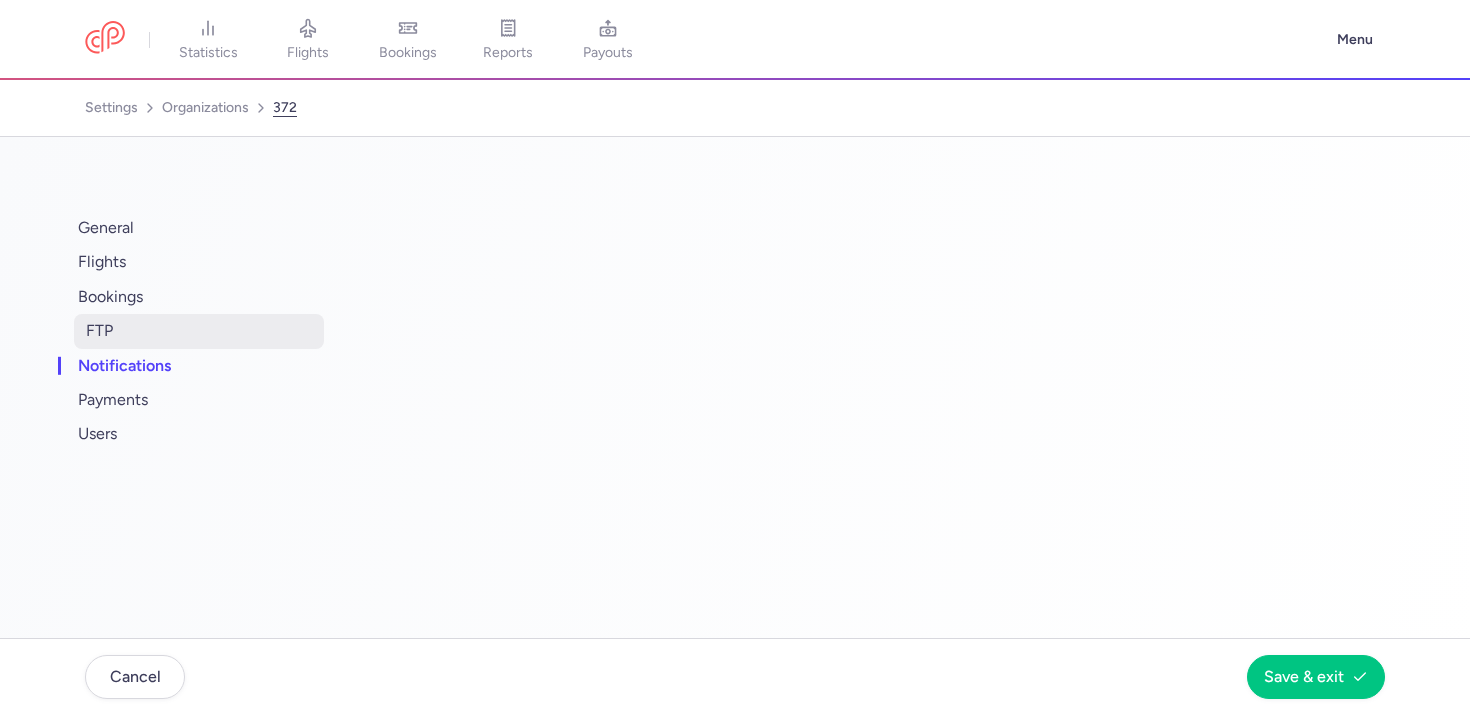 click on "FTP" at bounding box center [199, 331] 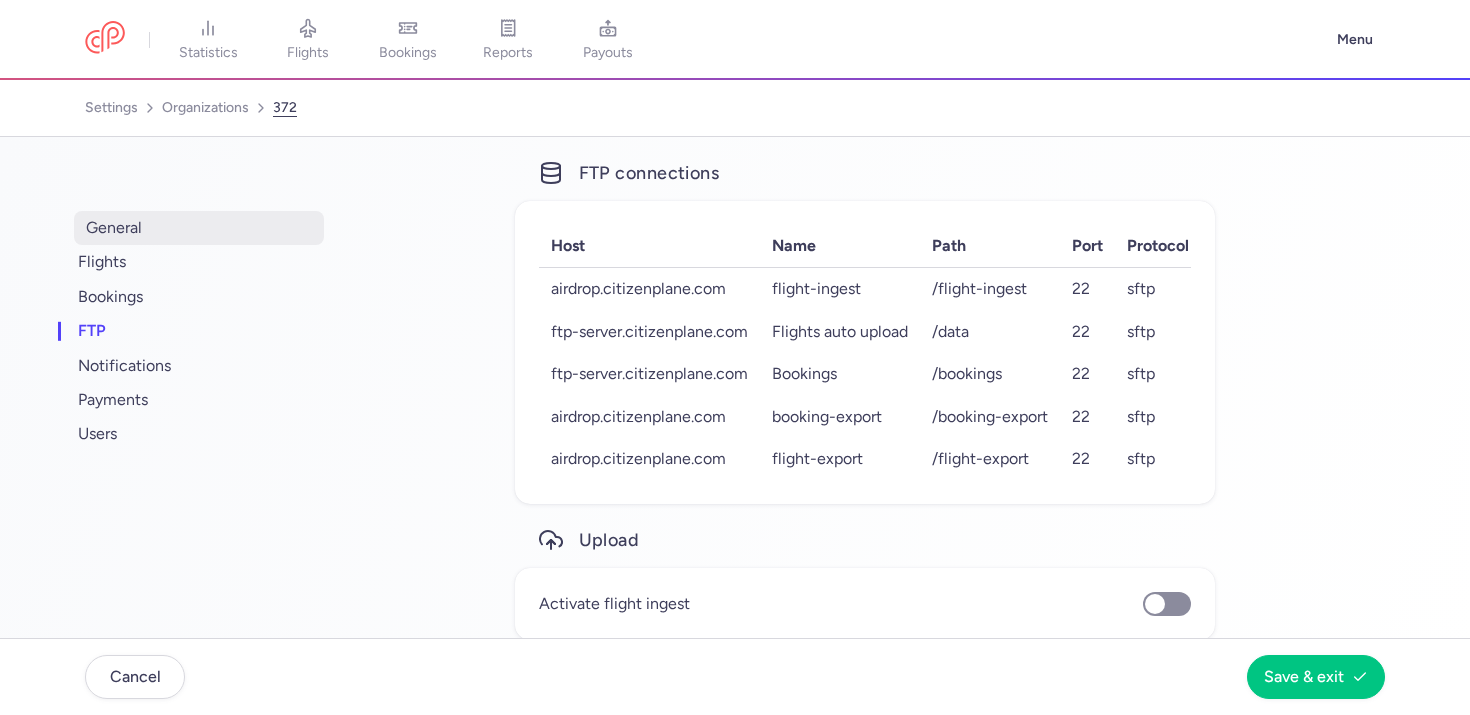 click on "general" at bounding box center (199, 228) 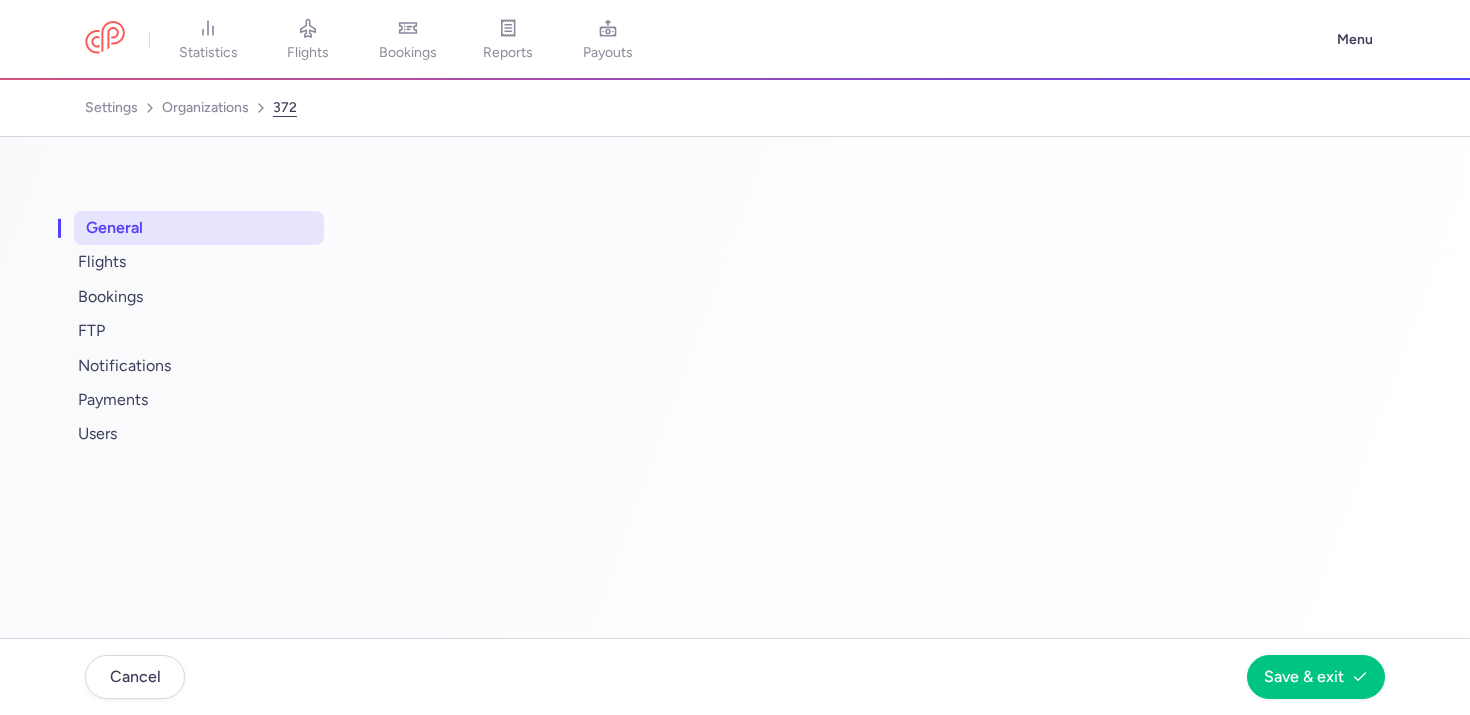 select on "DEDICATED" 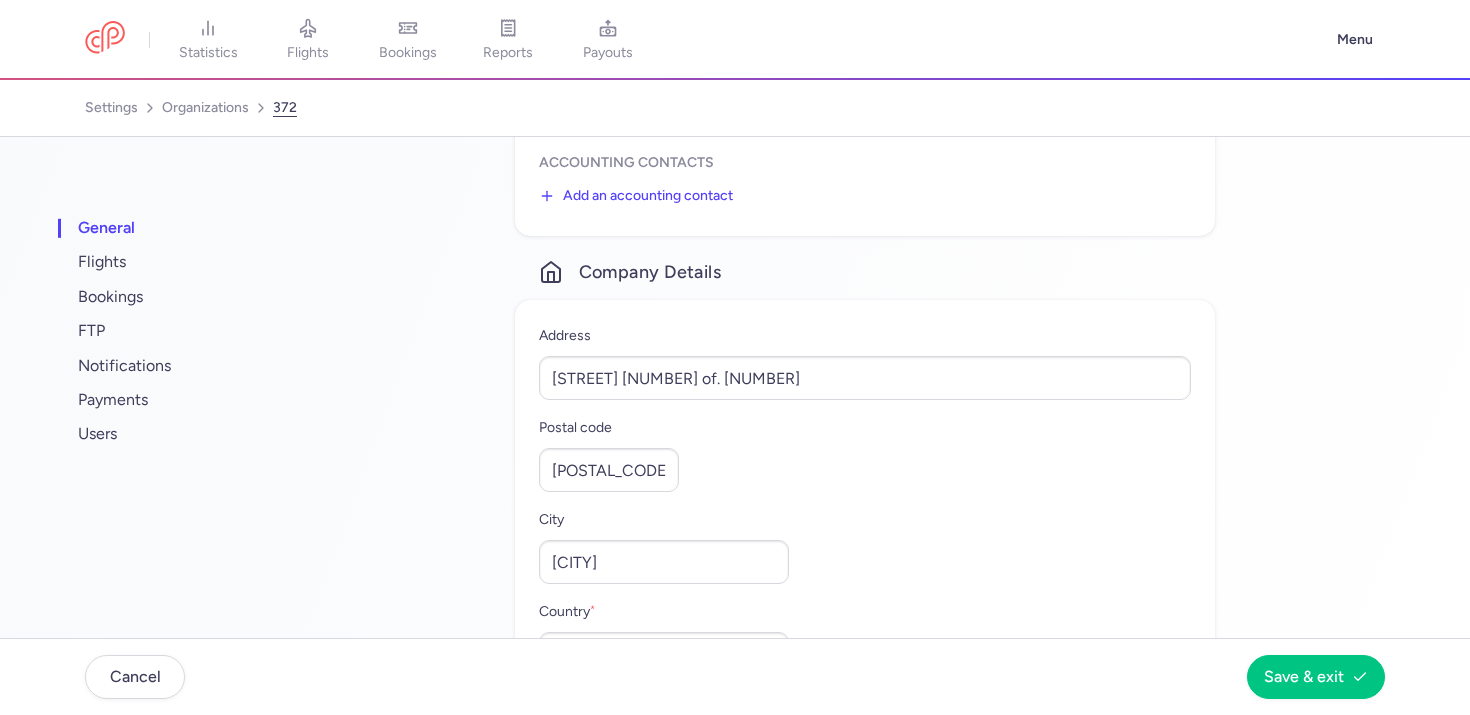scroll, scrollTop: 1015, scrollLeft: 0, axis: vertical 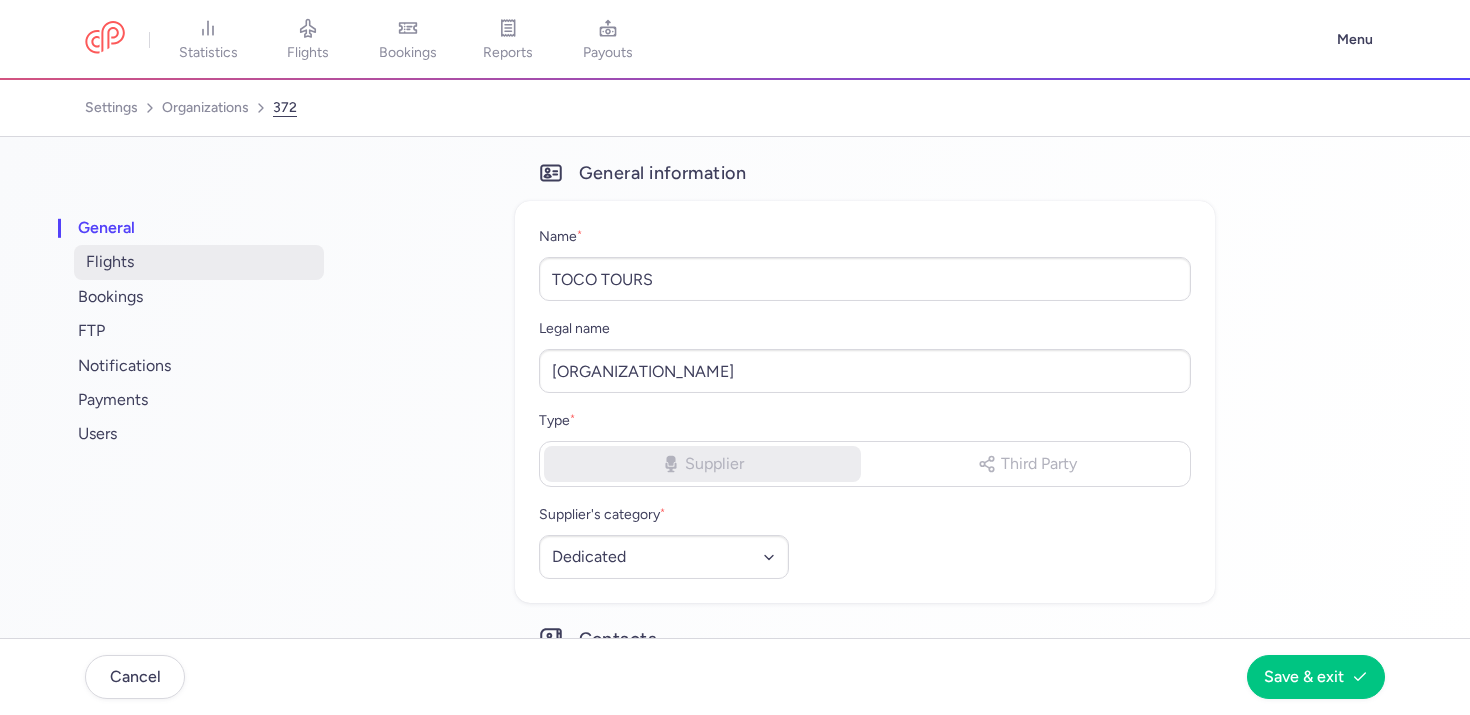 click on "flights" at bounding box center [199, 262] 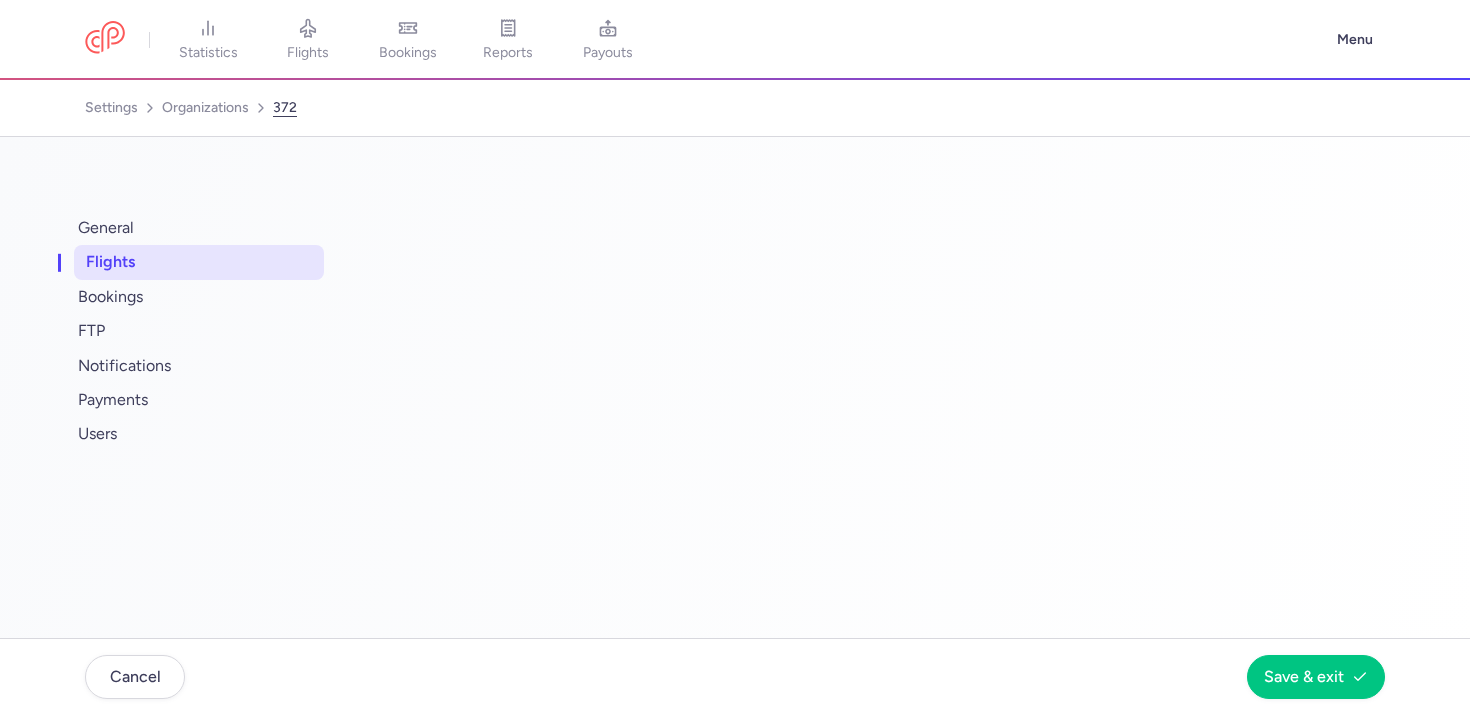select on "days" 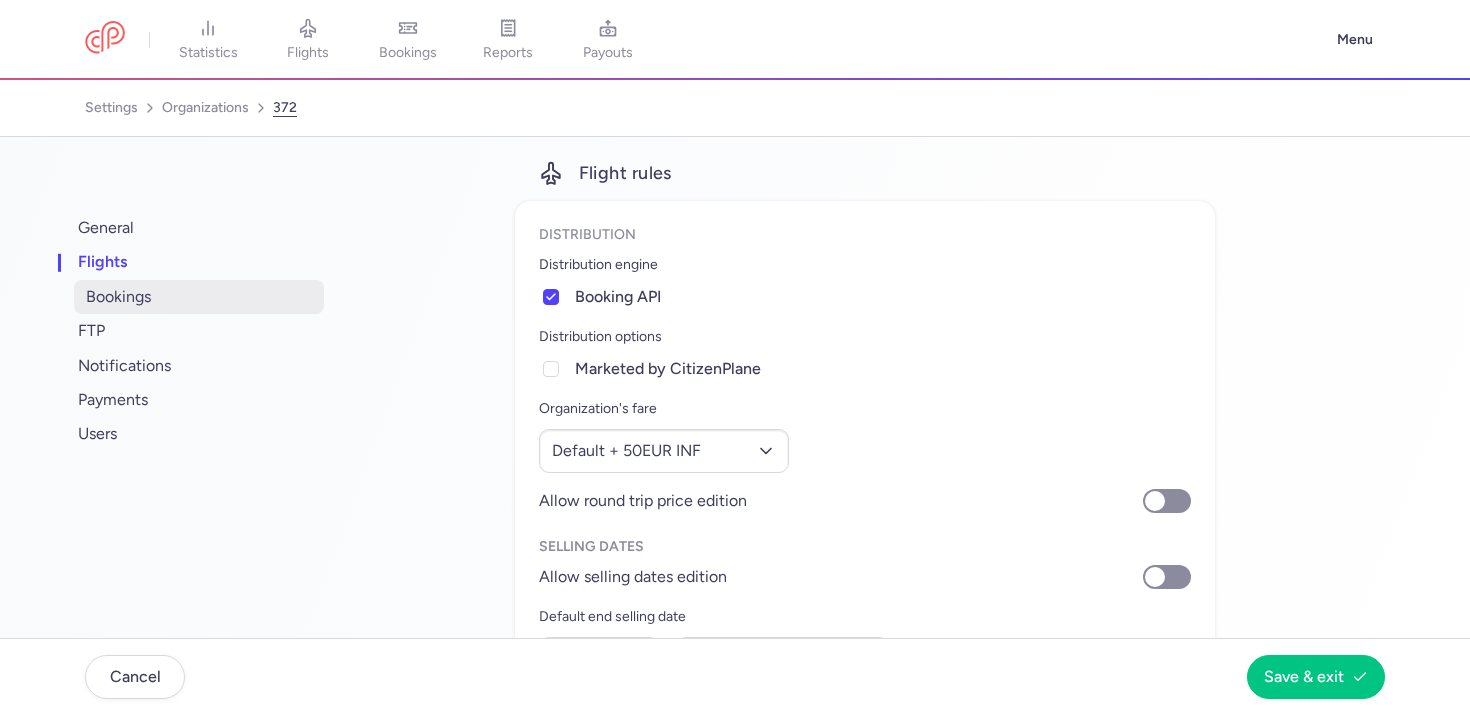 click on "bookings" at bounding box center [199, 297] 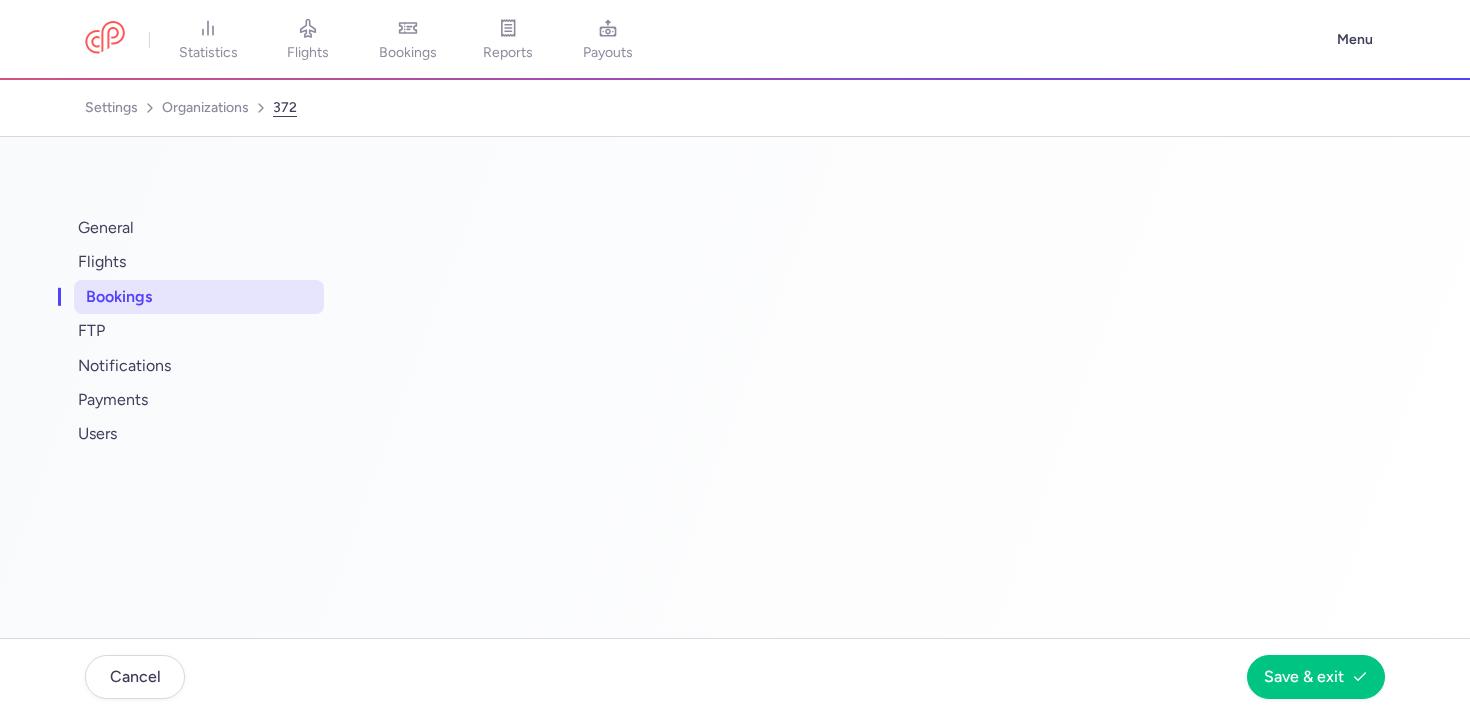 select on "2" 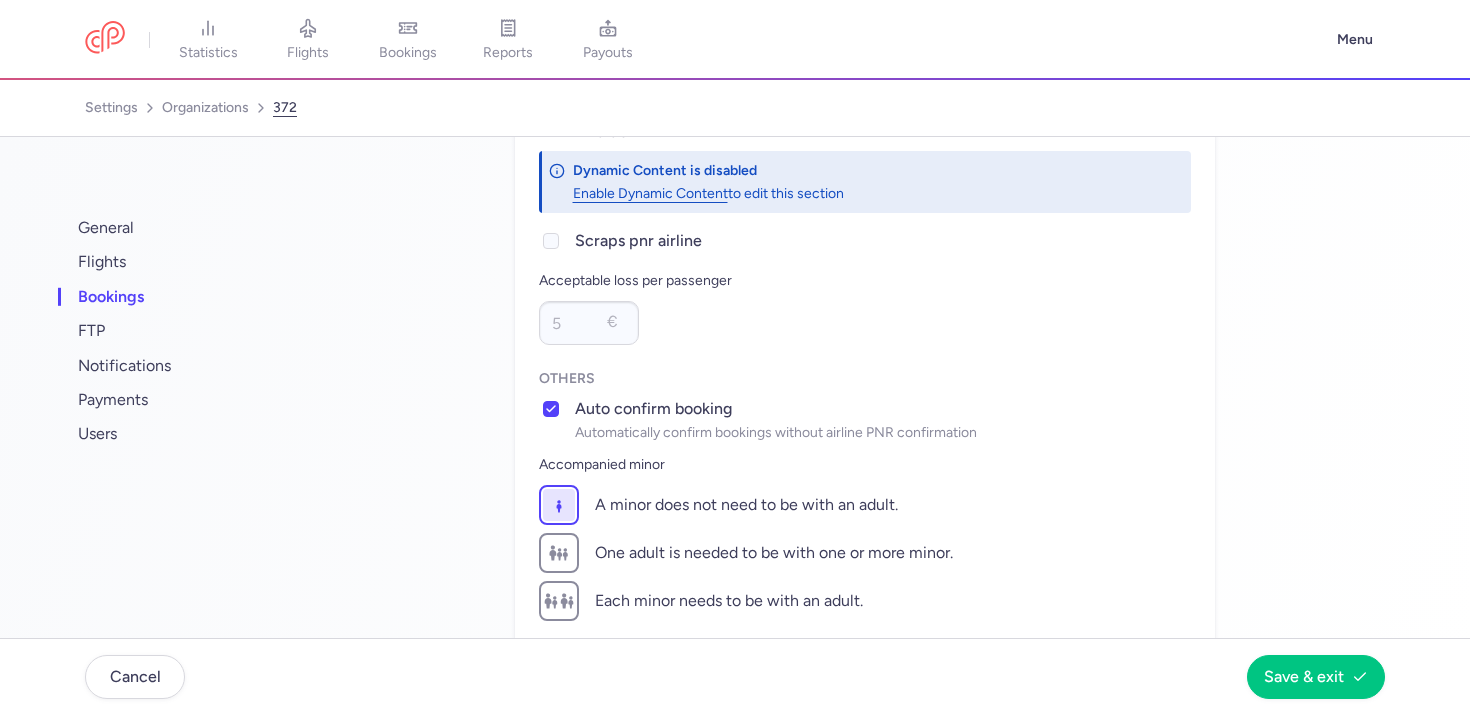 scroll, scrollTop: 369, scrollLeft: 0, axis: vertical 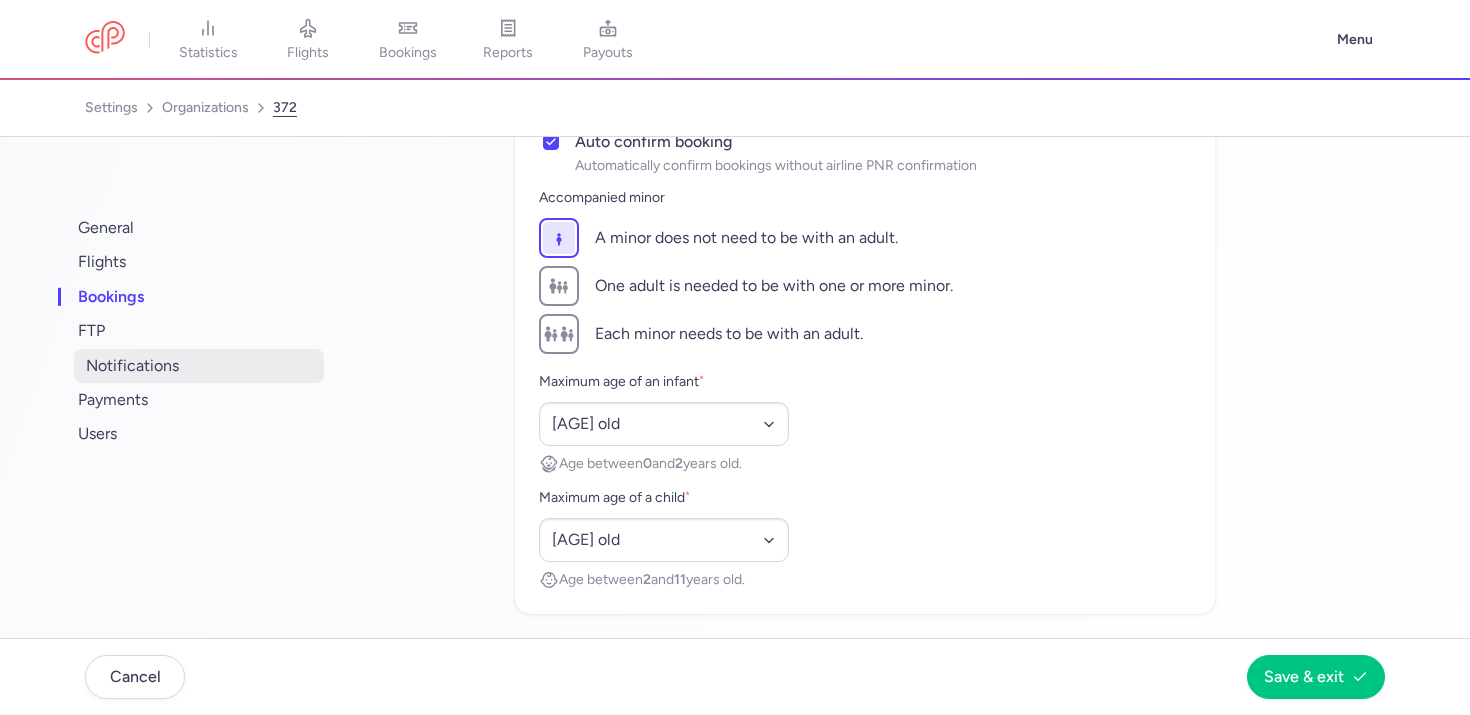 click on "notifications" at bounding box center (199, 366) 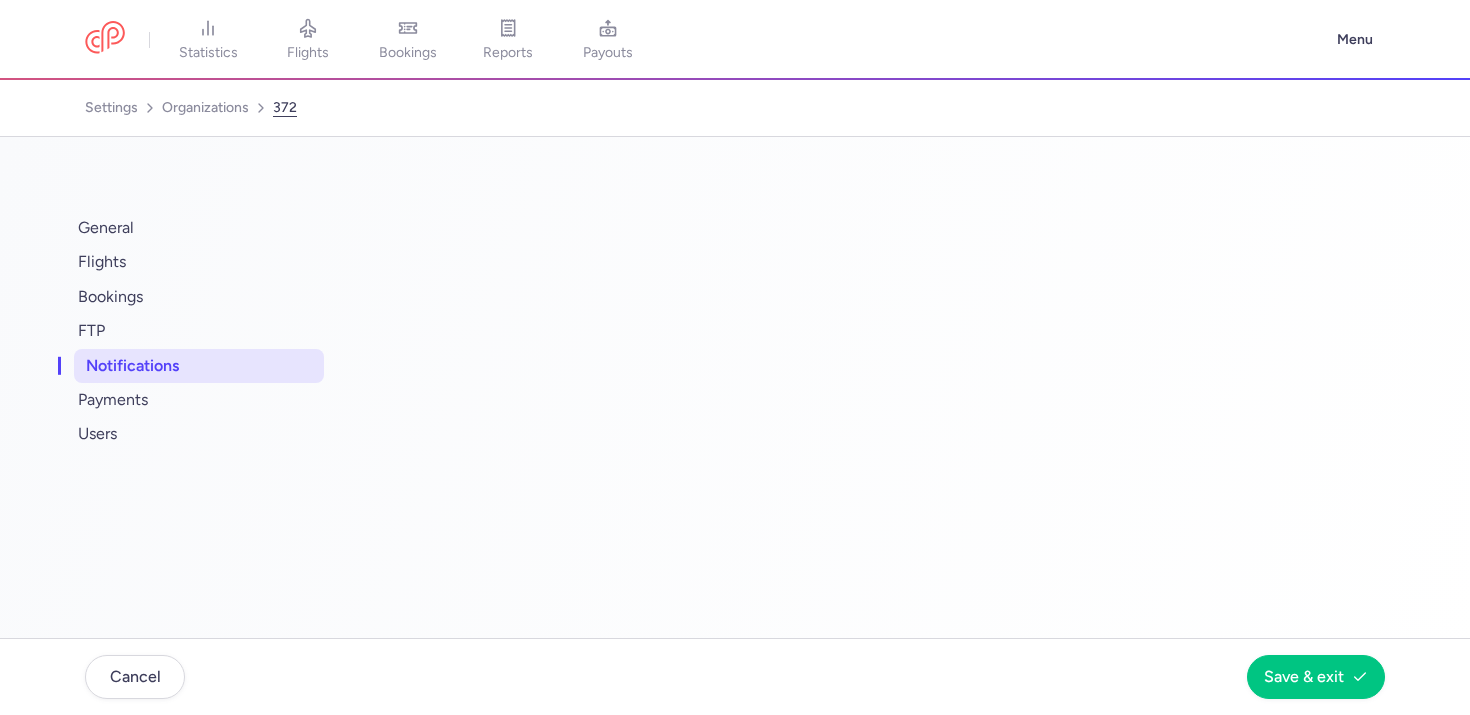select on "478165a8-76da-4ce5-b5af-d14ba221dfed" 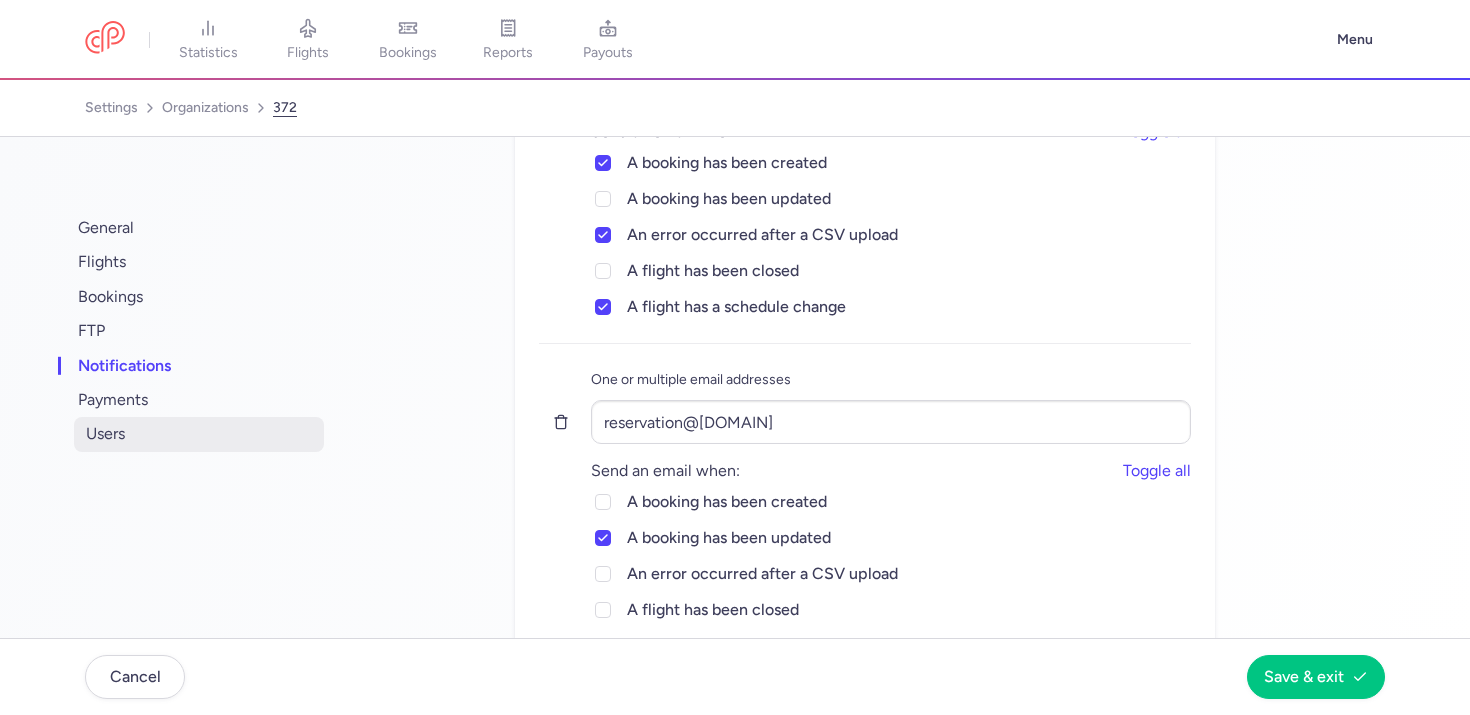 scroll, scrollTop: 161, scrollLeft: 0, axis: vertical 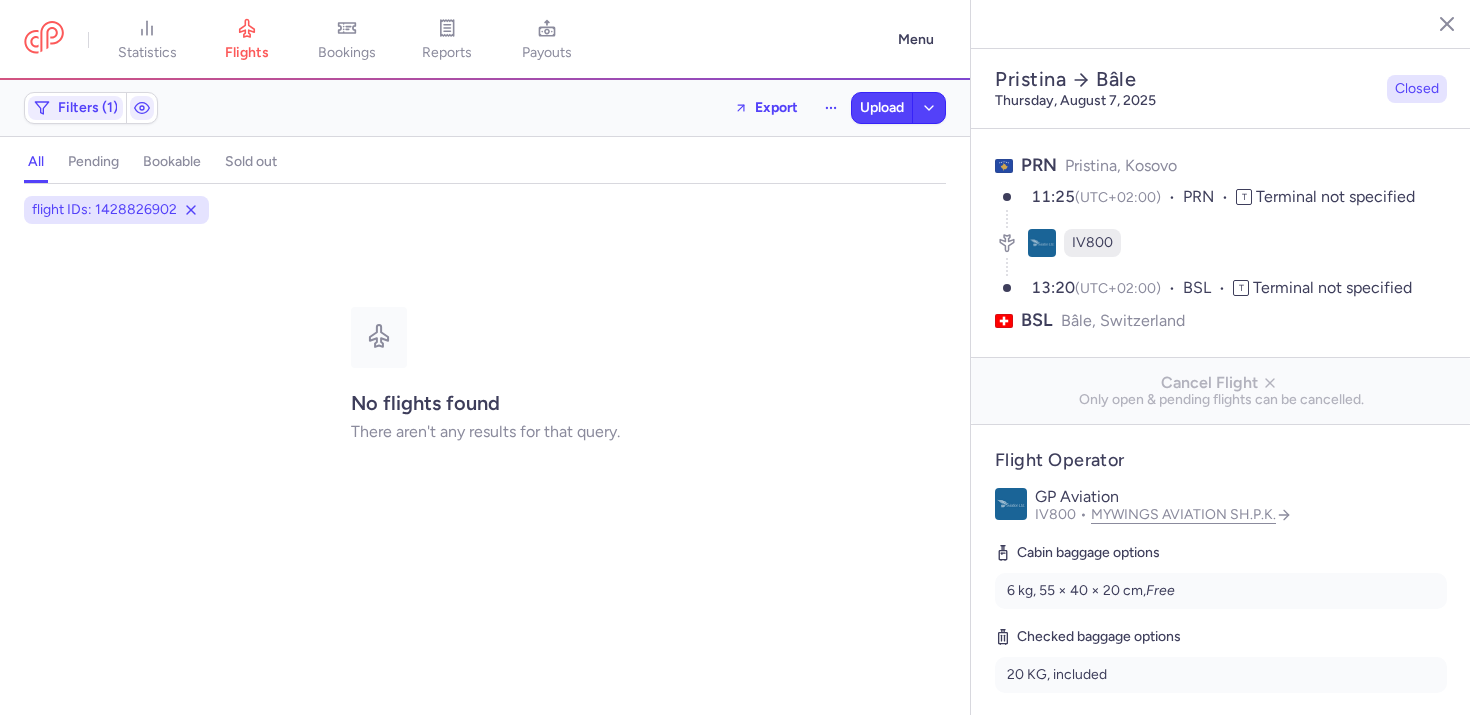 select on "hours" 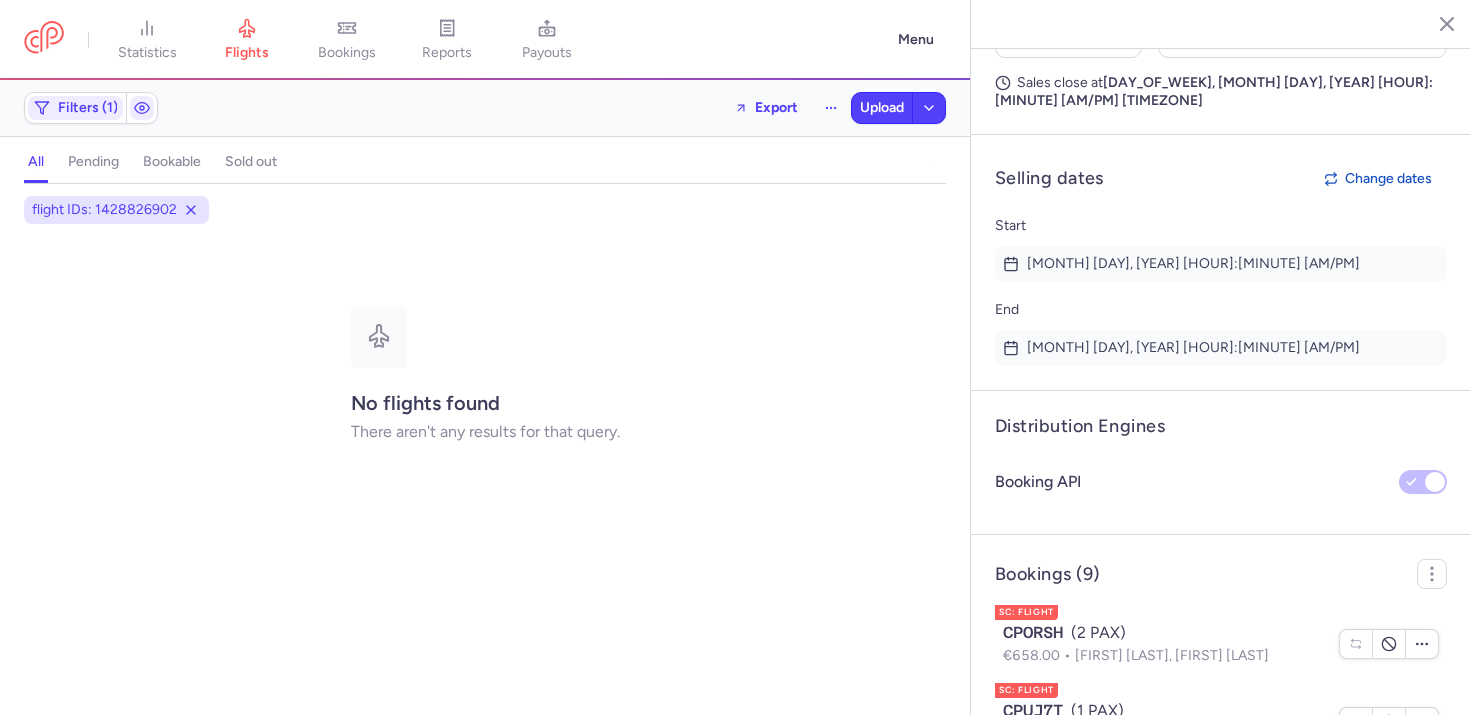 scroll, scrollTop: 1465, scrollLeft: 0, axis: vertical 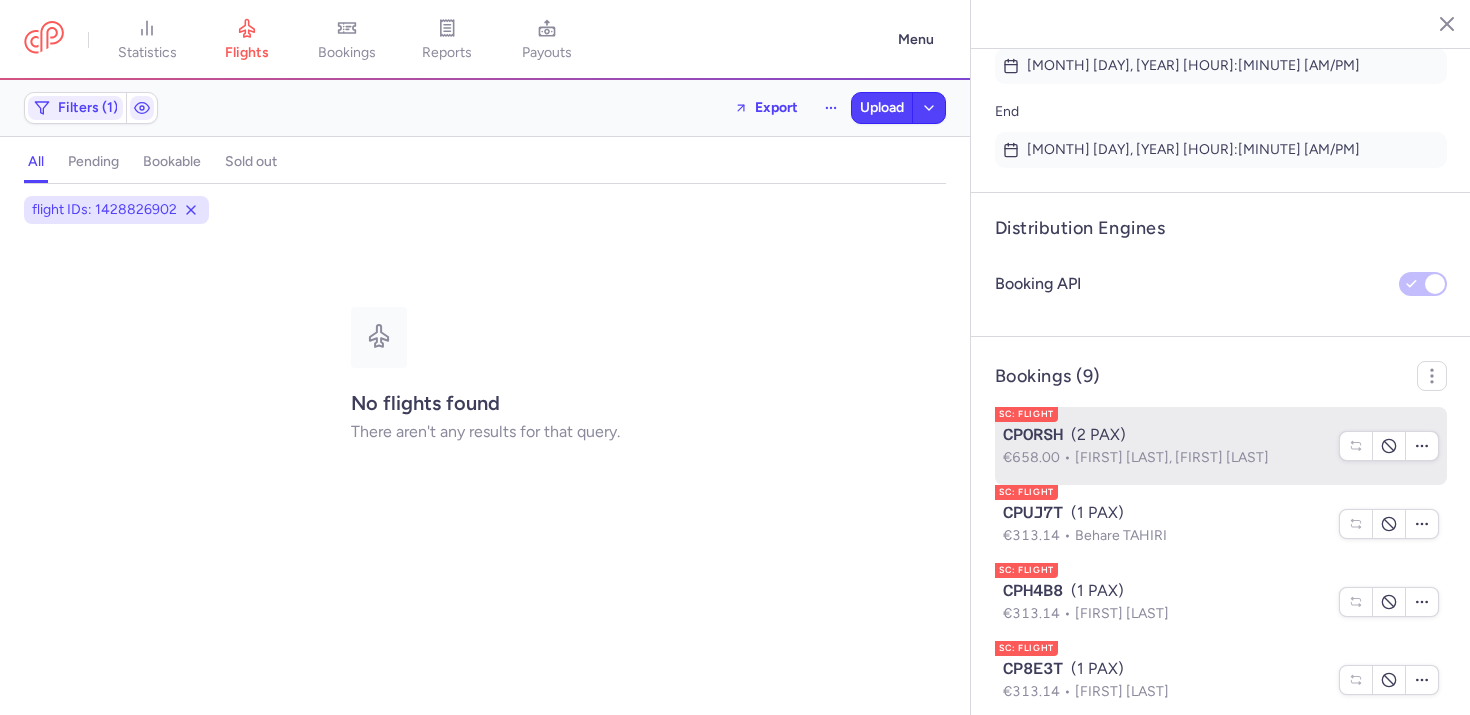 click on "[FIRST] [LAST], [FIRST] [LAST]" at bounding box center (1172, 457) 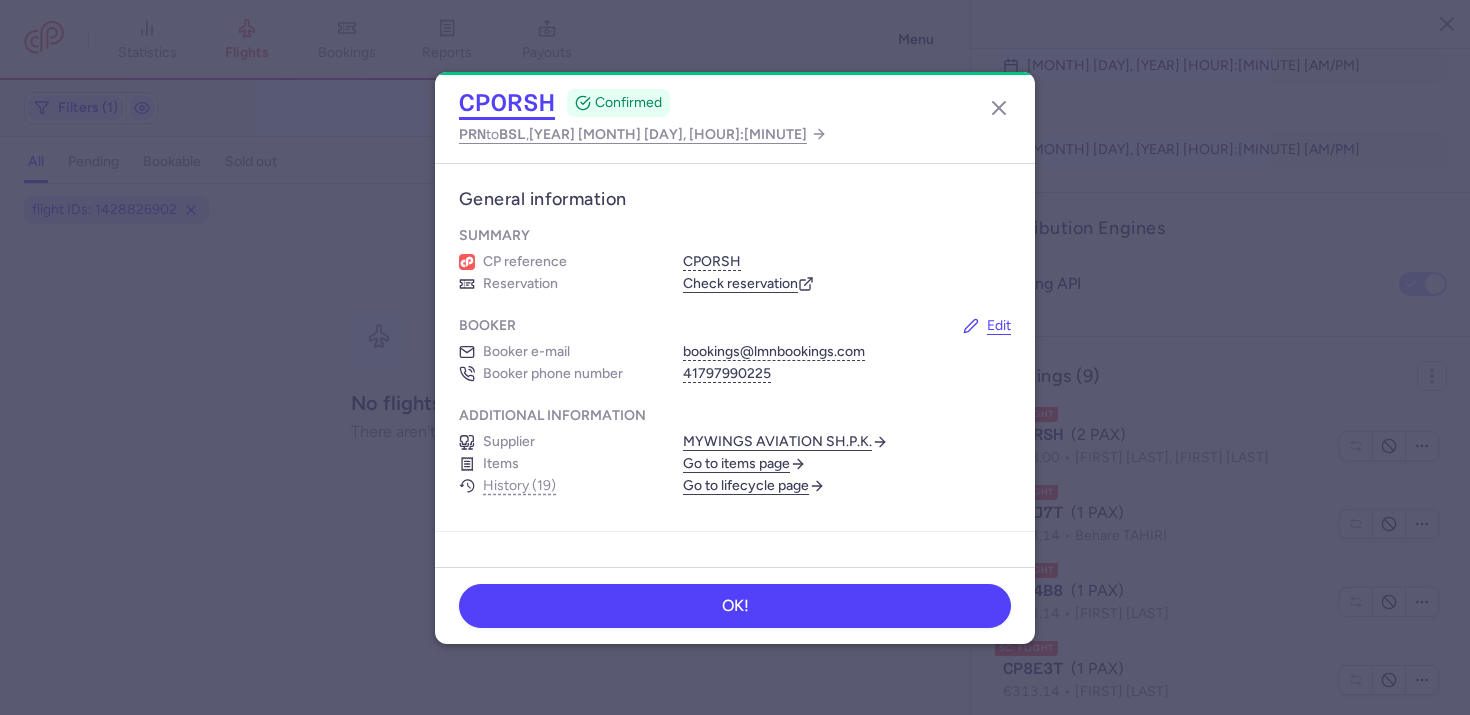 click on "CPORSH" 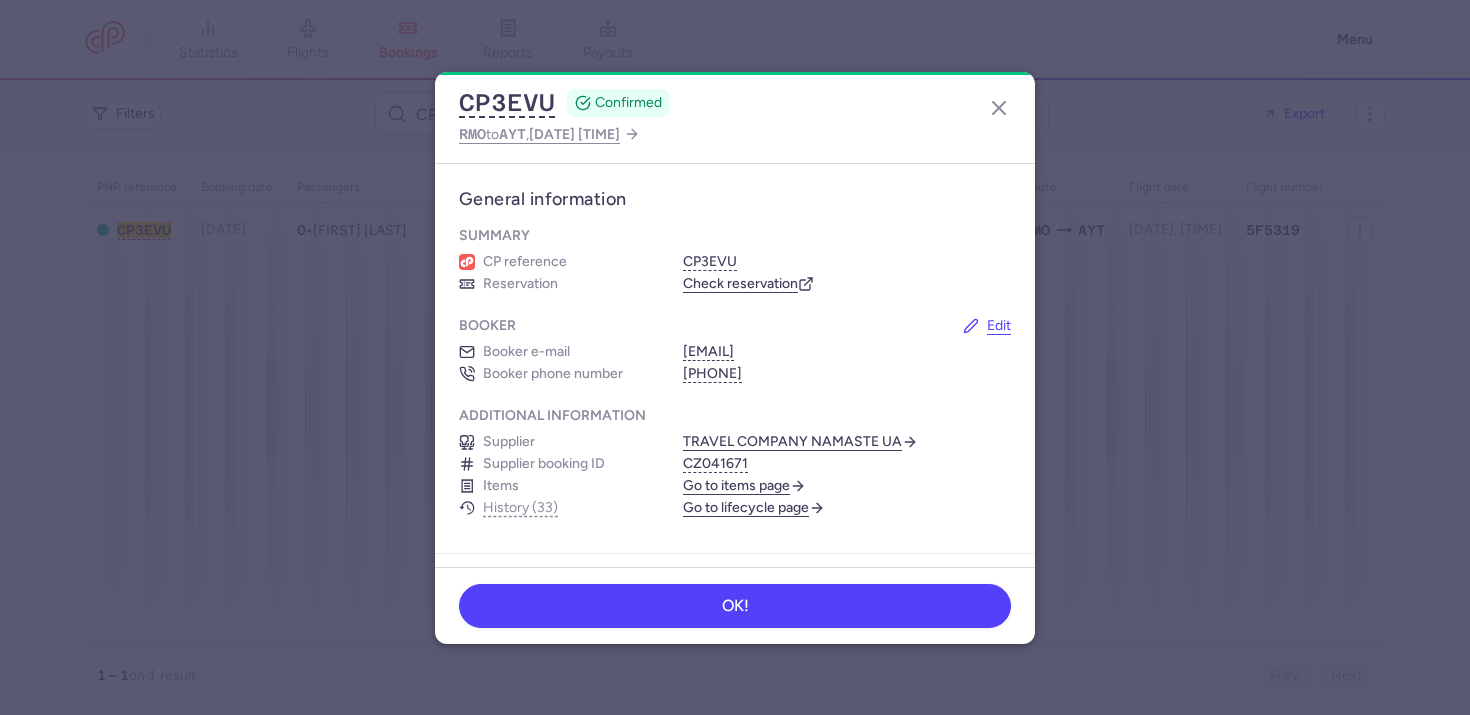 scroll, scrollTop: 0, scrollLeft: 0, axis: both 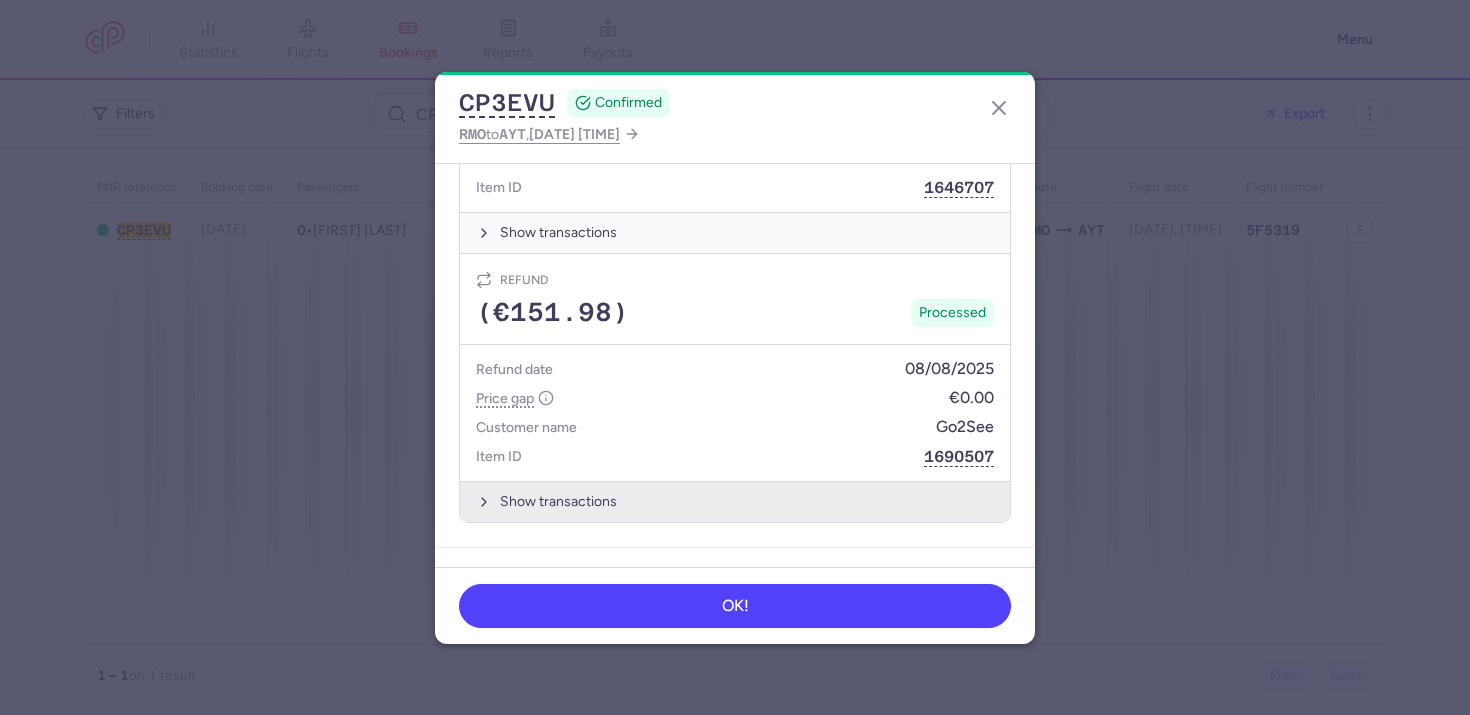 click on "Show transactions" at bounding box center (735, 501) 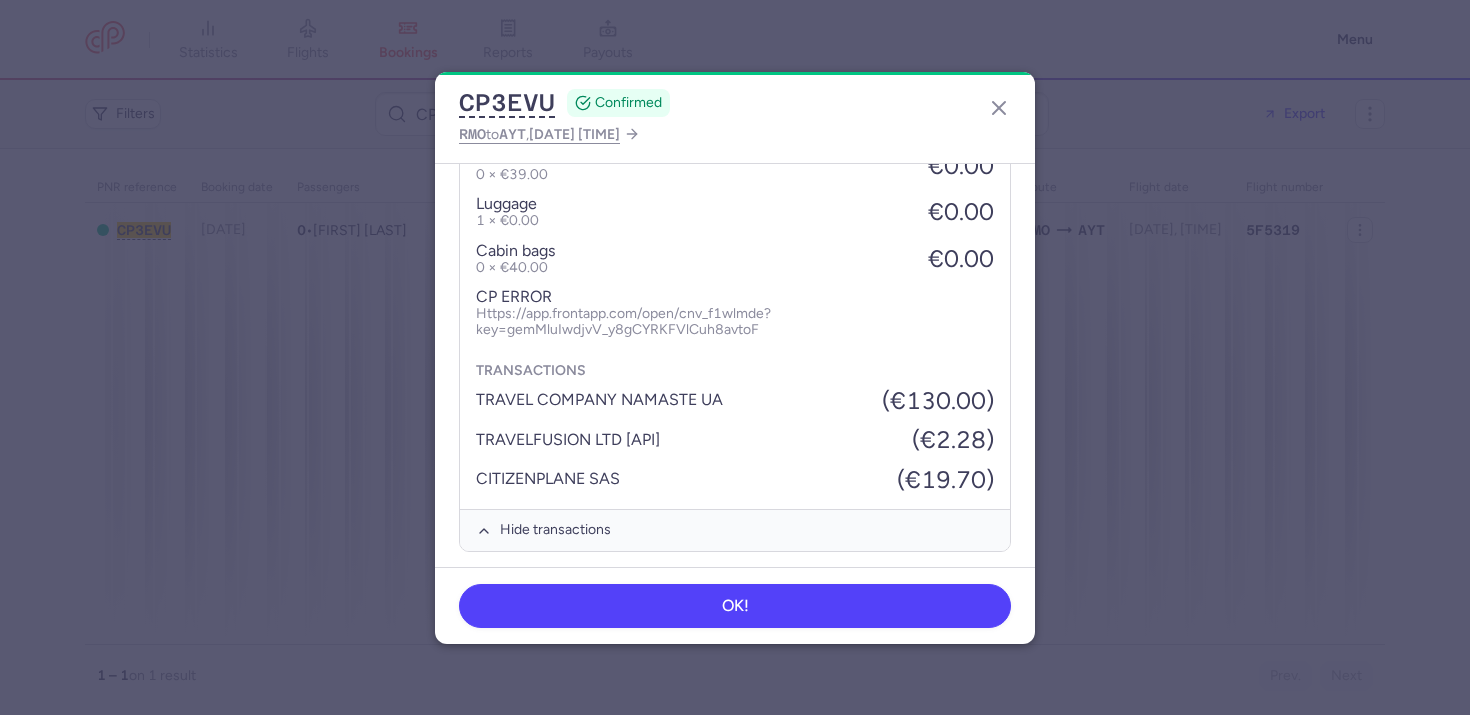 scroll, scrollTop: 1418, scrollLeft: 0, axis: vertical 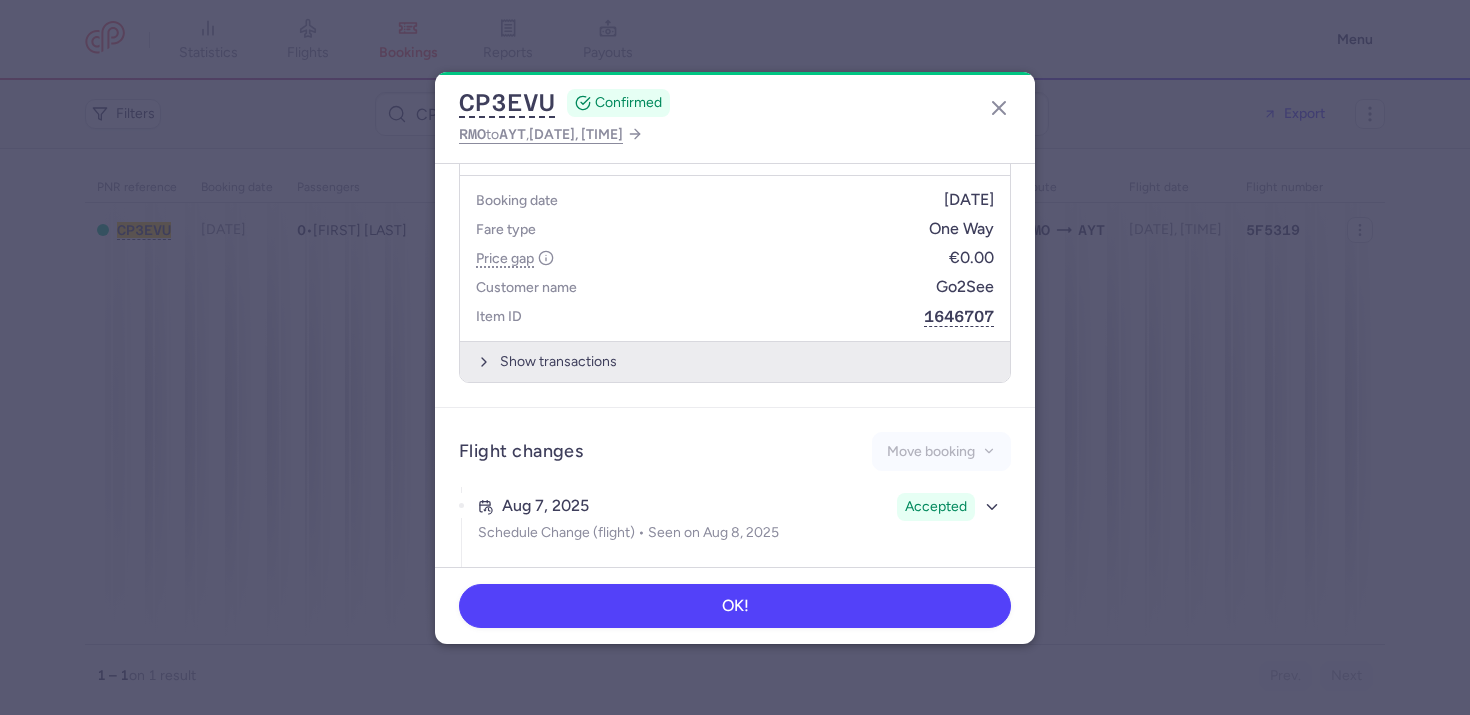 click on "Show transactions" at bounding box center [735, 361] 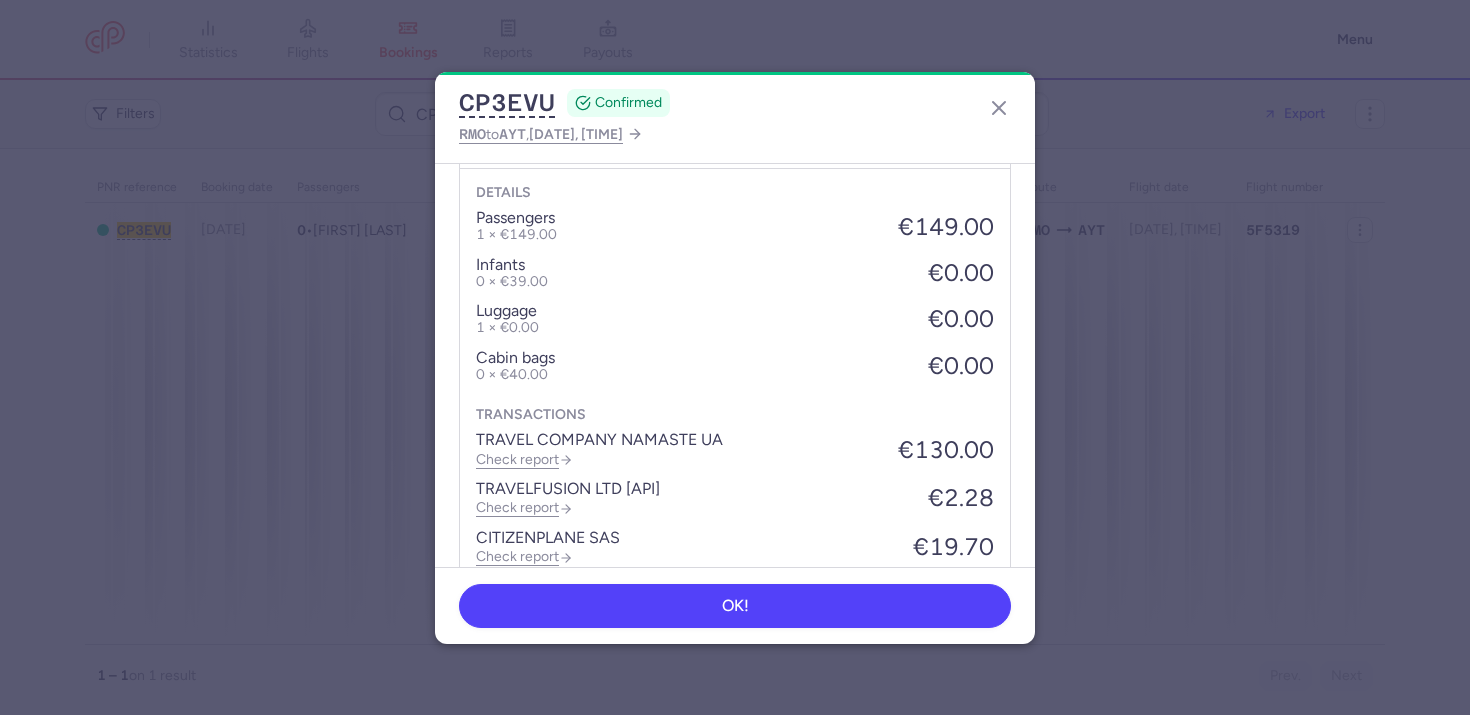 scroll, scrollTop: 1125, scrollLeft: 0, axis: vertical 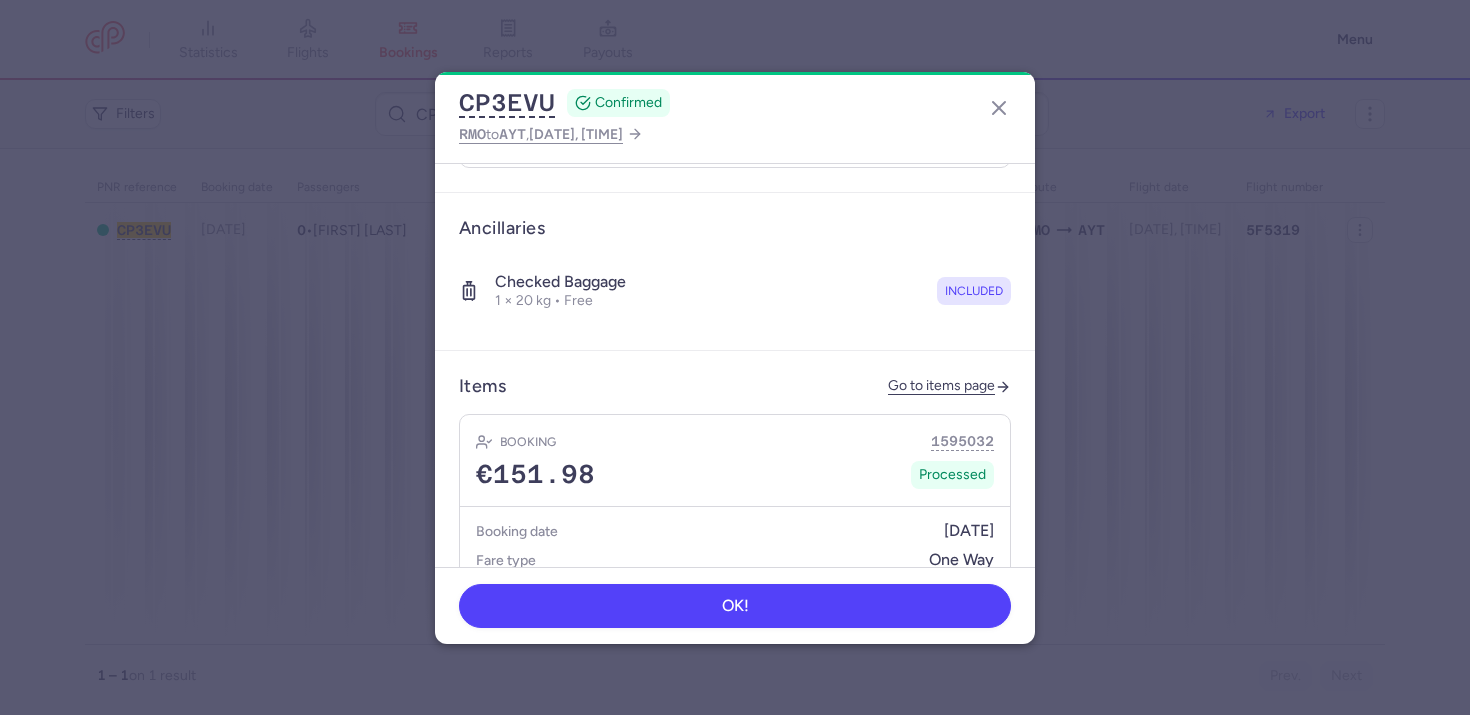 click on "Items  Go to items page" at bounding box center (735, 386) 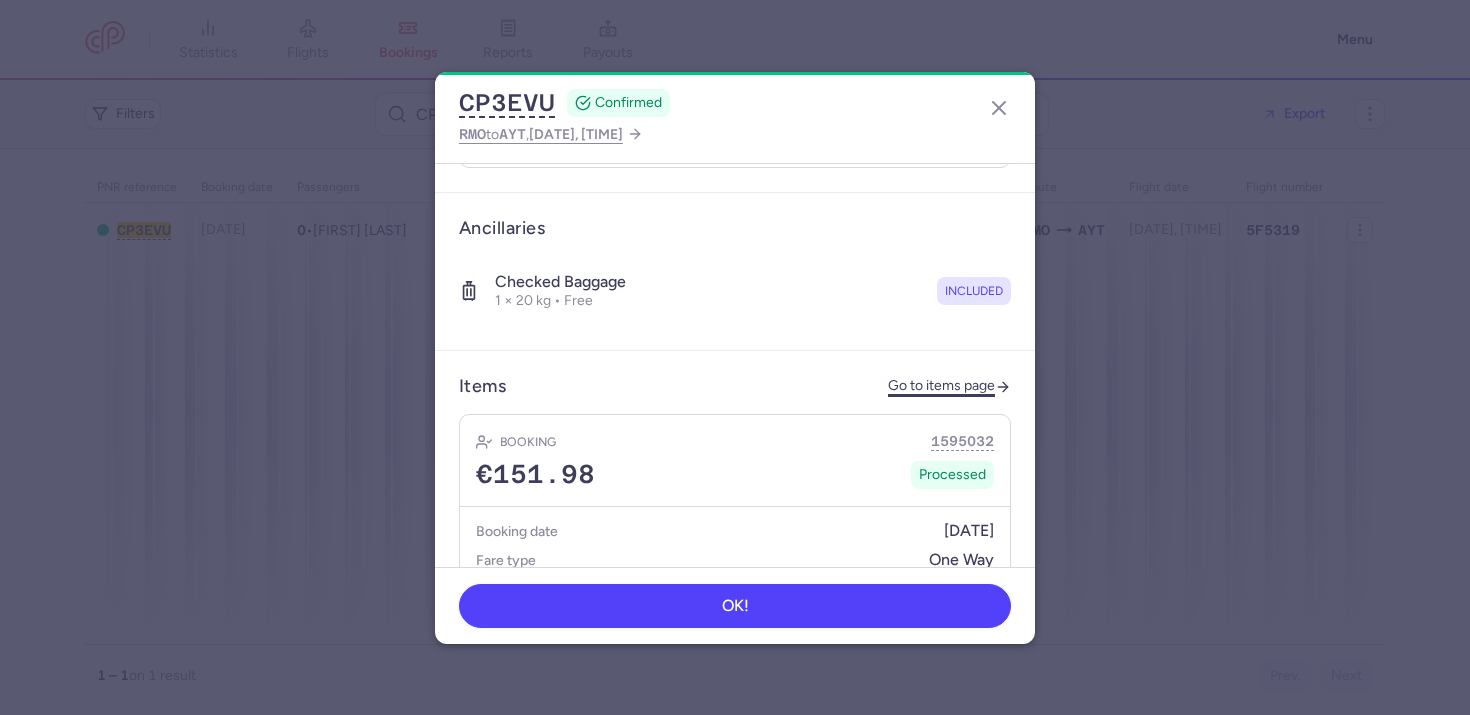 click on "Go to items page" 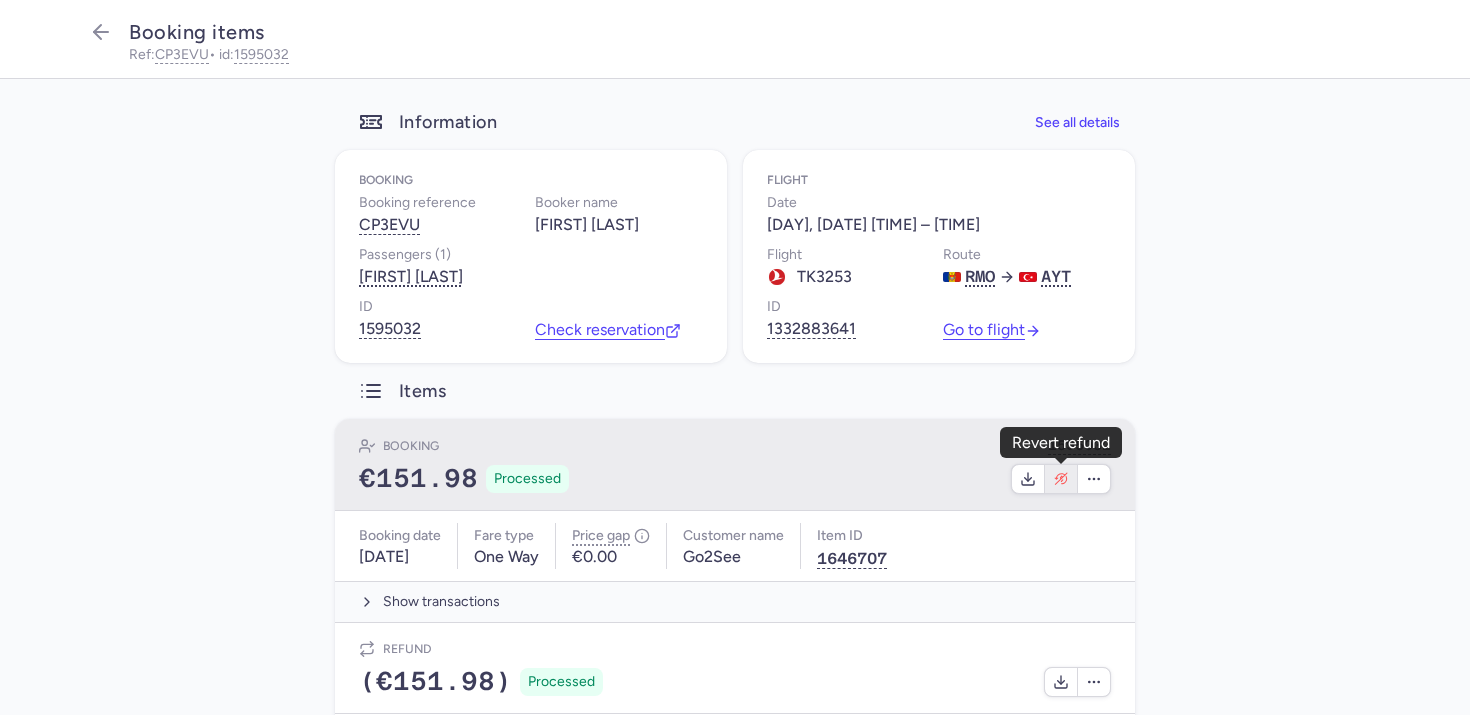 scroll, scrollTop: 158, scrollLeft: 0, axis: vertical 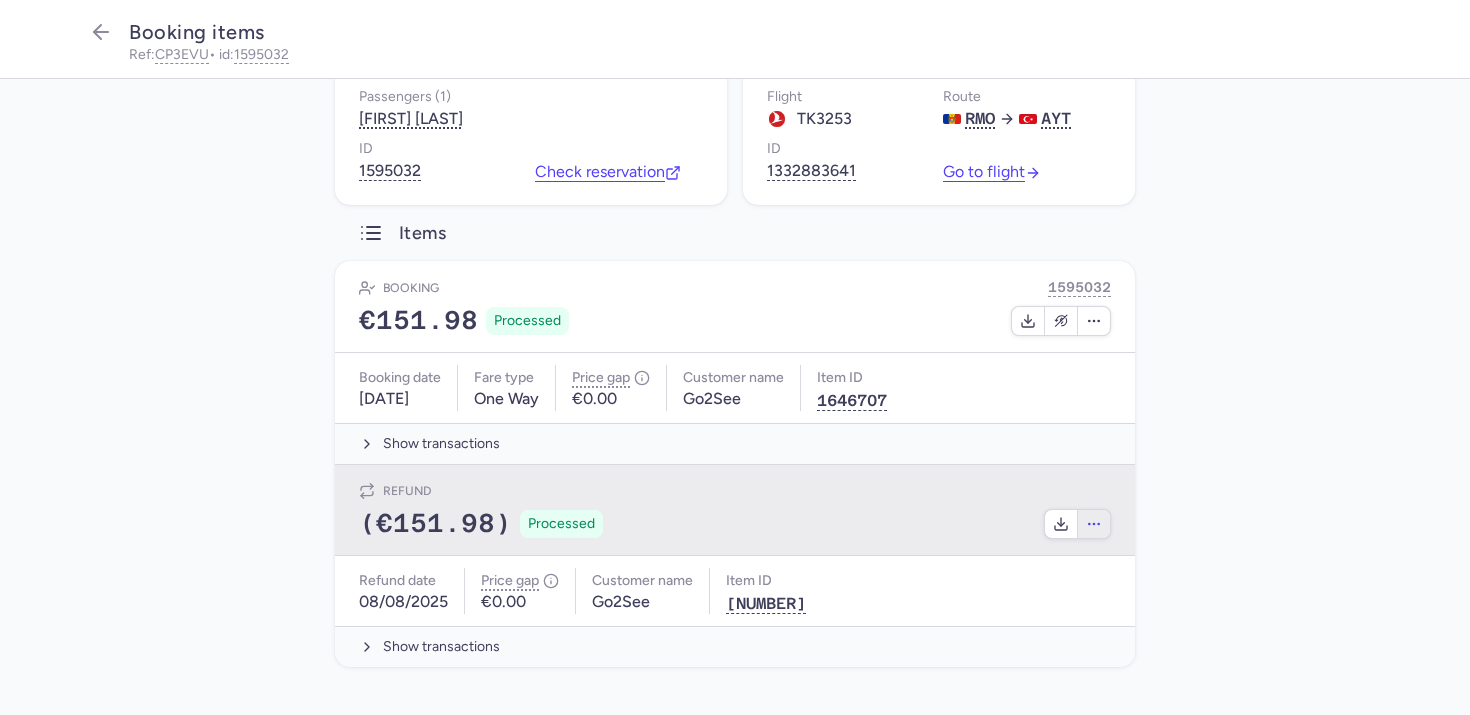 click 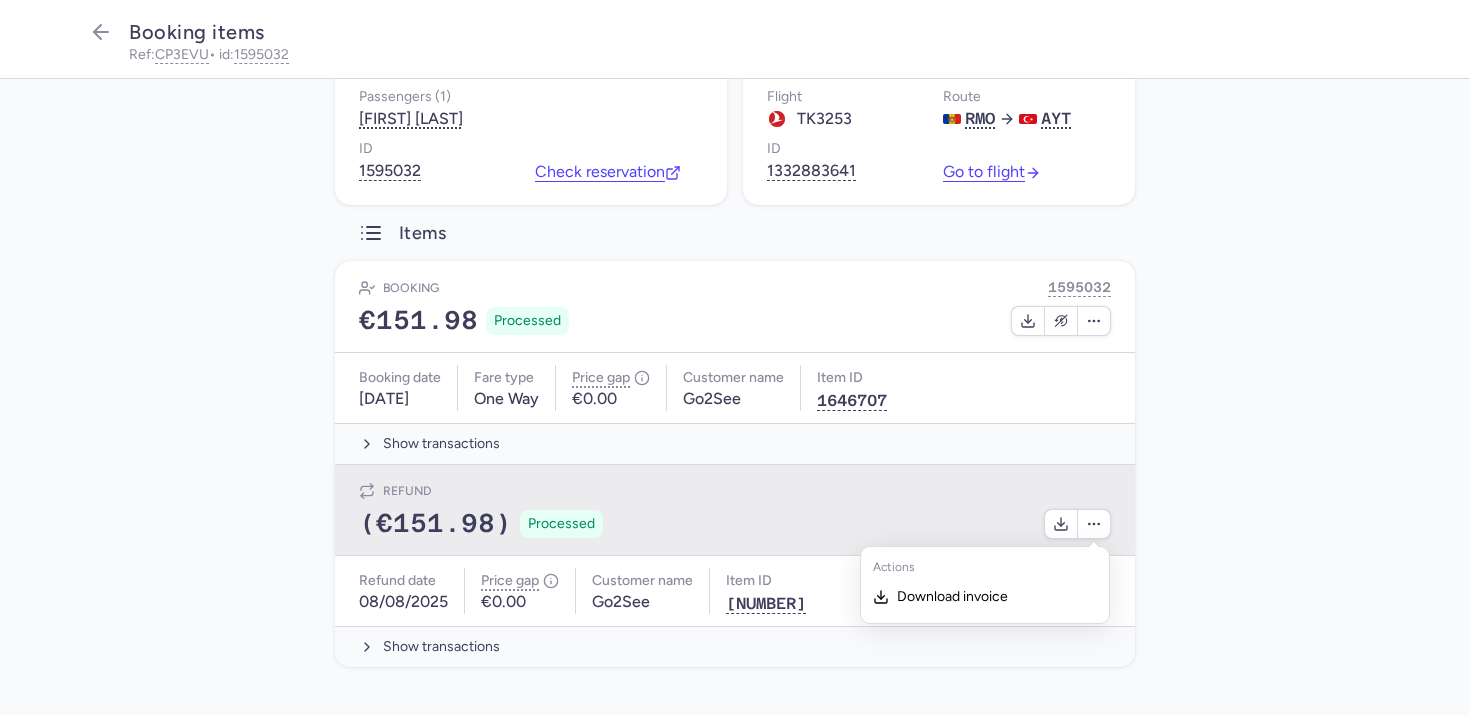 click on "Actions Download invoice" at bounding box center (863, 524) 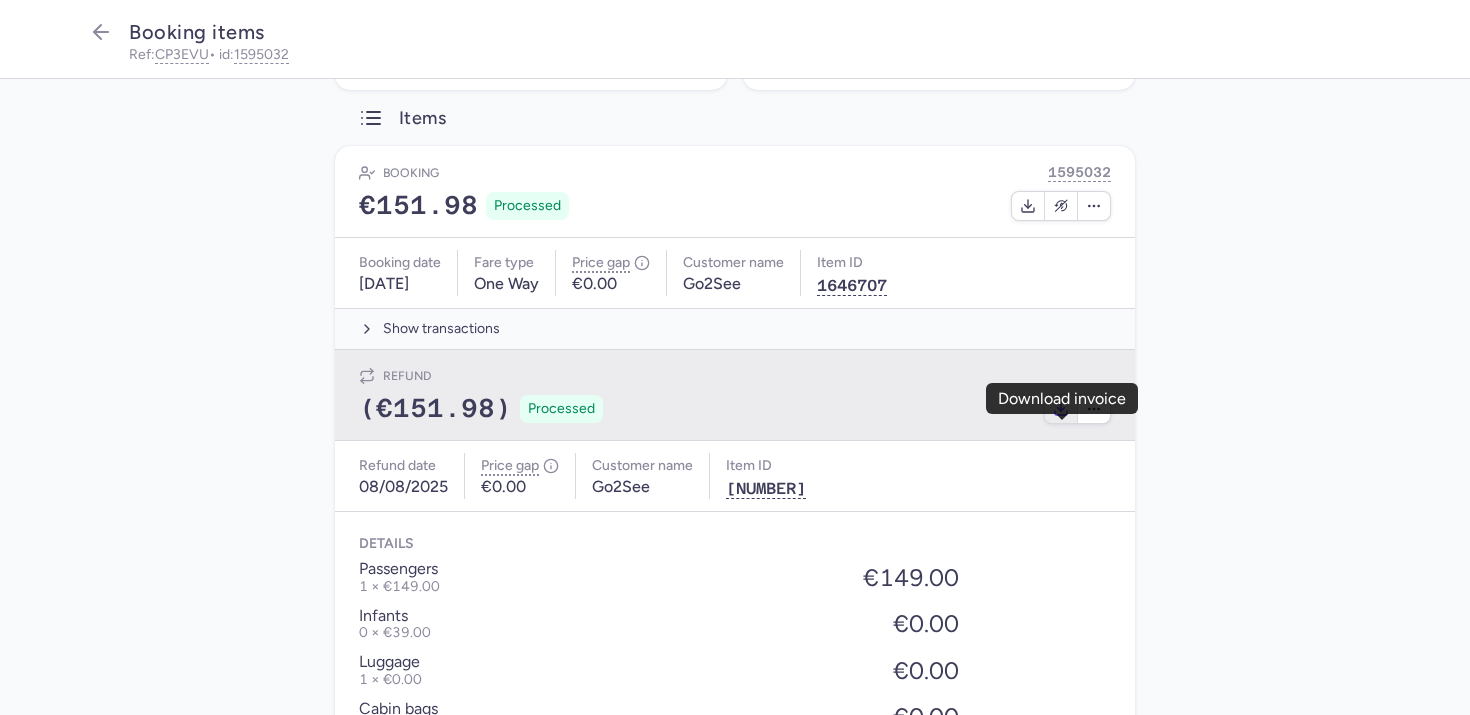 scroll, scrollTop: 248, scrollLeft: 0, axis: vertical 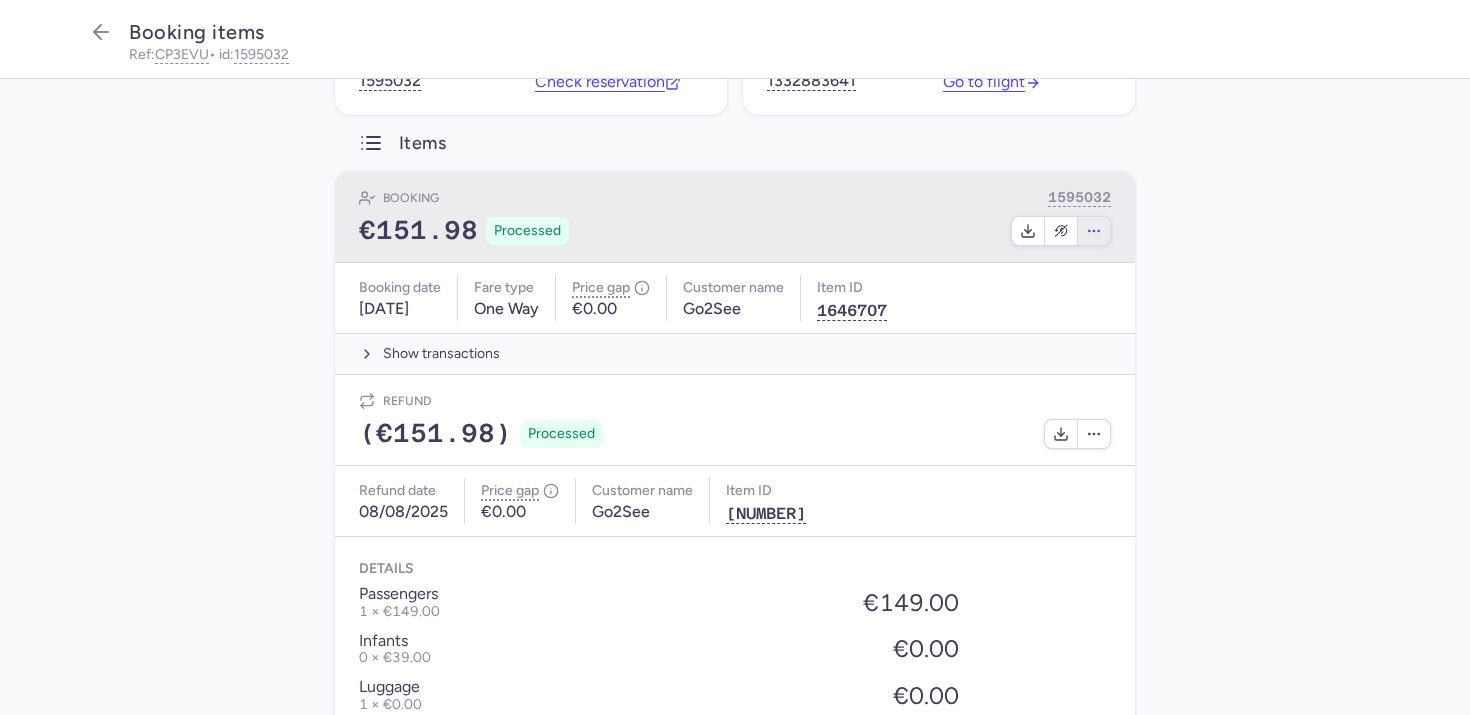 click 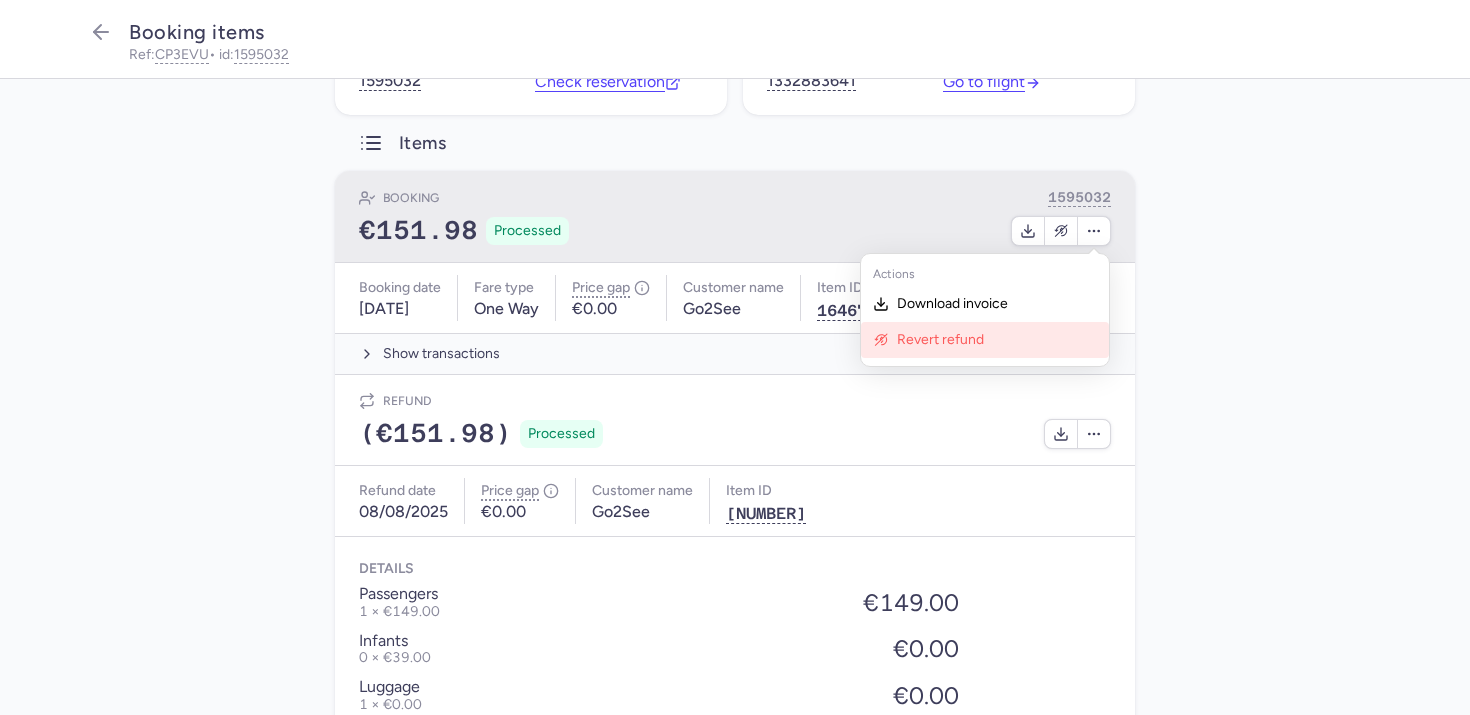click on "Revert refund" at bounding box center (997, 340) 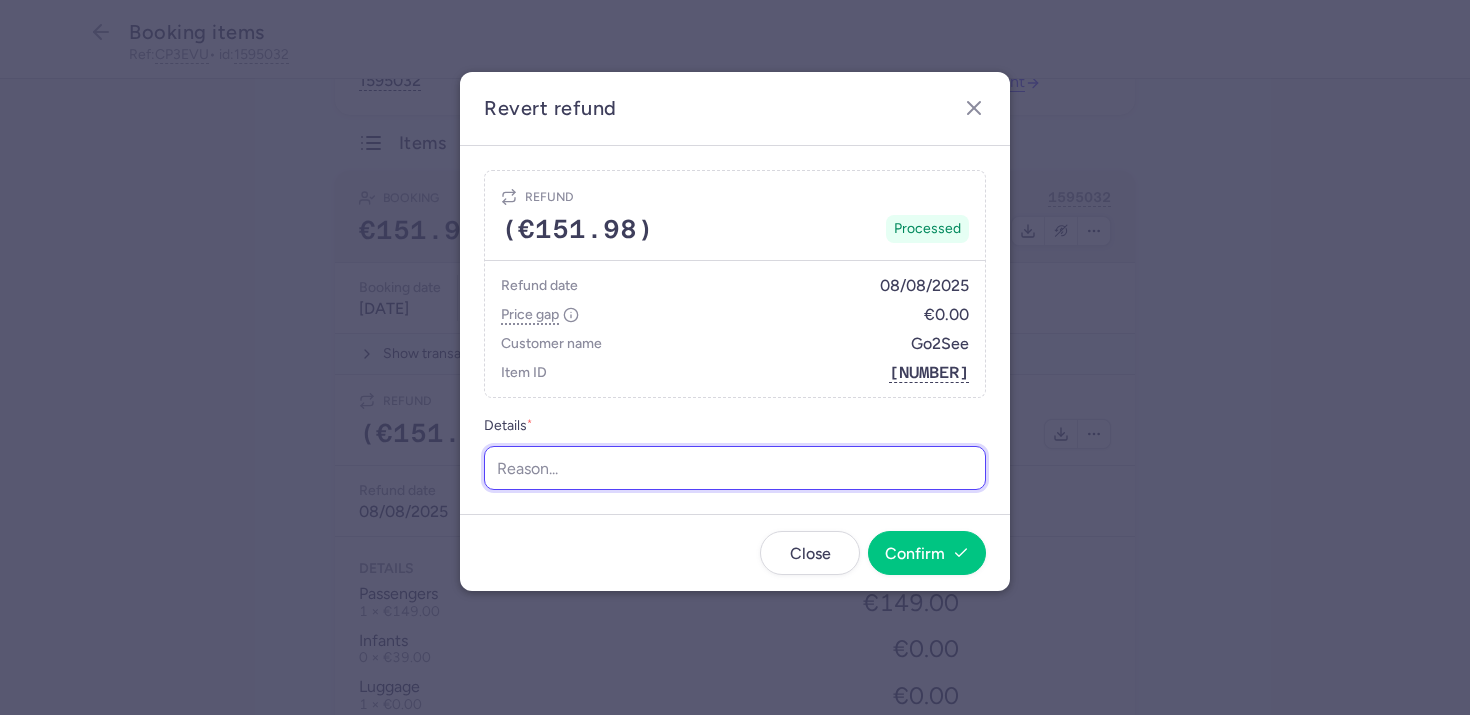 click on "Details  *" at bounding box center (735, 468) 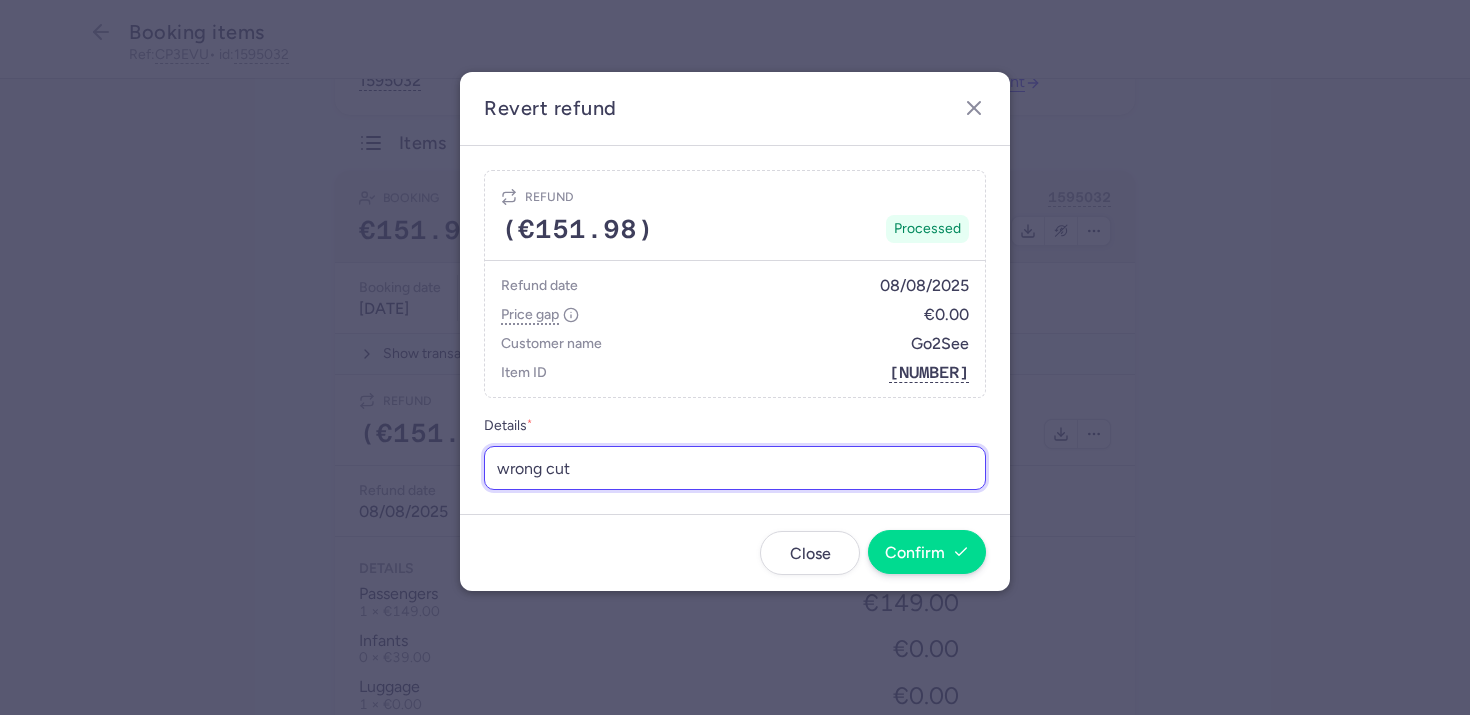 type on "wrong cut" 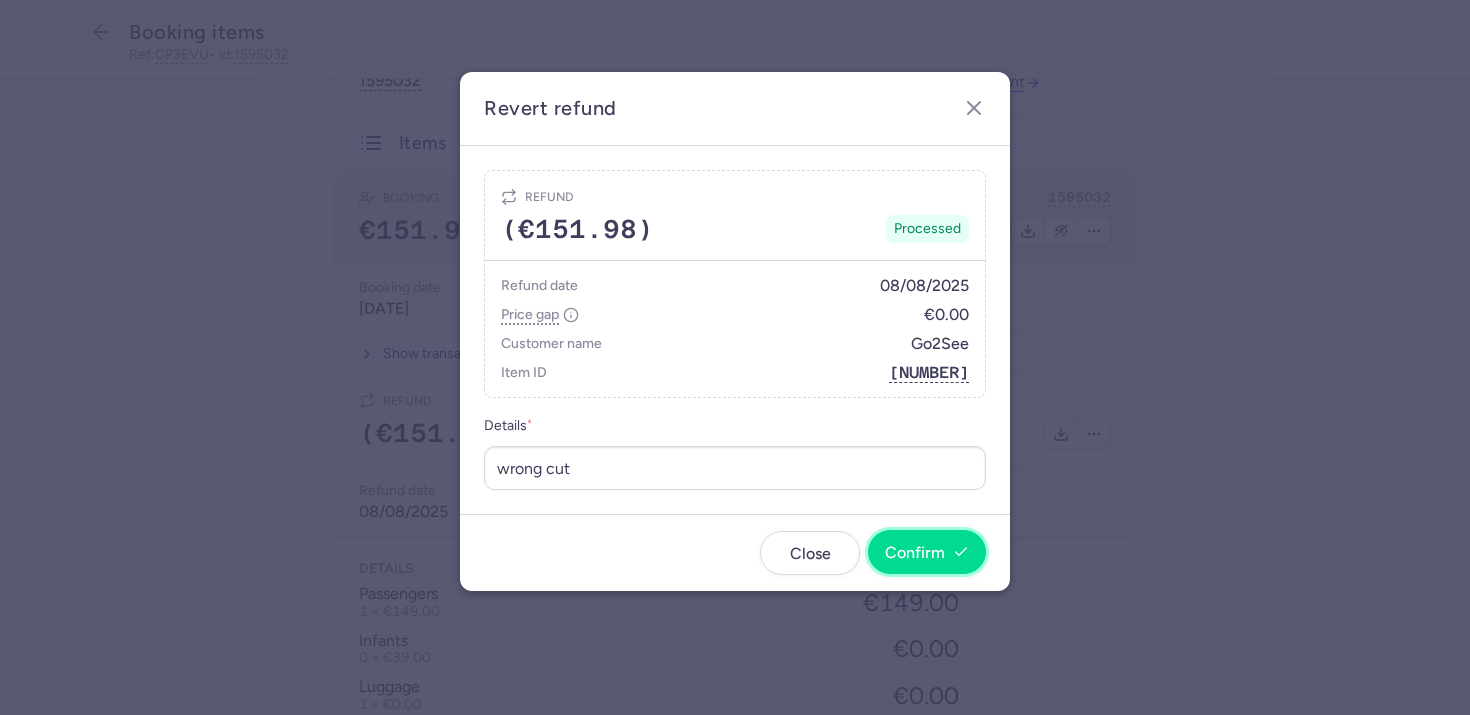 click 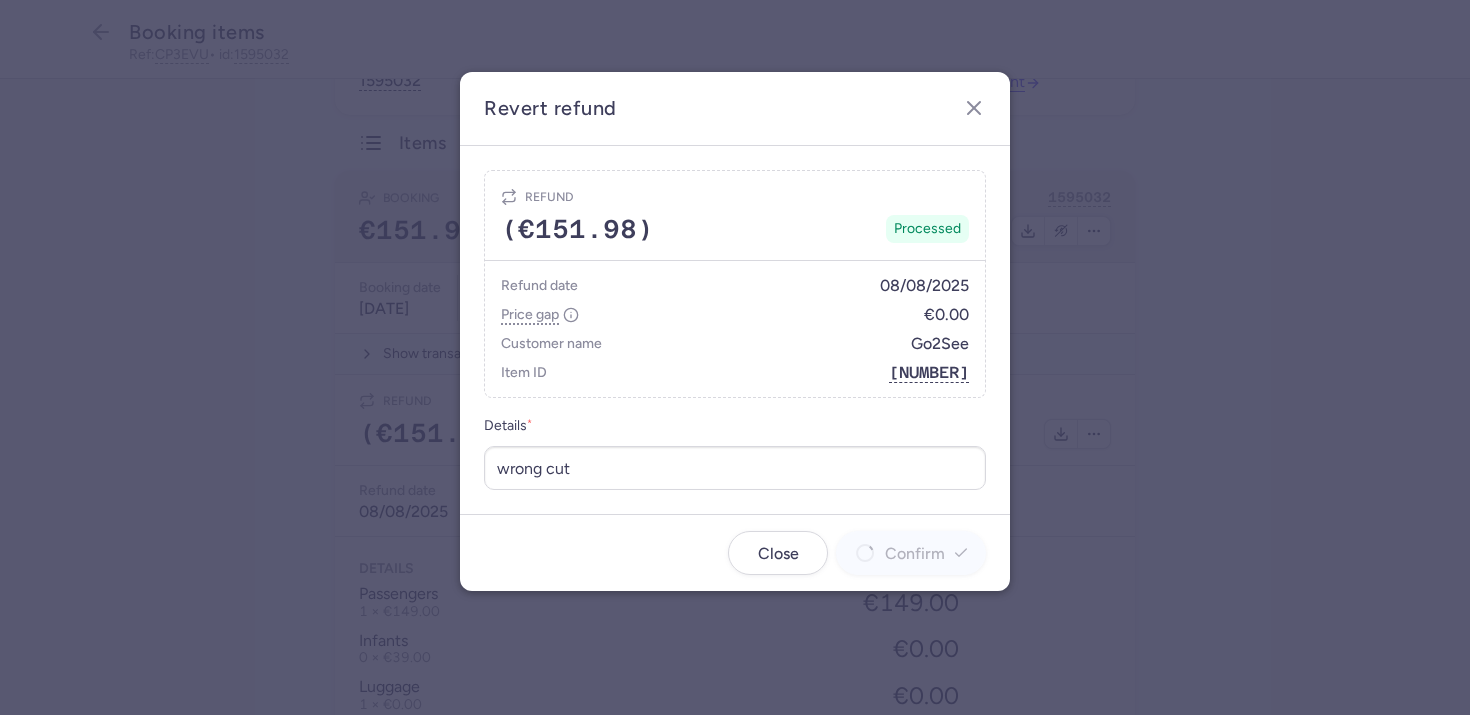 scroll, scrollTop: 0, scrollLeft: 0, axis: both 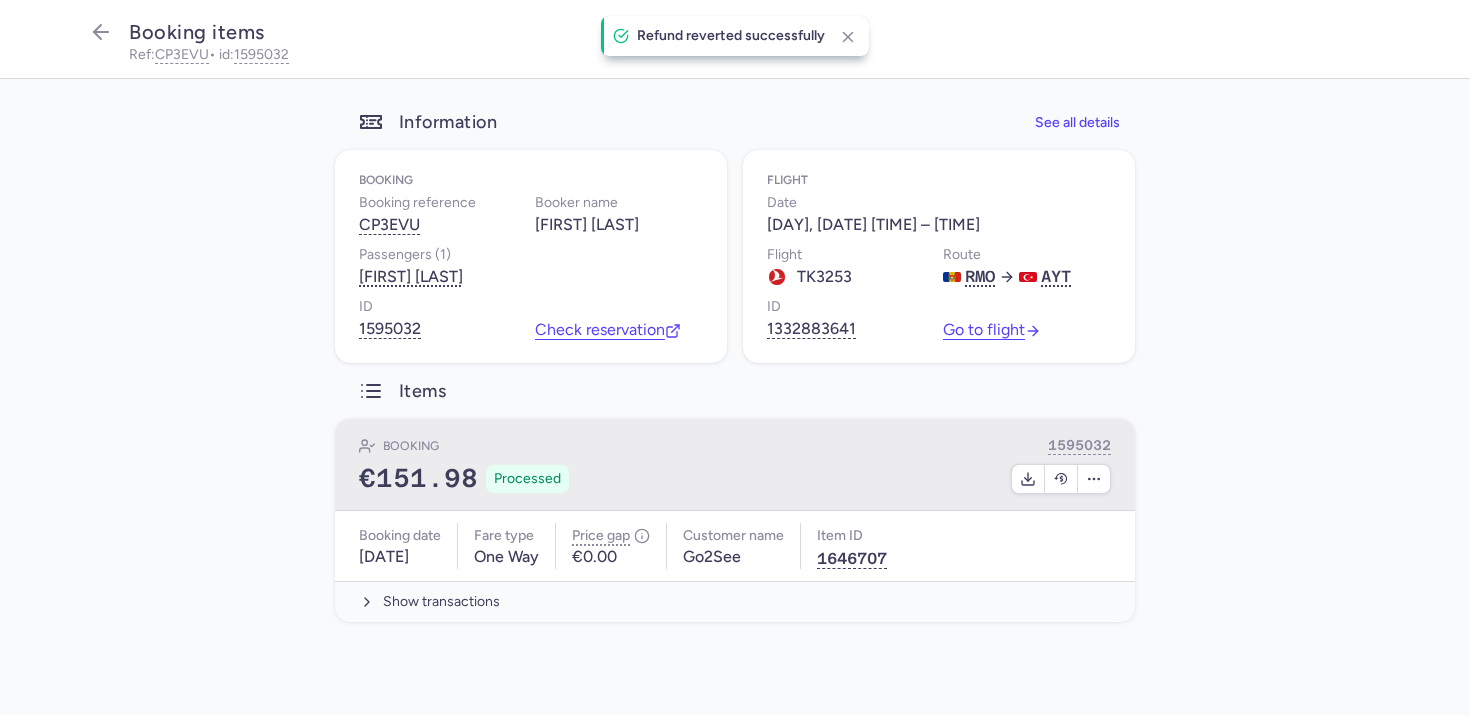 click on "Information See all details Booking Booking reference [ALPHANUMERIC] Booker name [FIRST] [LAST] Passengers (1) [FIRST] [LAST] ID [NUMBER] Check reservation Flight Date [DAY], [DATE] [TIME] Flight [ALPHANUMERIC] Route [CODE] [CODE] ID [NUMBER] Go to flight Items Booking [NUMBER] €[PRICE] Processed Booking date [DATE] Fare type One Way Price gap €0.00 Customer name [COMPANY] Item ID [NUMBER] Show transactions" 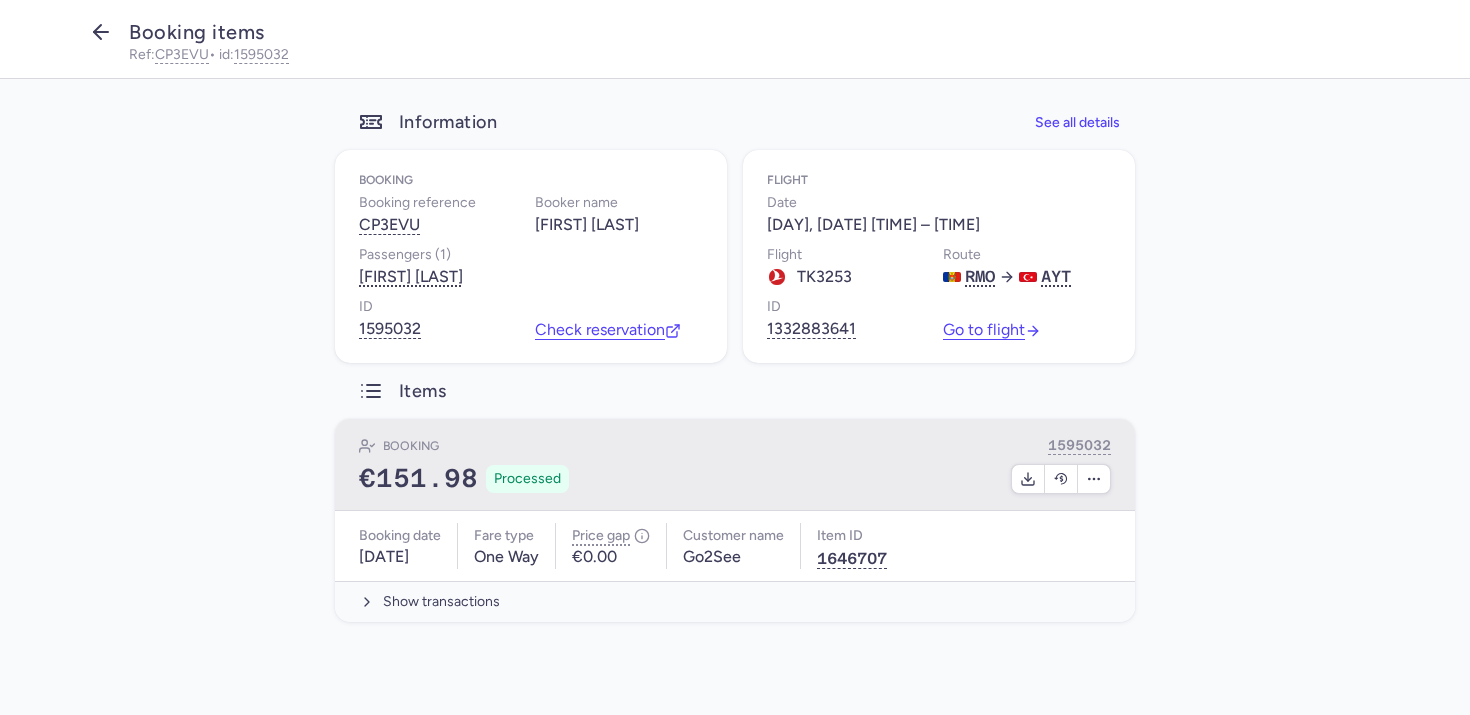 click 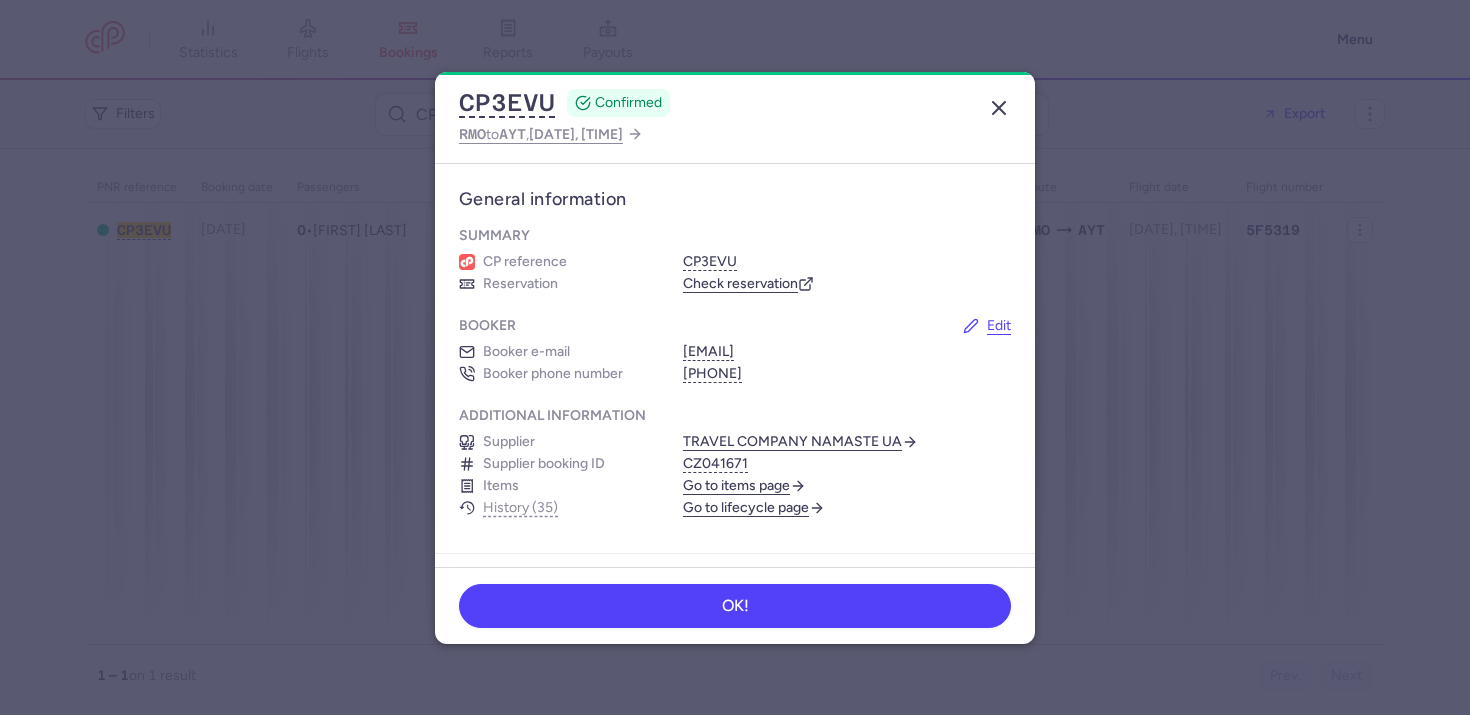 click 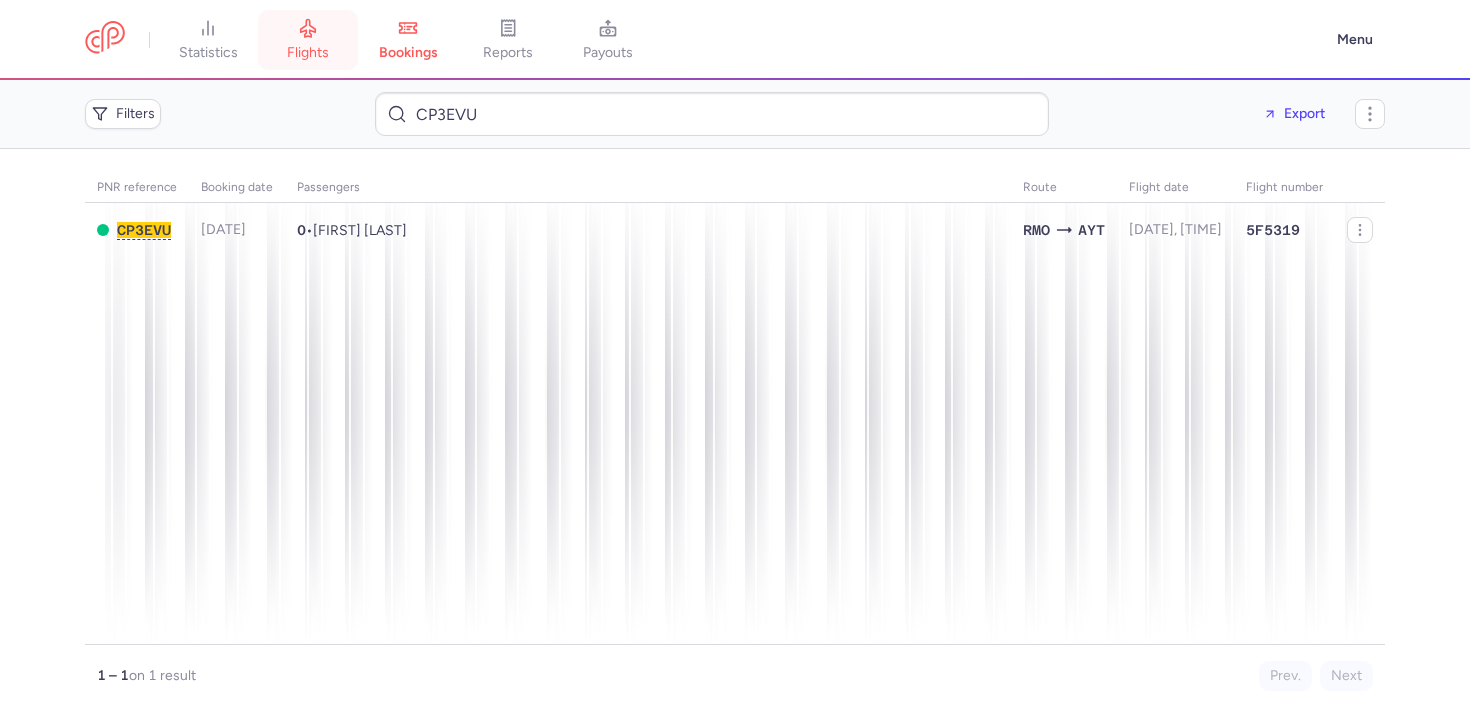 click on "flights" at bounding box center (308, 53) 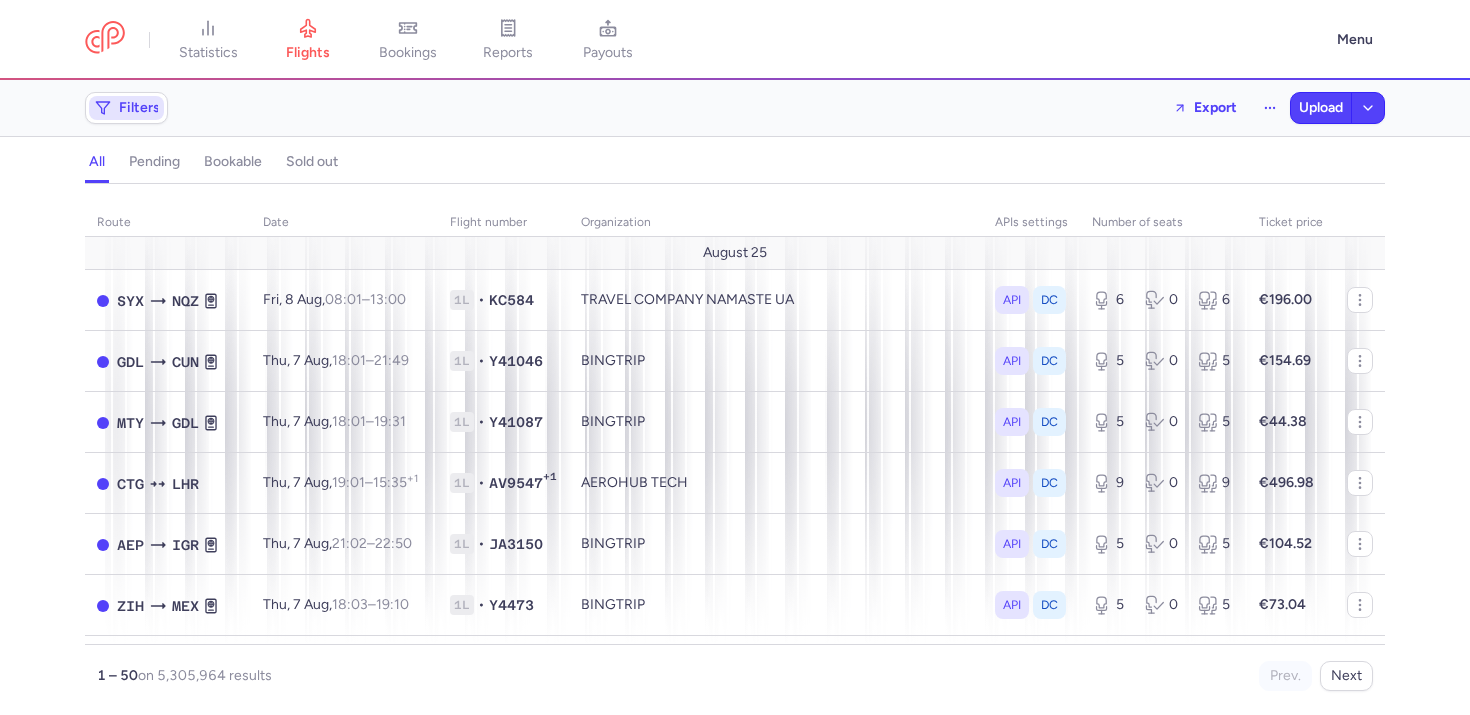 click on "Filters" 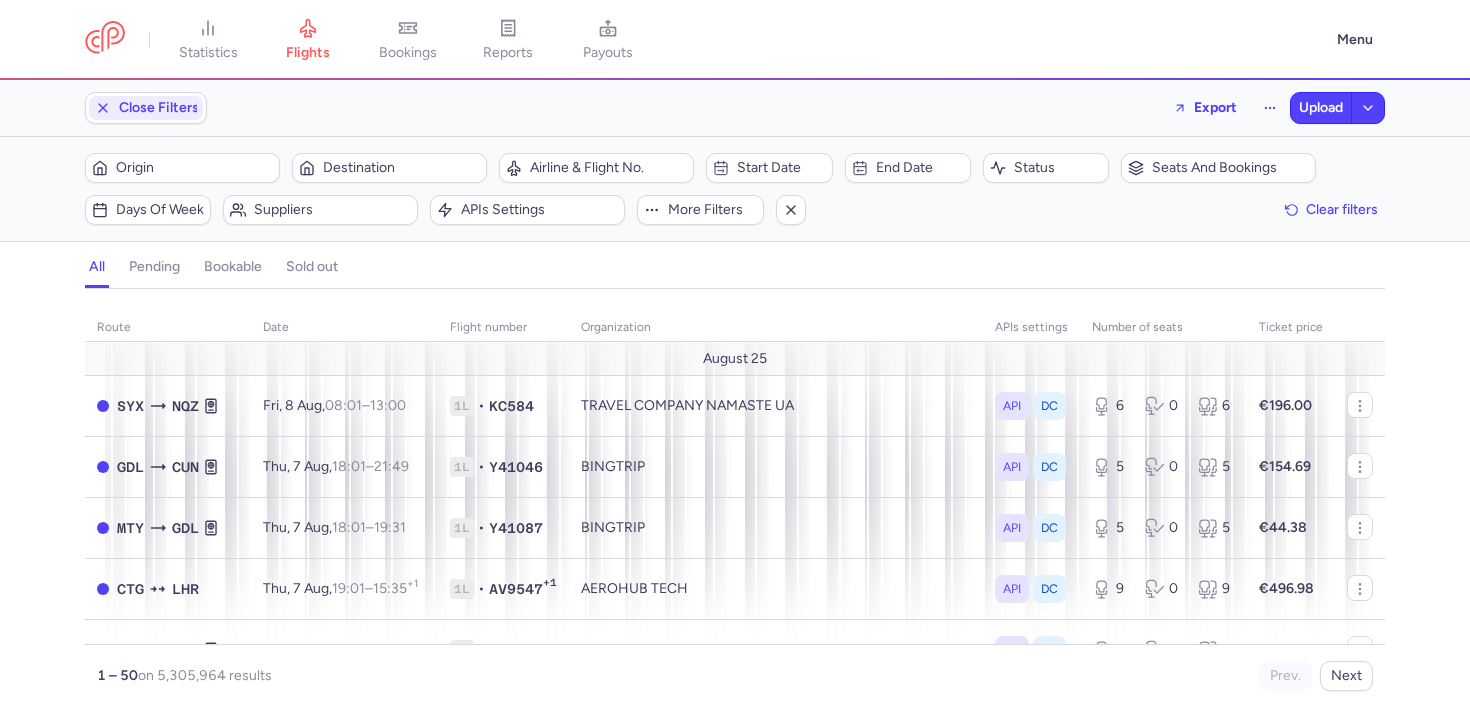 scroll, scrollTop: 0, scrollLeft: 0, axis: both 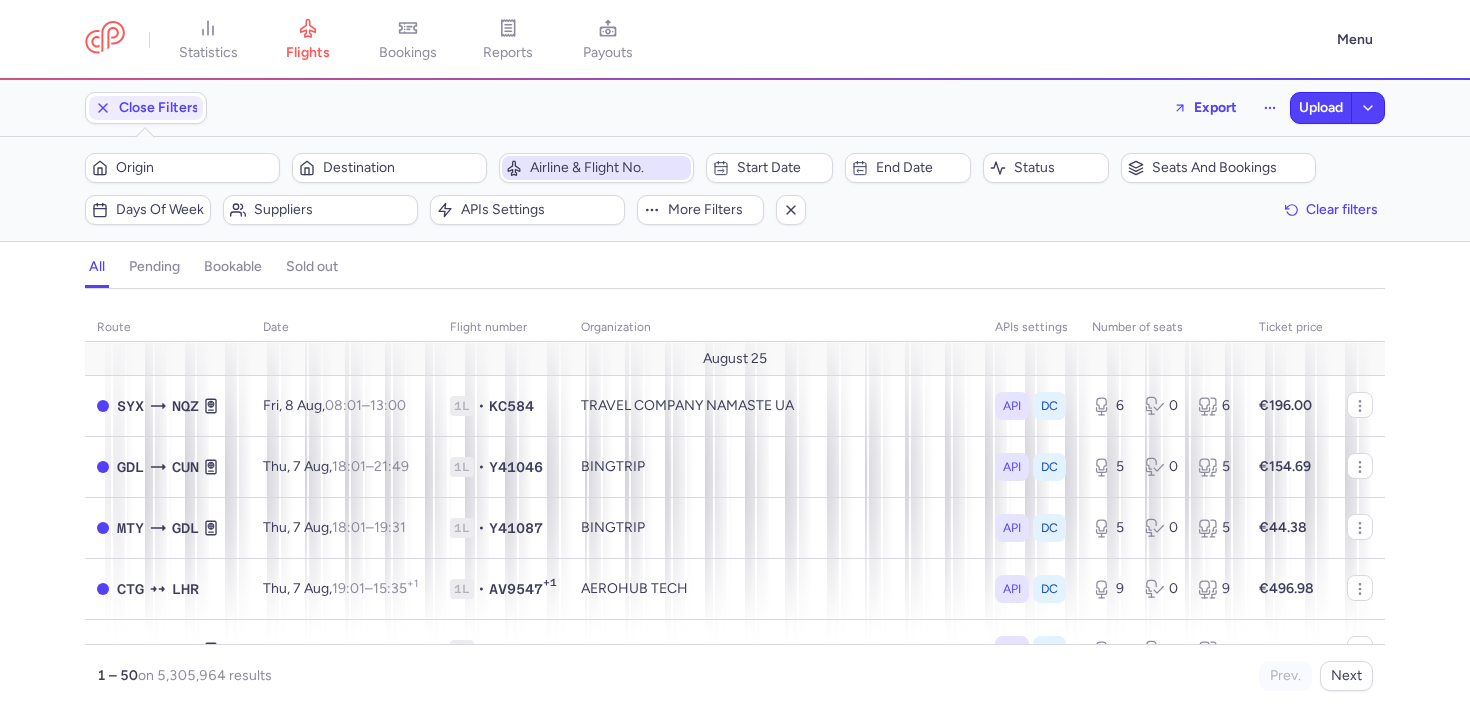 click on "Airline & Flight No." at bounding box center [608, 168] 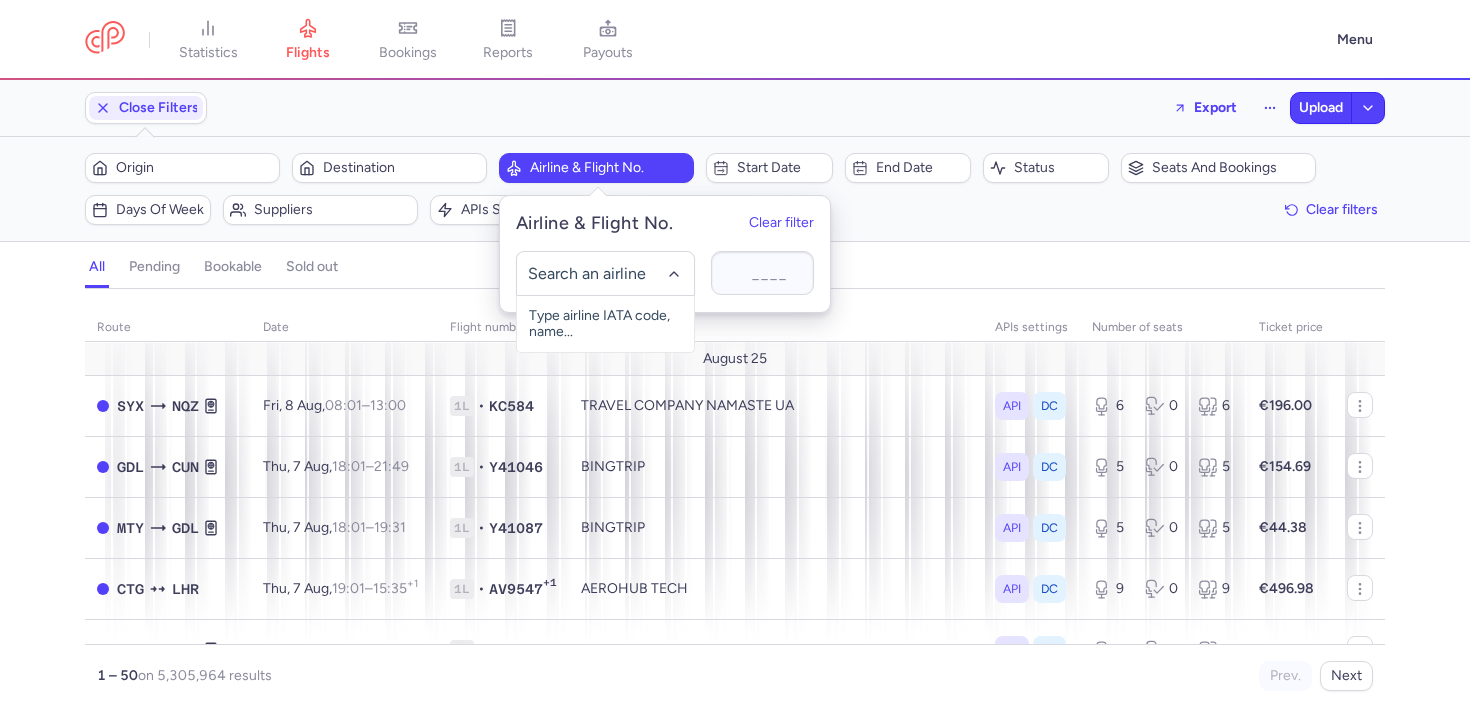 type on "Iberojet" 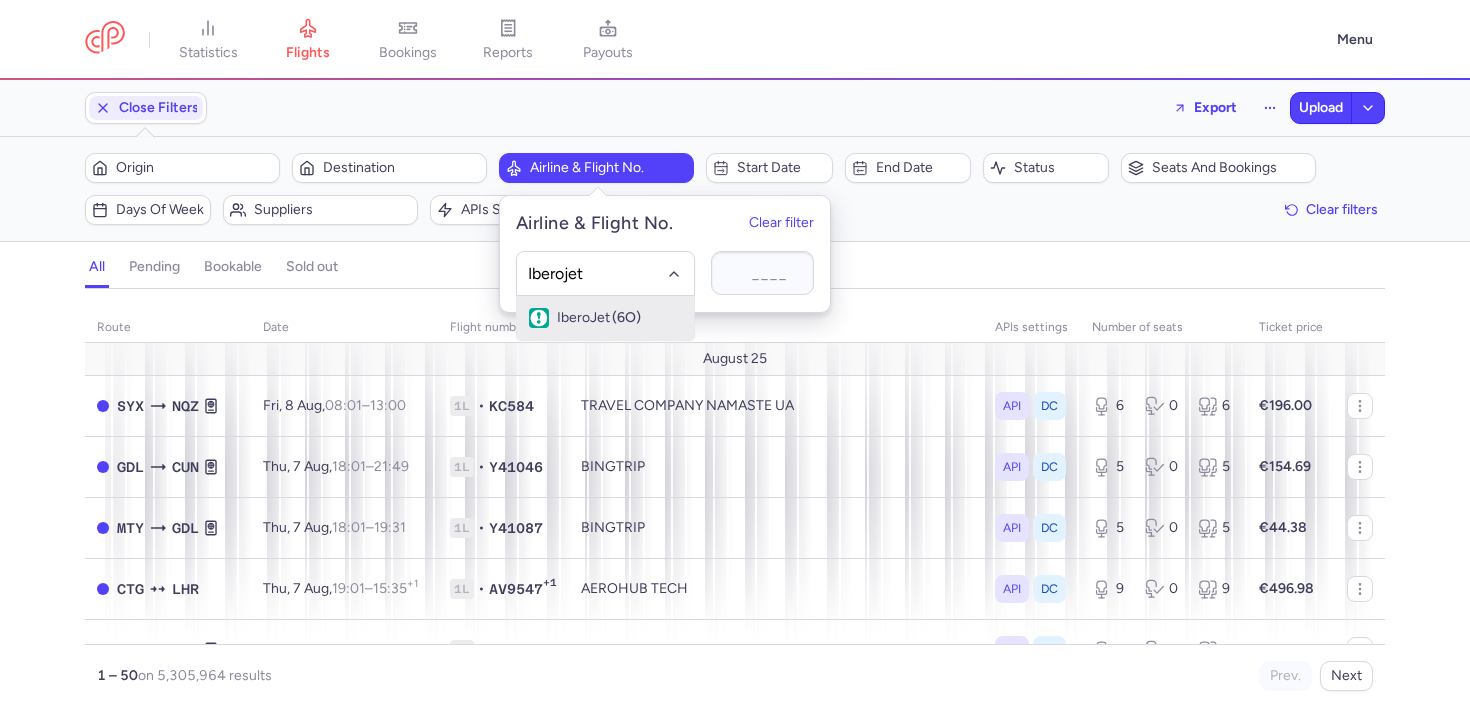 click on "IberoJet" at bounding box center (583, 318) 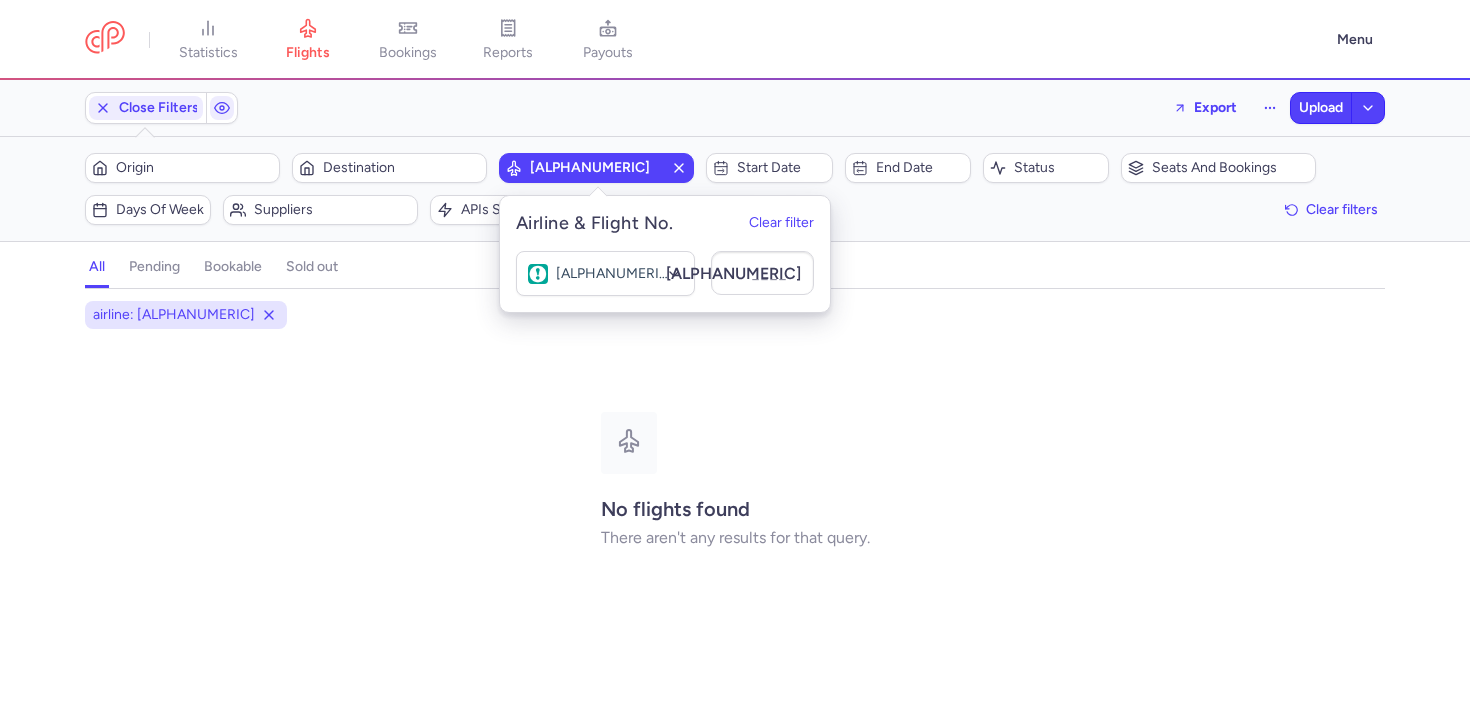 click on "No flights found There aren't any results for that query." at bounding box center [735, 480] 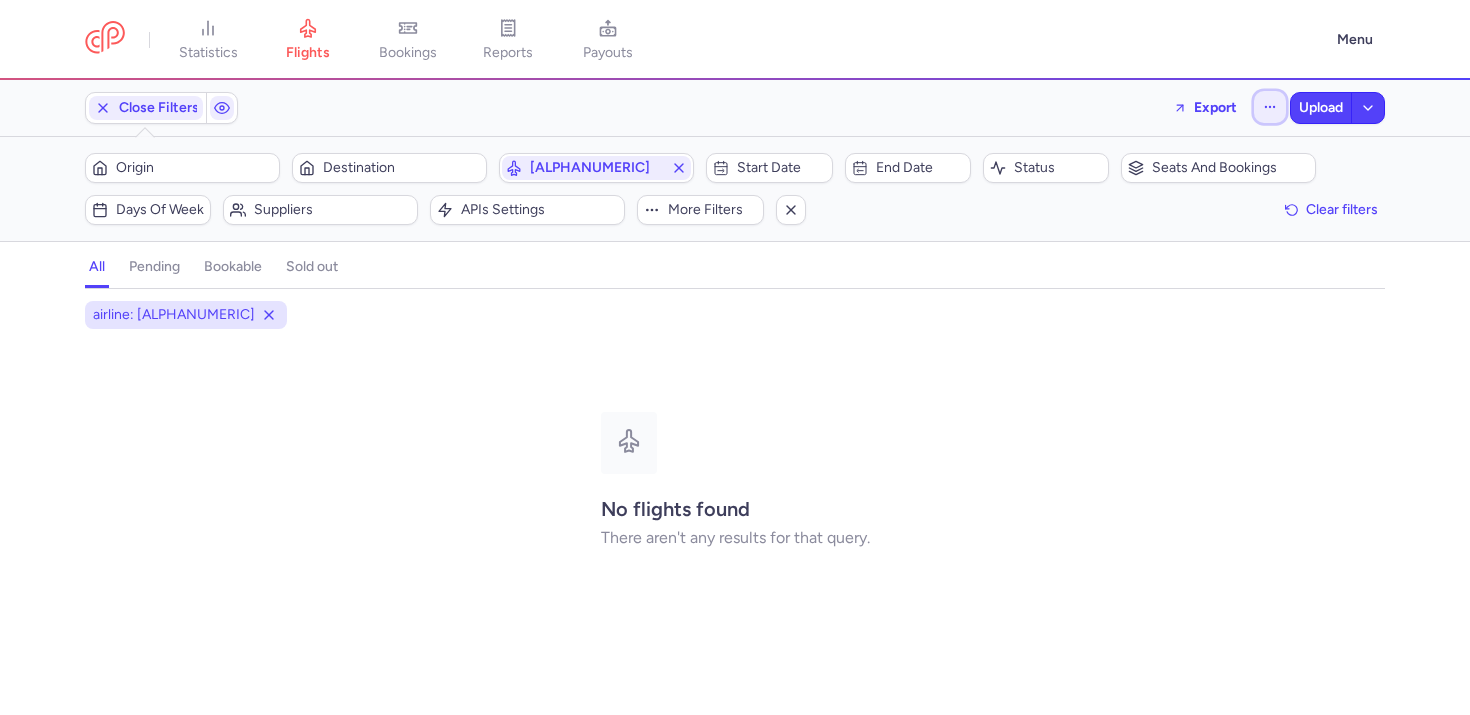 click at bounding box center [1270, 107] 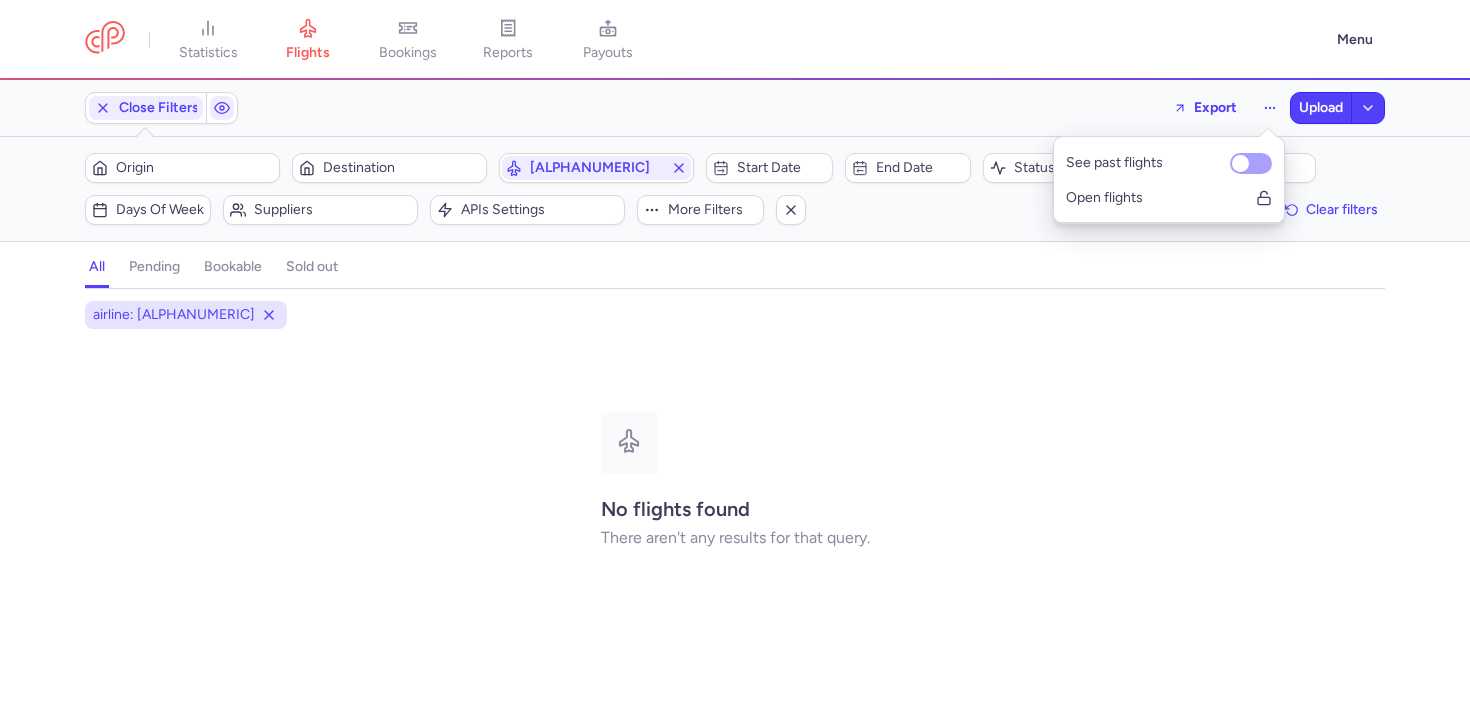 click on "See past flights" at bounding box center (1251, 163) 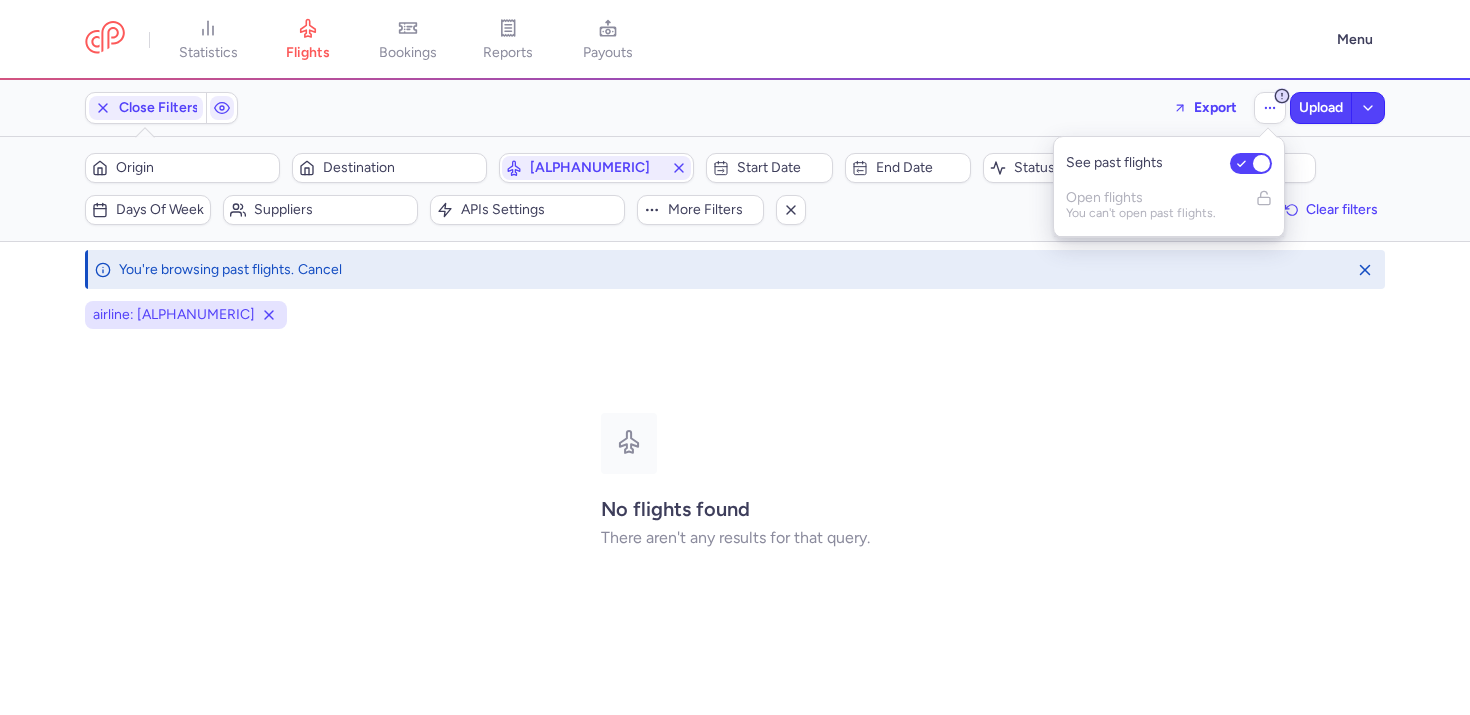 click on "No flights found There aren't any results for that query." at bounding box center (735, 480) 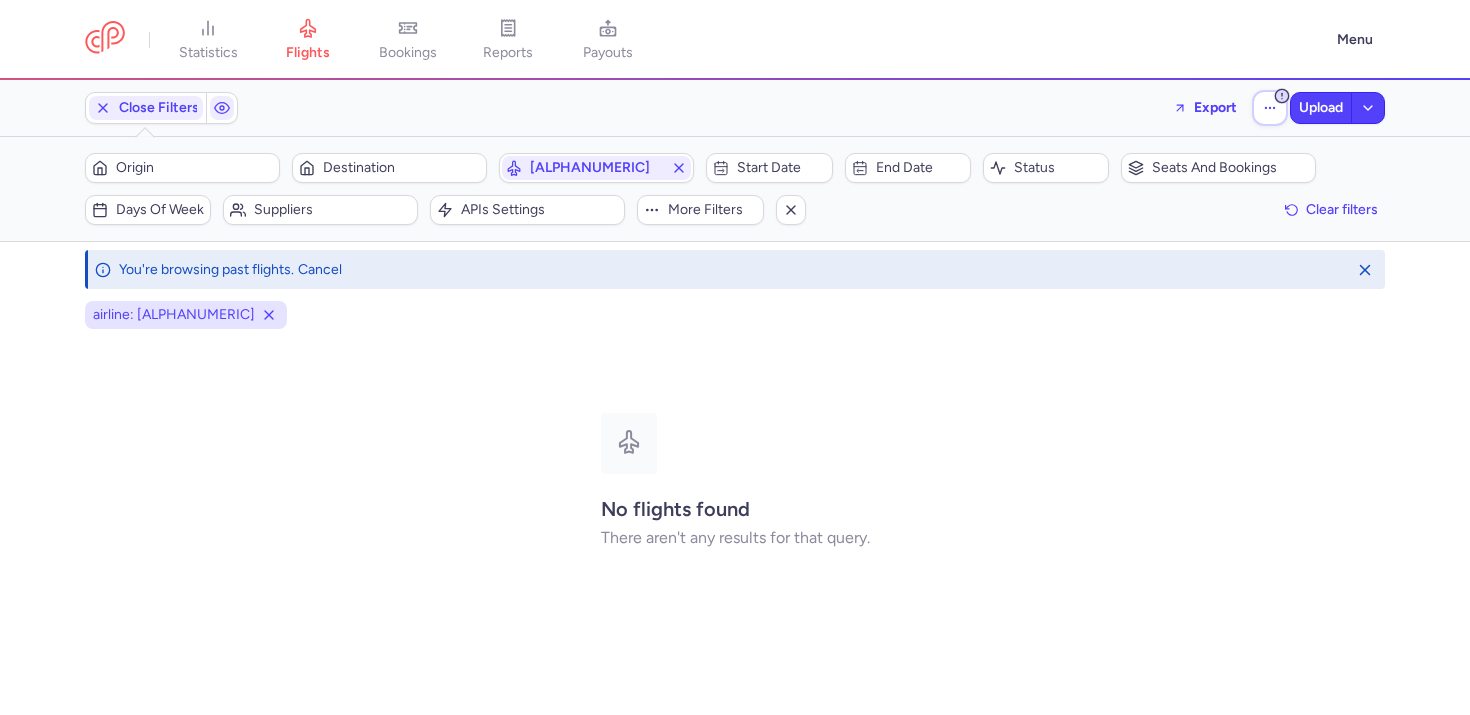 type 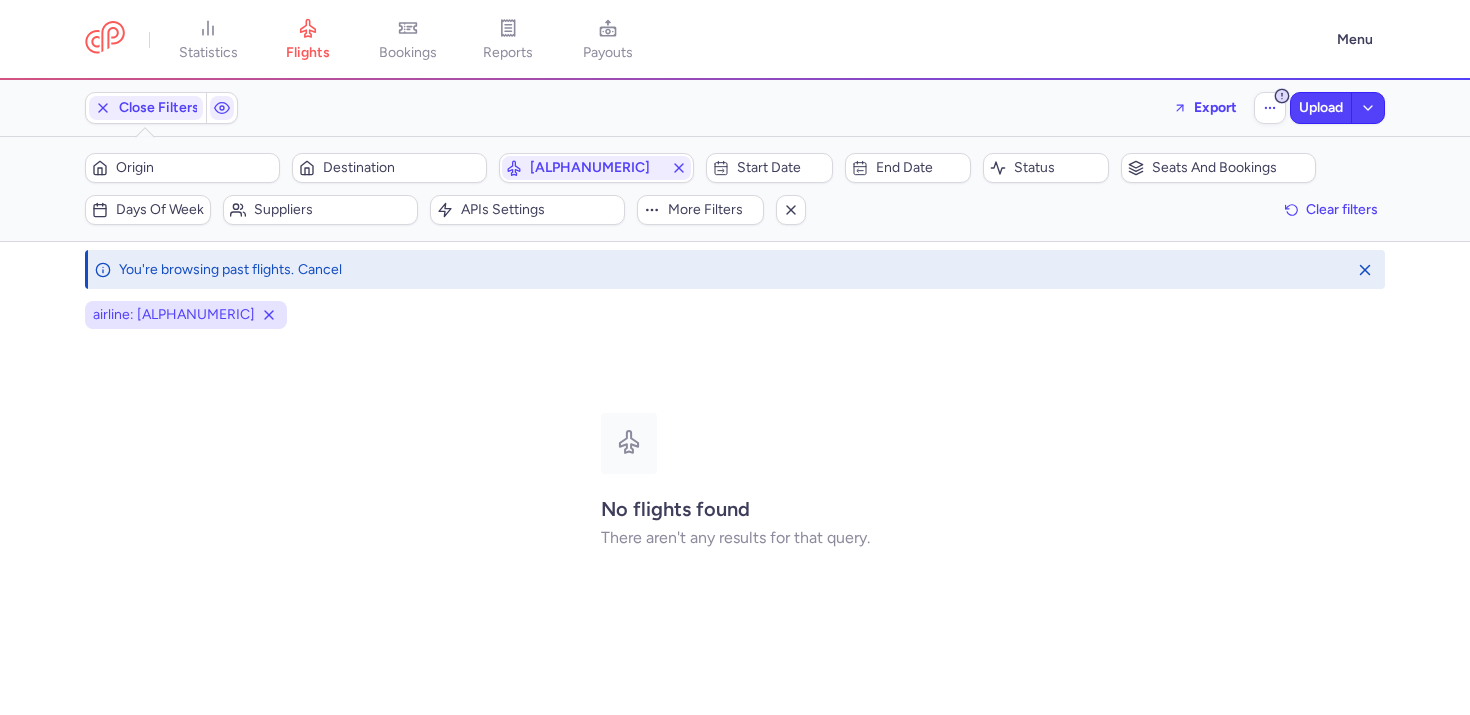 click on "No flights found There aren't any results for that query." at bounding box center (735, 480) 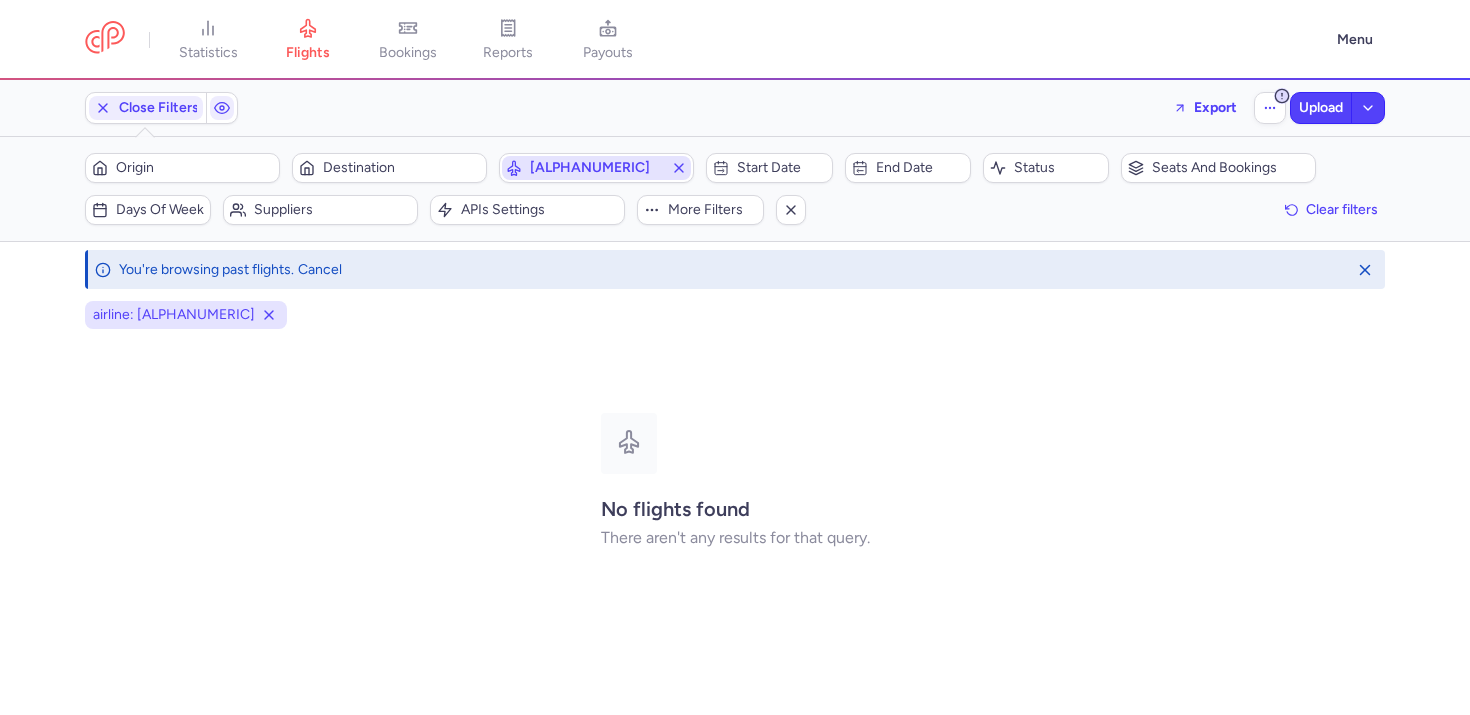 click on "[ALPHANUMERIC]" at bounding box center [596, 168] 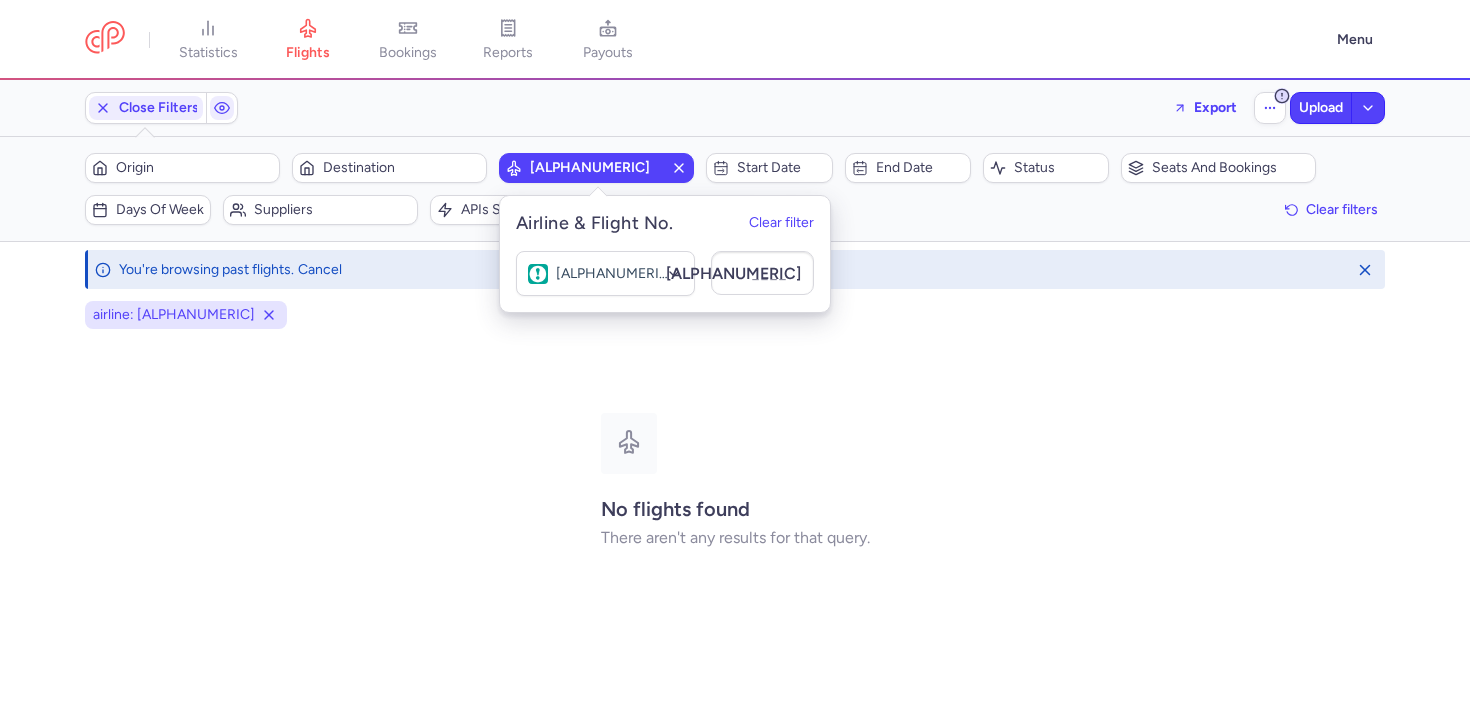 click on "[ALPHANUMERIC]" at bounding box center (596, 168) 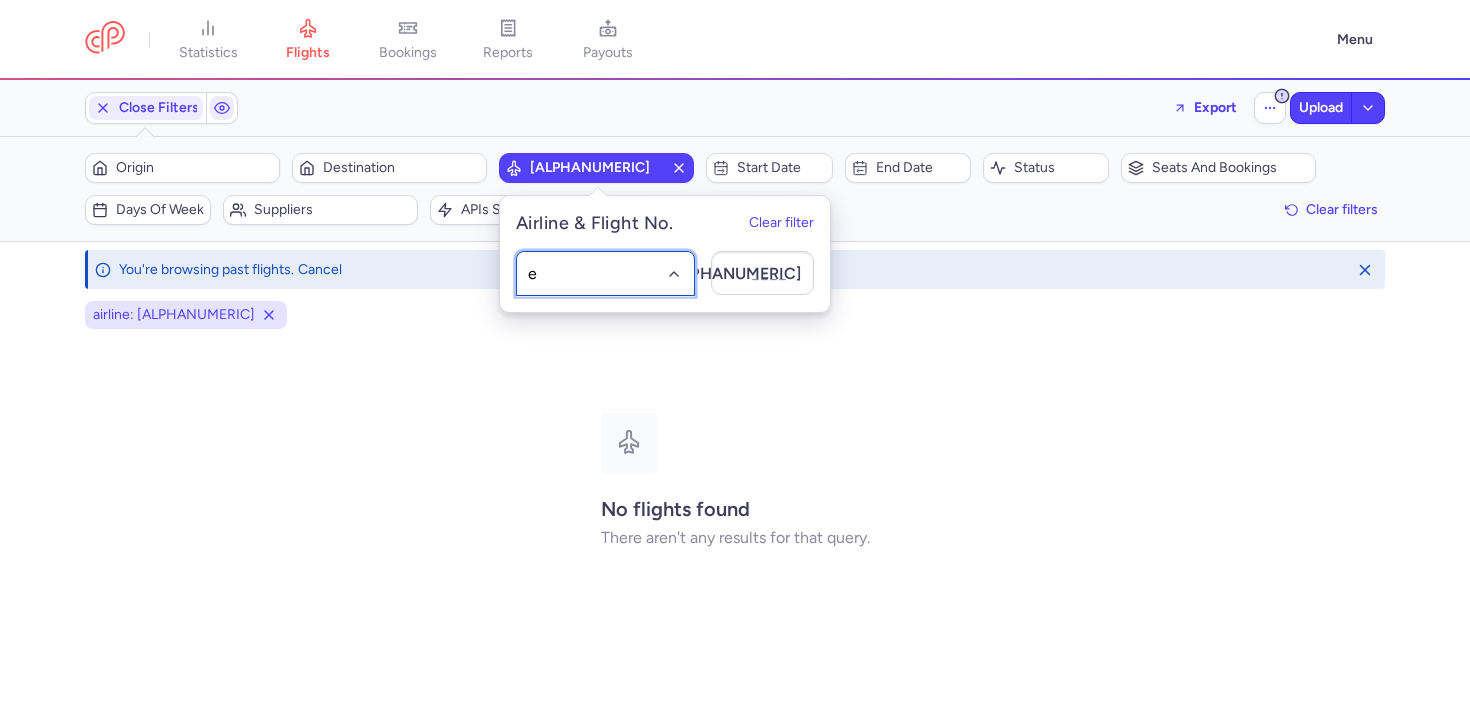 type on "e9" 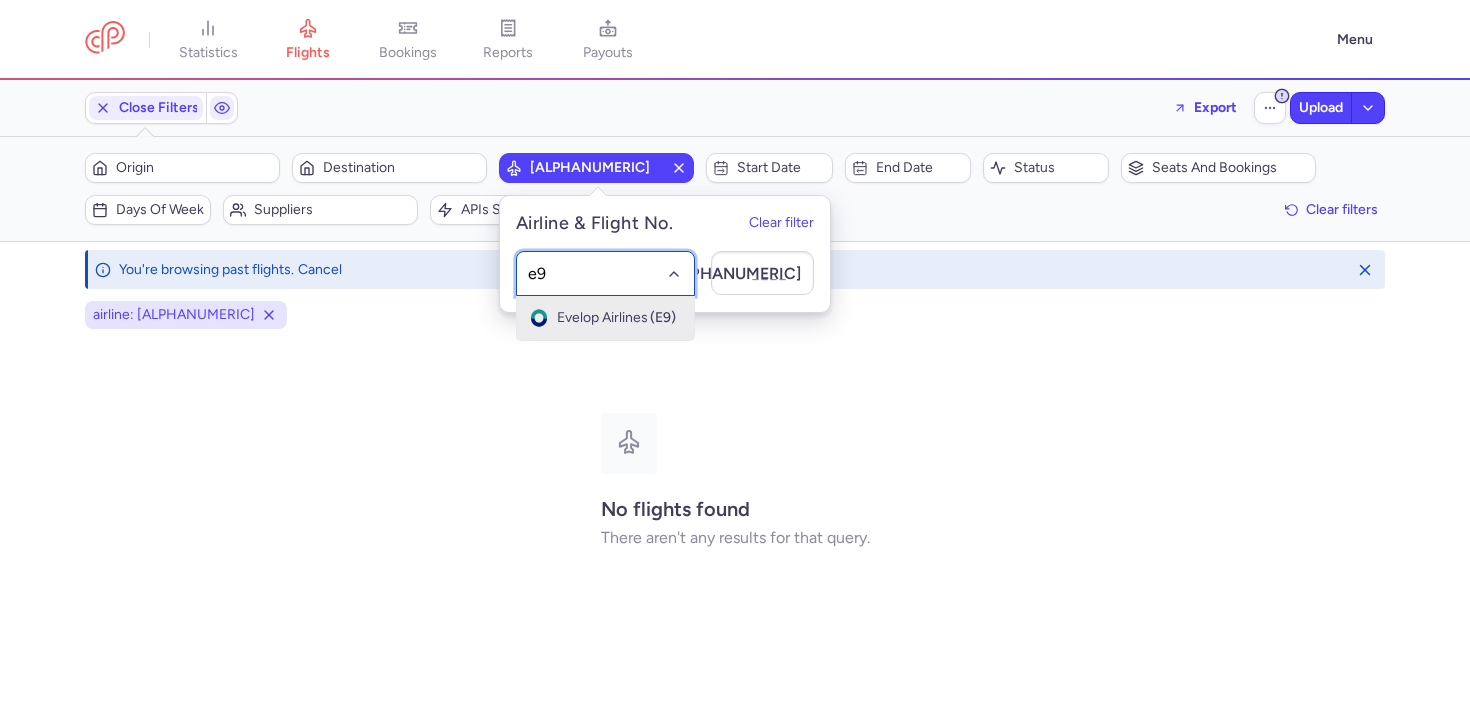 click on "Evelop Airlines" at bounding box center (602, 318) 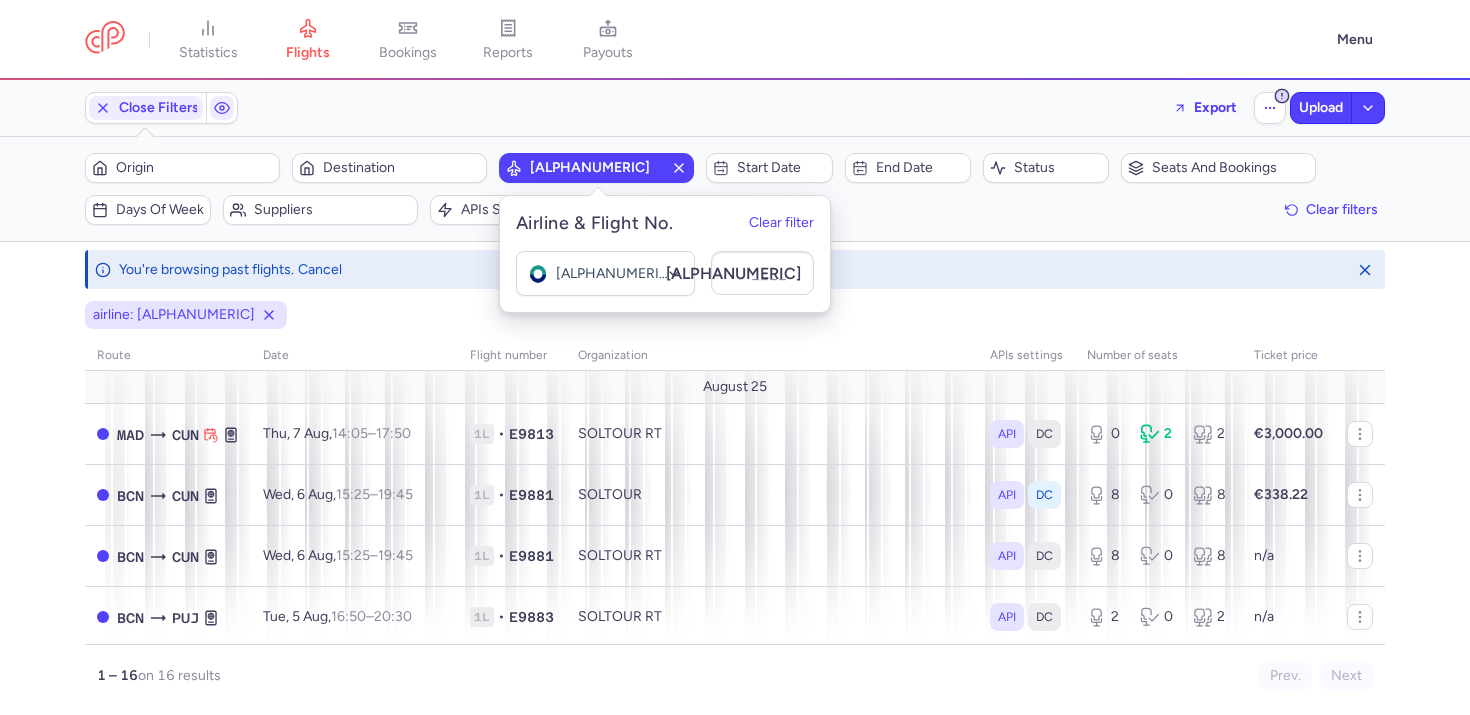 click on "airline: [ALPHANUMERIC] route date Flight number organization APIs settings number of seats Ticket price [DATE] [CODE] [CODE] [DAY], [DATE], [TIME] – [TIME] +0 1L • [ALPHANUMERIC] [COMPANY] RT API DC 0 2 2 €[PRICE] [CODE] [CODE] [DAY], [DATE], [TIME] – [TIME] +0 1L • [ALPHANUMERIC] [COMPANY] API DC 8 0 8 €[PRICE] [CODE] [CODE] [DAY], [DATE], [TIME] – [TIME] +0 1L • [ALPHANUMERIC] [COMPANY] RT API DC 8 0 8 n/a [CODE] [CODE] [DAY], [DATE], [TIME] – [TIME] +0 1L • [ALPHANUMERIC] [COMPANY] RT API DC 2 0 2 n/a [CODE] [CODE] [DAY], [DATE], [TIME] – [TIME] +0 1L • [ALPHANUMERIC] [COMPANY] DIDA TRAVEL API DC 9 0 9 €[PRICE] [CODE] [CODE] [DAY], [DATE], [TIME] – [TIME] +0 1L • [ALPHANUMERIC] [COMPANY] RT API DC 2 0 2 n/a [CODE] [CODE] [DAY], [DATE], [TIME] – [TIME] +0 1L • [ALPHANUMERIC] [COMPANY] RT API DC 0 0 0 n/a [CODE] [CODE] [DAY], [DATE], [TIME] – [TIME] +0 1L • [ALPHANUMERIC] [COMPANY] RT API DC 3 0 3 n/a [CODE] [CODE] [DAY], [DATE], [TIME] – [TIME] +0 1L • [ALPHANUMERIC] [COMPANY] API DC 3 0 3 €[PRICE] [CODE] [CODE] [DAY], [DATE], [TIME] – [TIME] +0 1L • [ALPHANUMERIC] [COMPANY] DIDA TRAVEL API DC 7 0 7 €[PRICE] [CODE] [CODE] [DAY], [DATE], [TIME] +0" at bounding box center (735, 508) 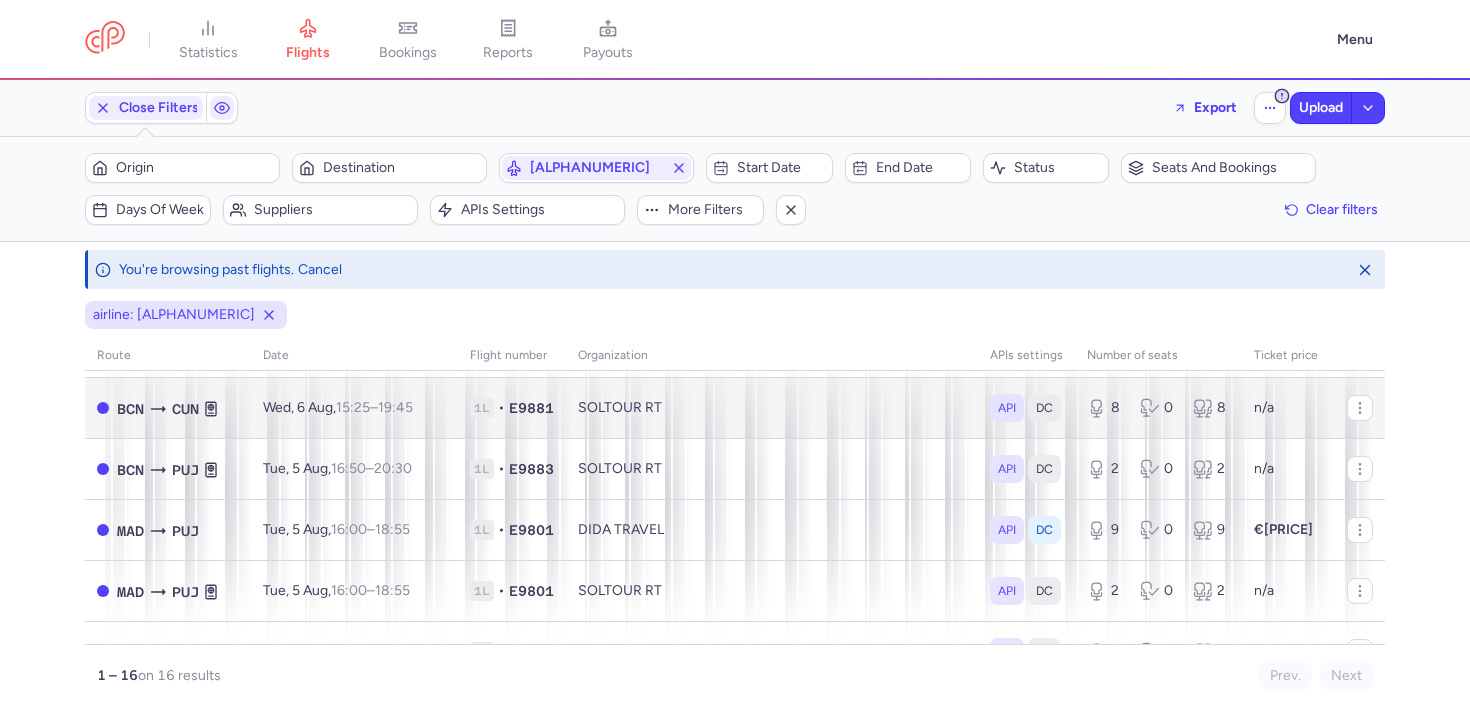 scroll, scrollTop: 0, scrollLeft: 0, axis: both 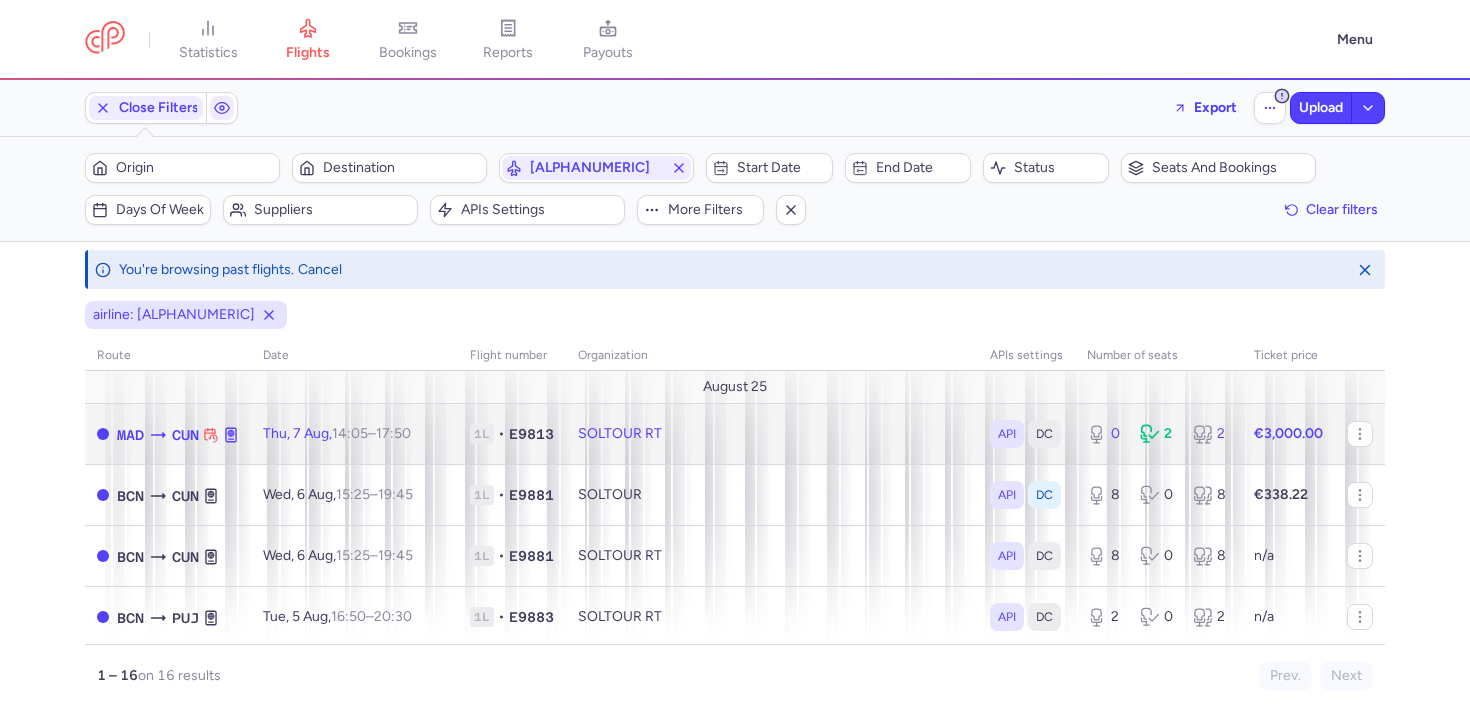 click on "[DAY], [DATE], [TIME] – [TIME] +0" 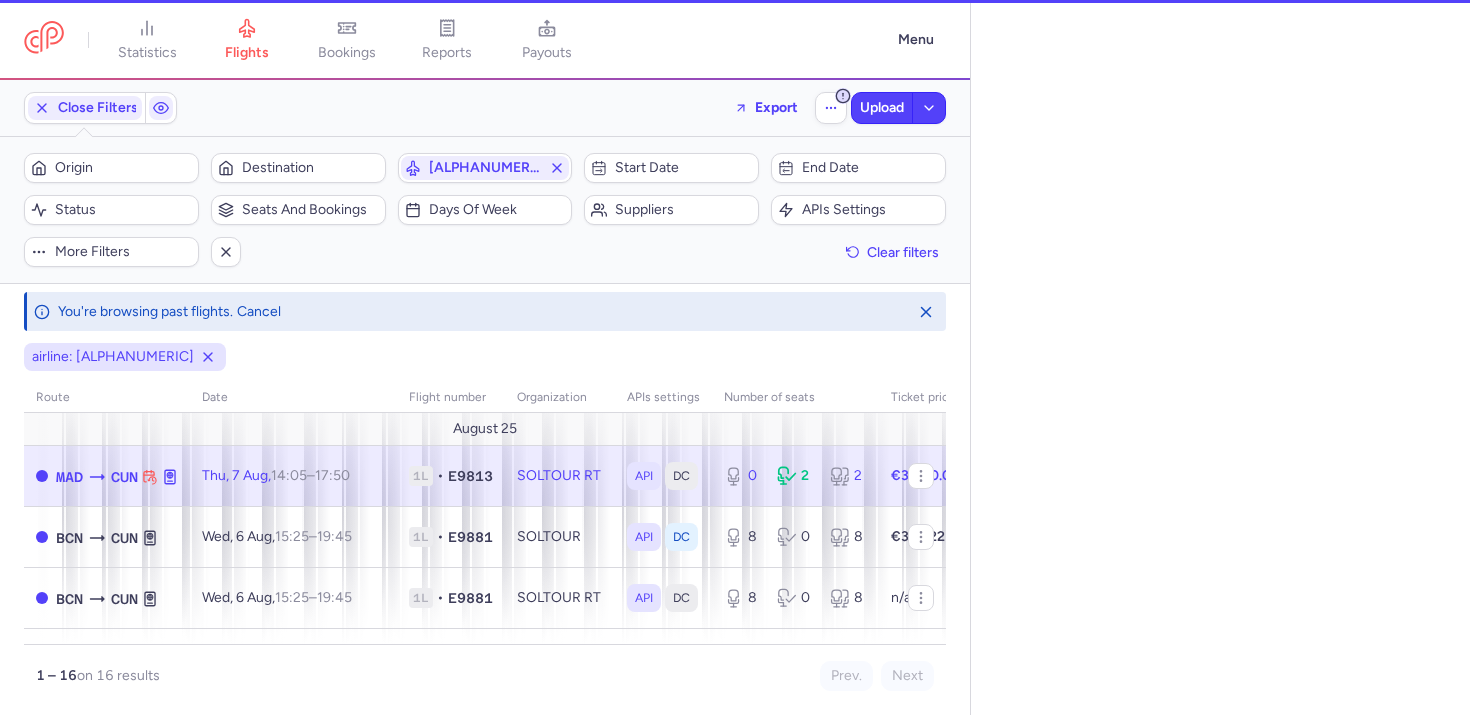 select on "days" 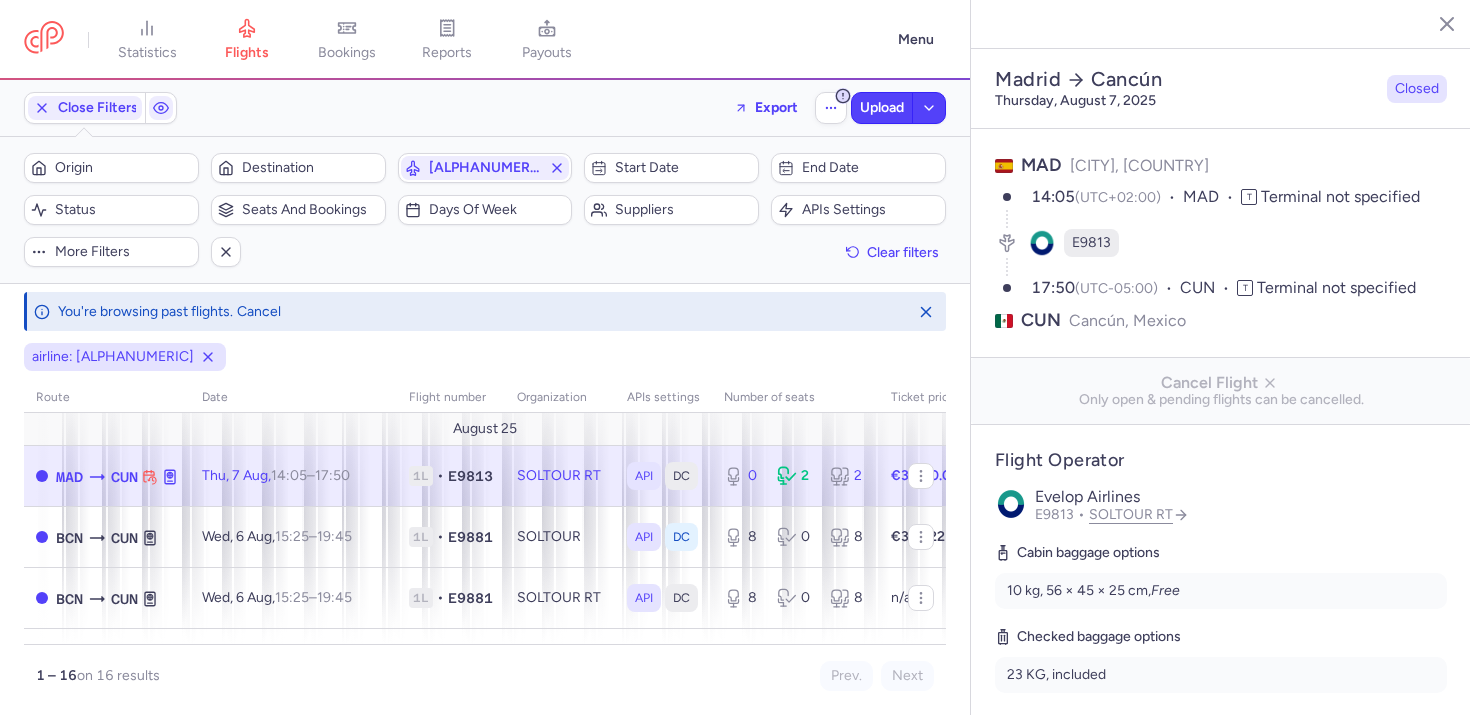 scroll, scrollTop: 1325, scrollLeft: 0, axis: vertical 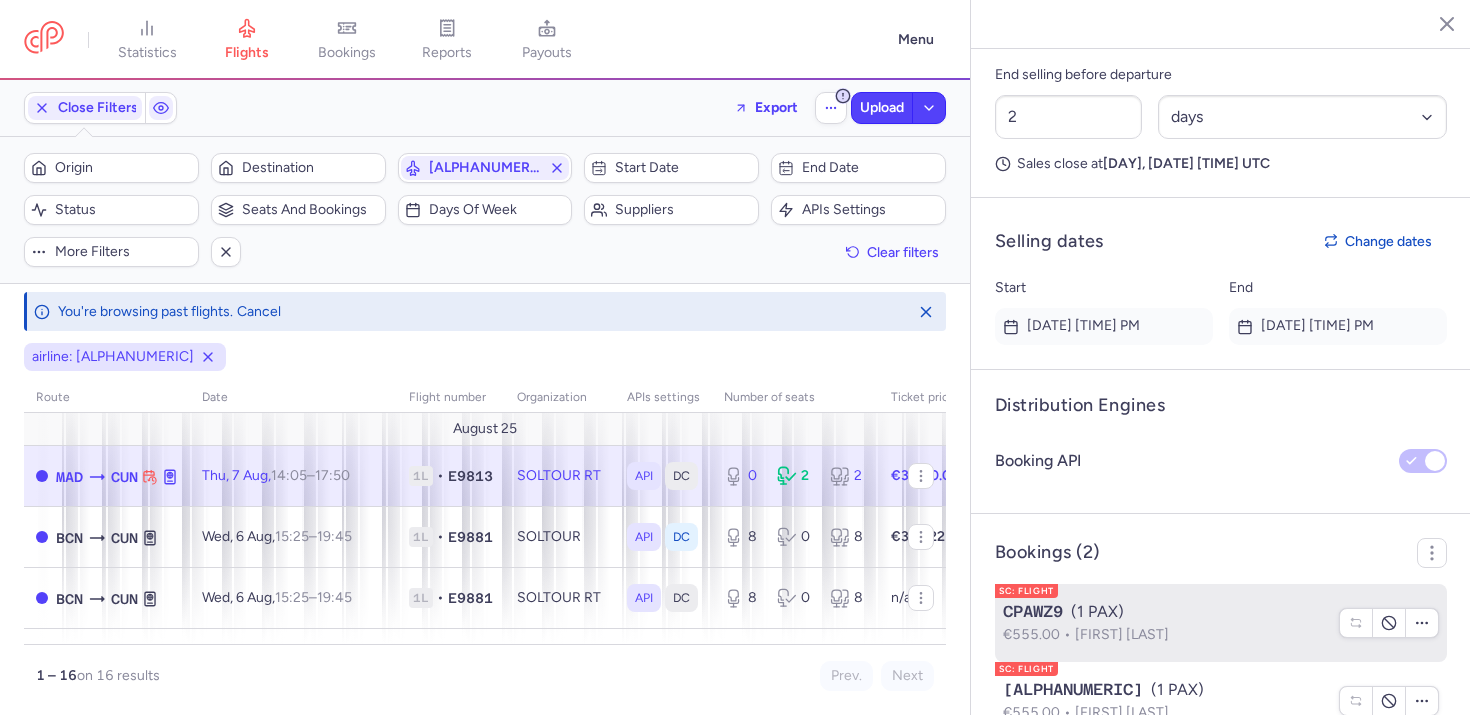 click on "€[PRICE] [FIRST] [LAST]" at bounding box center [1165, 635] 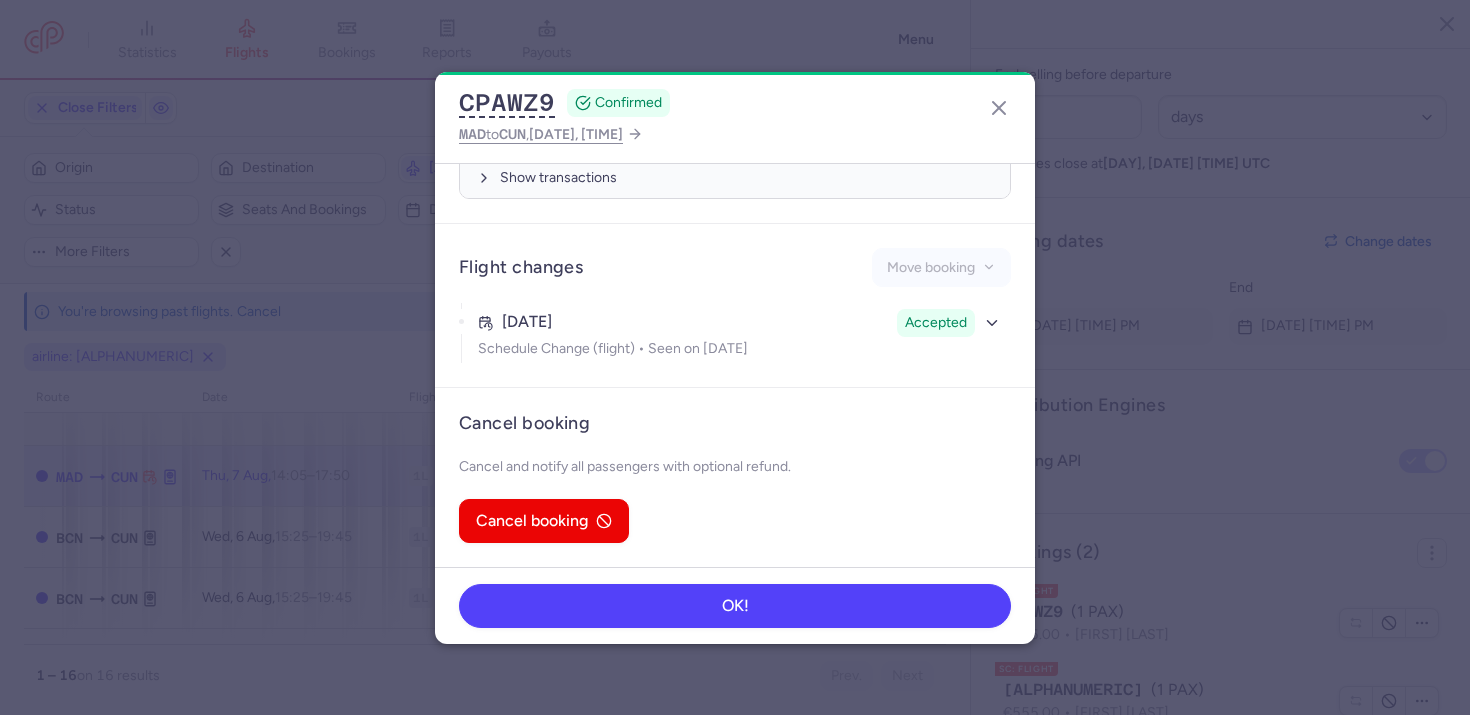 scroll, scrollTop: 0, scrollLeft: 0, axis: both 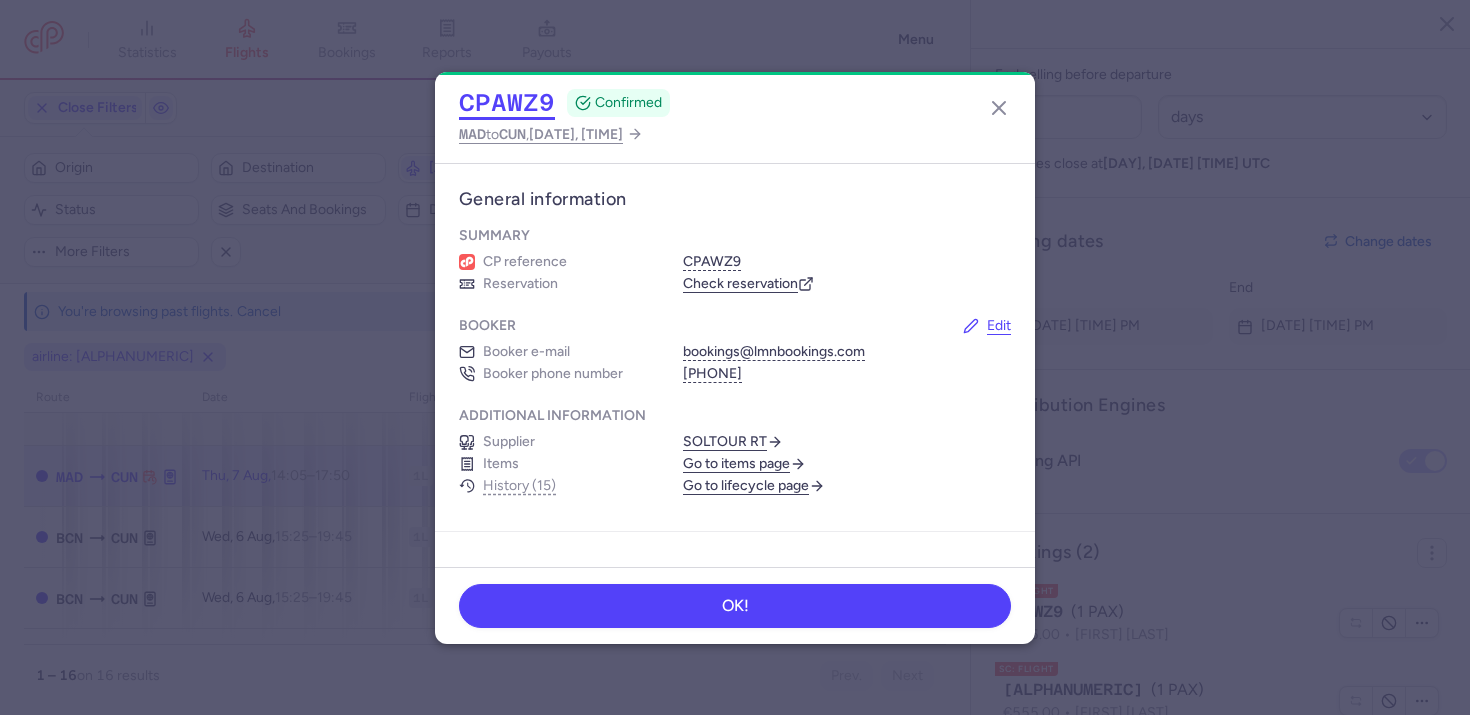 click on "CPAWZ9" 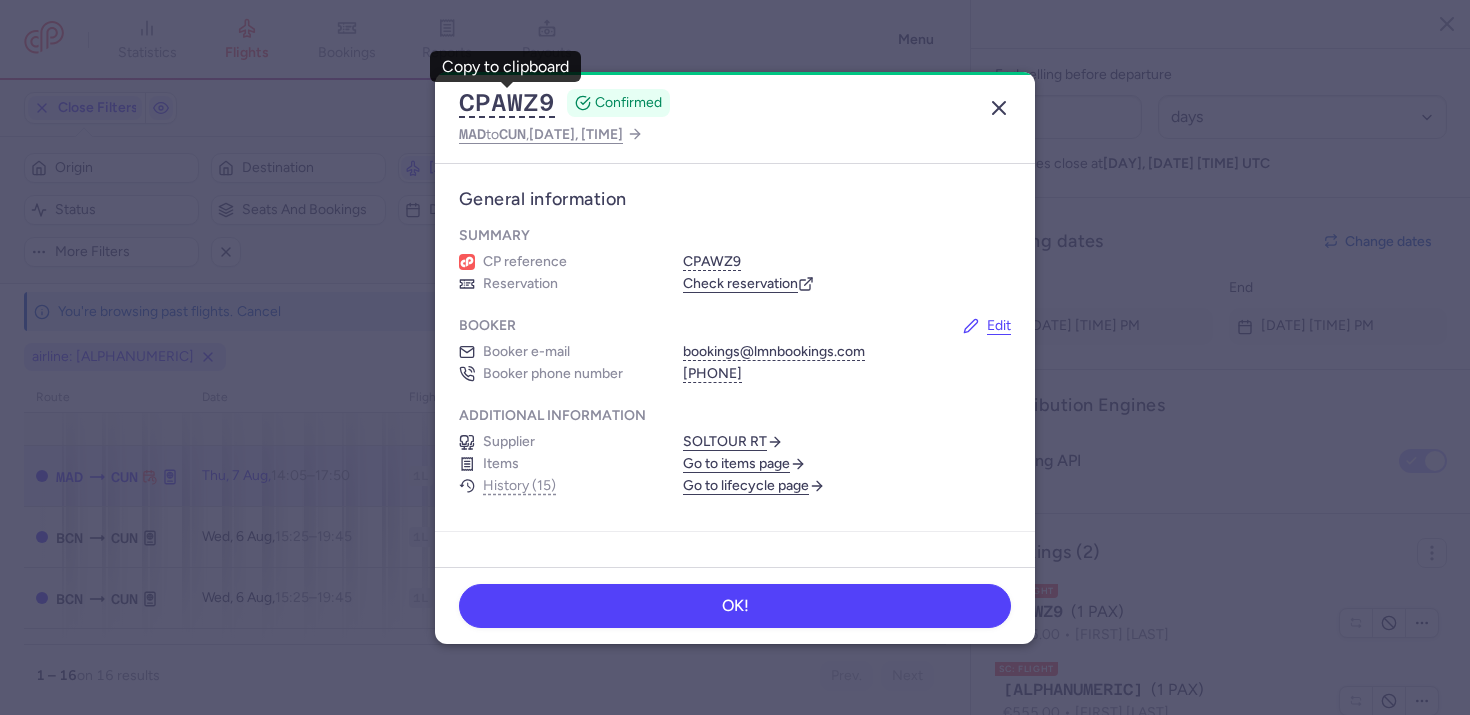 click 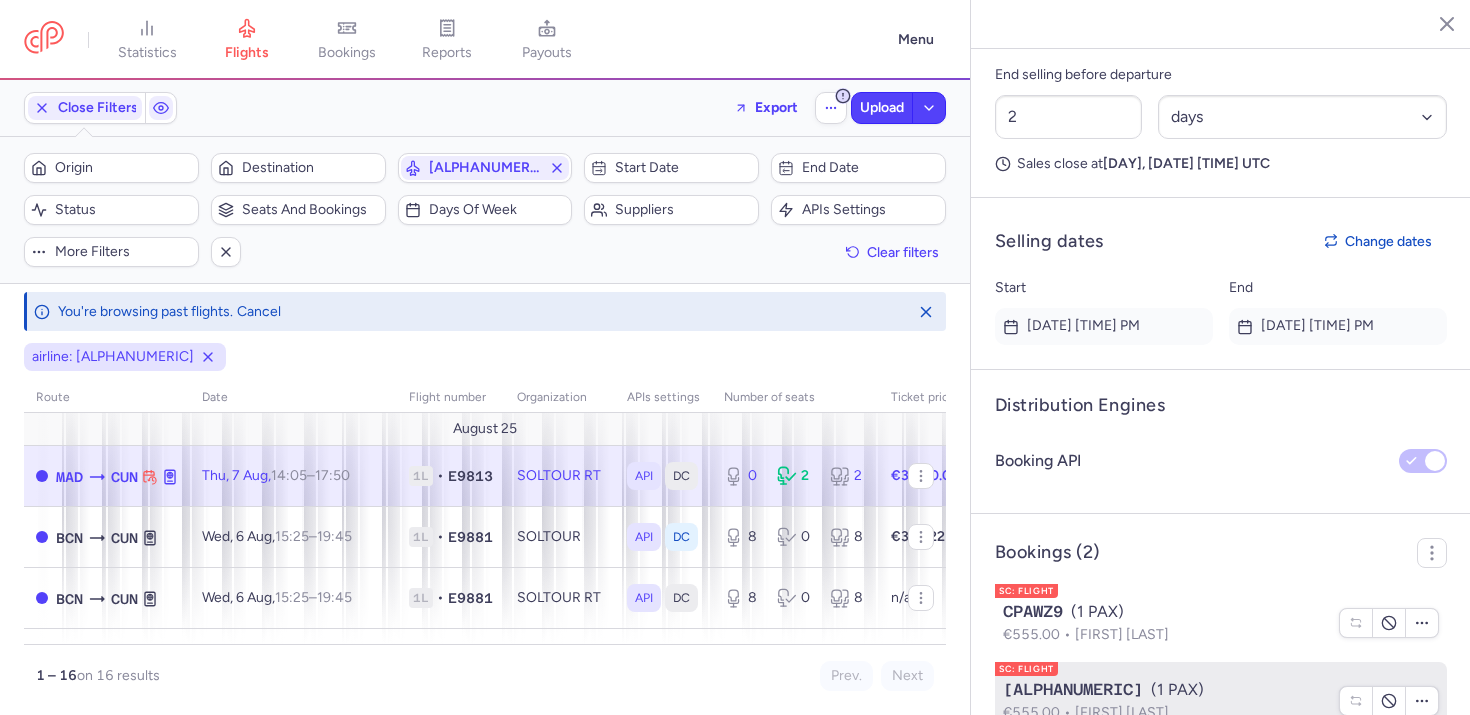 click on "[ALPHANUMERIC] (1 PAX)" at bounding box center (1165, 690) 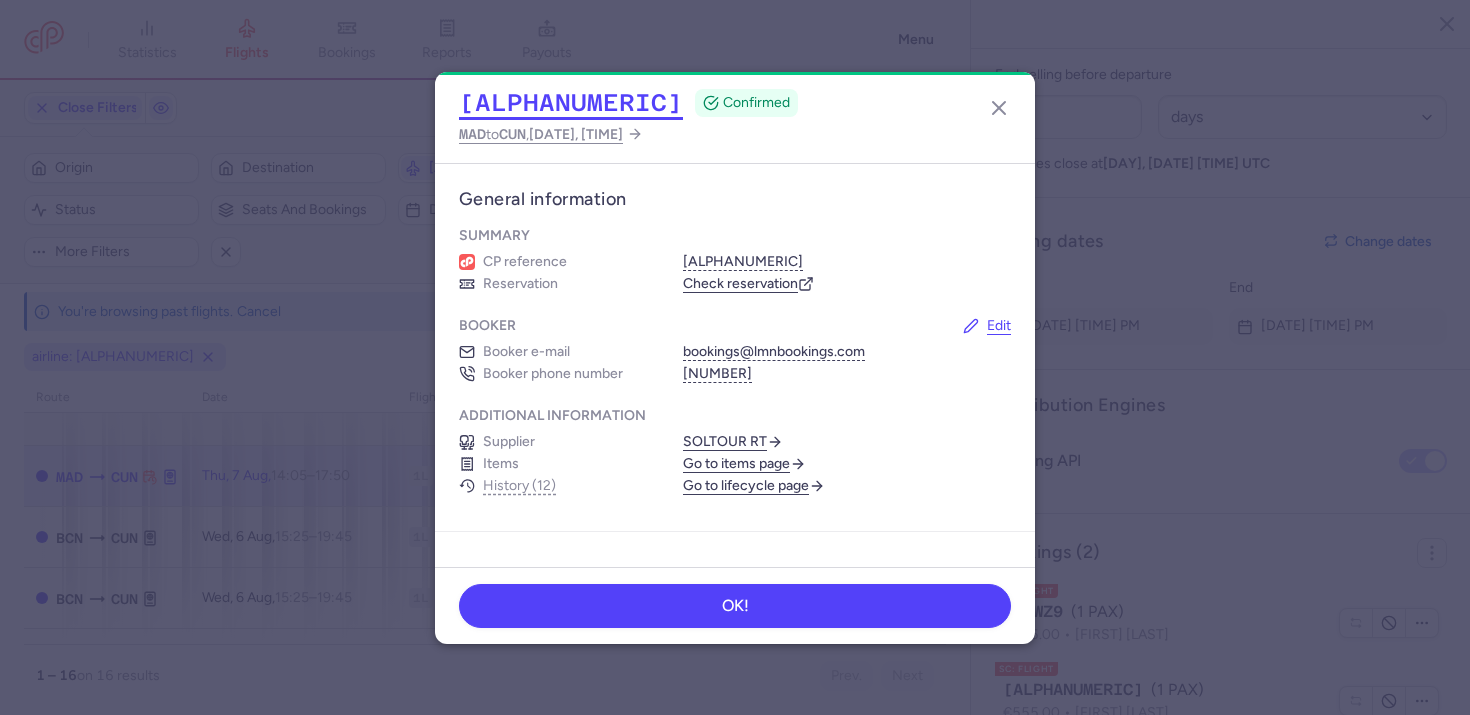 click on "[ALPHANUMERIC]" 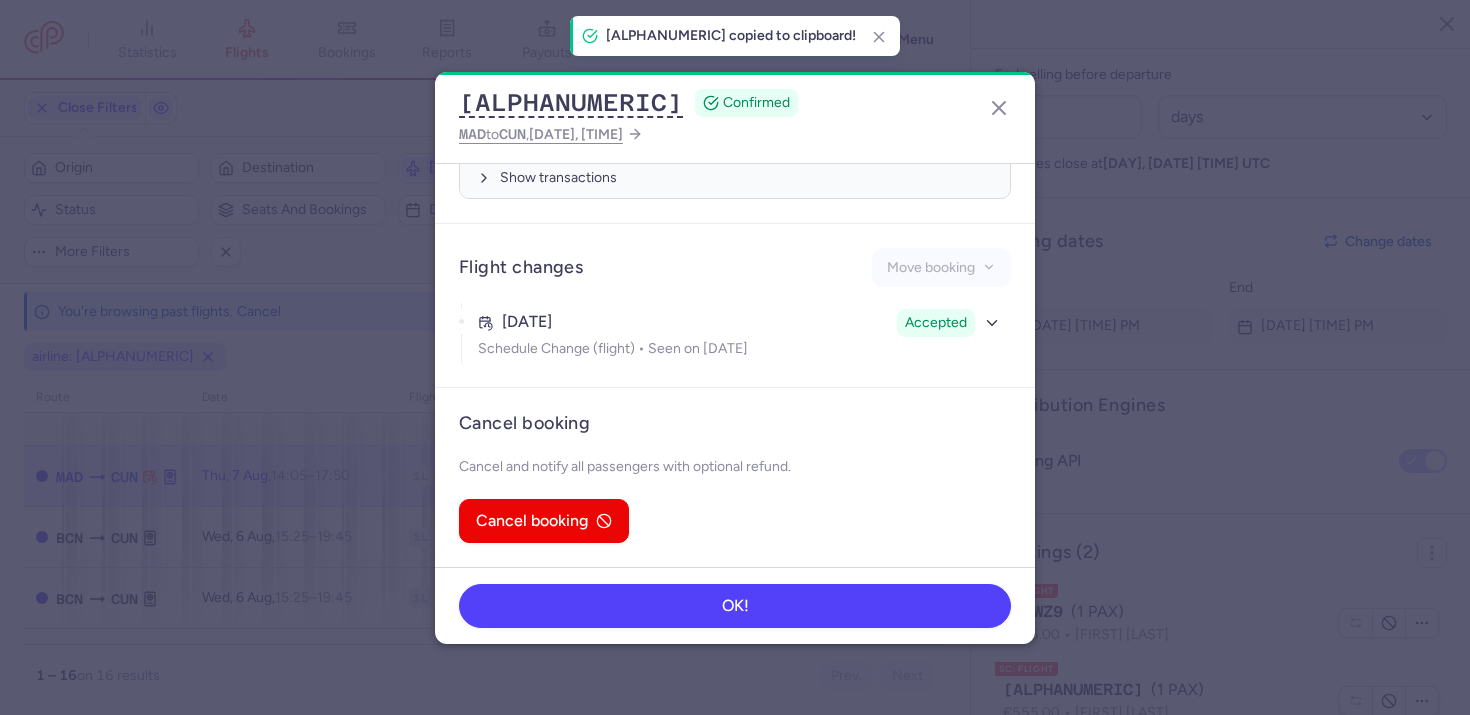 scroll, scrollTop: 0, scrollLeft: 0, axis: both 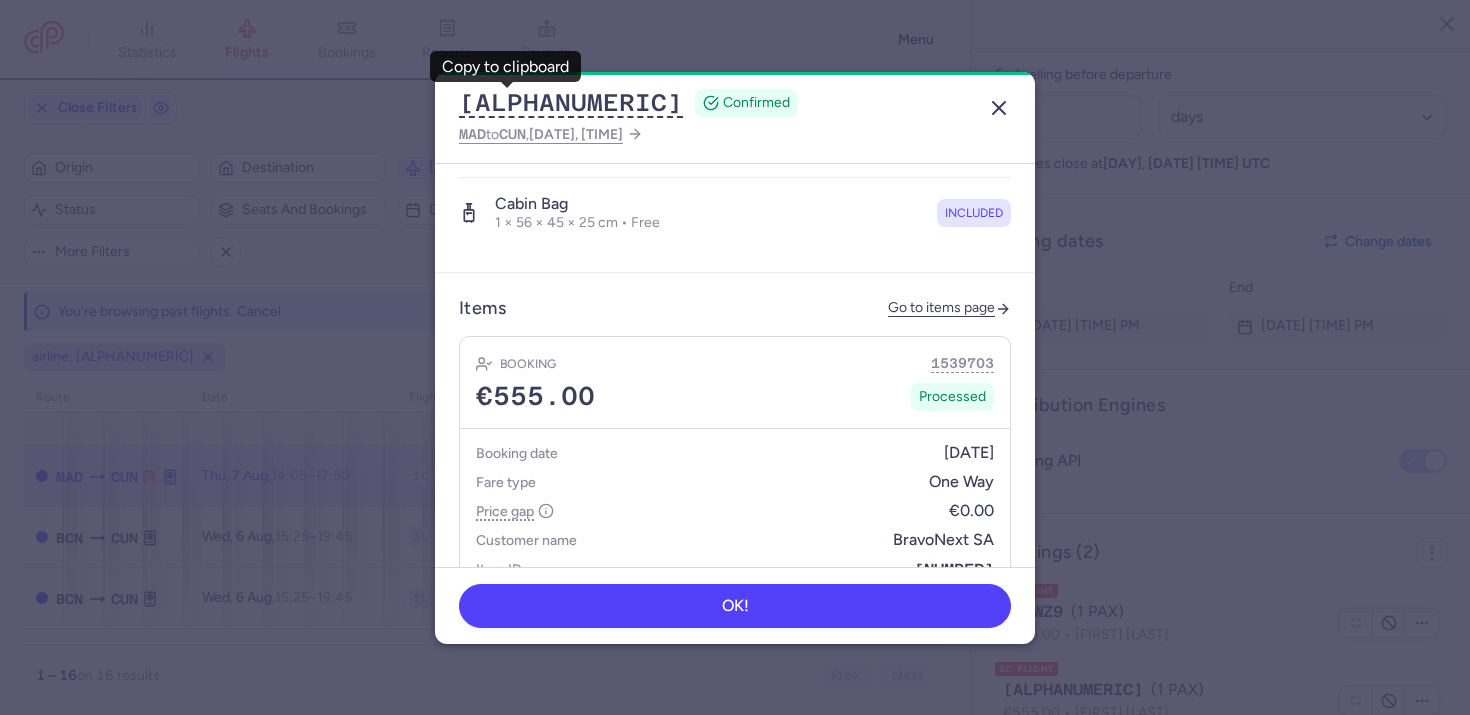click 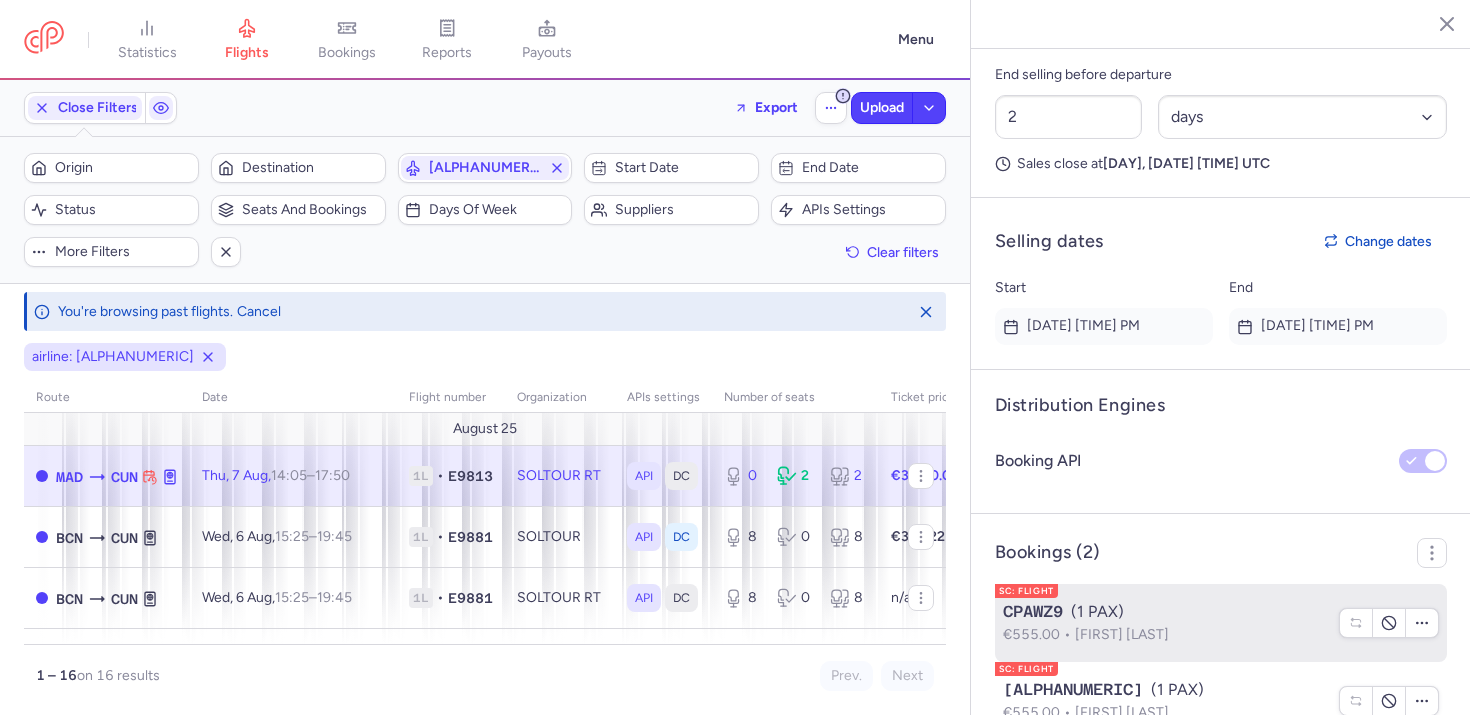 scroll, scrollTop: 115, scrollLeft: 0, axis: vertical 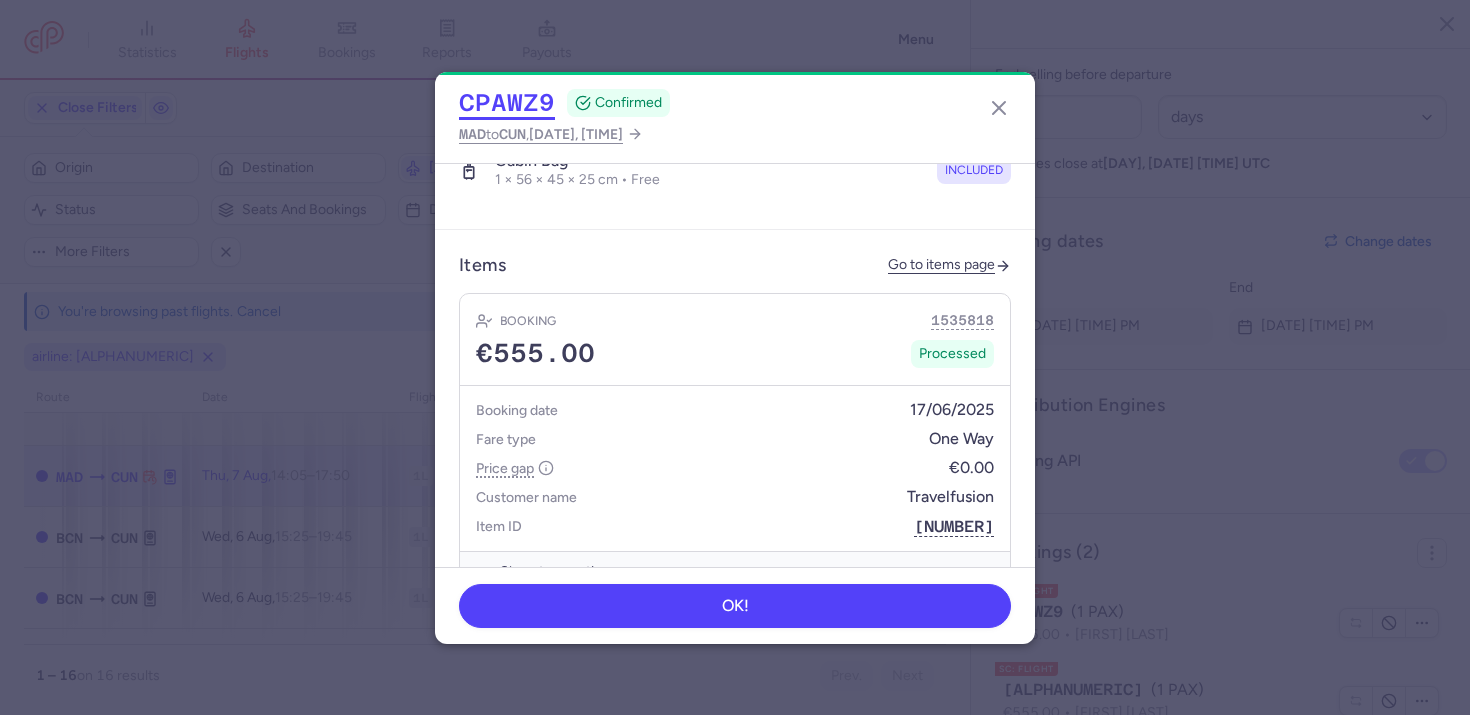click on "CPAWZ9" 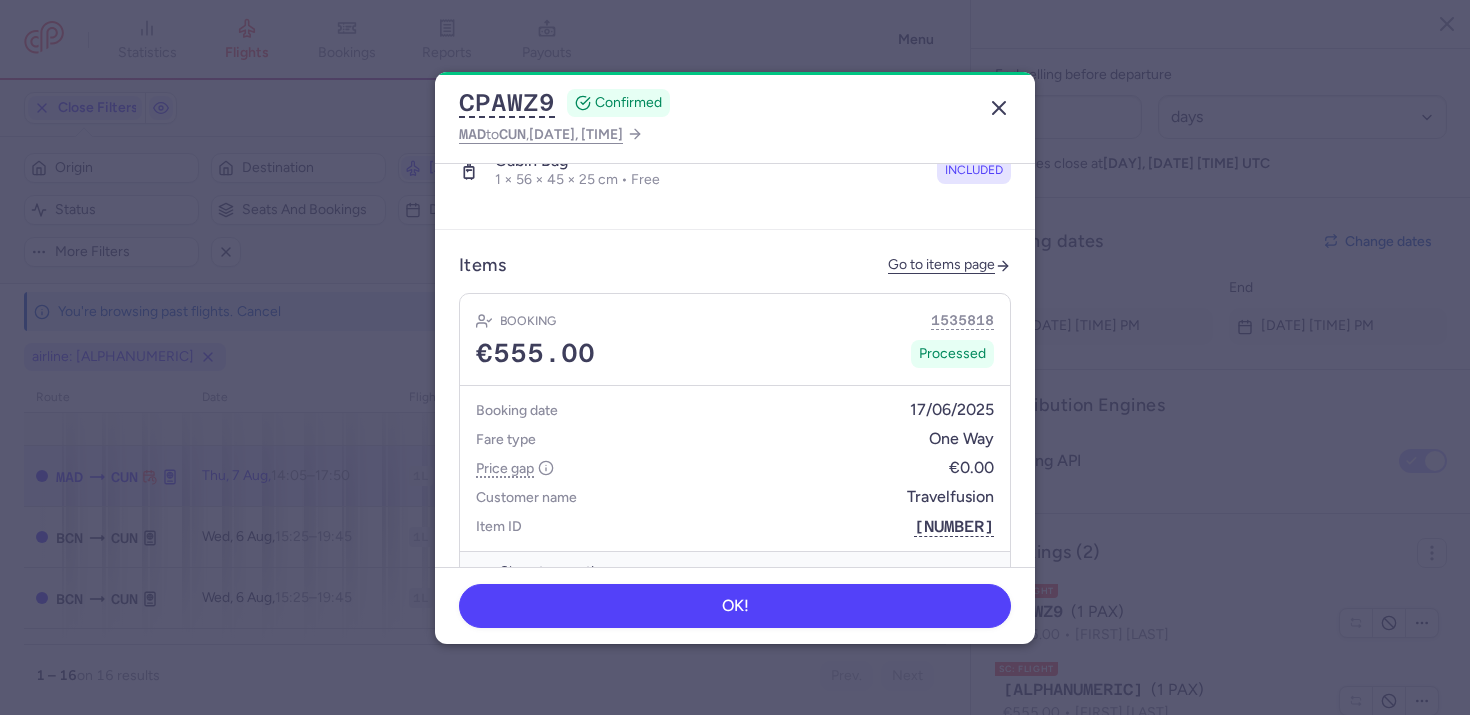 click 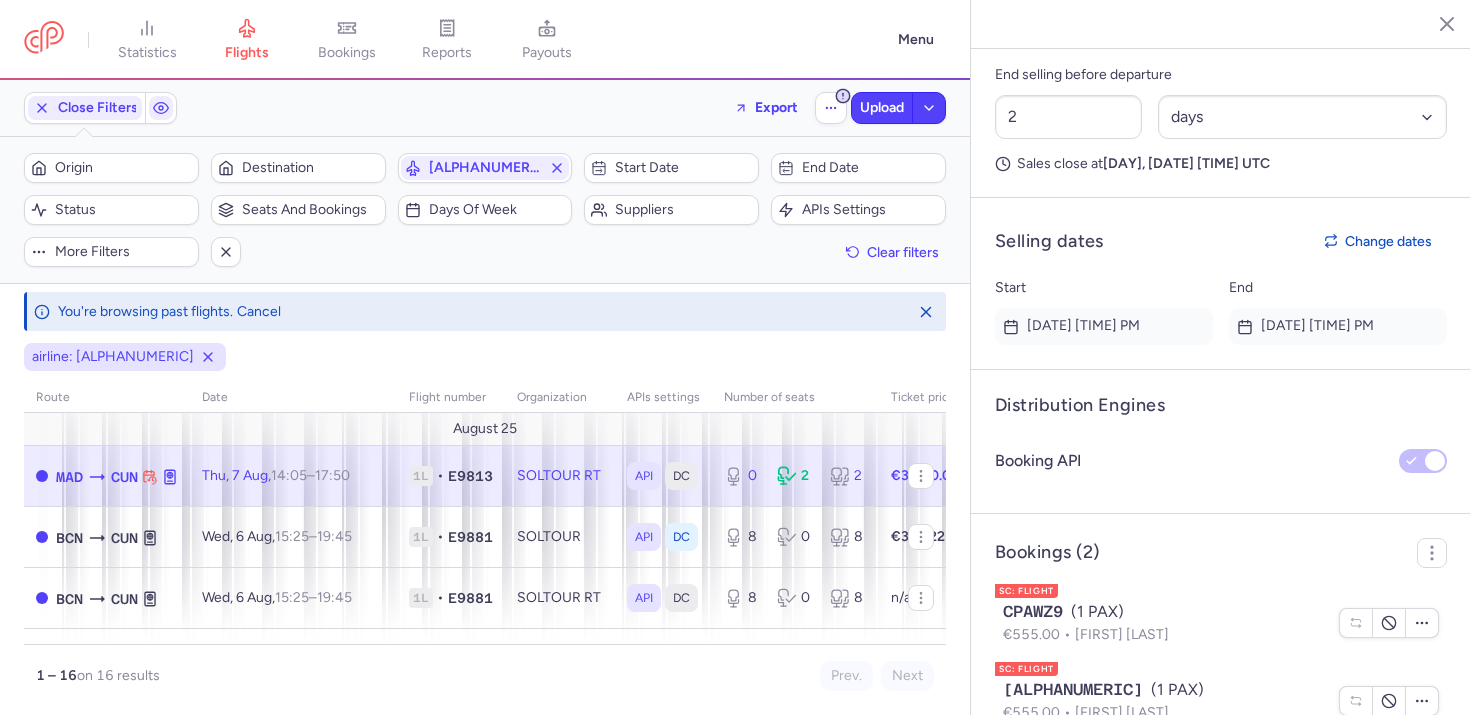 scroll, scrollTop: 327, scrollLeft: 0, axis: vertical 